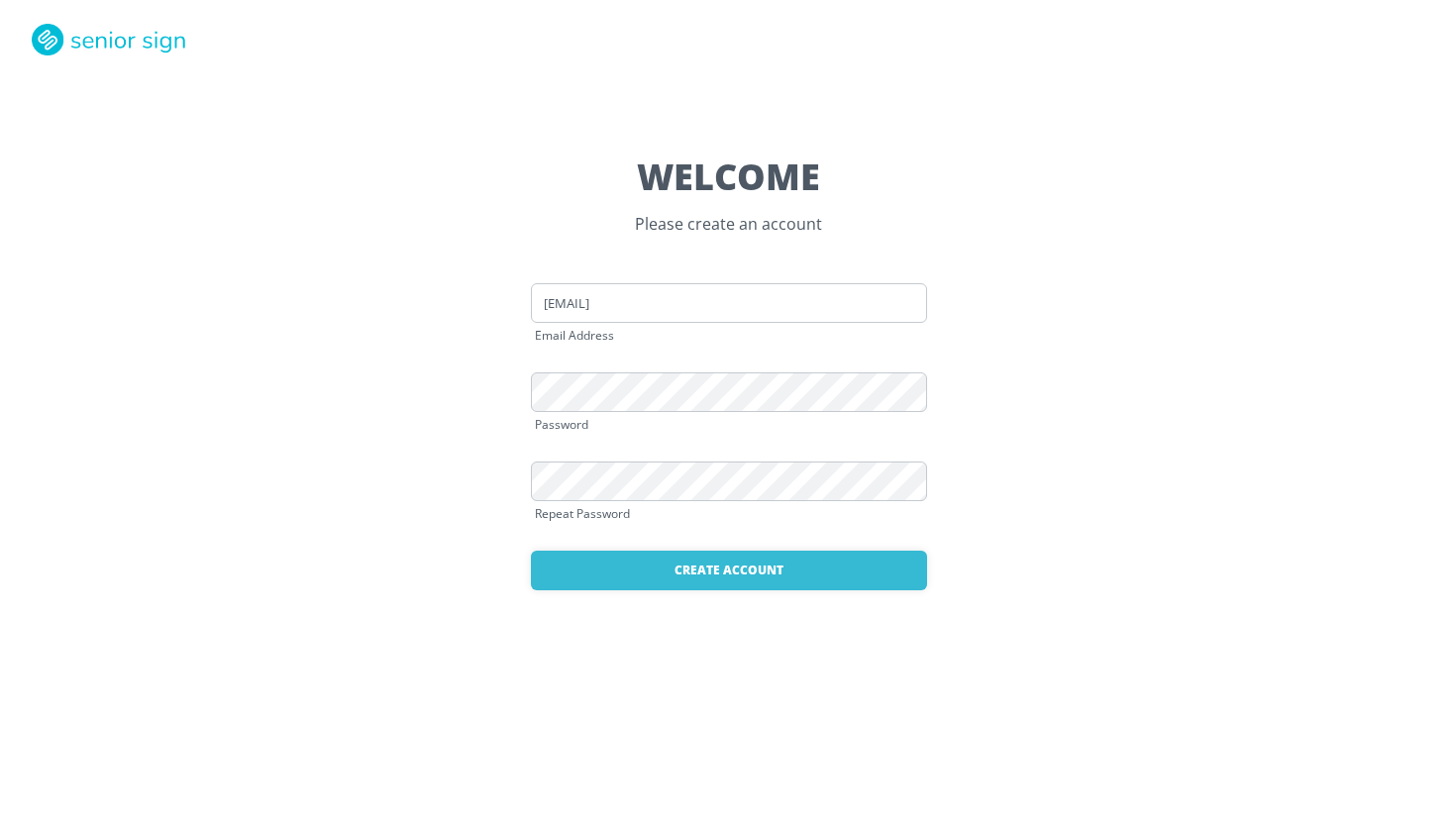 scroll, scrollTop: 0, scrollLeft: 0, axis: both 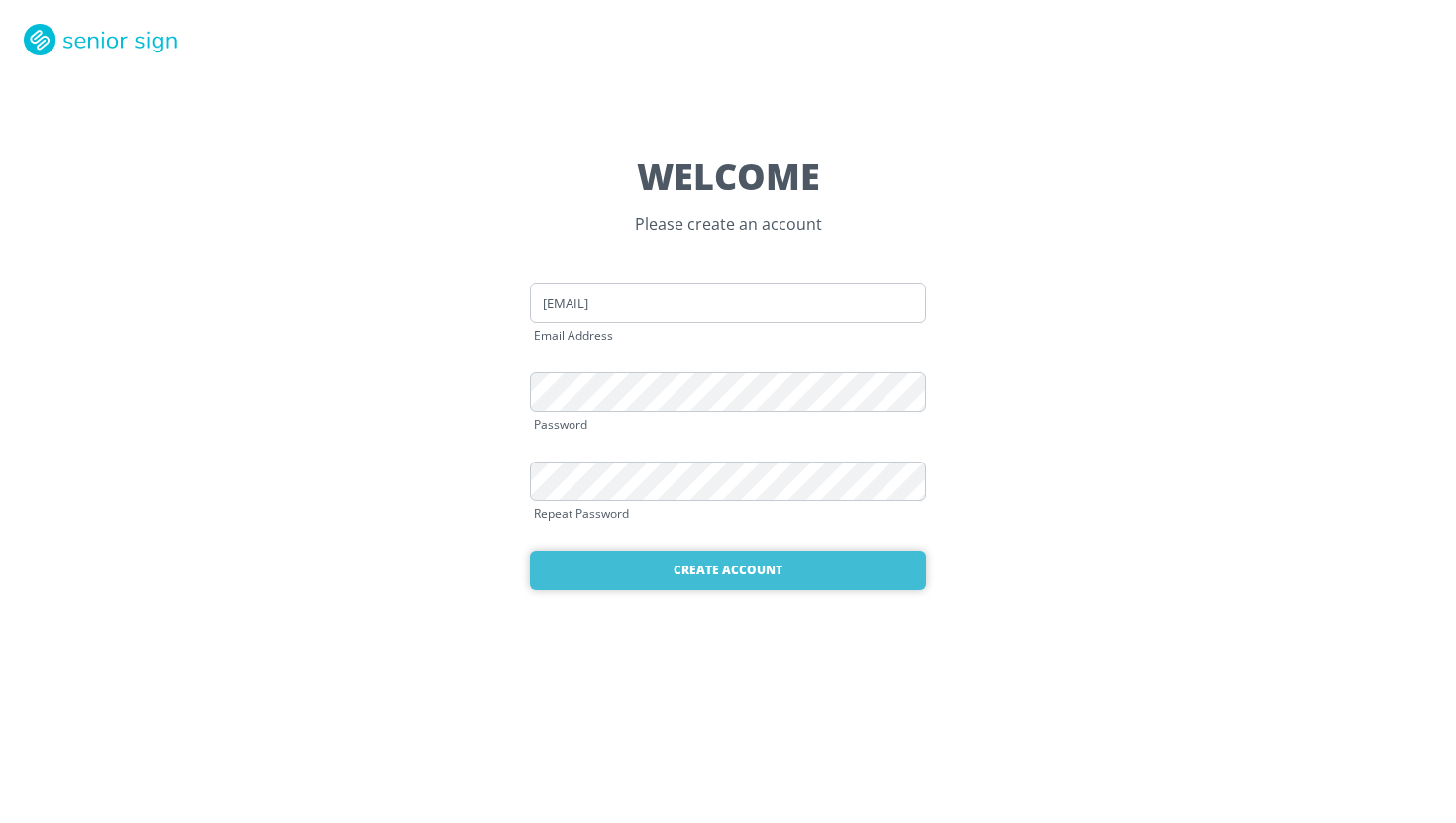 click on "Create Account" at bounding box center [728, 570] 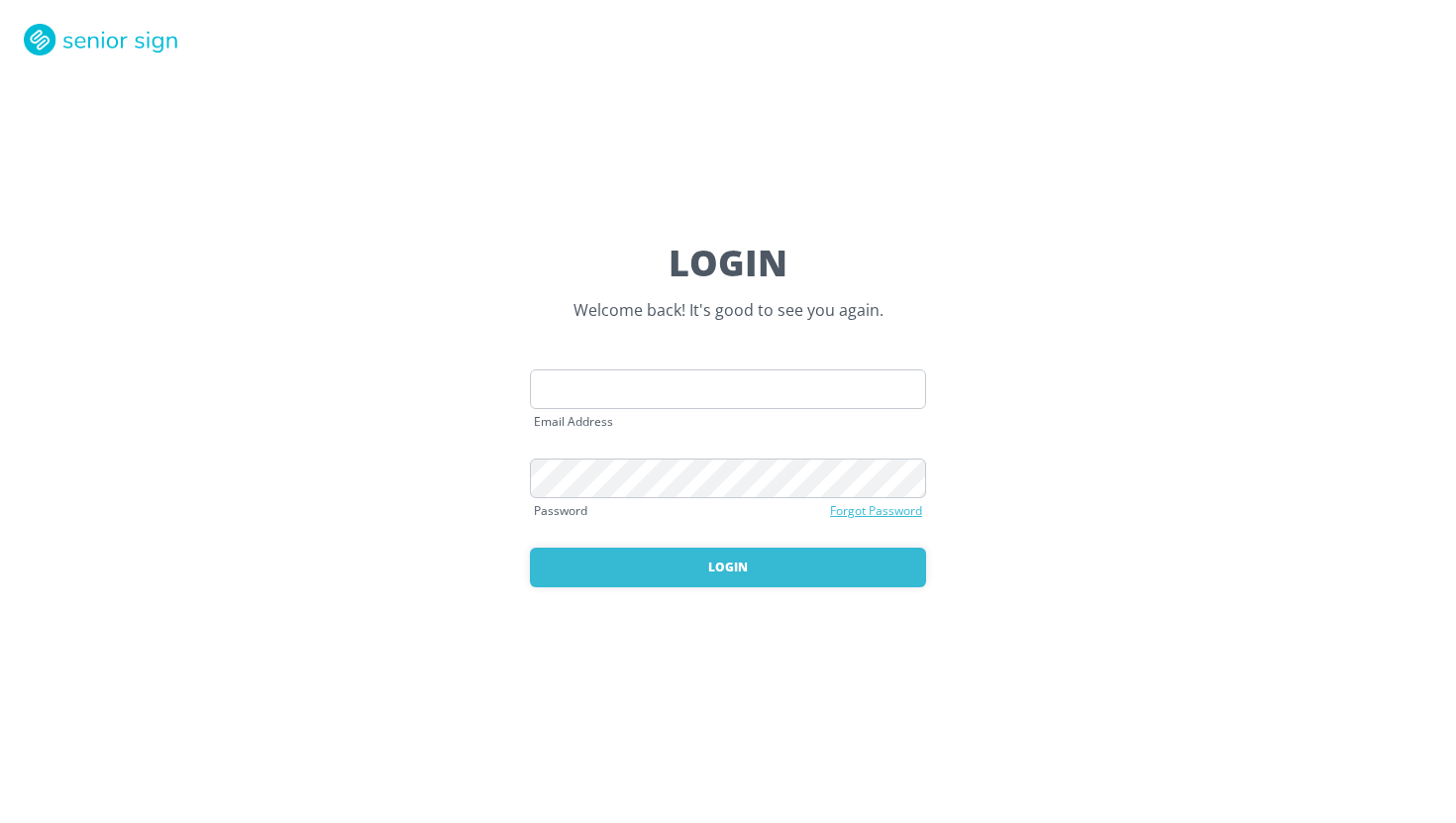 scroll, scrollTop: 0, scrollLeft: 0, axis: both 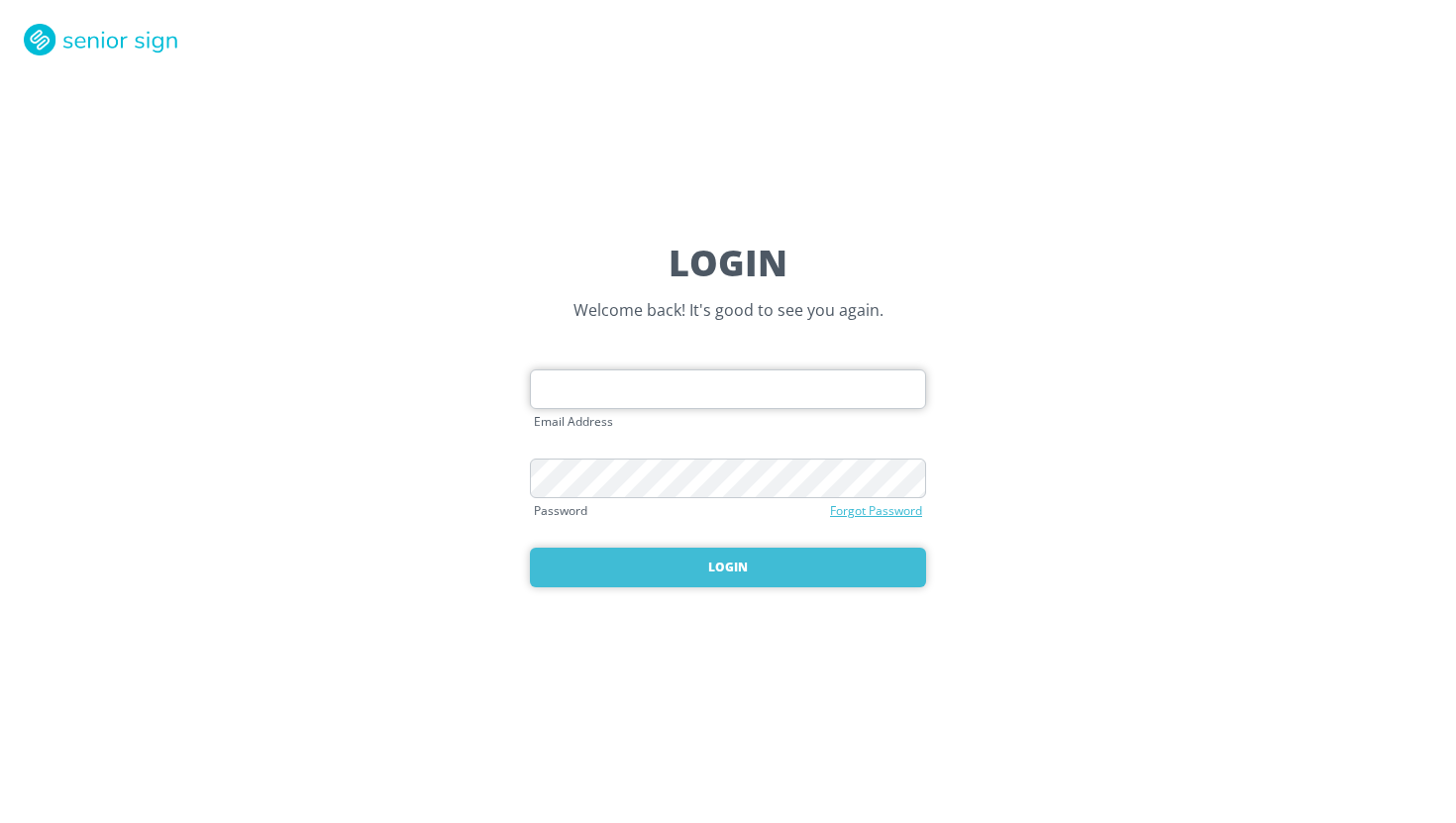 type on "[EMAIL]" 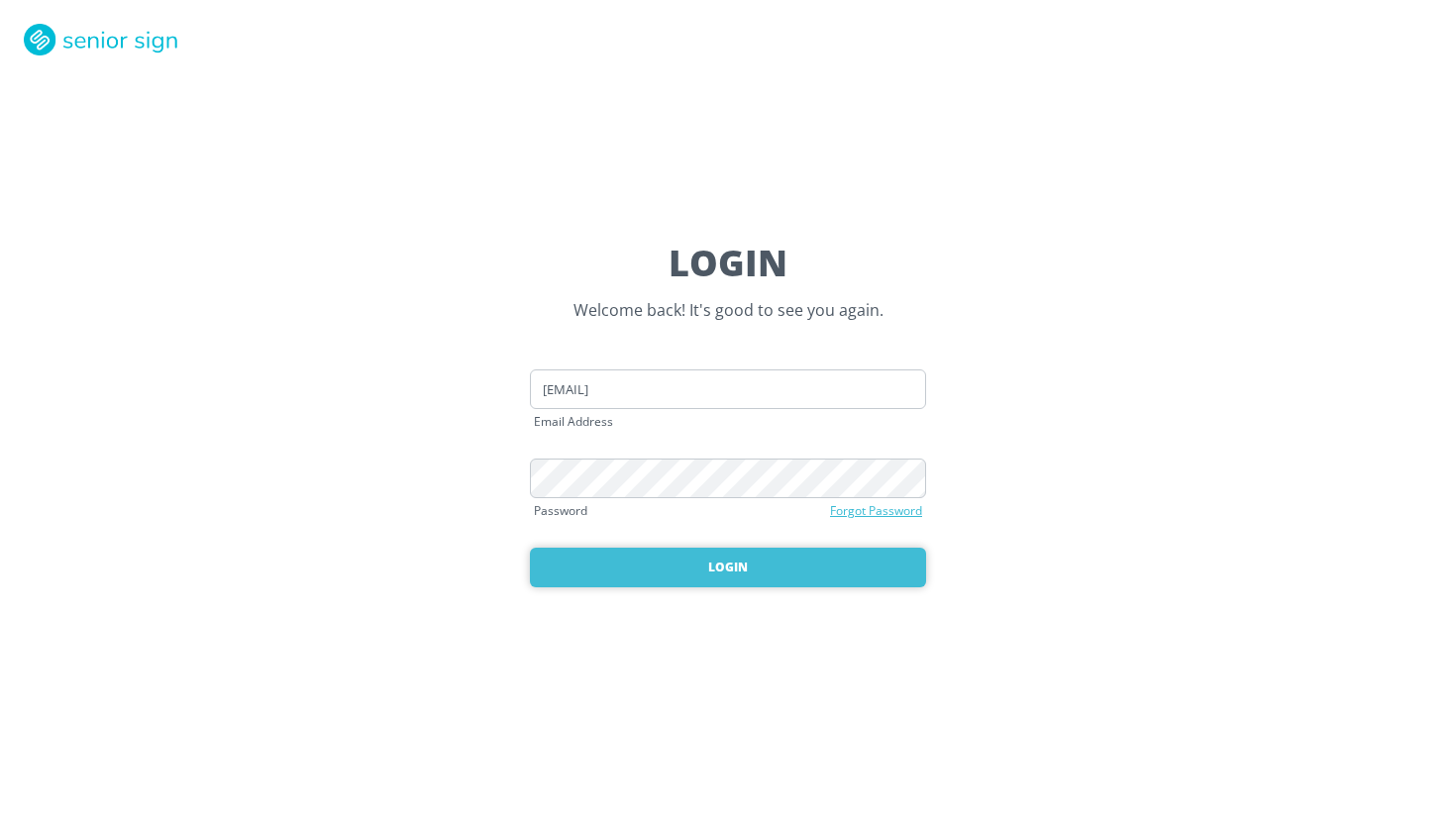 click on "Login" at bounding box center (728, 567) 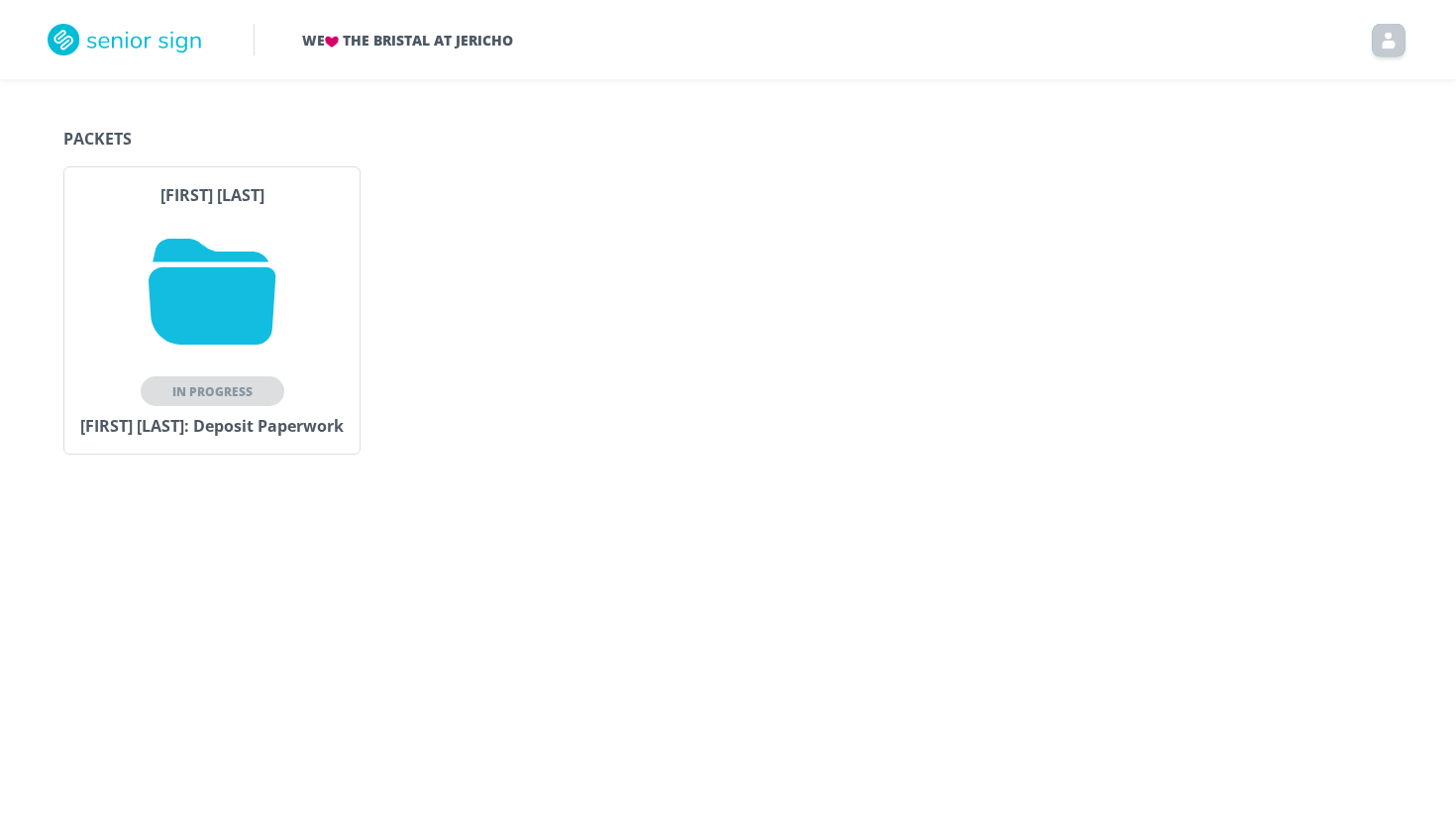 click at bounding box center (212, 291) 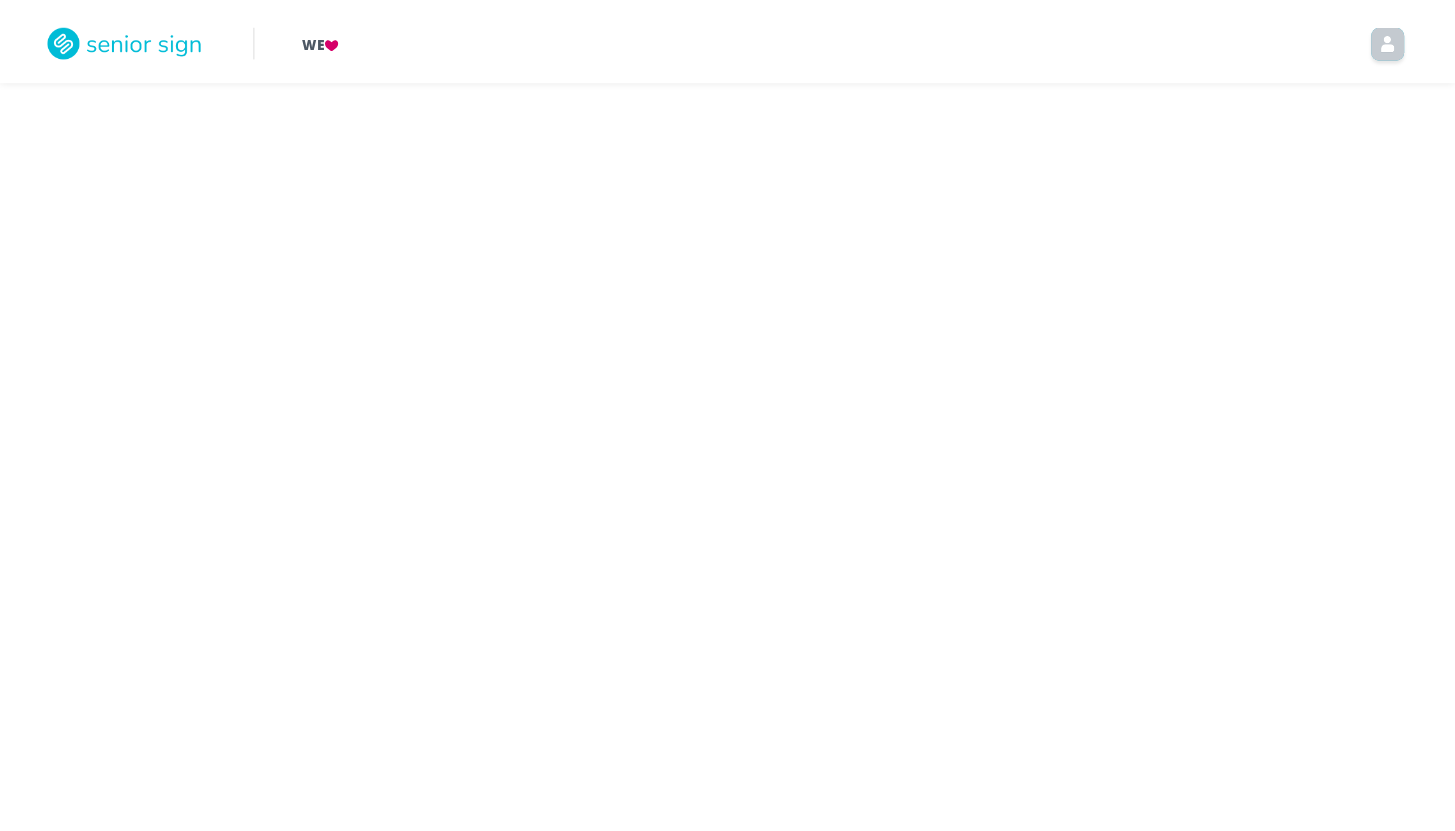 scroll, scrollTop: 0, scrollLeft: 0, axis: both 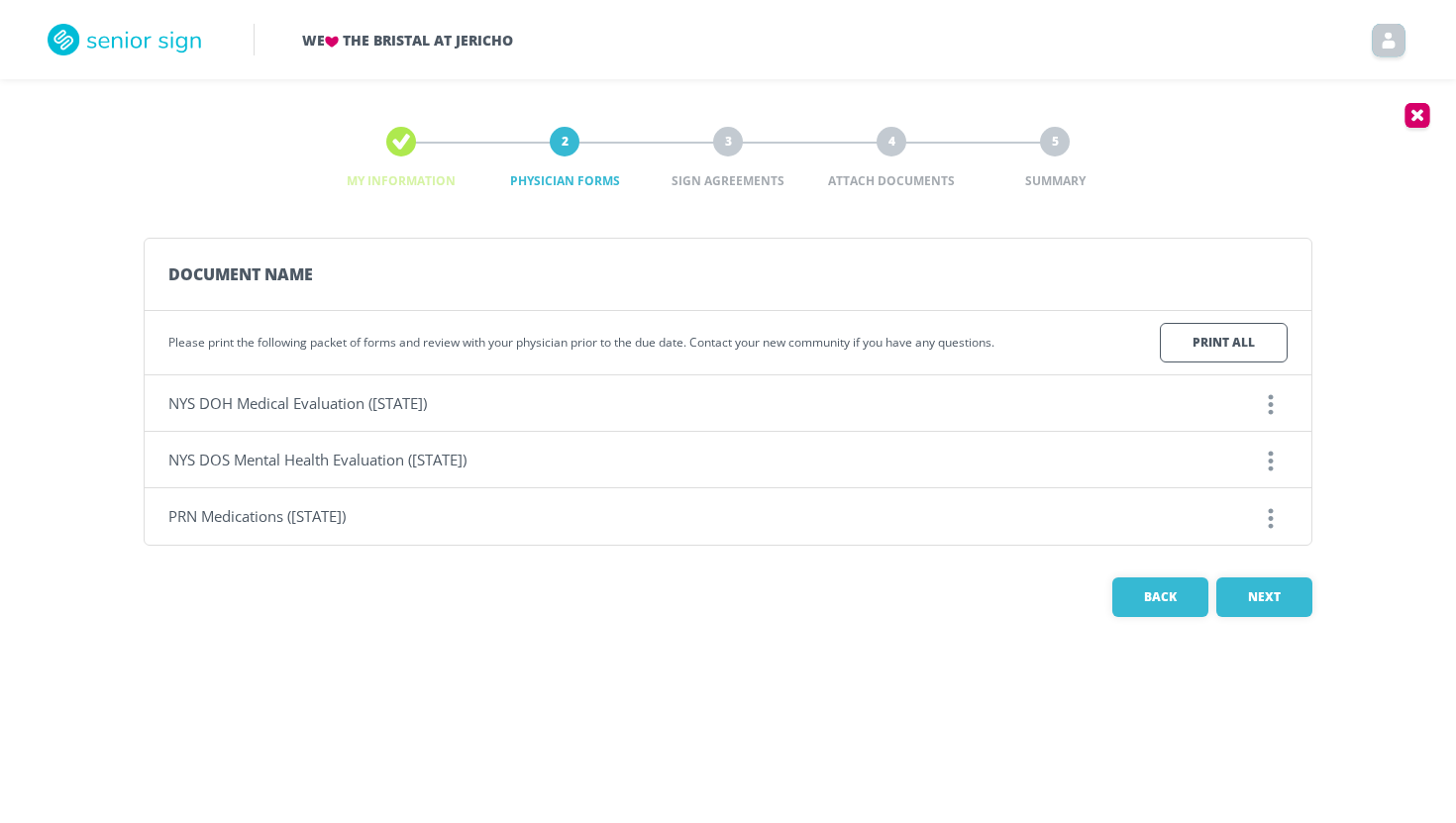 click at bounding box center (1271, 404) 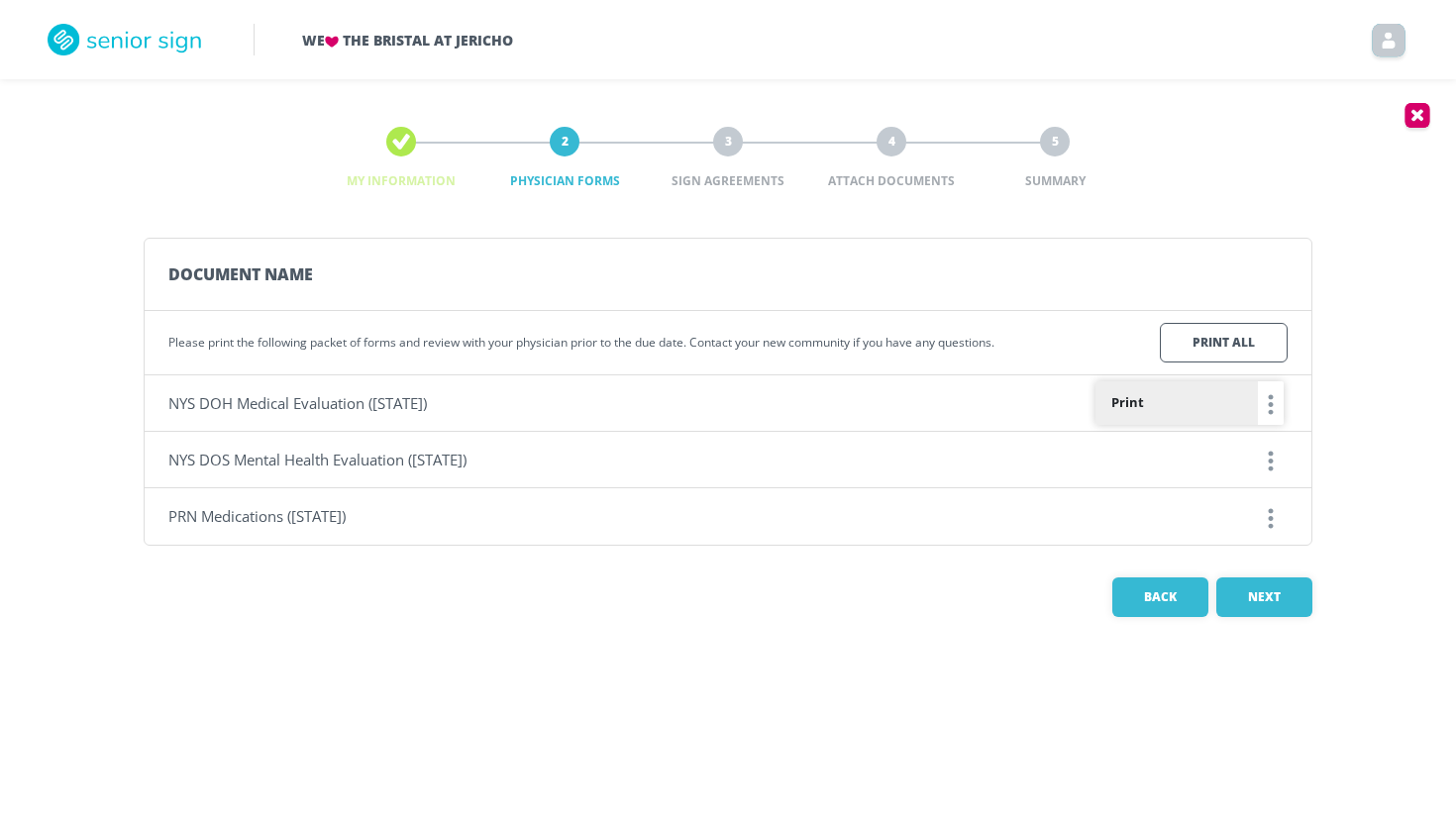 click on "Print" at bounding box center [1177, 403] 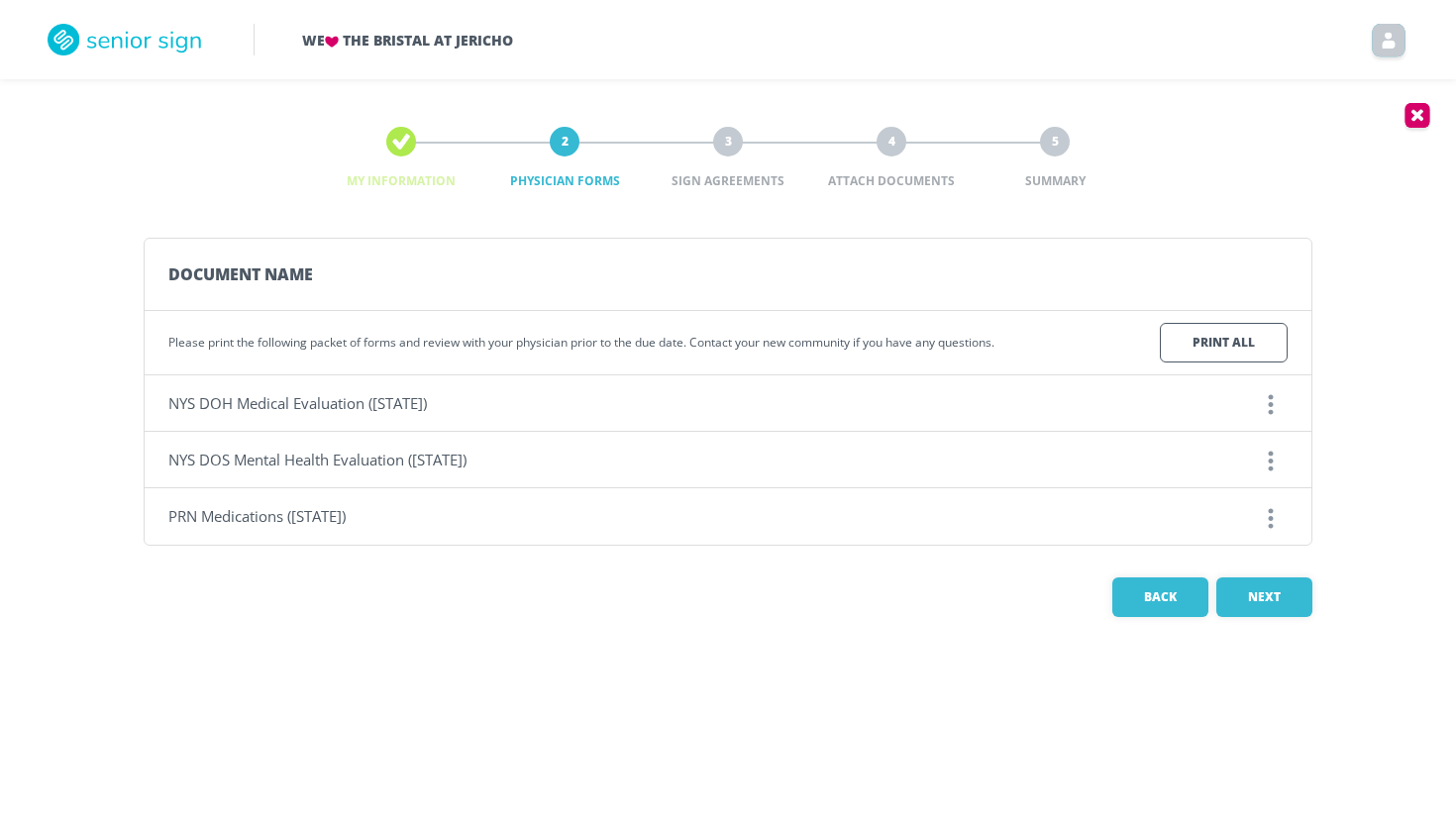 click on "NYS DOS Mental Health Evaluation ([STATE])" at bounding box center (297, 403) 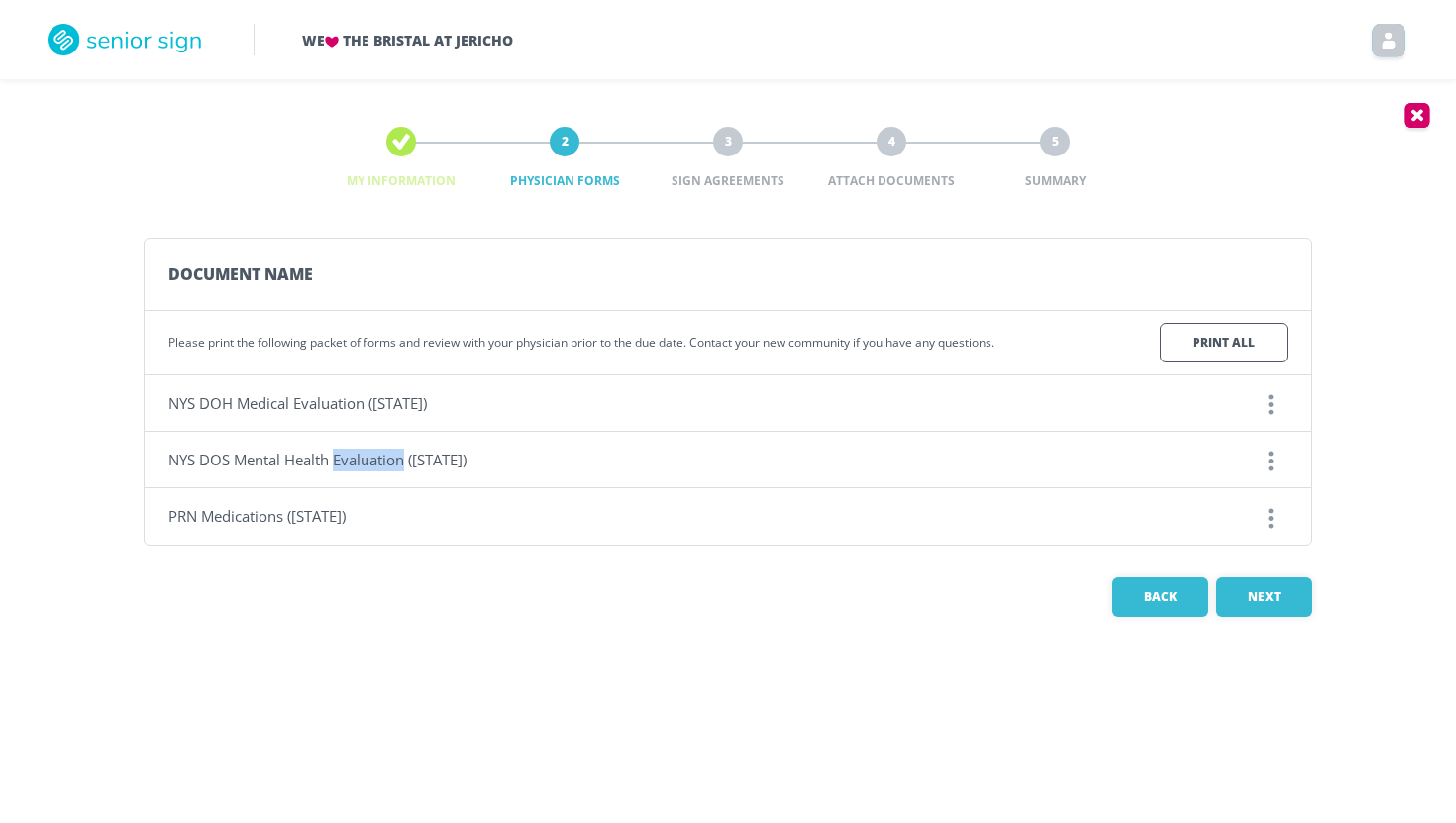 click on "NYS DOS Mental Health Evaluation ([STATE])" at bounding box center (297, 403) 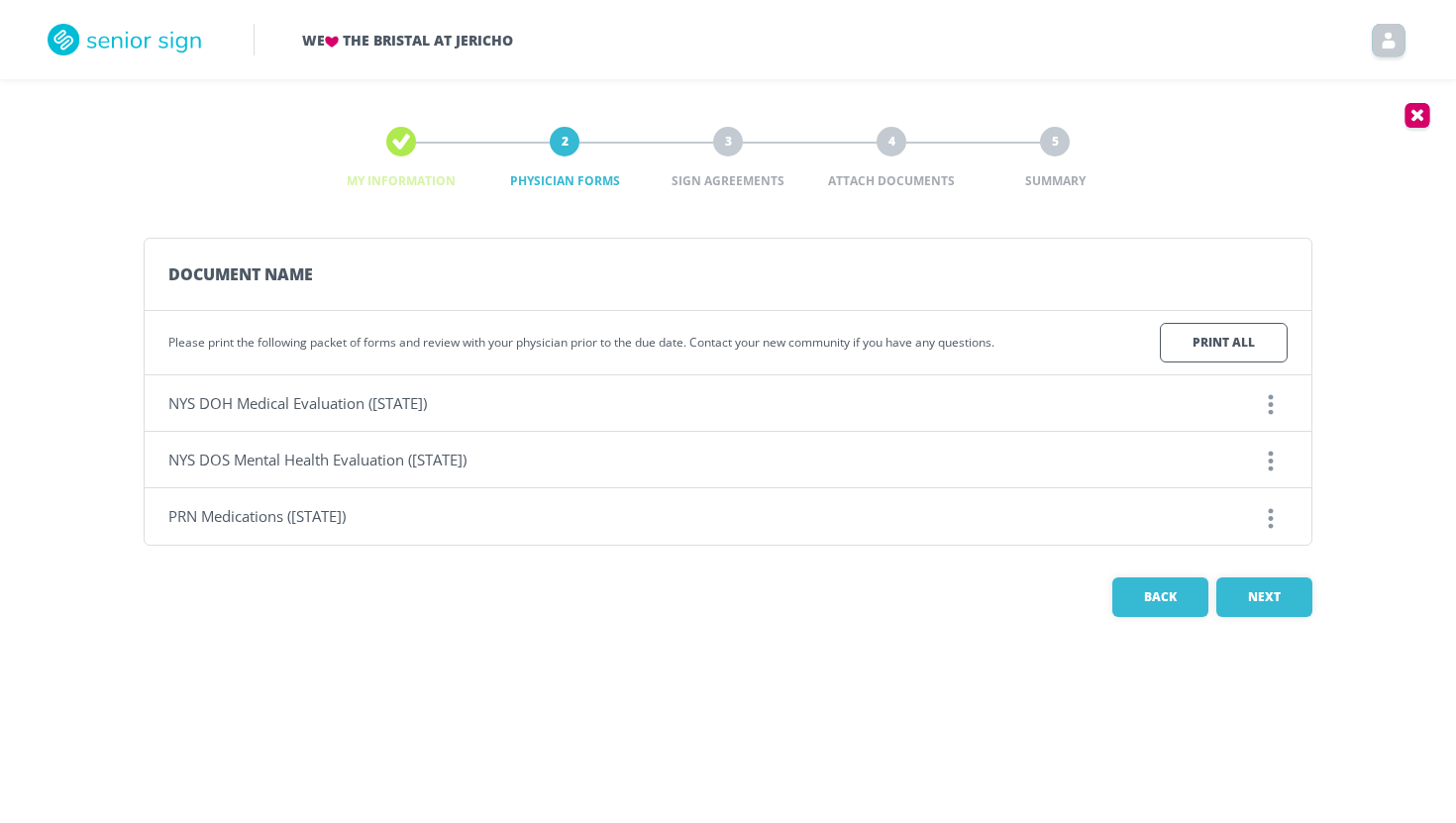 click on "NYS DOS Mental Health Evaluation ([STATE])" at bounding box center (698, 403) 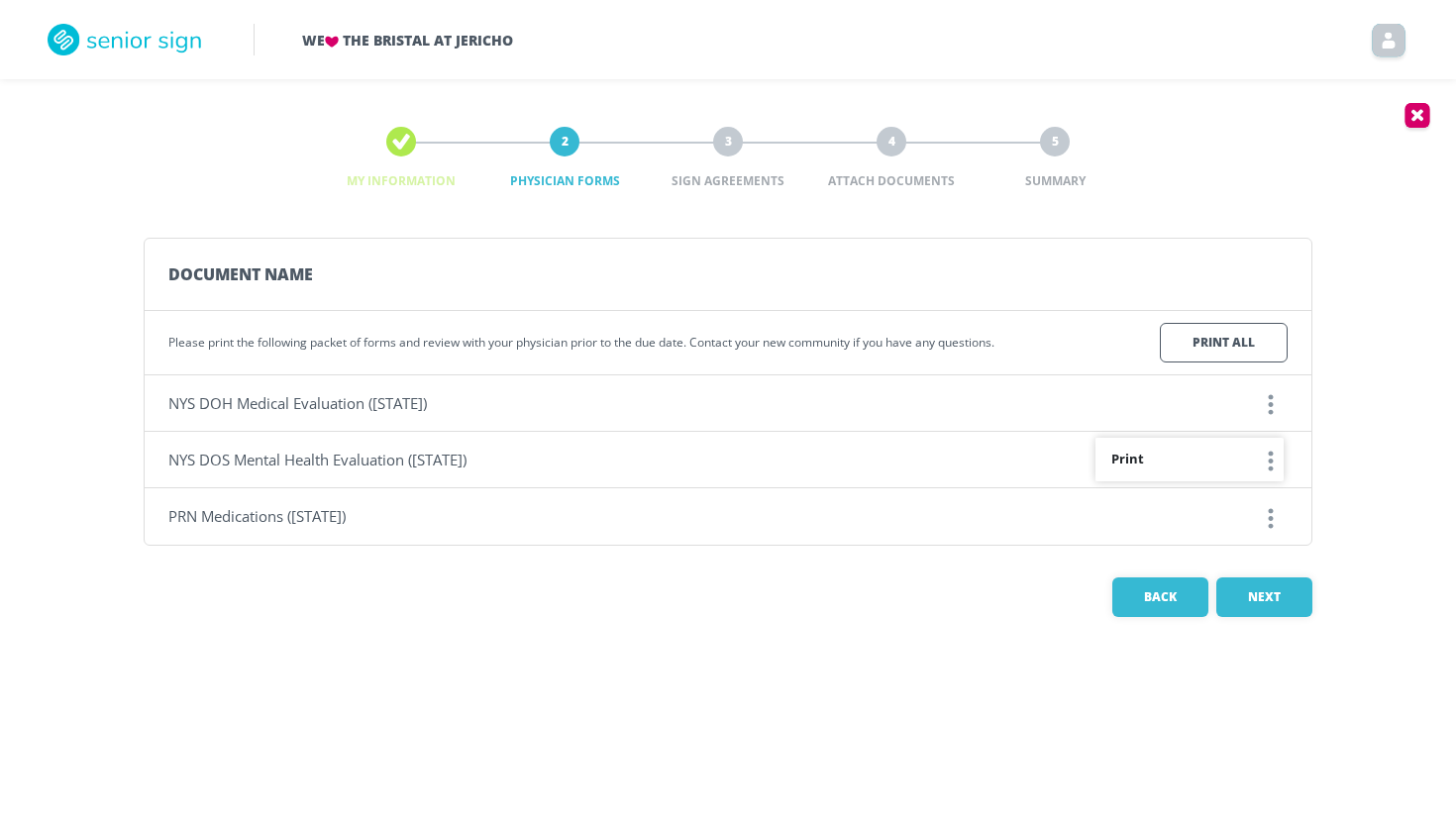 click on "My Information 2 Physician Forms 3 Sign Agreements 4 Attach Documents 5 Summary Document Name Please print the following packet of forms and review with your physician prior to the due date. Contact your new community if you have any questions. Print All NYS DOH Medical Evaluation ([STATE]) NYS DOS Mental Health Evaluation ([STATE]) Print PRN Medications ([STATE]) Back    Next" at bounding box center (728, 371) 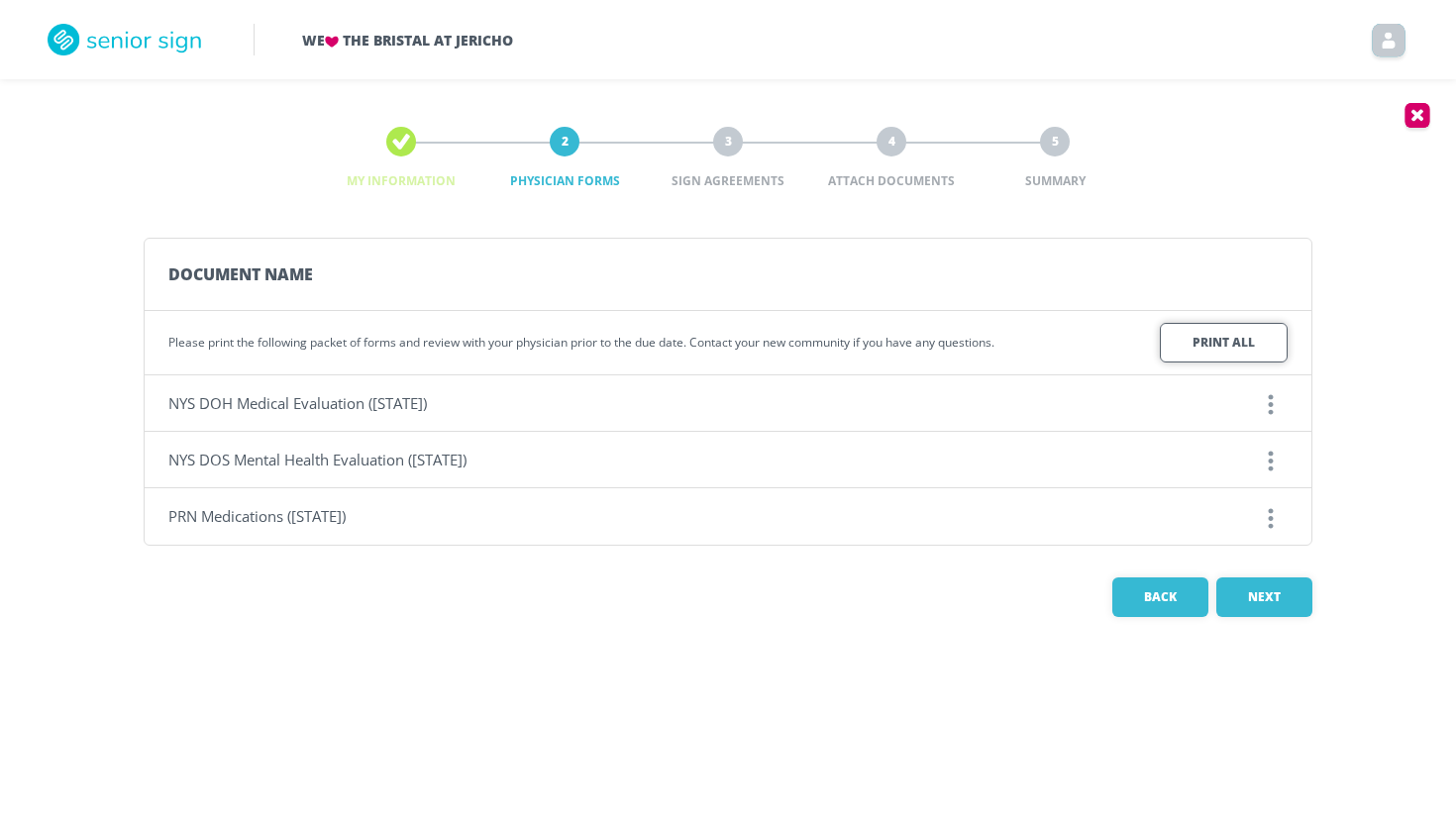 click on "Print All" at bounding box center [1223, 343] 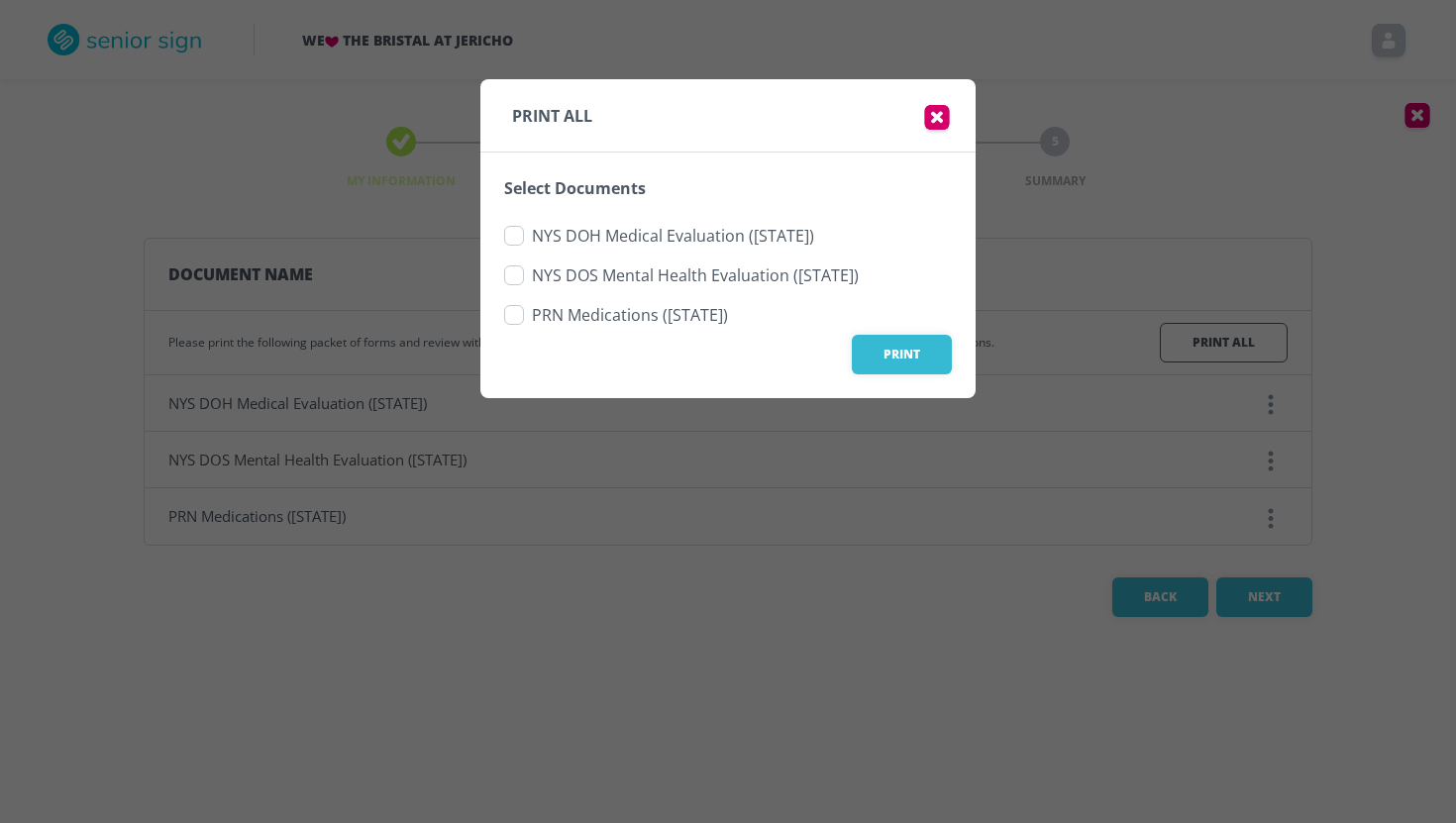 click at bounding box center [514, 236] 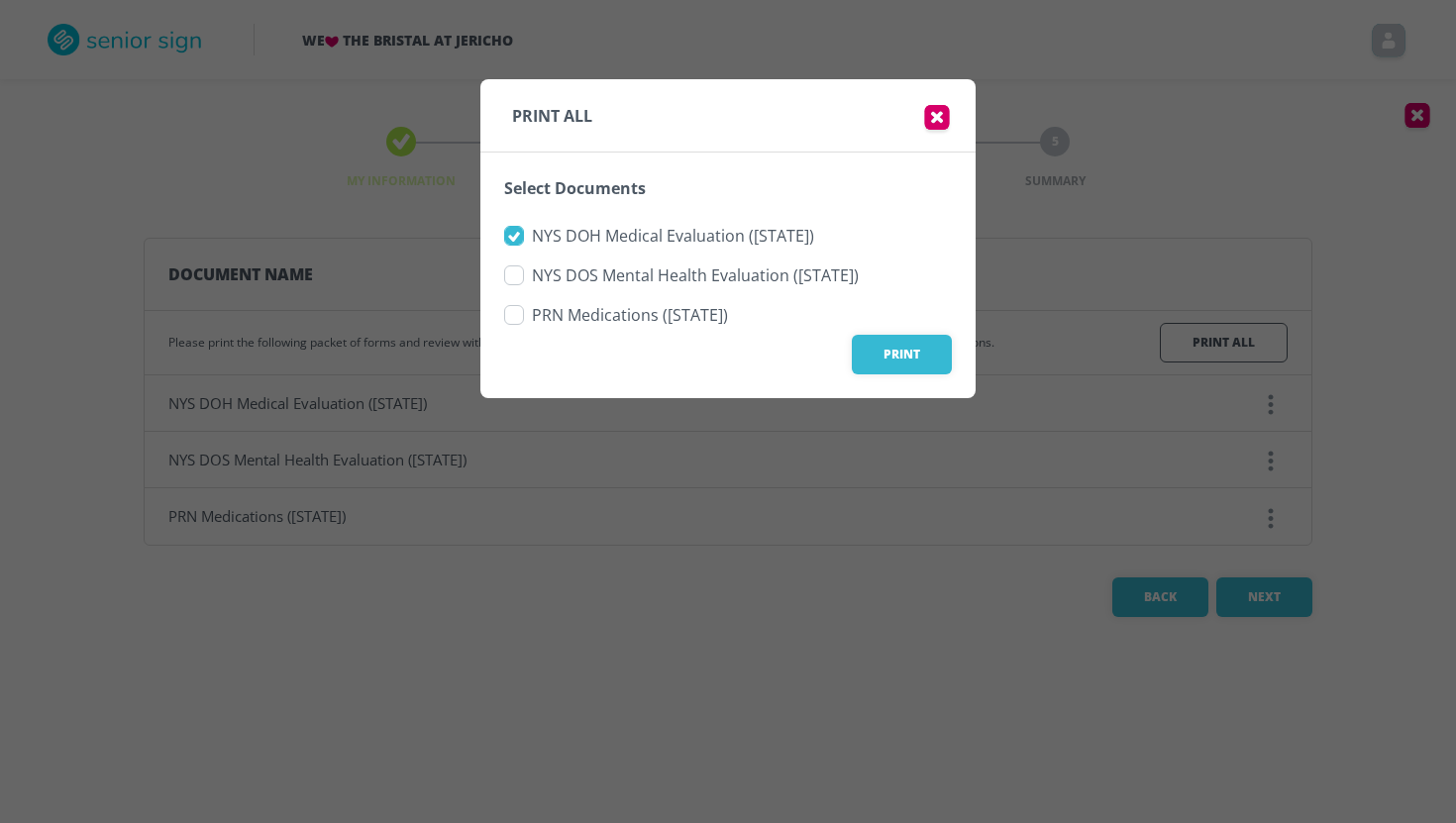 click at bounding box center (514, 275) 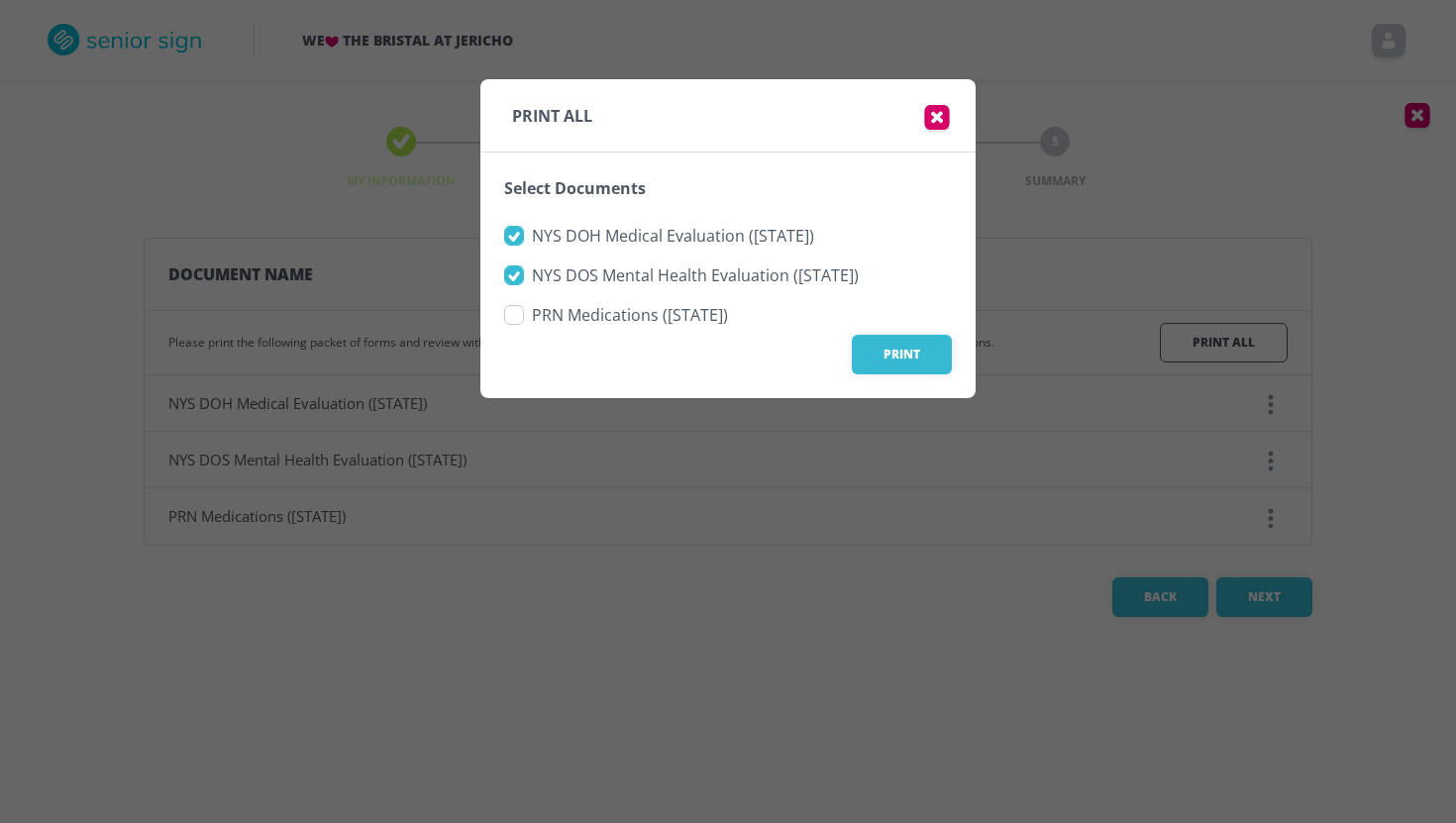 click at bounding box center [514, 315] 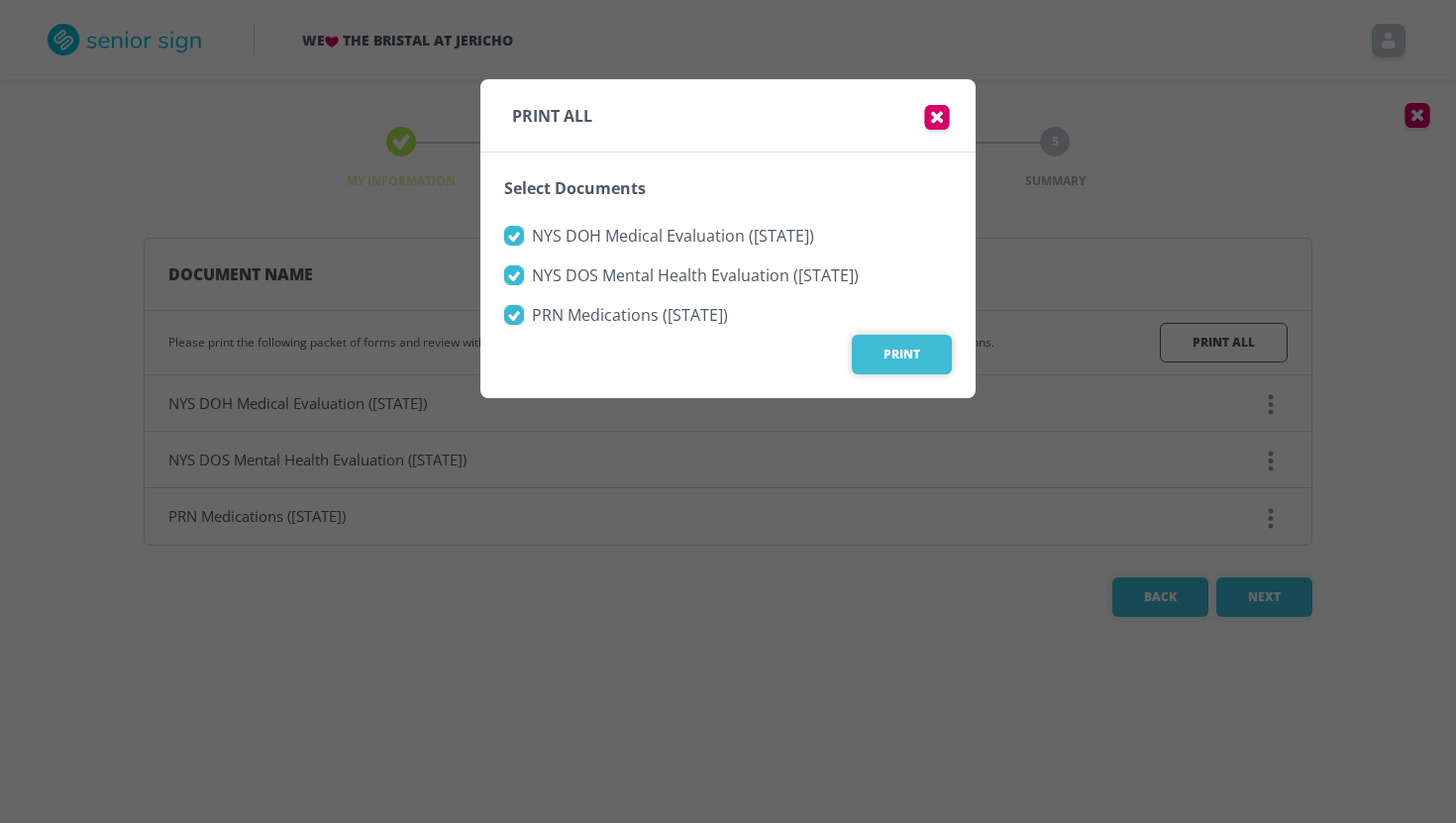 click on "Print" at bounding box center (901, 355) 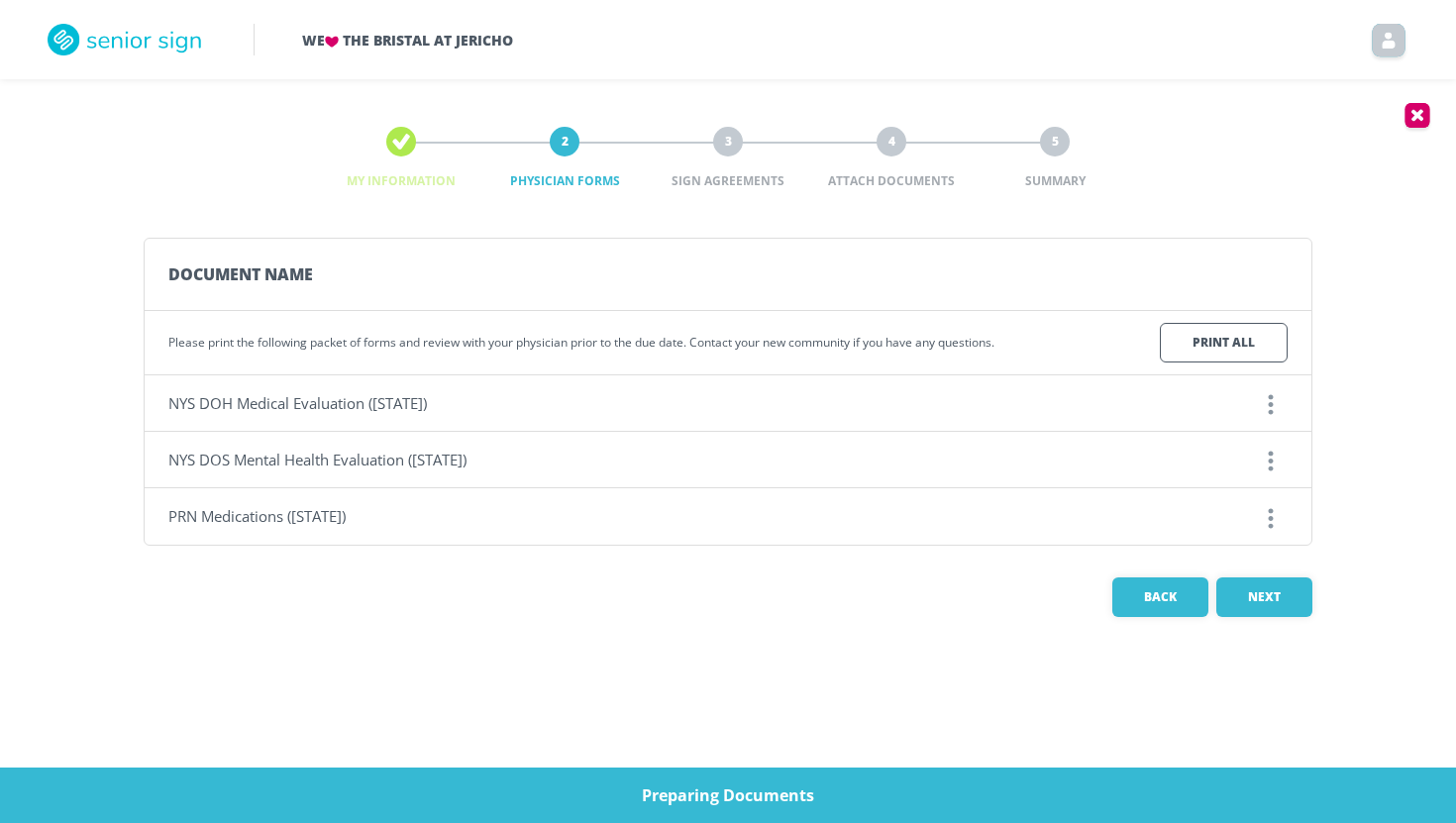 click on "Preparing Documents" at bounding box center (728, 795) 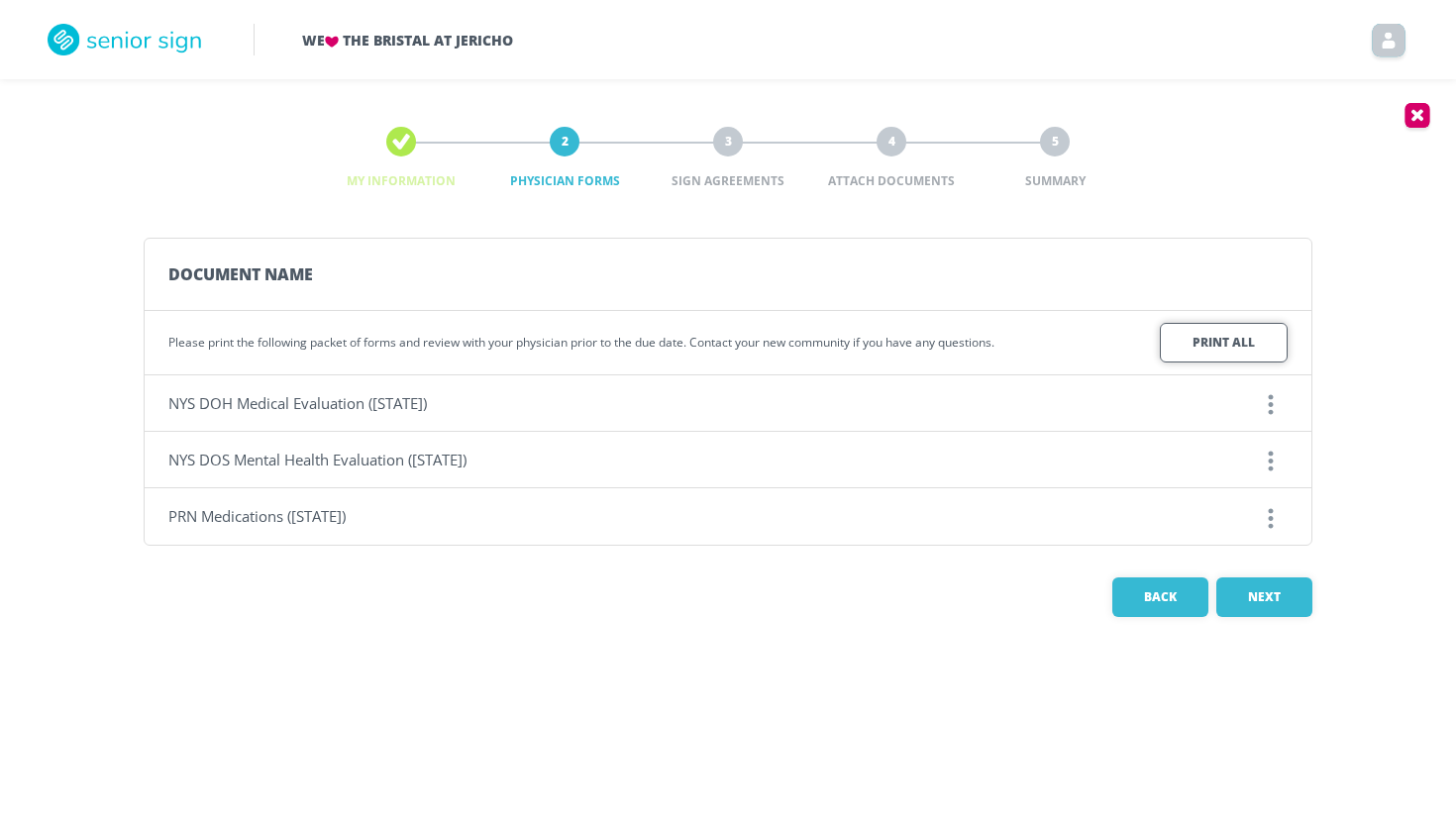 click on "Print All" at bounding box center [1223, 343] 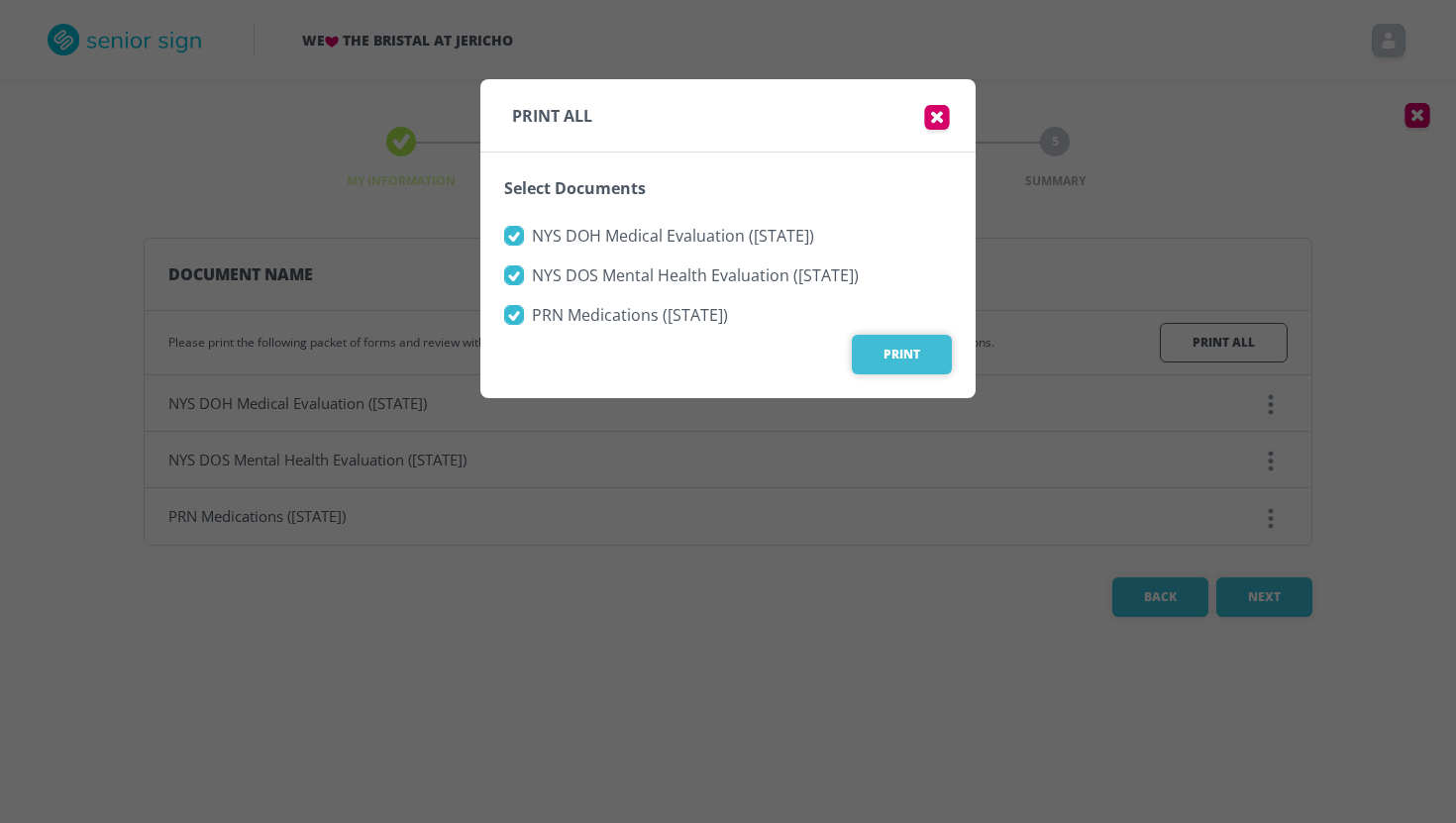 click on "Print" at bounding box center (901, 355) 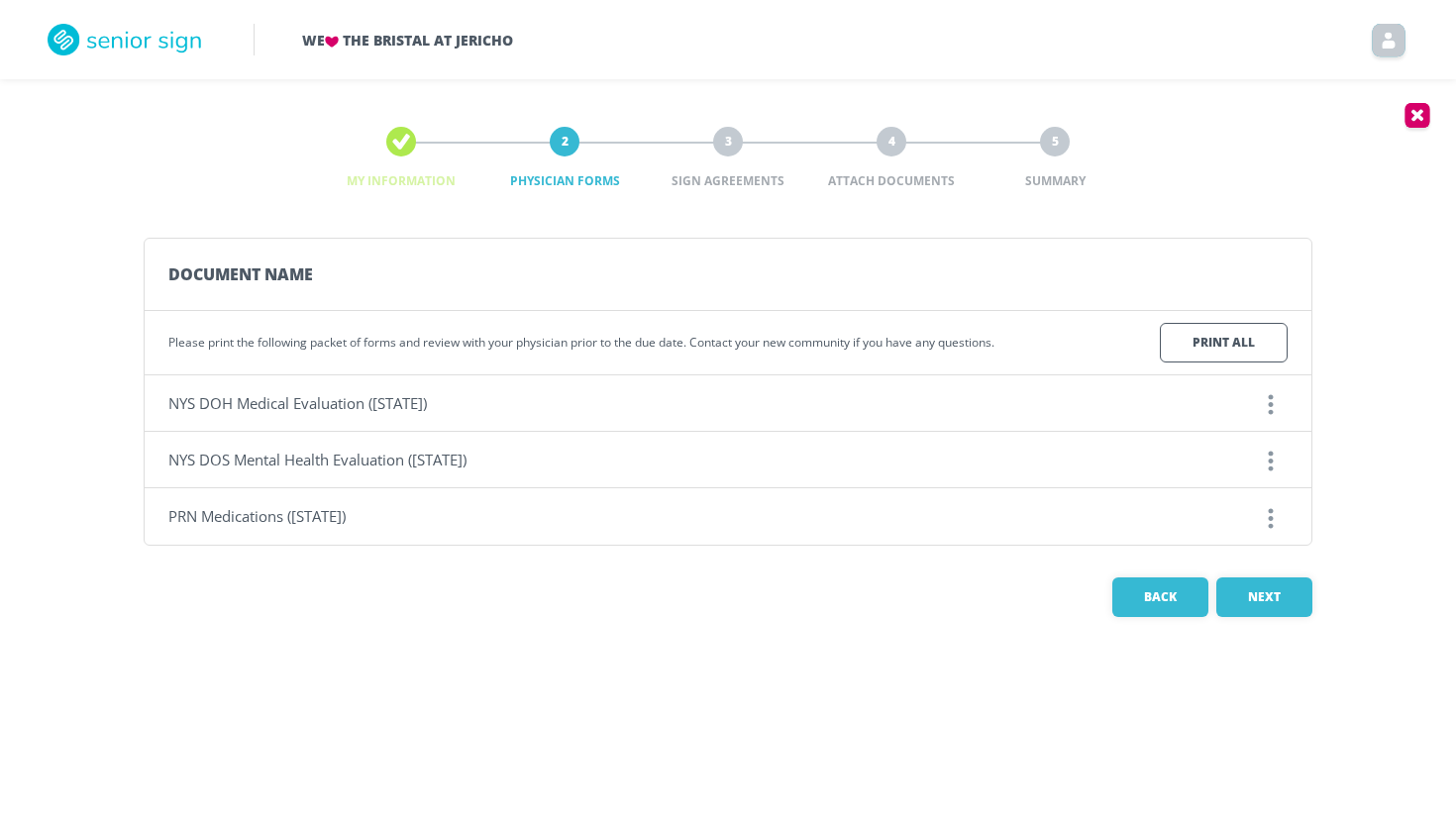 click at bounding box center (1389, 44) 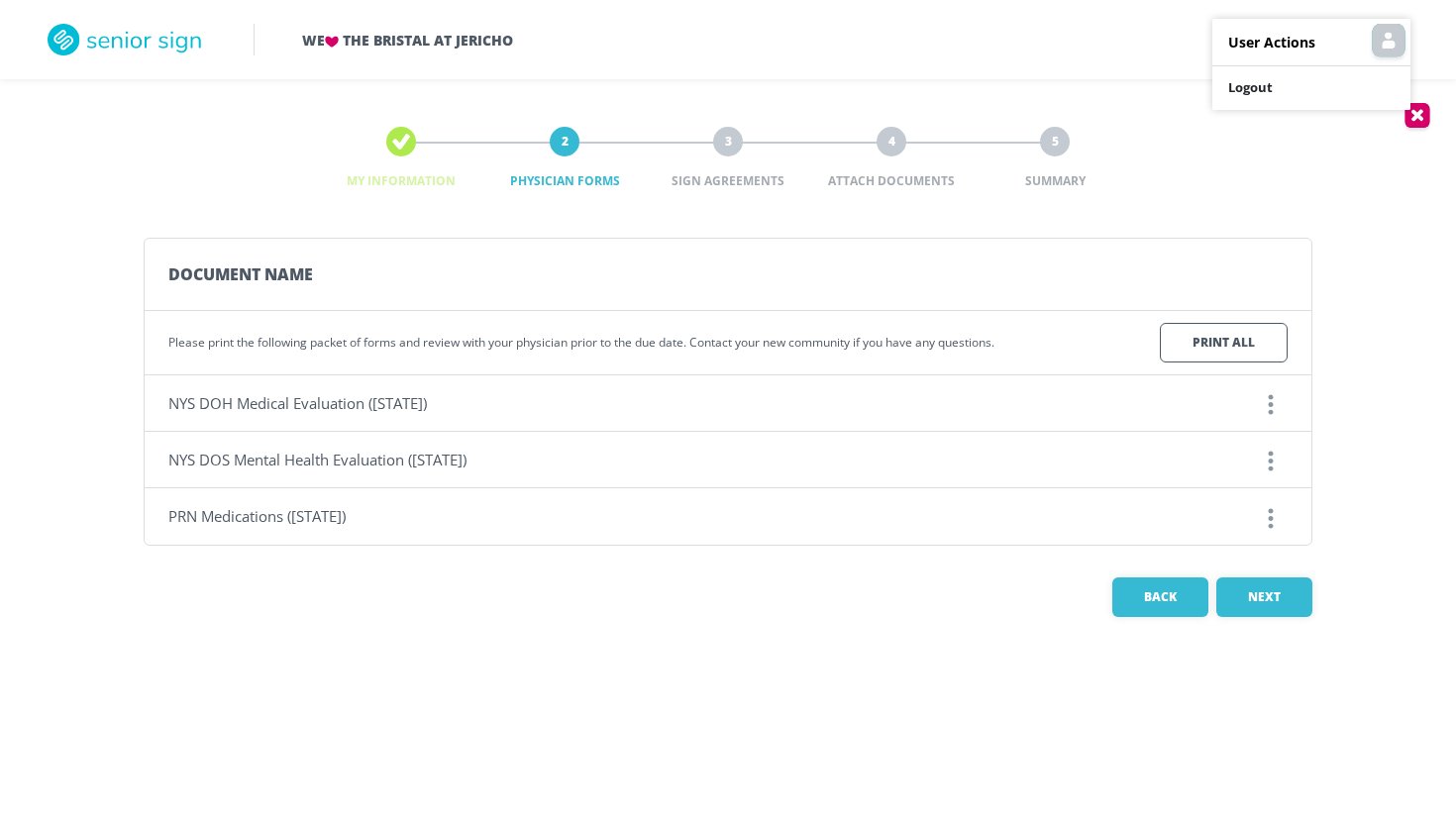 click on "My Information 2 Physician Forms 3 Sign Agreements 4 Attach Documents 5 Summary" at bounding box center (728, 158) 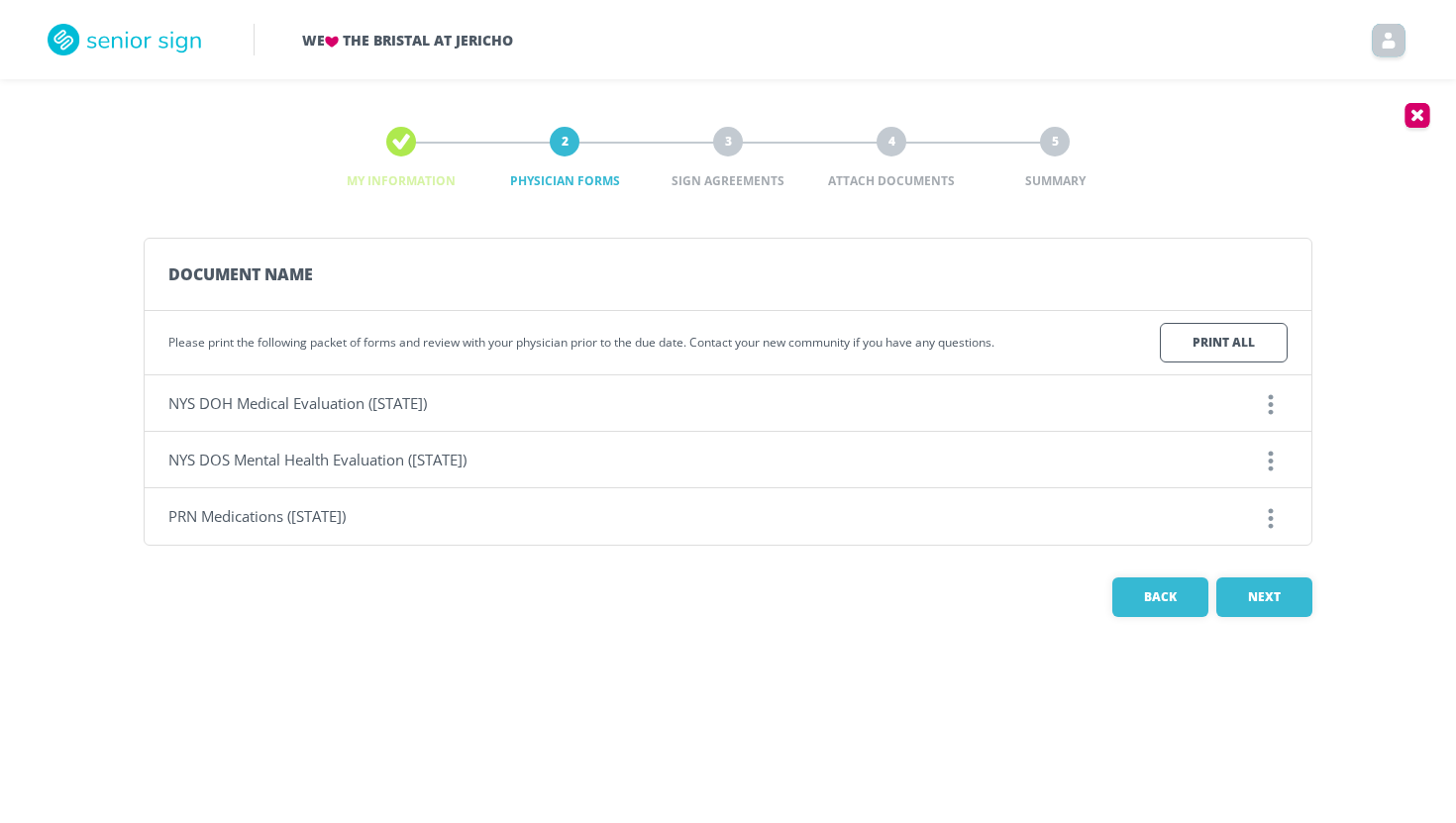 click on "Back    Next" at bounding box center [728, 597] 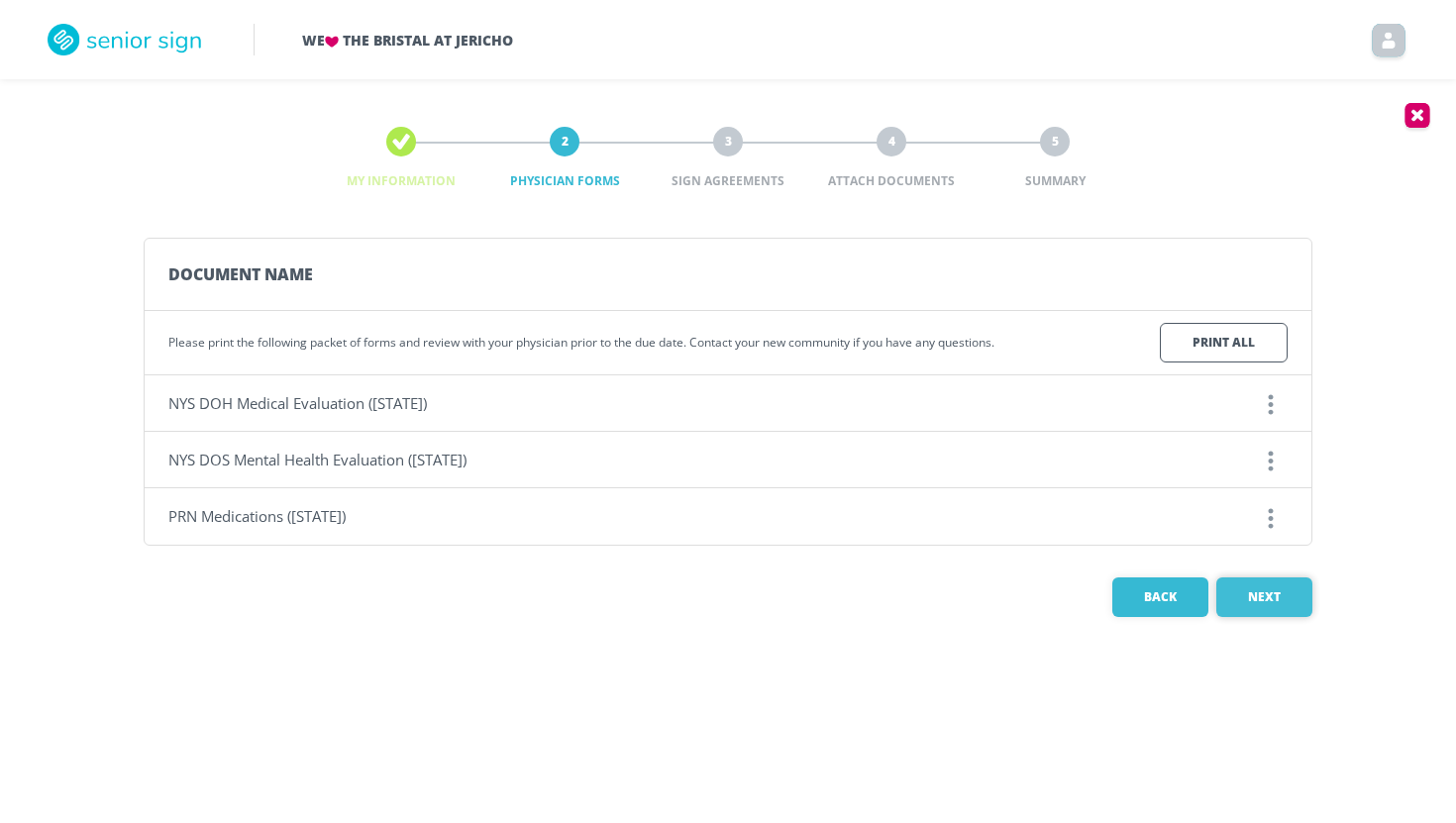 click on "Next" at bounding box center (1264, 597) 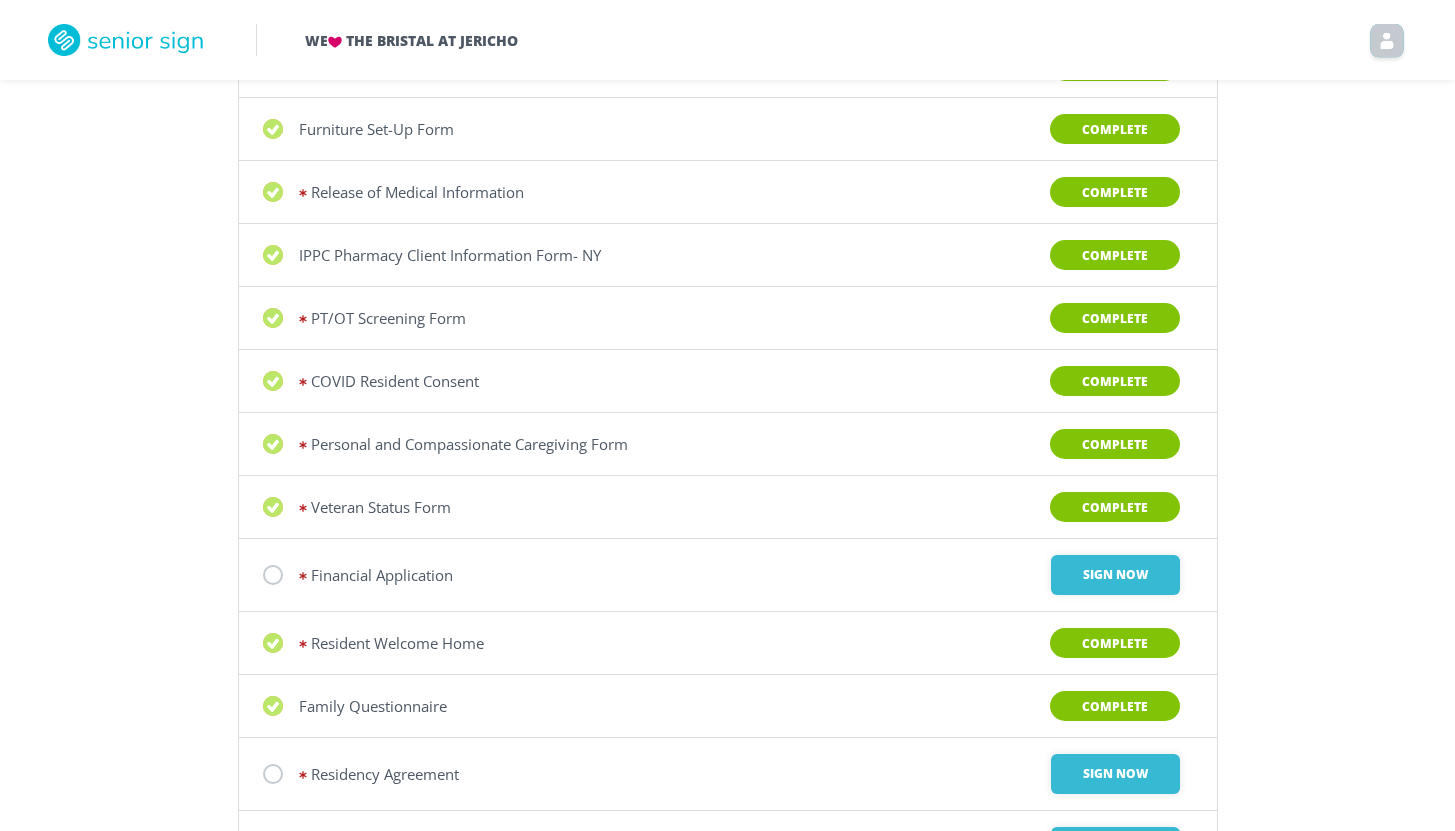 scroll, scrollTop: 452, scrollLeft: 0, axis: vertical 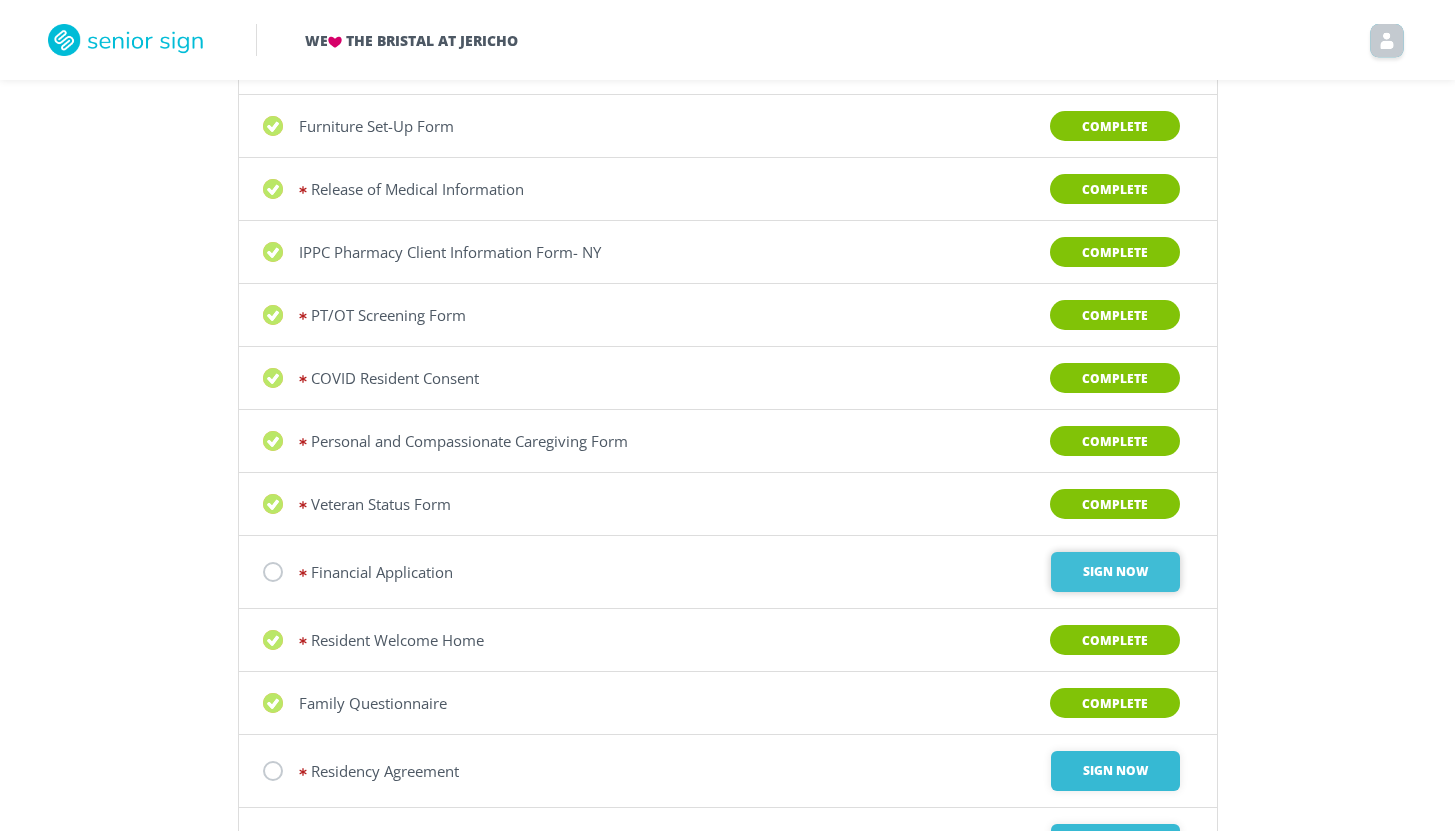 click on "Sign Now" at bounding box center (1115, 572) 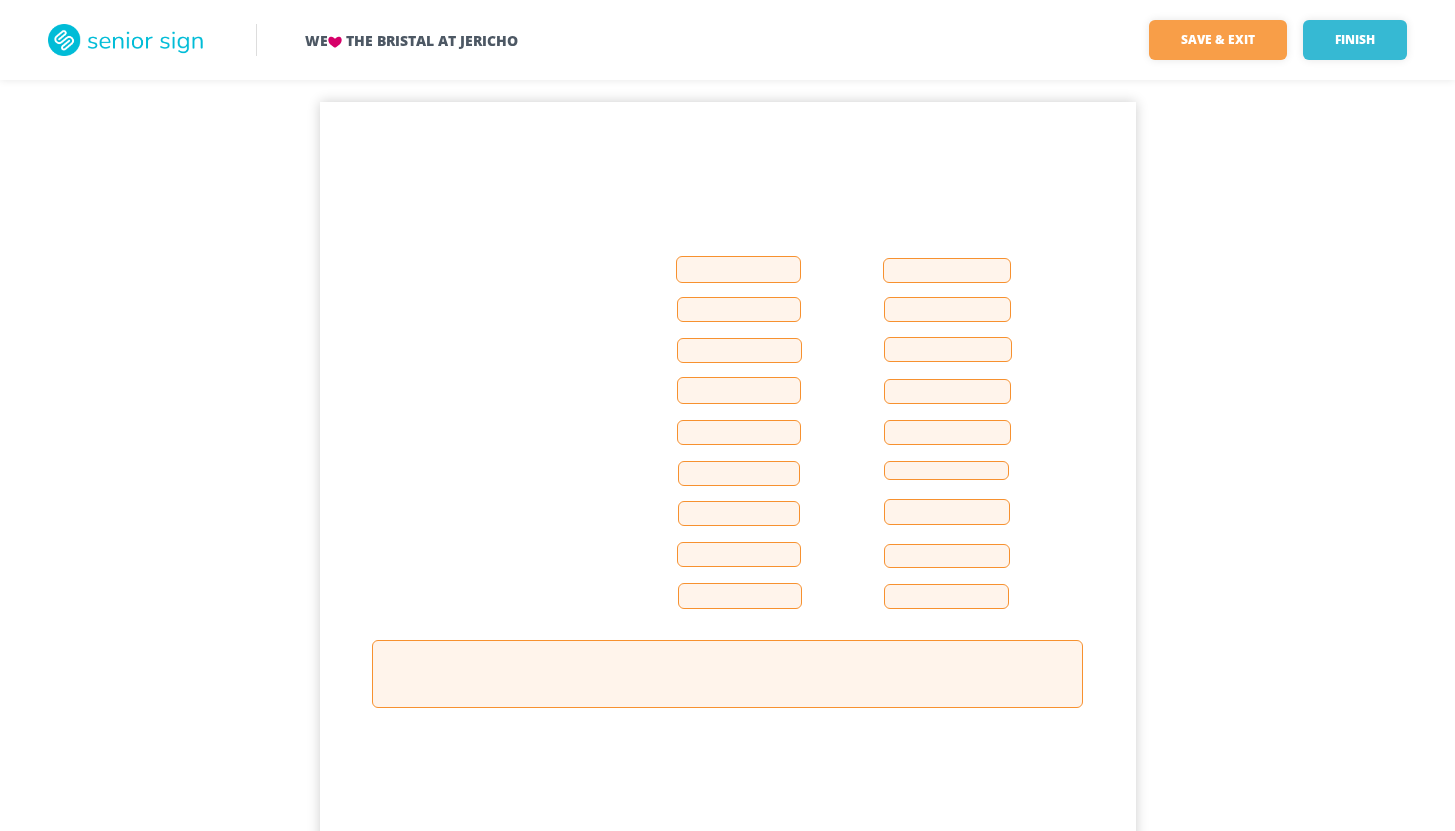 scroll, scrollTop: 54, scrollLeft: 0, axis: vertical 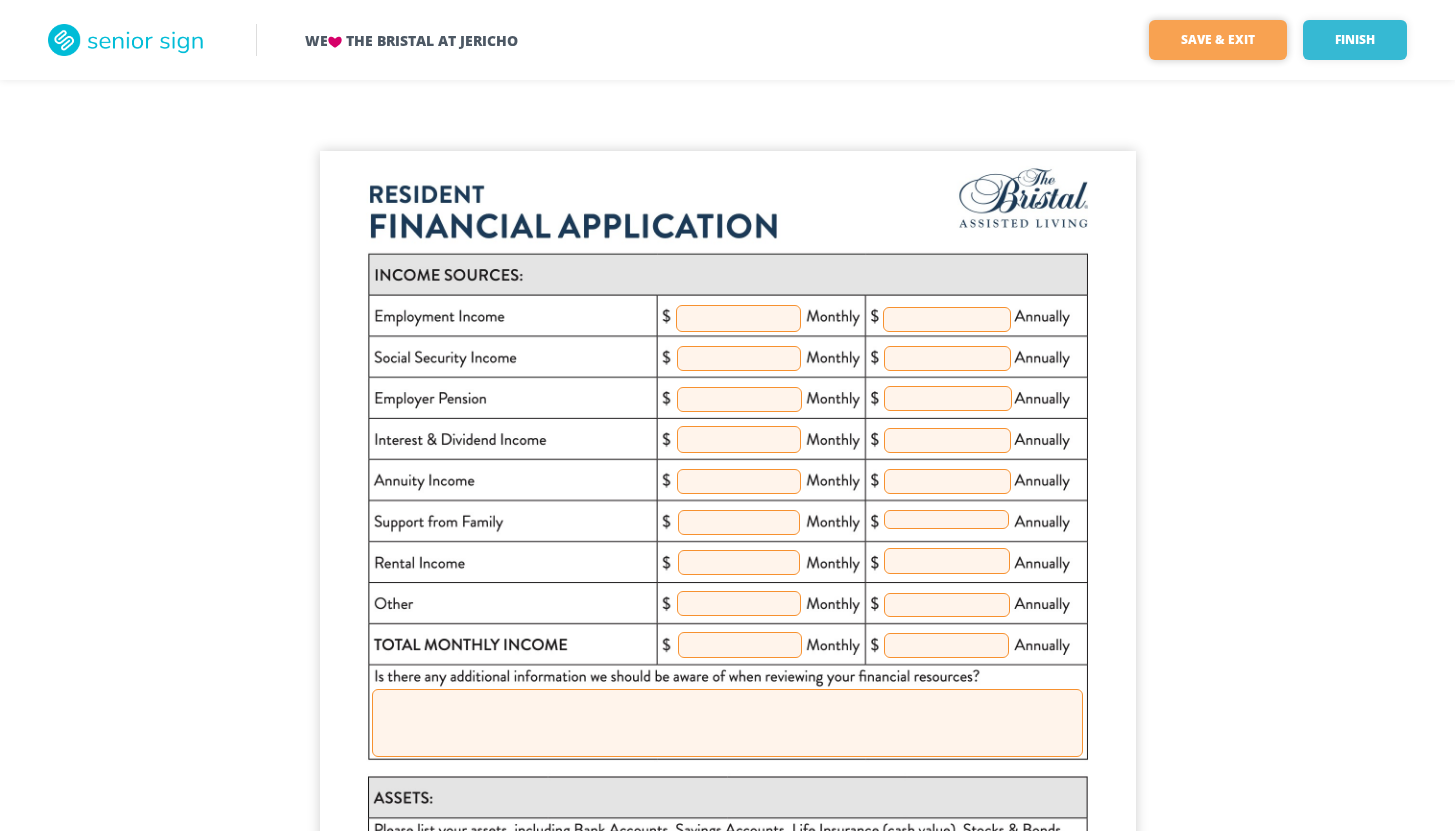 click on "Save & Exit" at bounding box center [1218, 40] 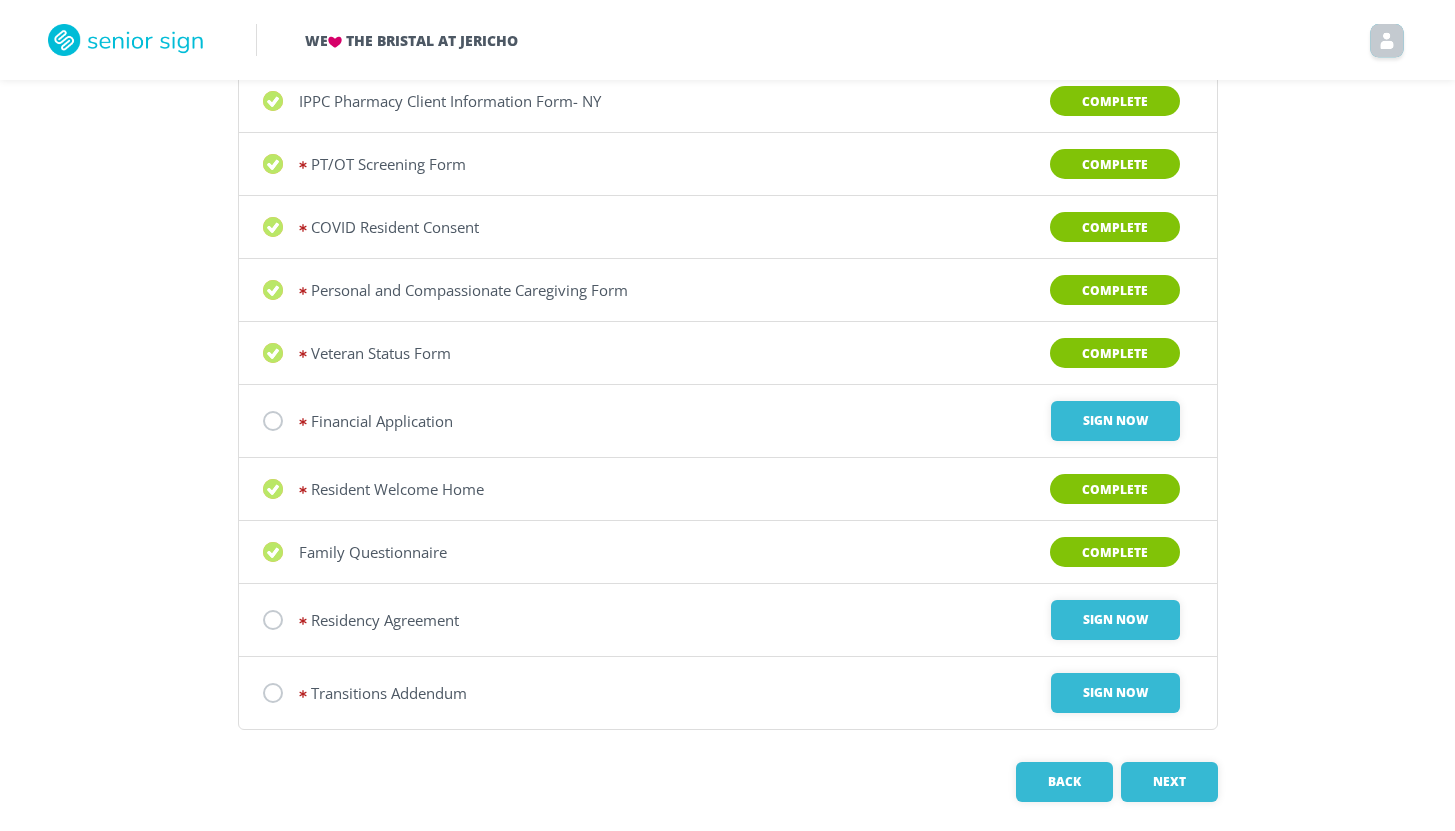 scroll, scrollTop: 622, scrollLeft: 0, axis: vertical 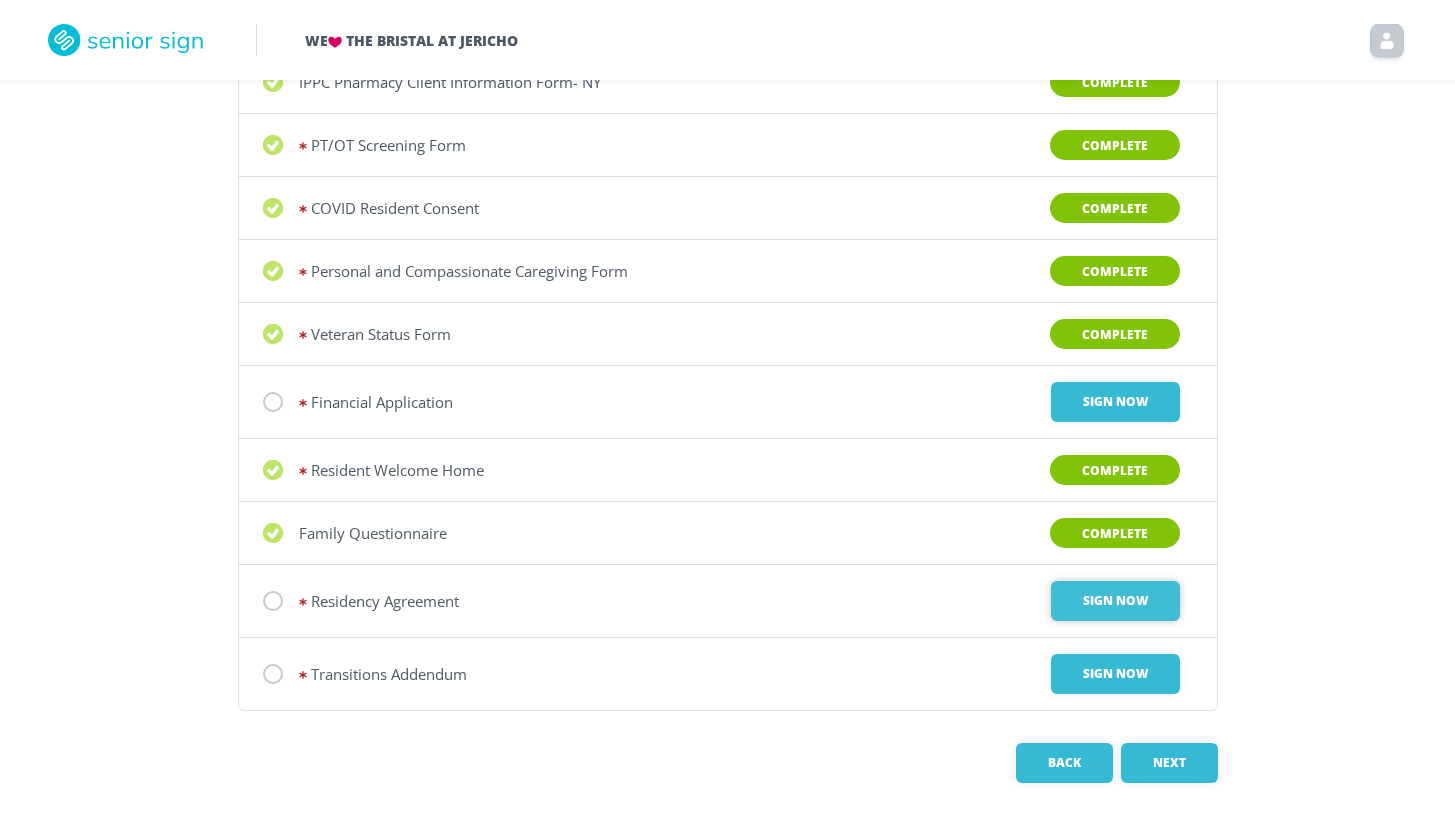 click on "Sign Now" at bounding box center [1115, 402] 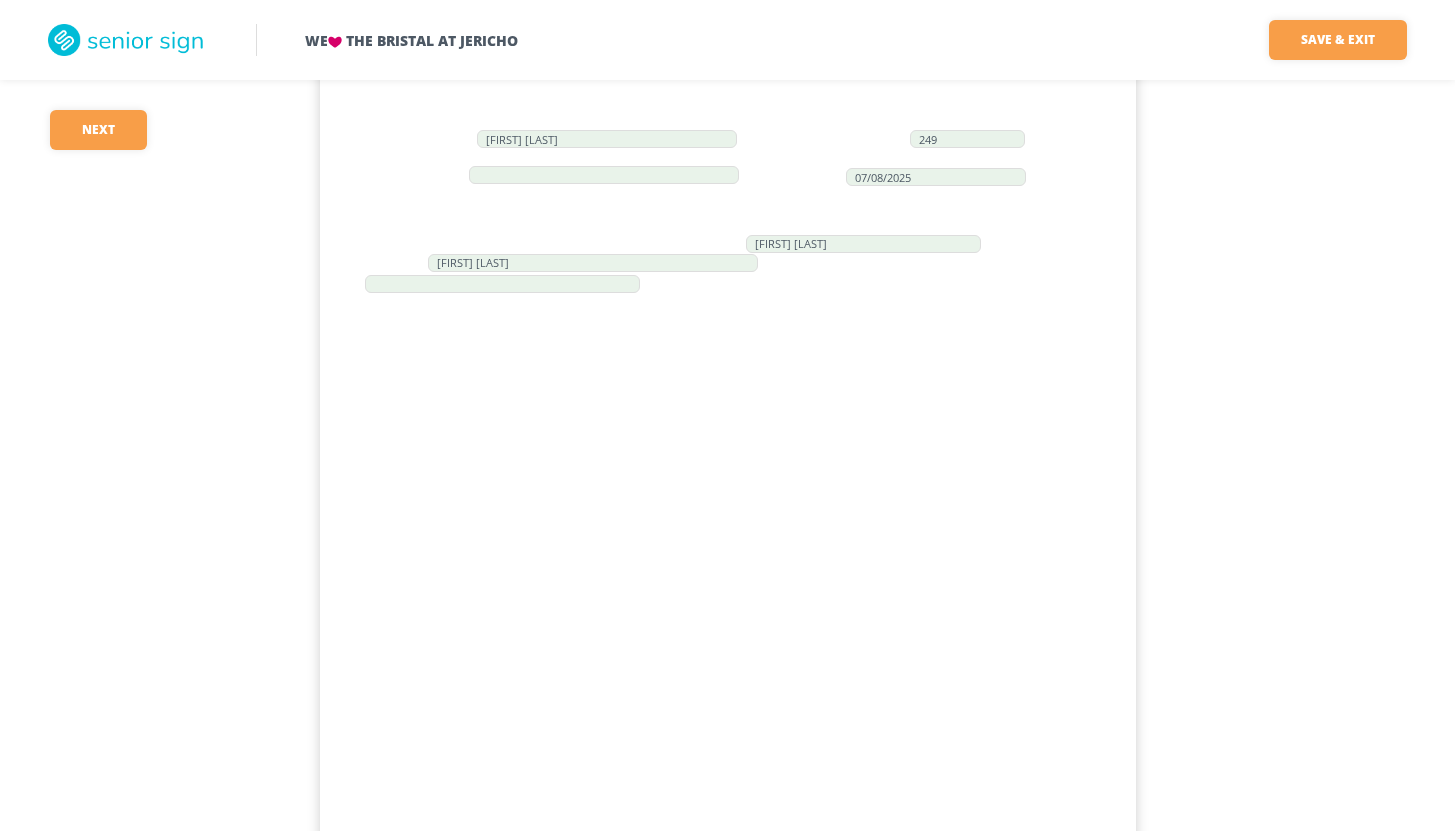scroll, scrollTop: 1131, scrollLeft: 0, axis: vertical 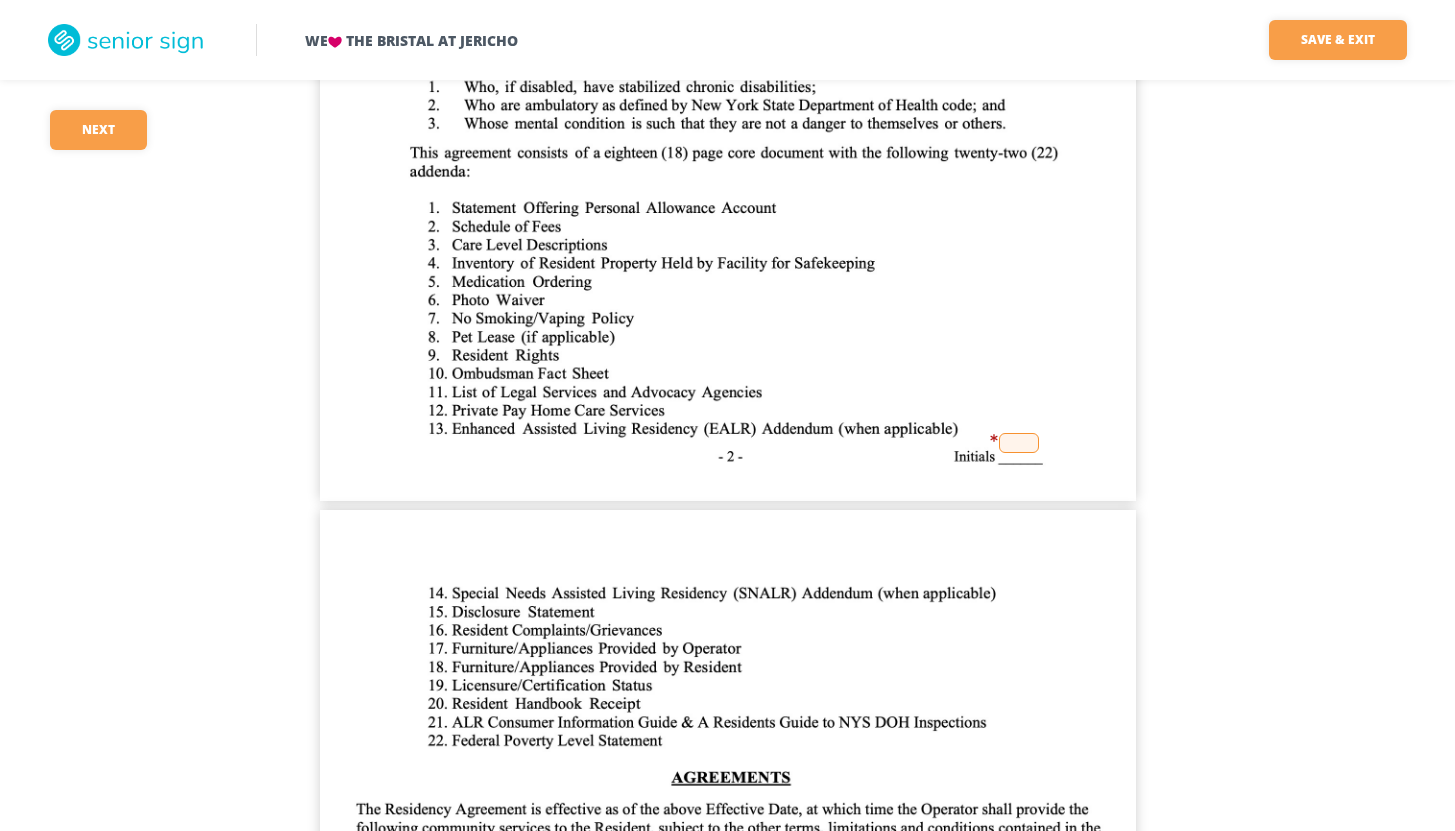 click at bounding box center (1019, 443) 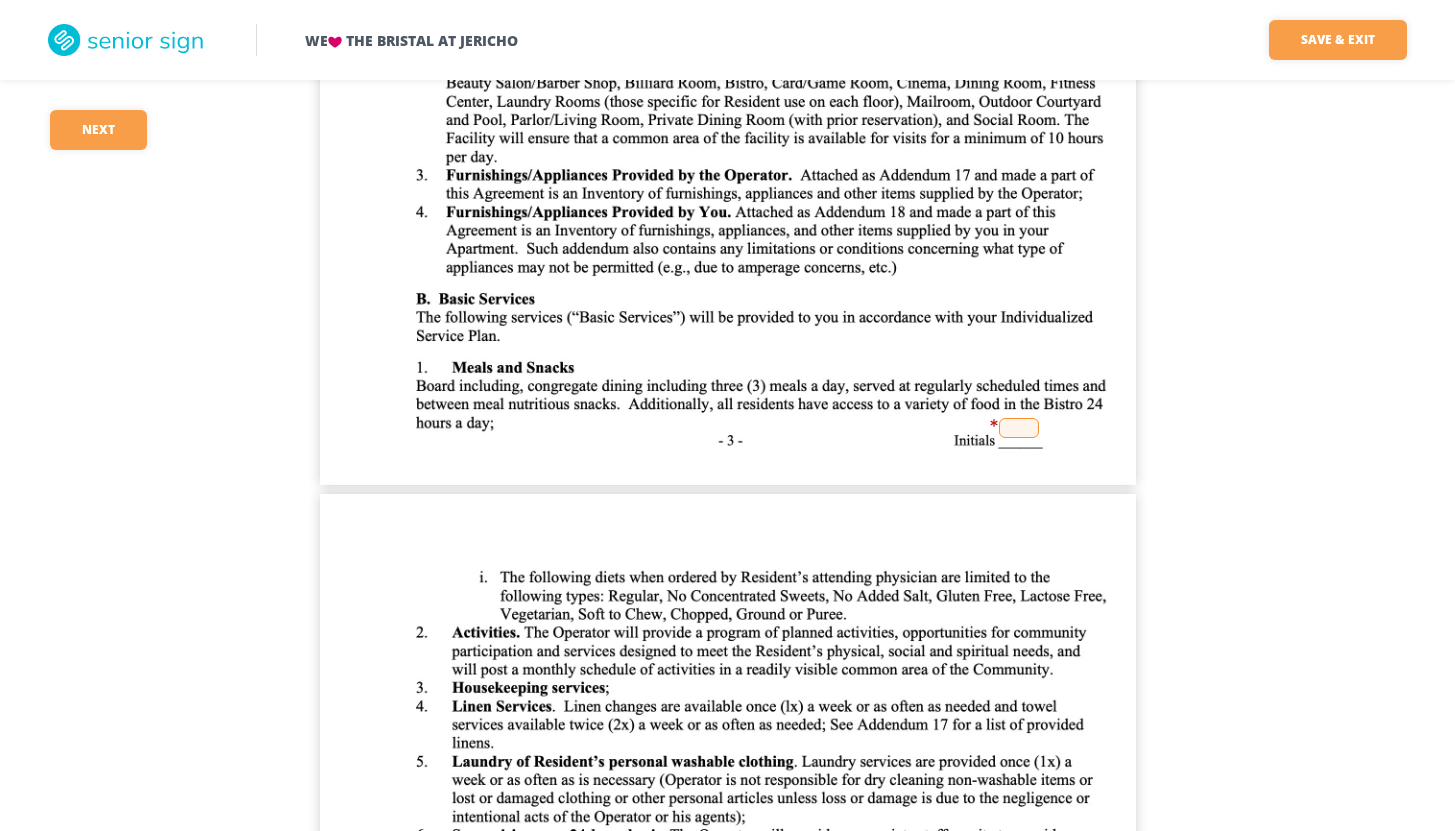 scroll, scrollTop: 2891, scrollLeft: 0, axis: vertical 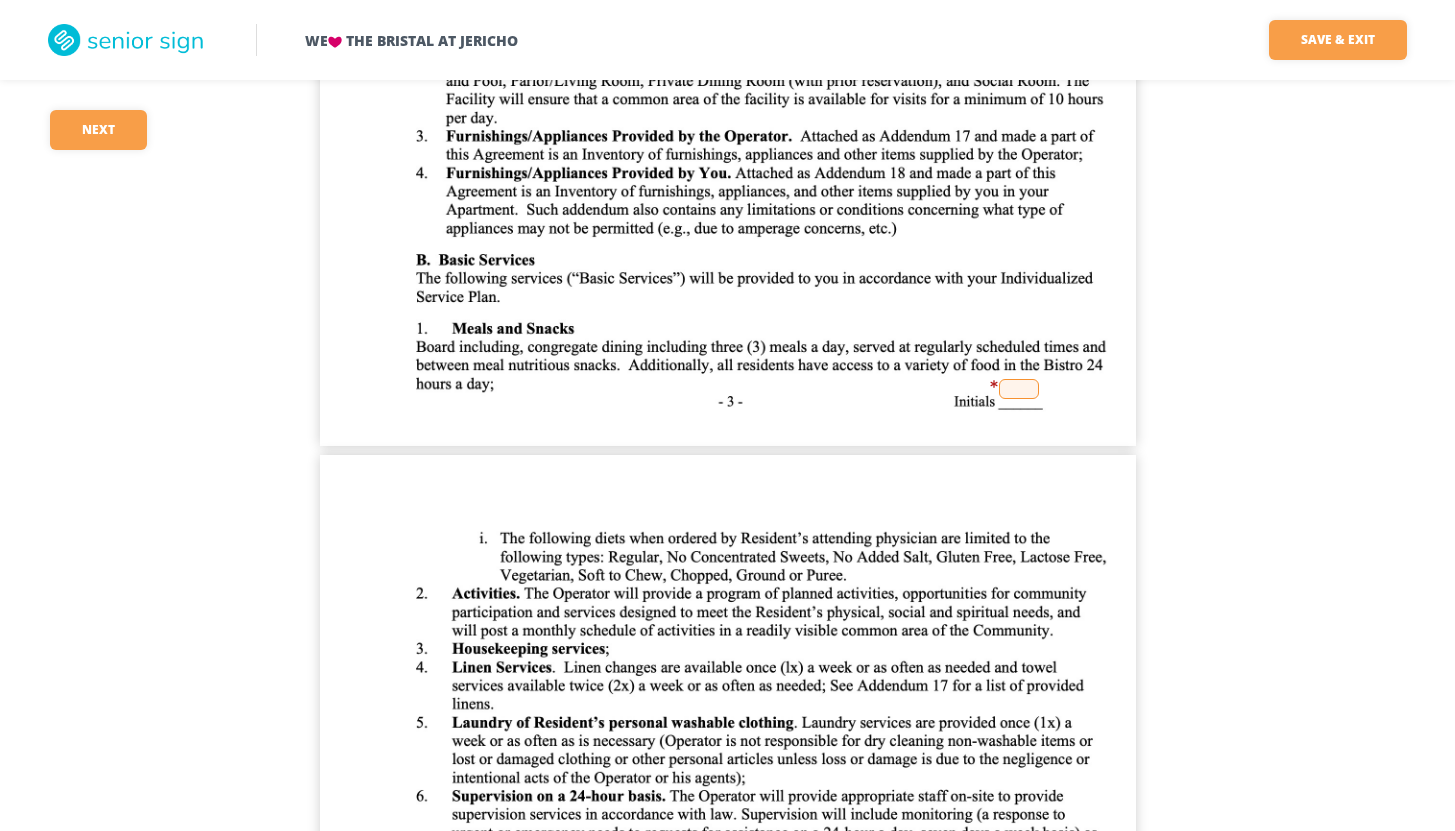 click at bounding box center [1019, 389] 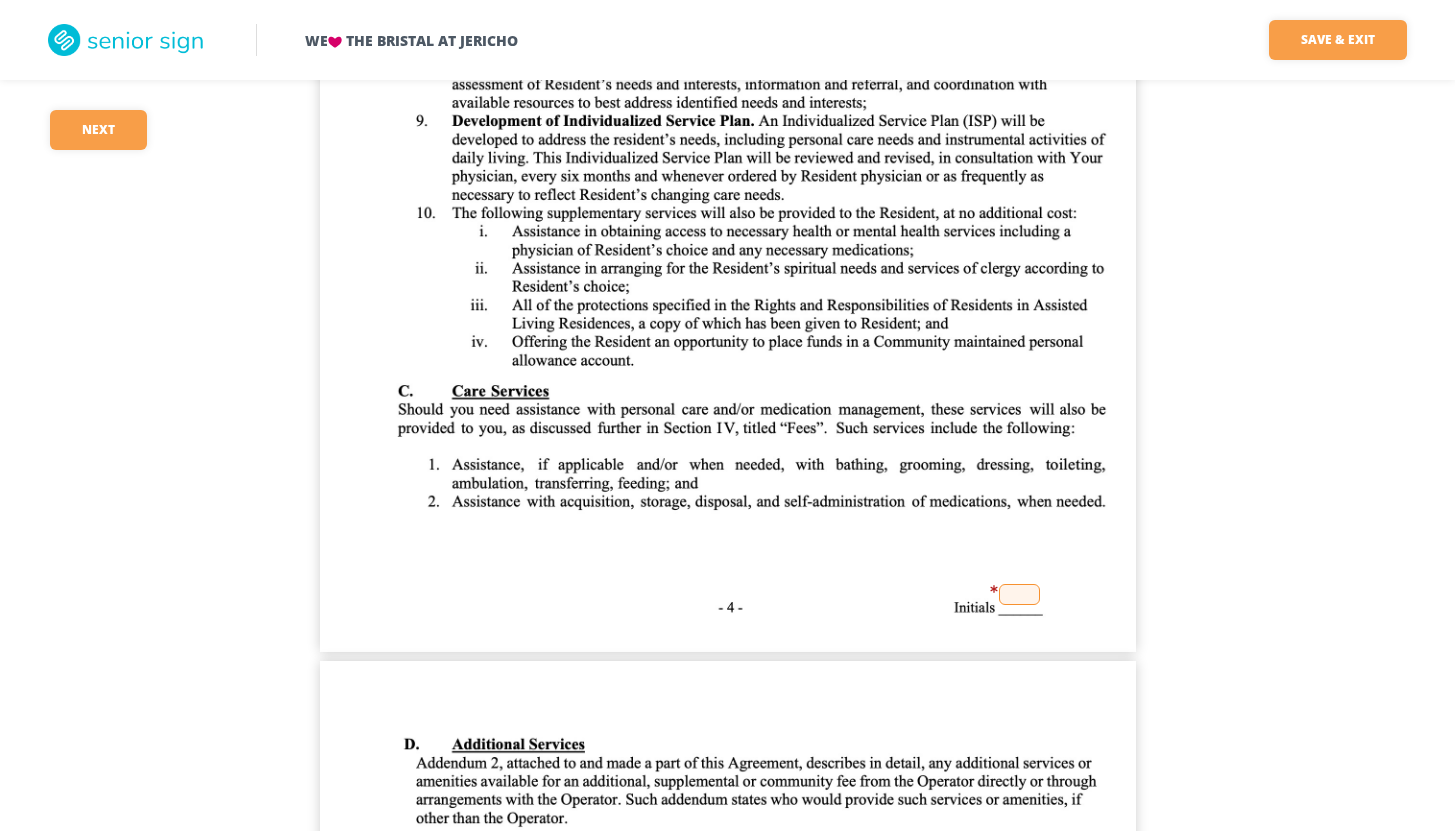 scroll, scrollTop: 3771, scrollLeft: 0, axis: vertical 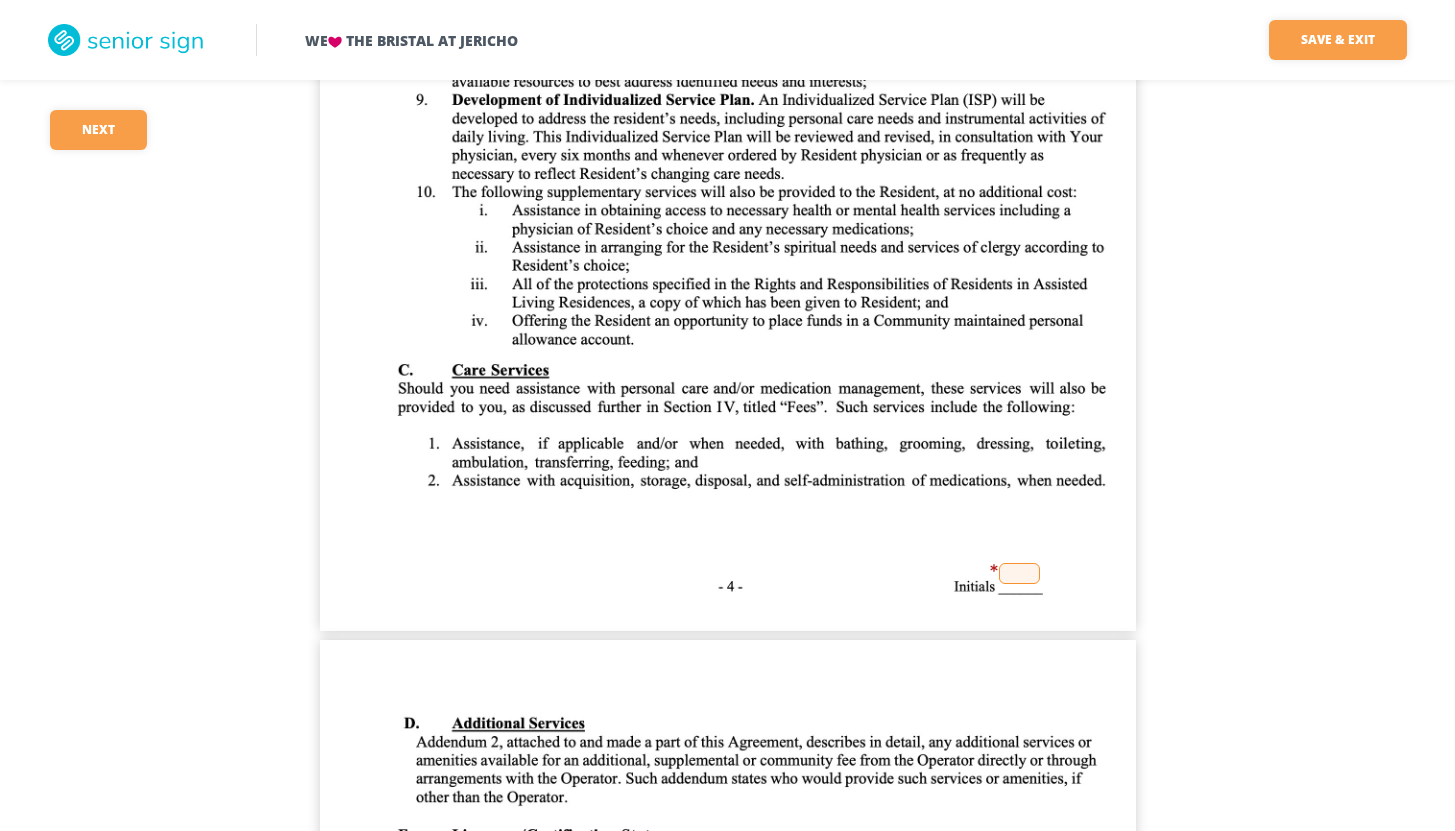 click at bounding box center (1019, 573) 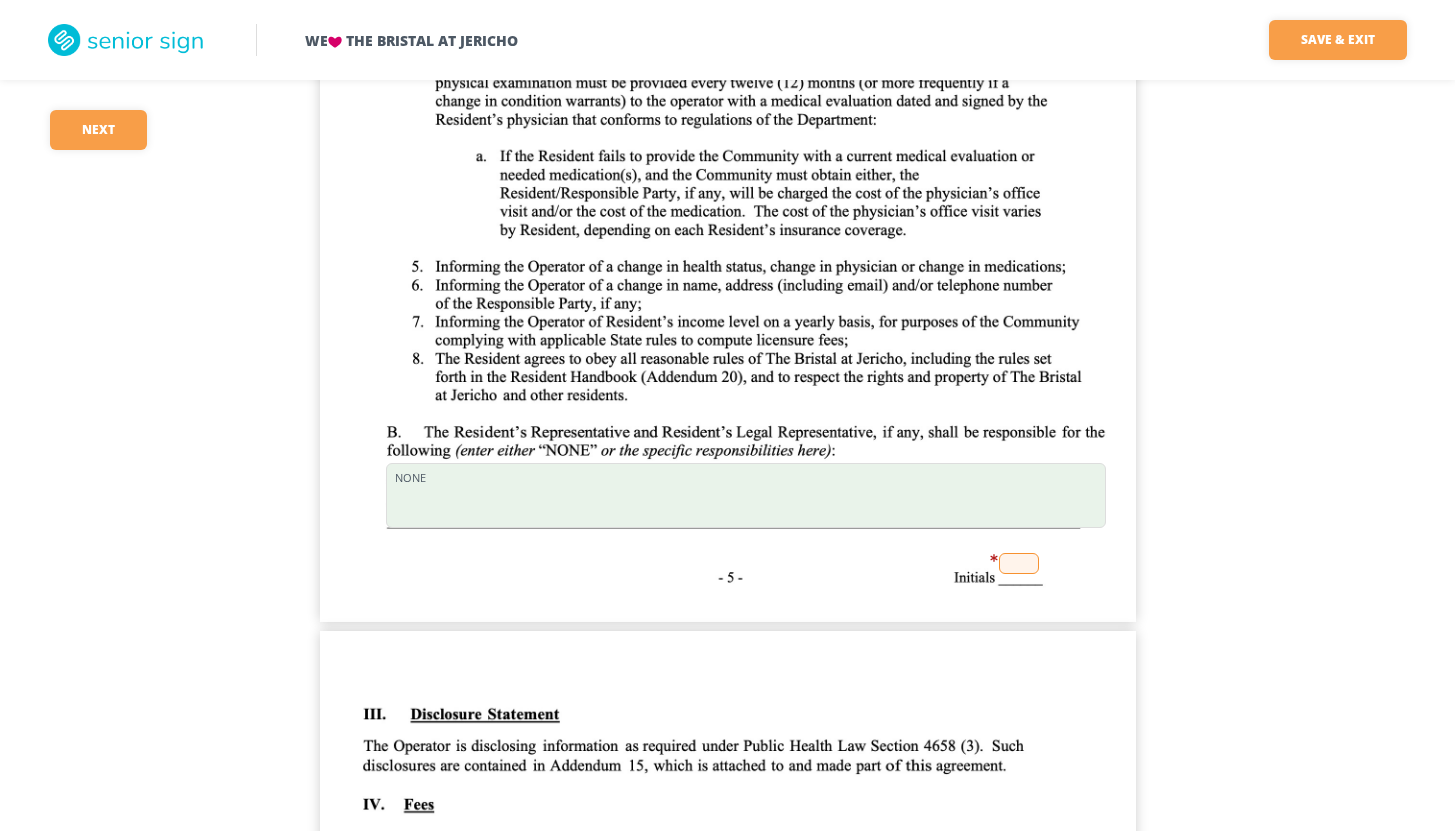 scroll, scrollTop: 4851, scrollLeft: 0, axis: vertical 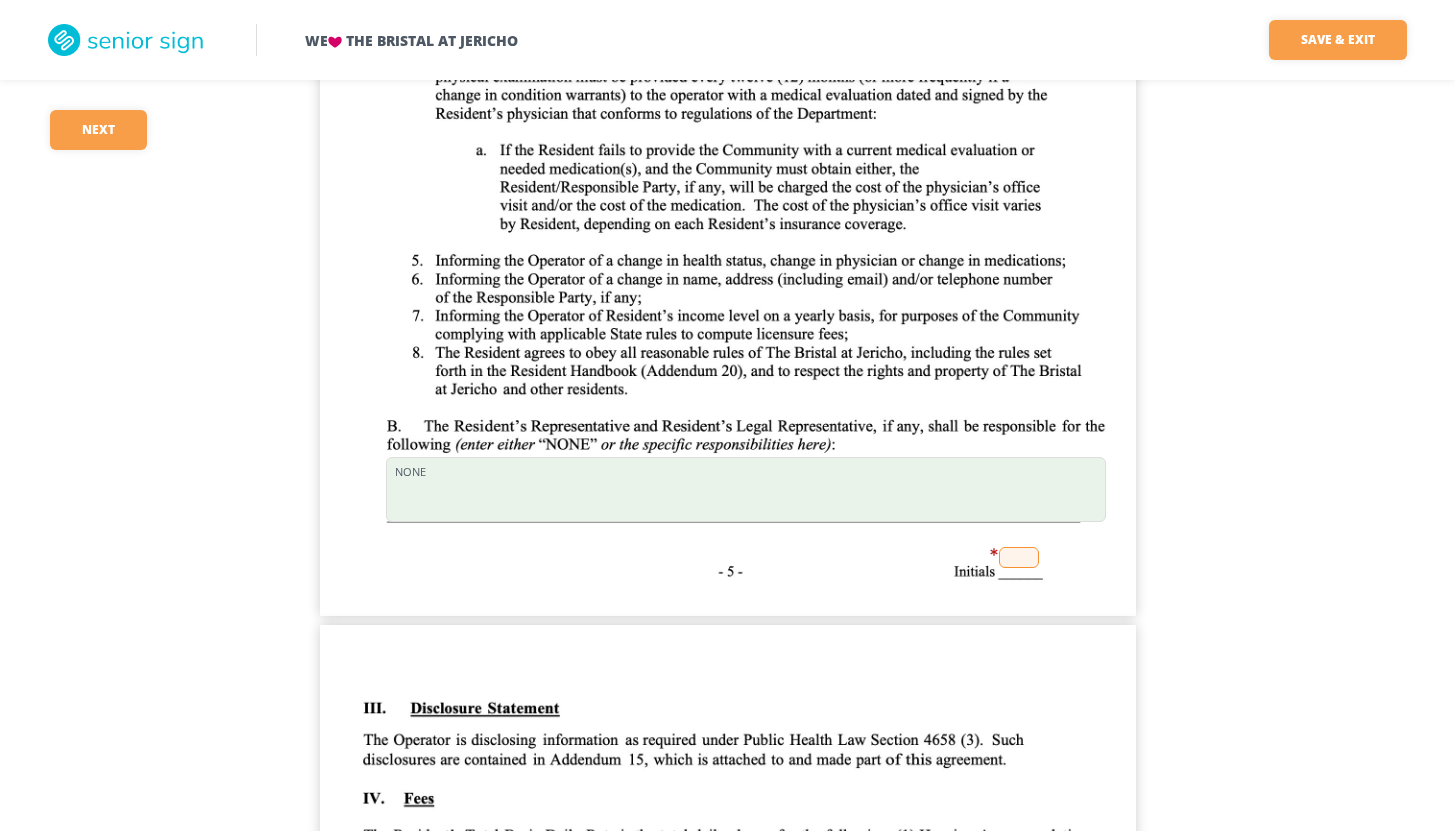 click at bounding box center (1019, 557) 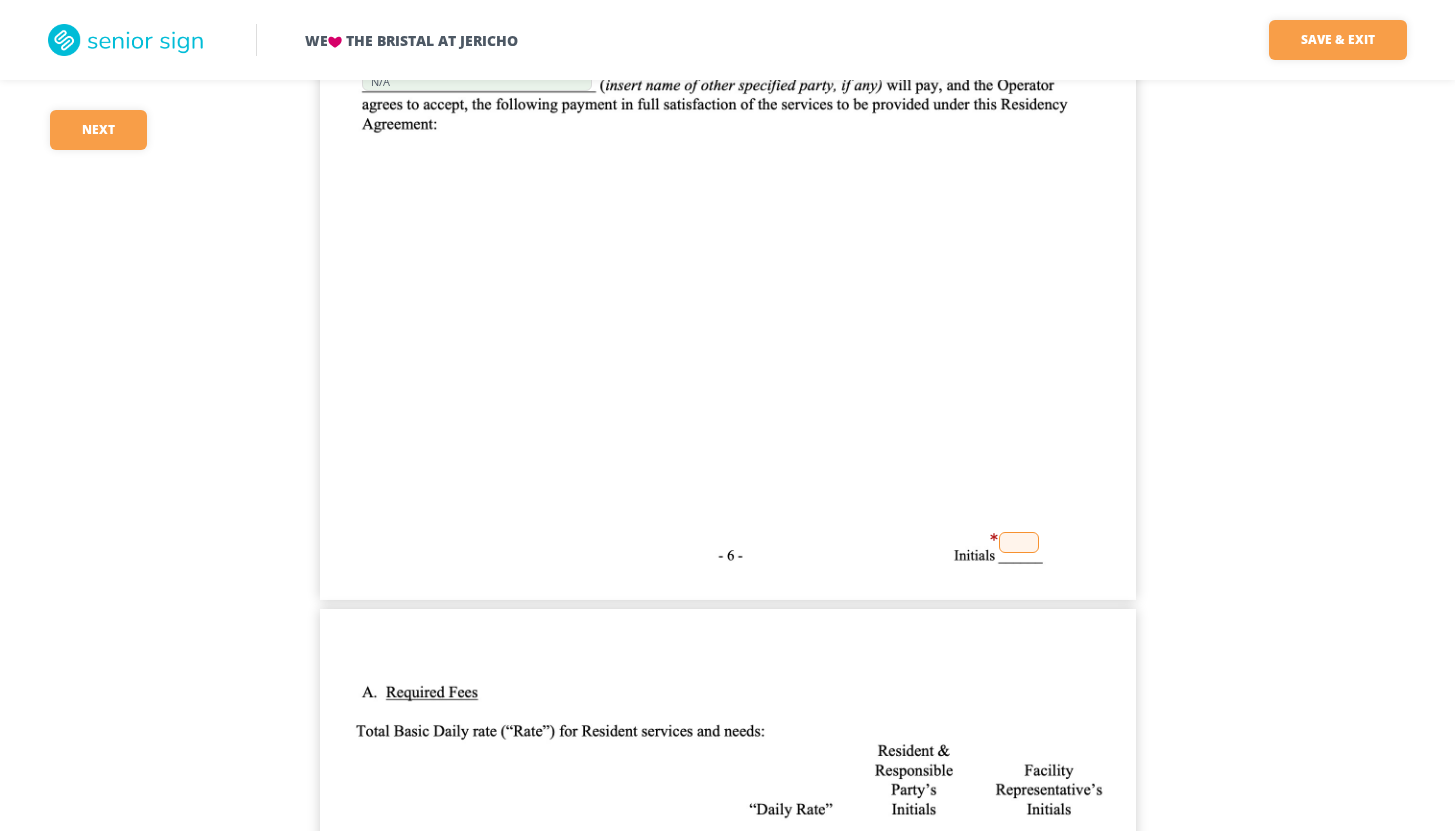 scroll, scrollTop: 5971, scrollLeft: 0, axis: vertical 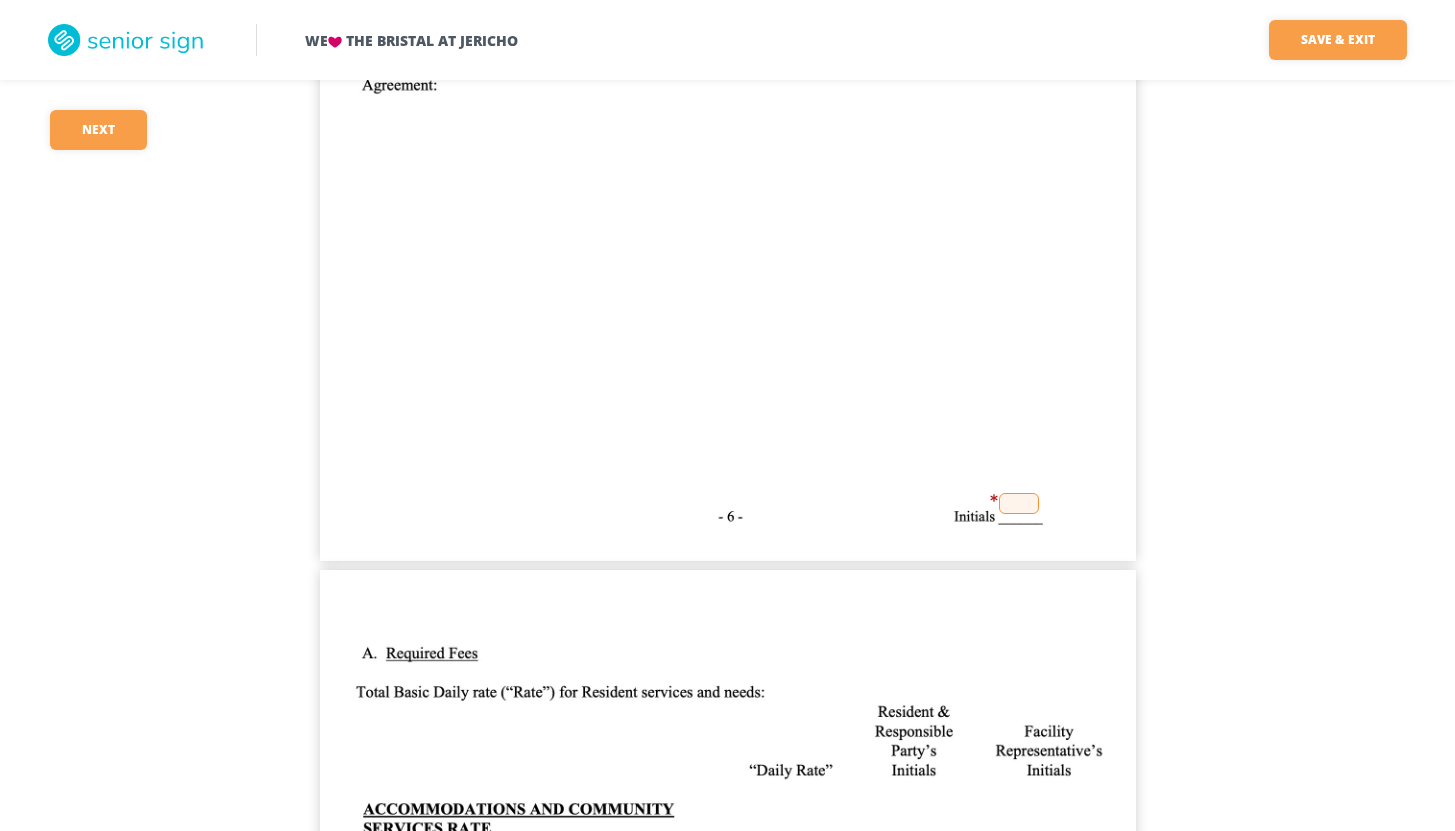click at bounding box center [1019, 503] 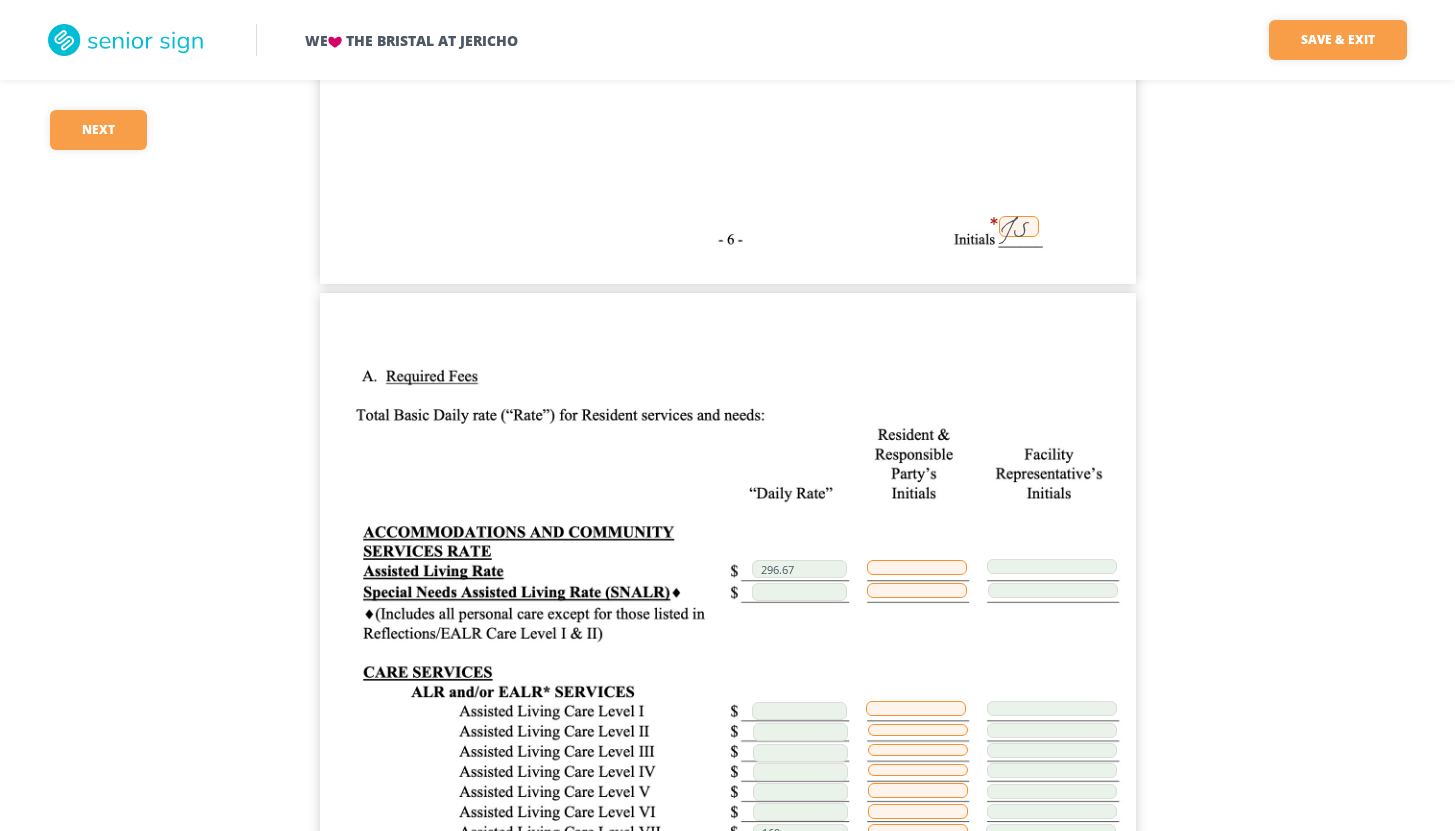 scroll, scrollTop: 6251, scrollLeft: 0, axis: vertical 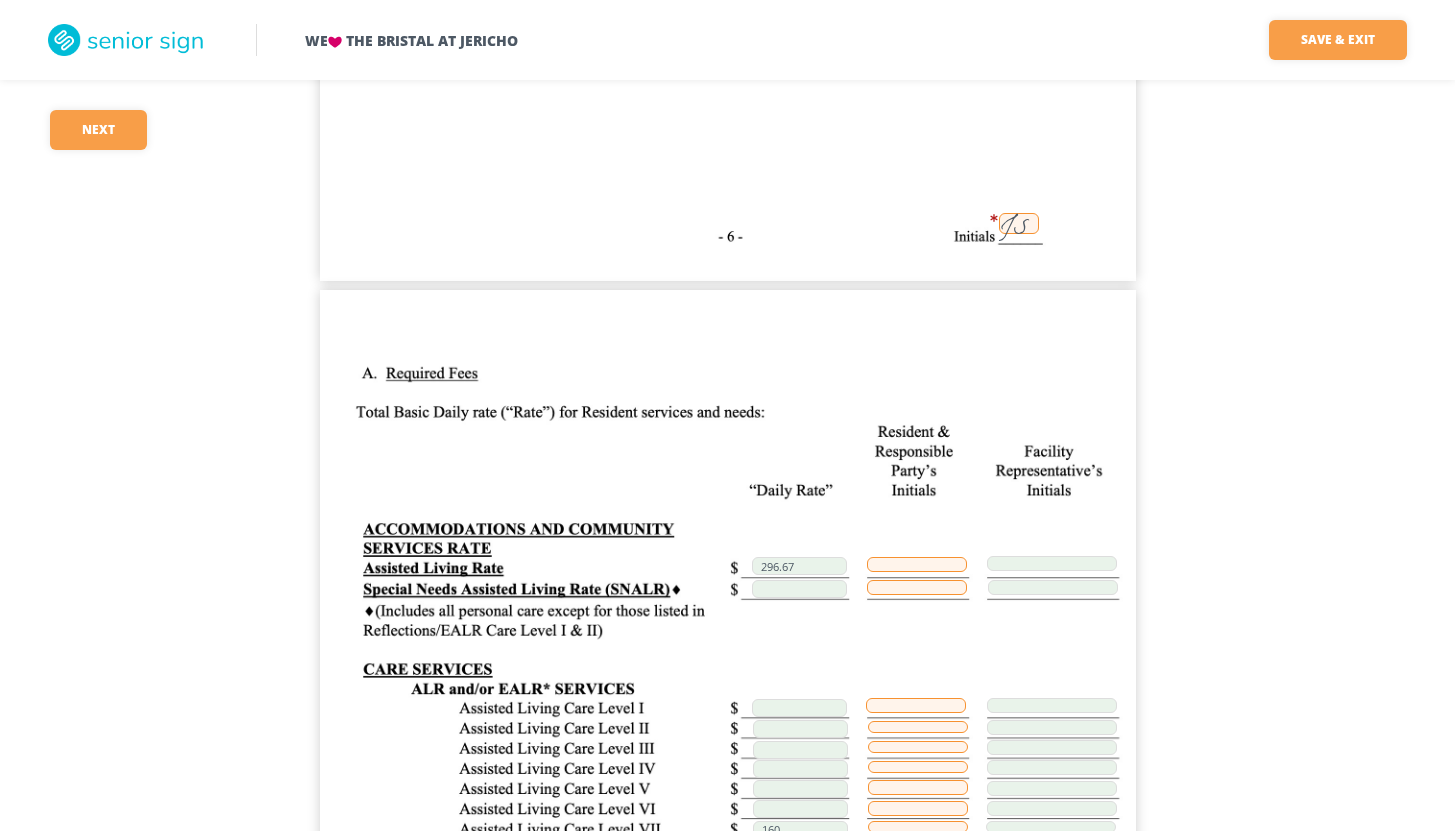 click at bounding box center [917, 564] 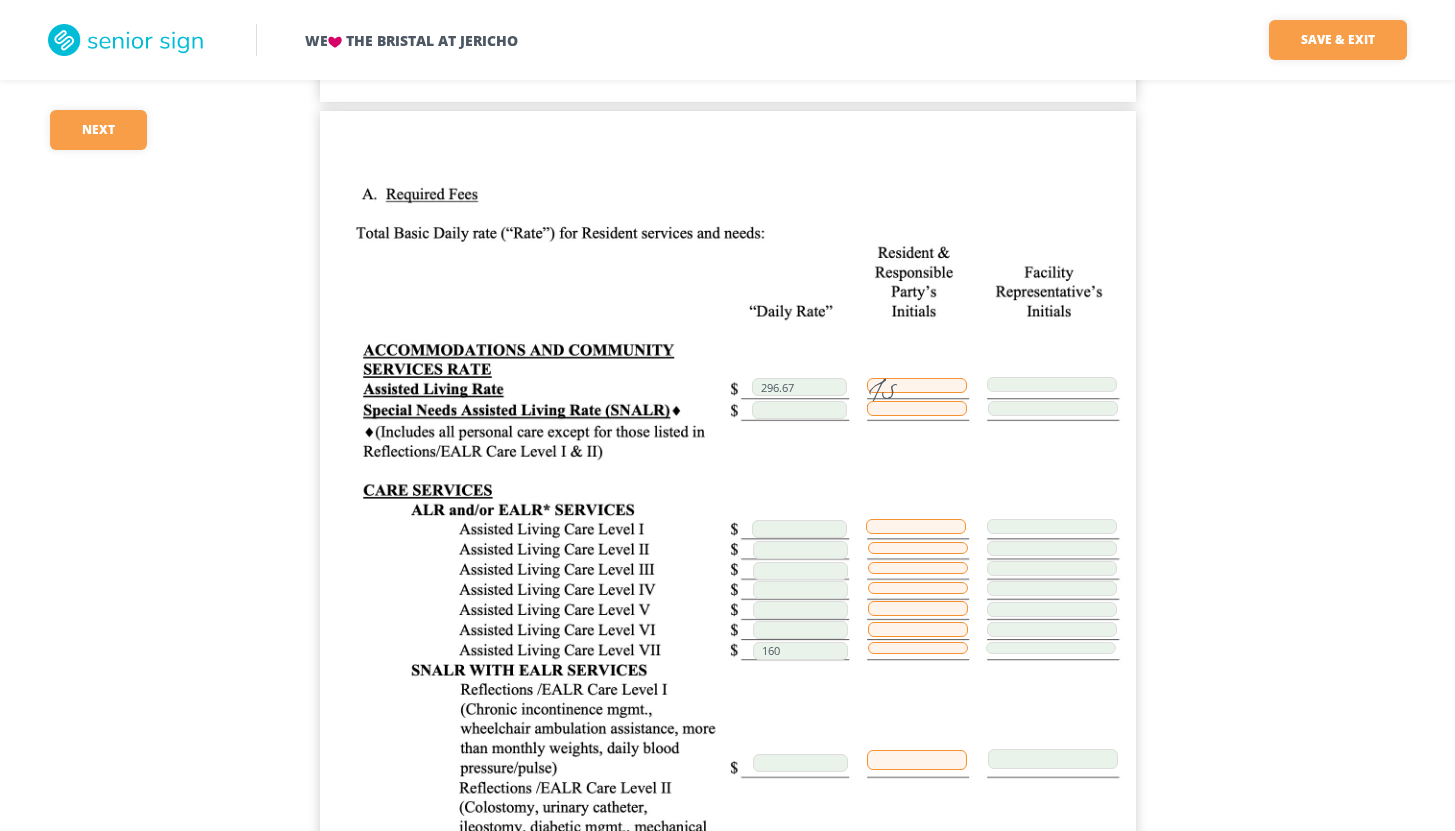 scroll, scrollTop: 6451, scrollLeft: 0, axis: vertical 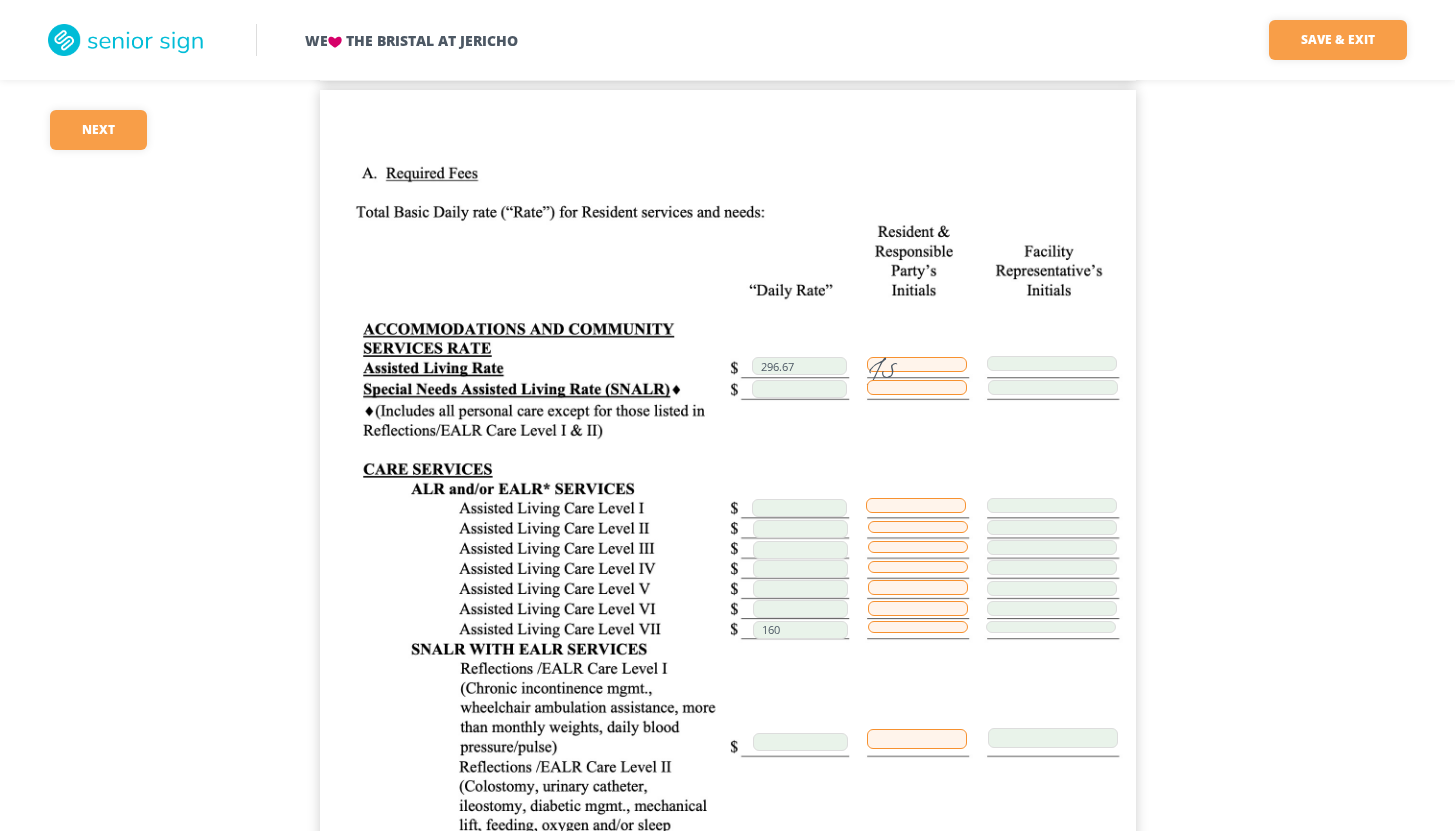 click at bounding box center [918, 627] 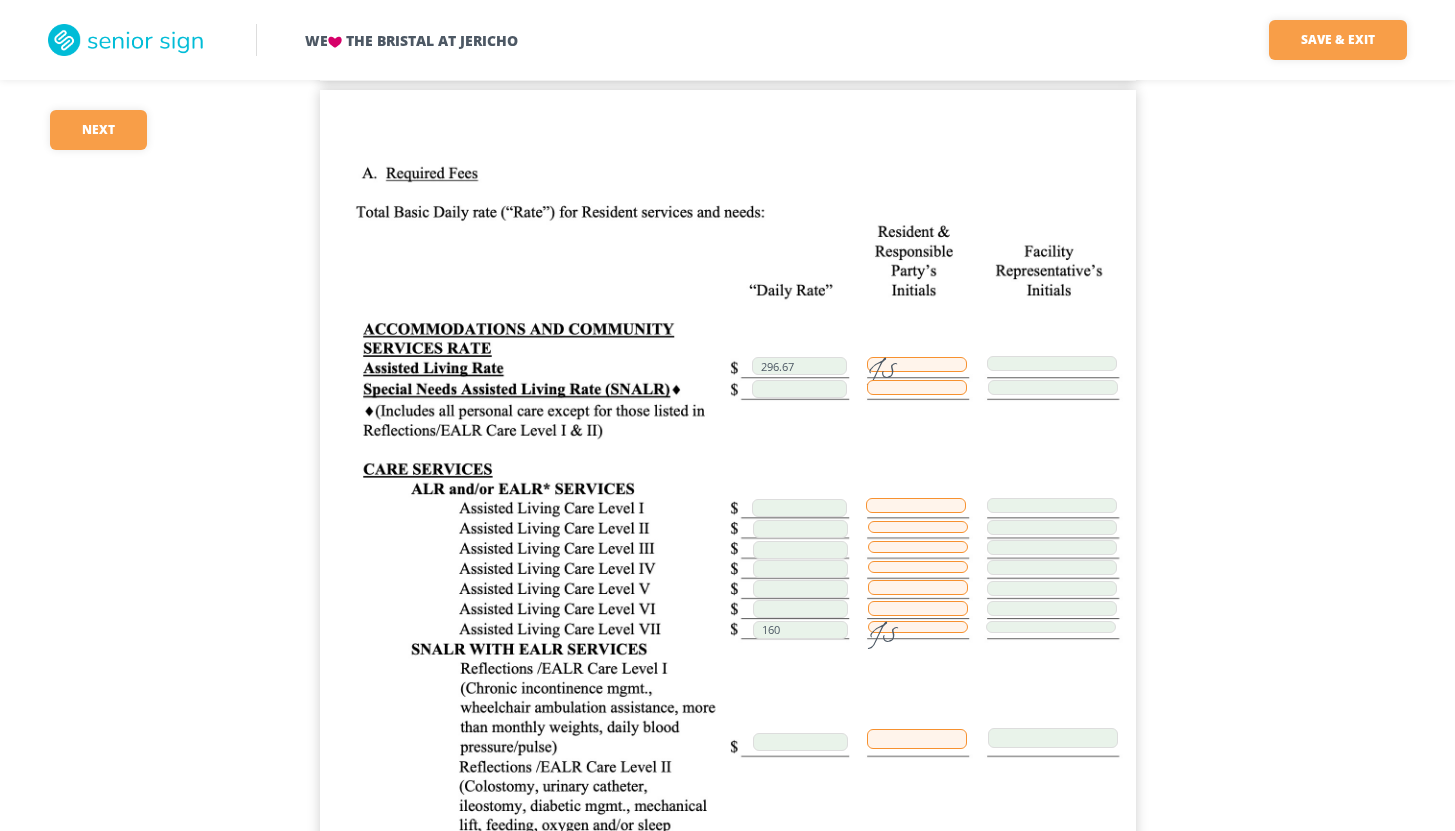 click on "We    The Bristal at Jericho Save & Exit Save & exit FILLED 9 / 148   75   required Next 75 [FIRST] [LAST] 249 [DATE] [FIRST] [LAST] JS [DATE] 249 JS JS NONE JS N/A JS     296.67 JS                             160 JS                 456.67           [FIRST] [LAST] [NUMBER] [STREET] [CITY] [STATE] [FIRST] [LAST]   [FIRST] [LAST] [NUMBER] [STREET] [CITY] [STATE] ([PHONE])         249 [FIRST] [LAST] 296.67 8900 [FIRST] [LAST]         ([PHONE]) [FIRST] [LAST]       Crc       Crc       Crc                   [FIRST] [LAST]                     [FIRST] [LAST] 249 [FIRST] [LAST] [DATE]       Crc       Crc       Crc [FIRST] [LAST]" at bounding box center [727, 22927] 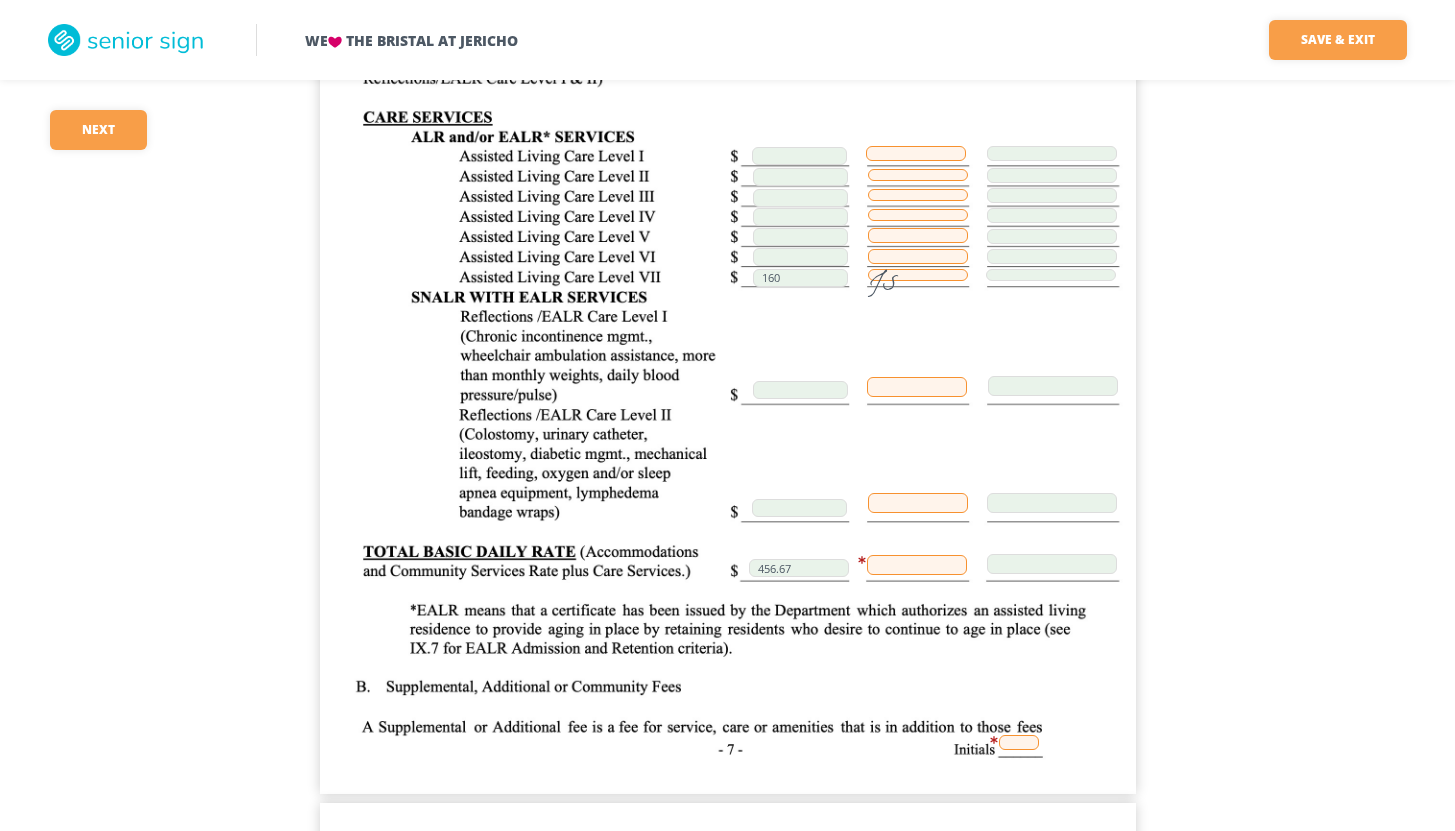 scroll, scrollTop: 6811, scrollLeft: 0, axis: vertical 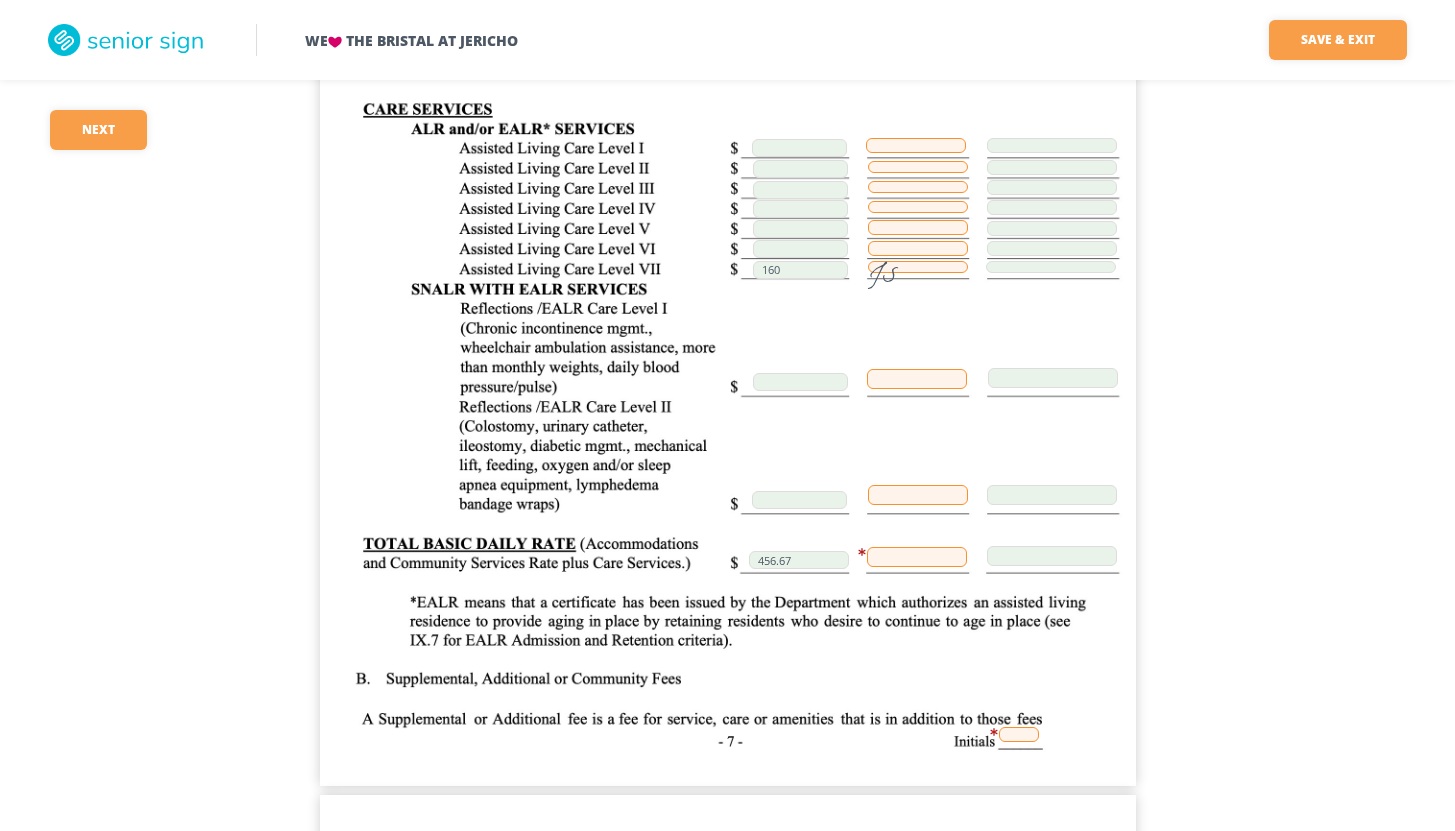 click at bounding box center (917, 557) 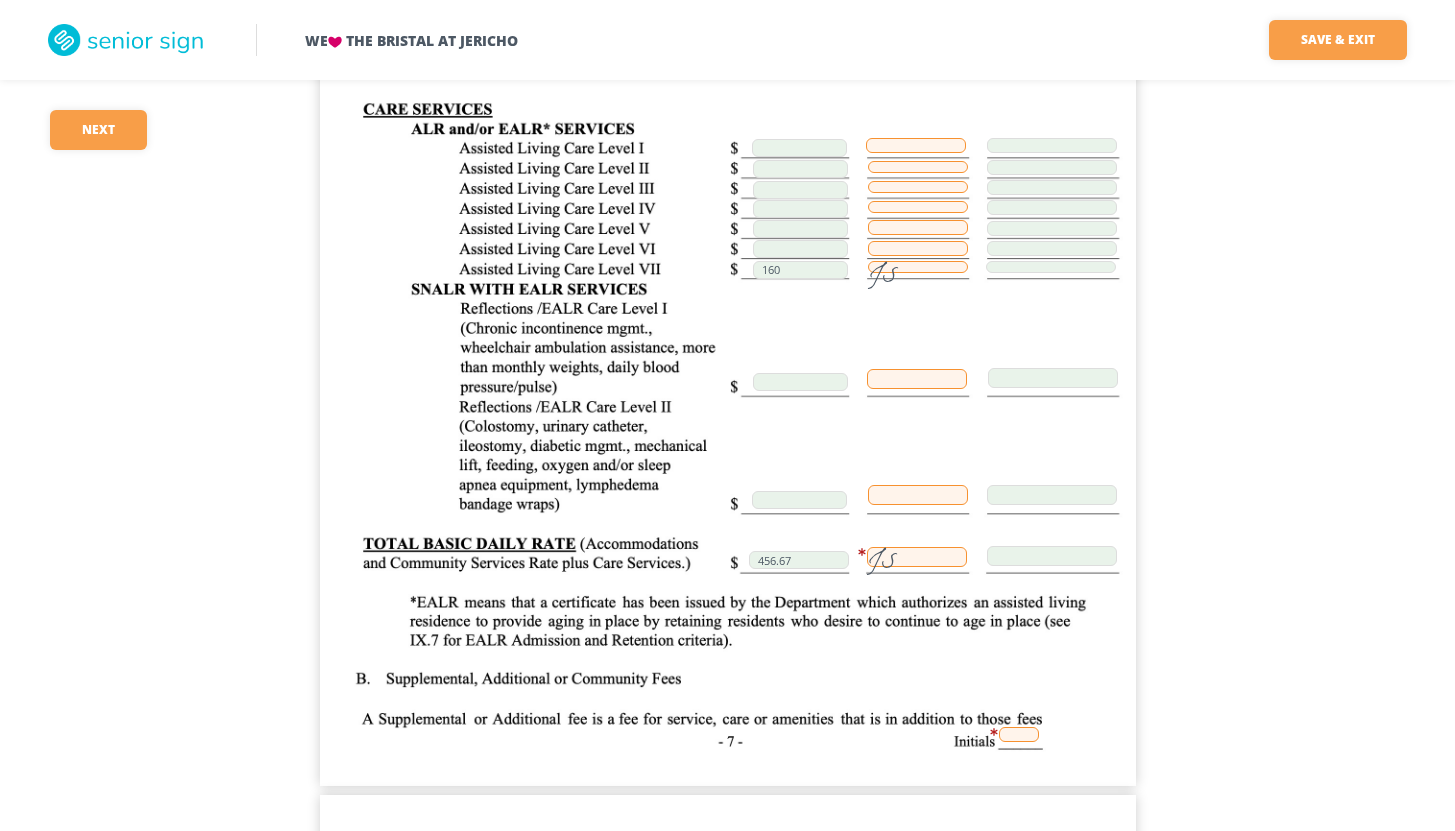 click at bounding box center [1019, 734] 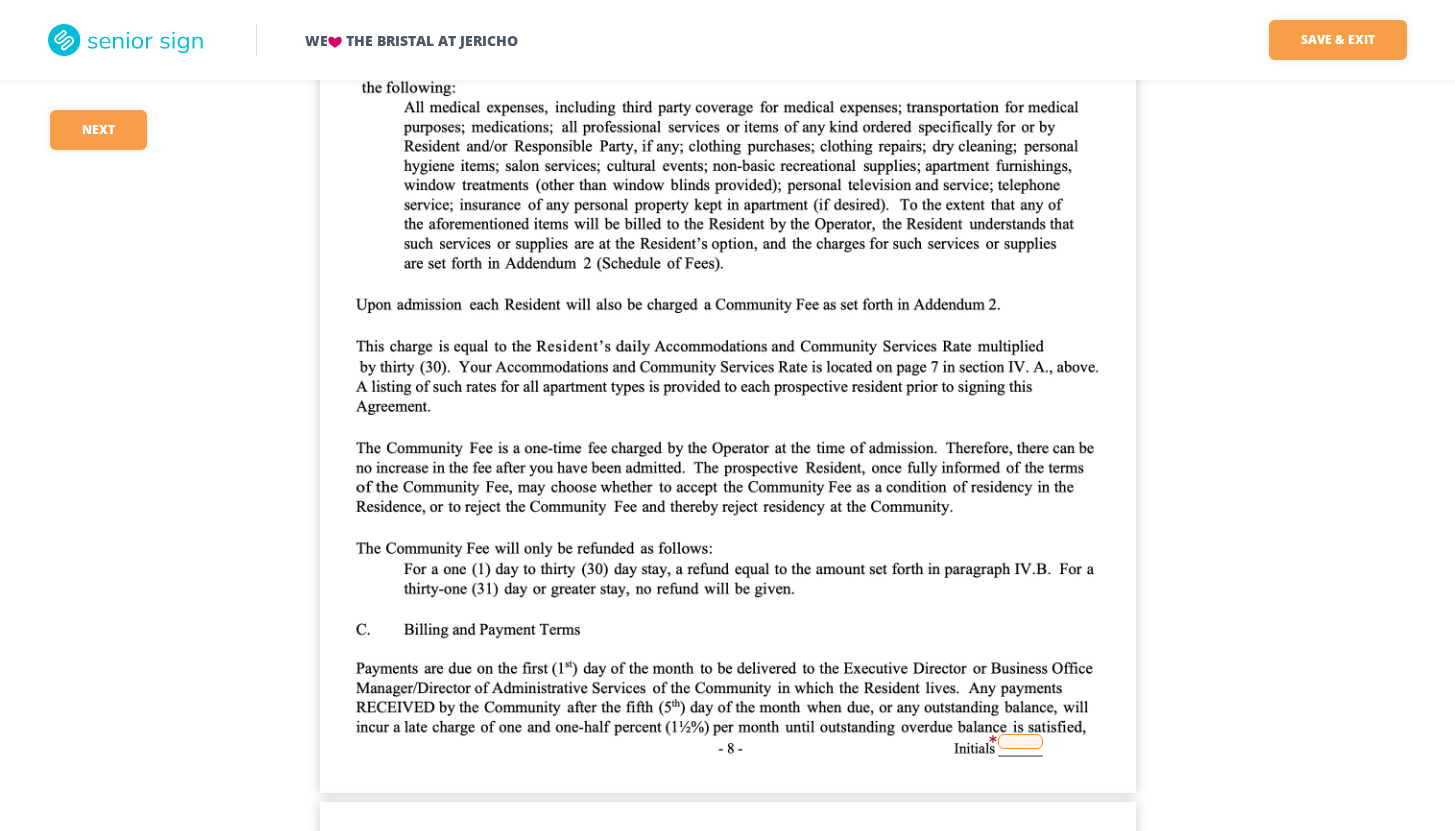 scroll, scrollTop: 7891, scrollLeft: 0, axis: vertical 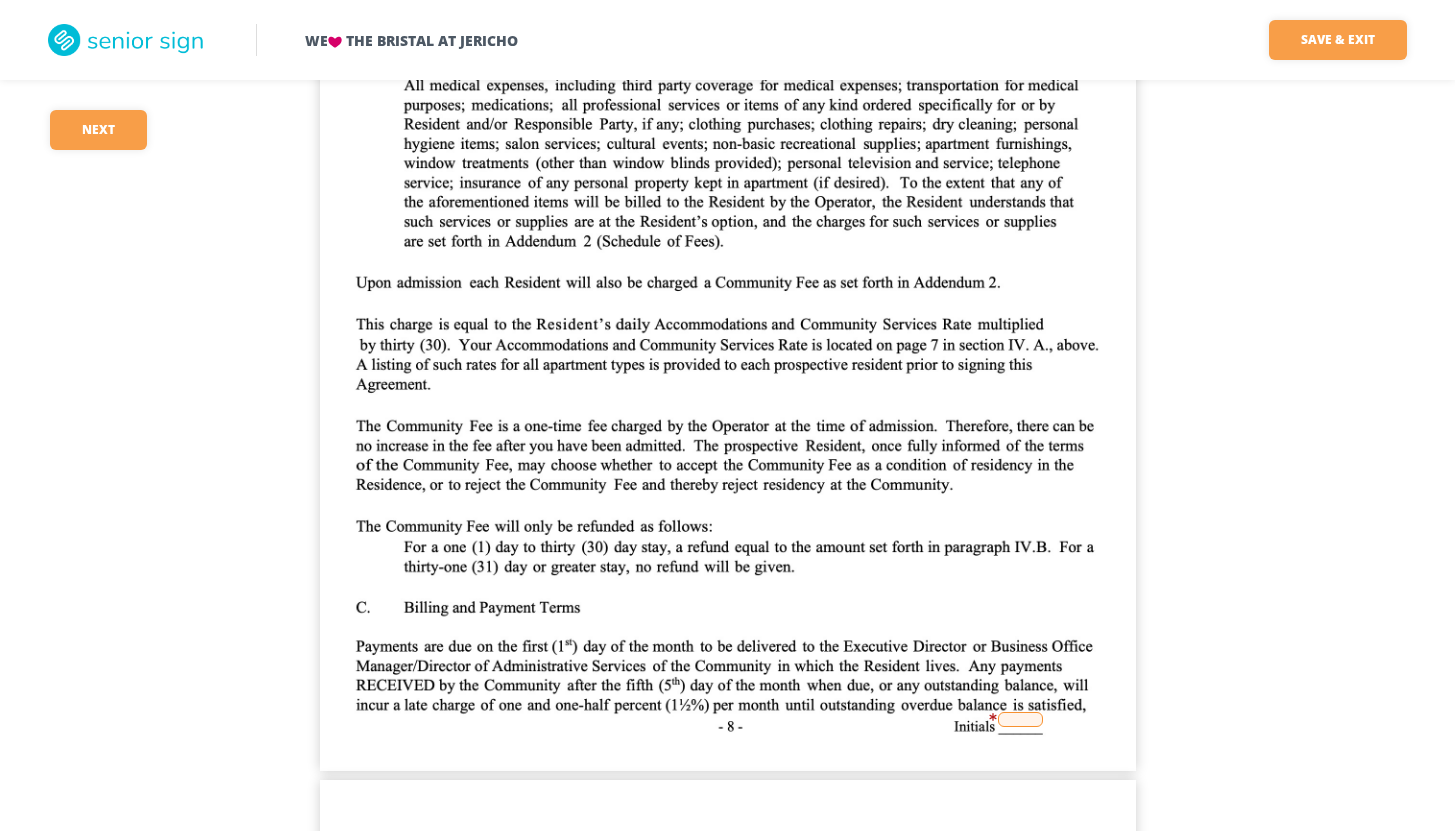 click at bounding box center (1020, 719) 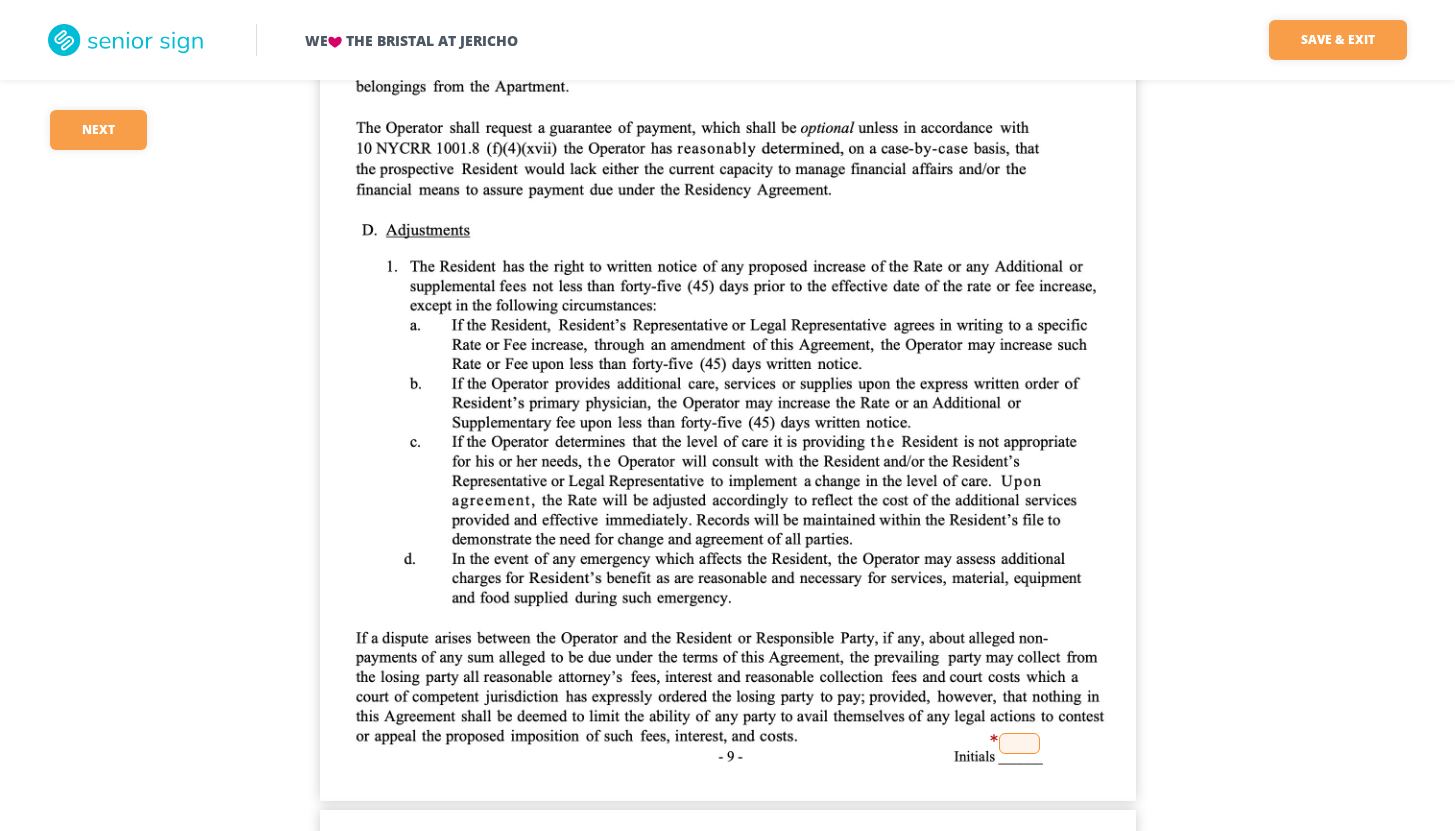 scroll, scrollTop: 8931, scrollLeft: 0, axis: vertical 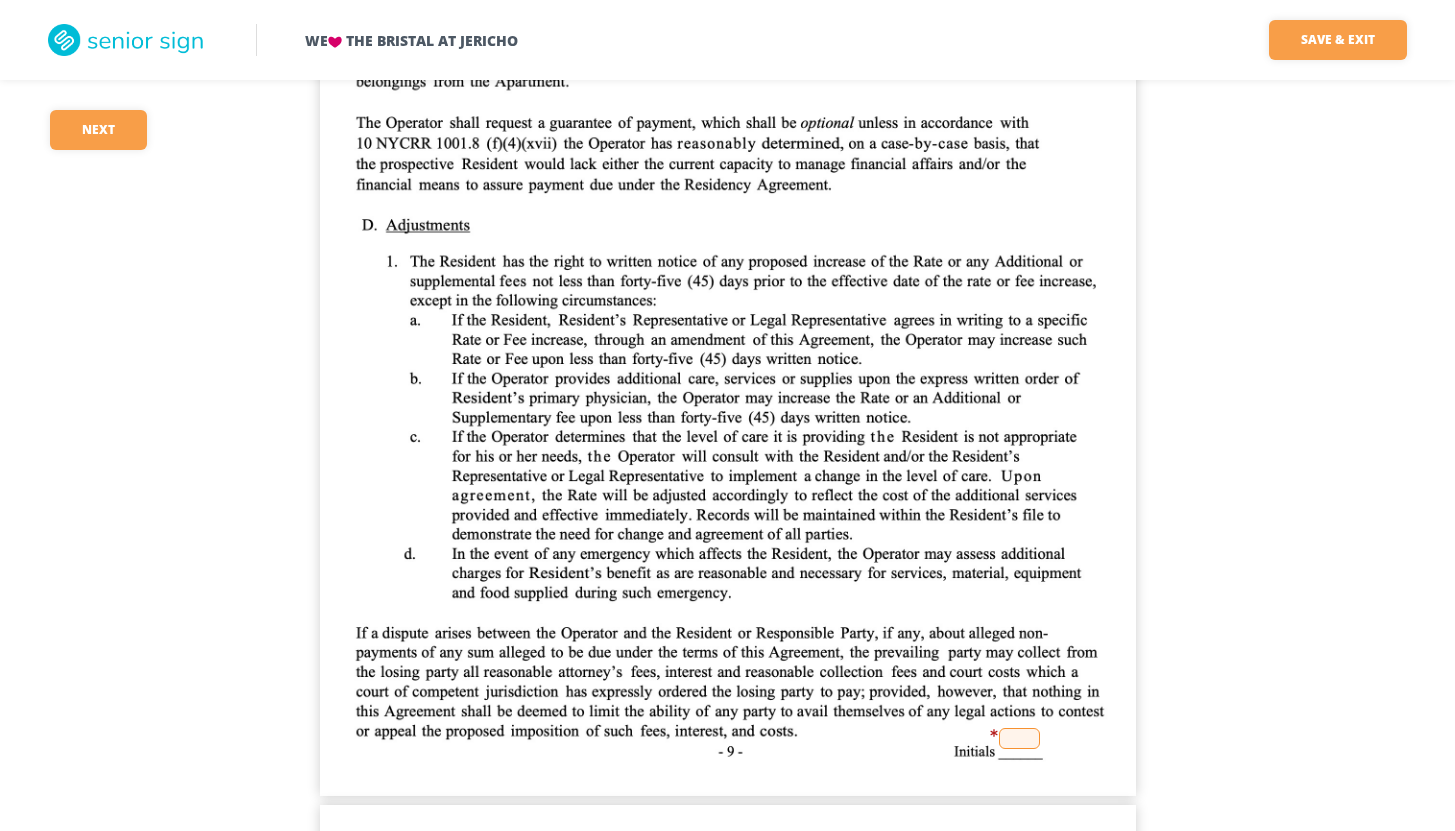 click at bounding box center (1019, 738) 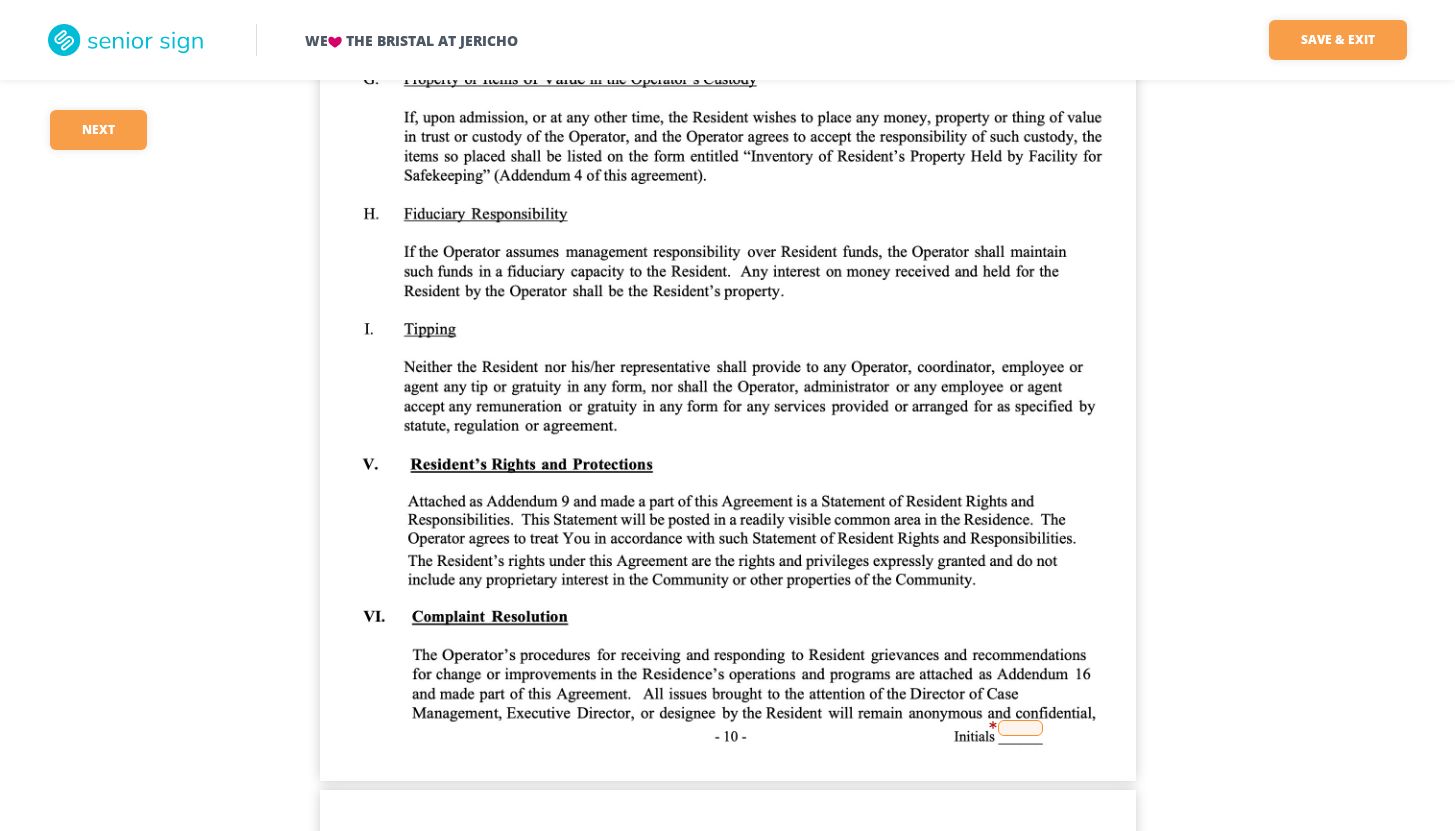 scroll, scrollTop: 10051, scrollLeft: 0, axis: vertical 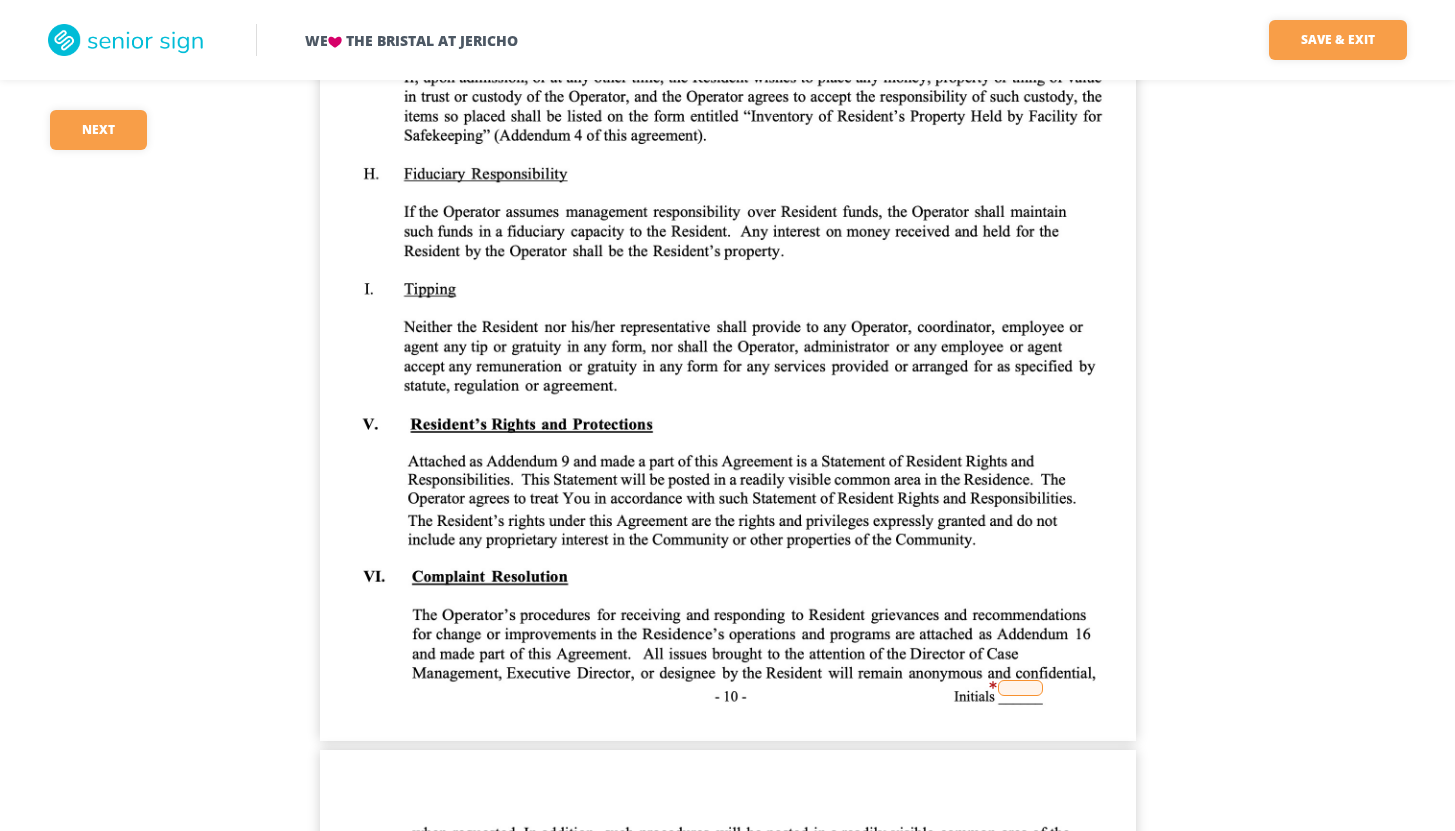 click at bounding box center [1020, 688] 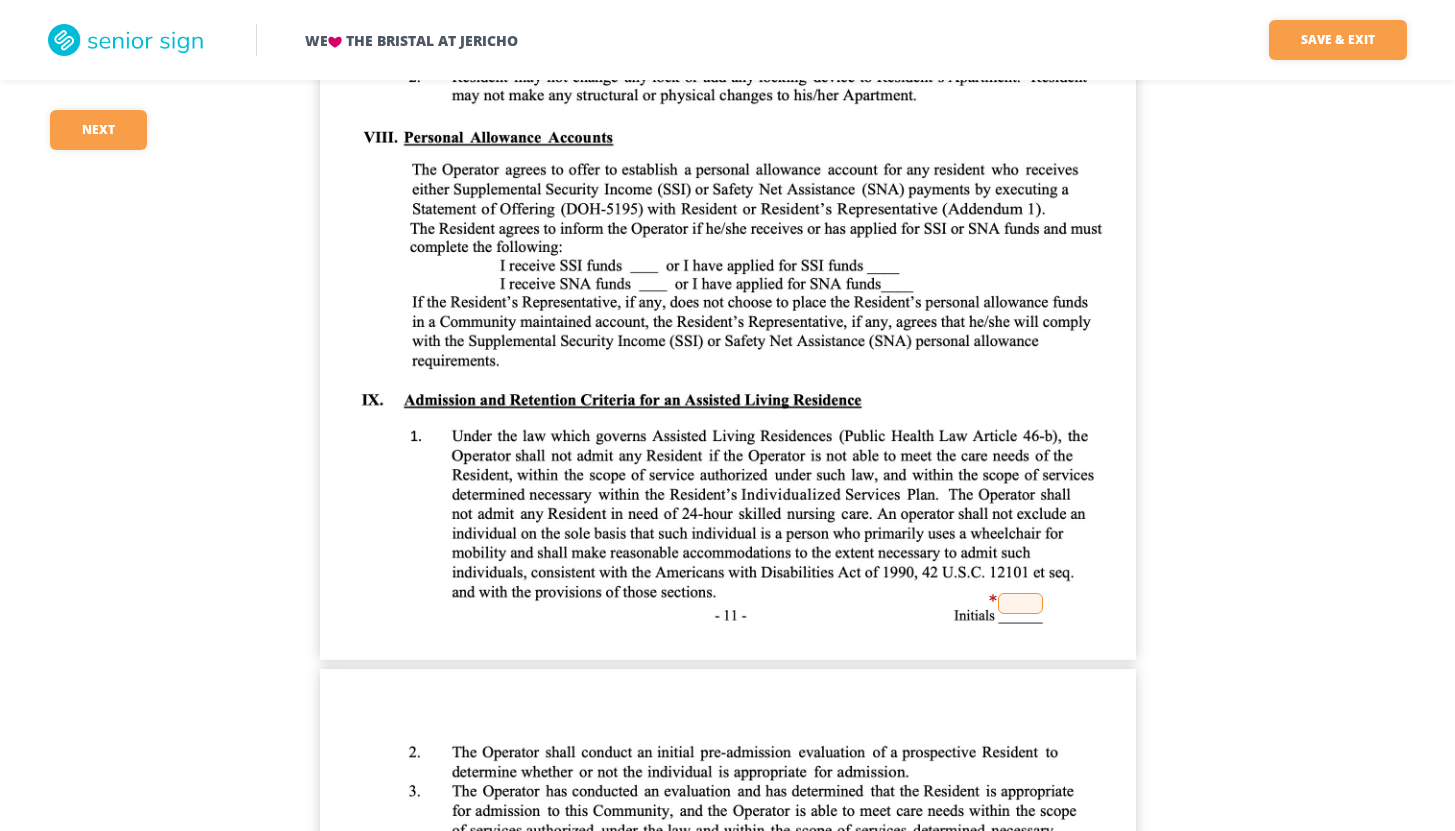 scroll, scrollTop: 11211, scrollLeft: 0, axis: vertical 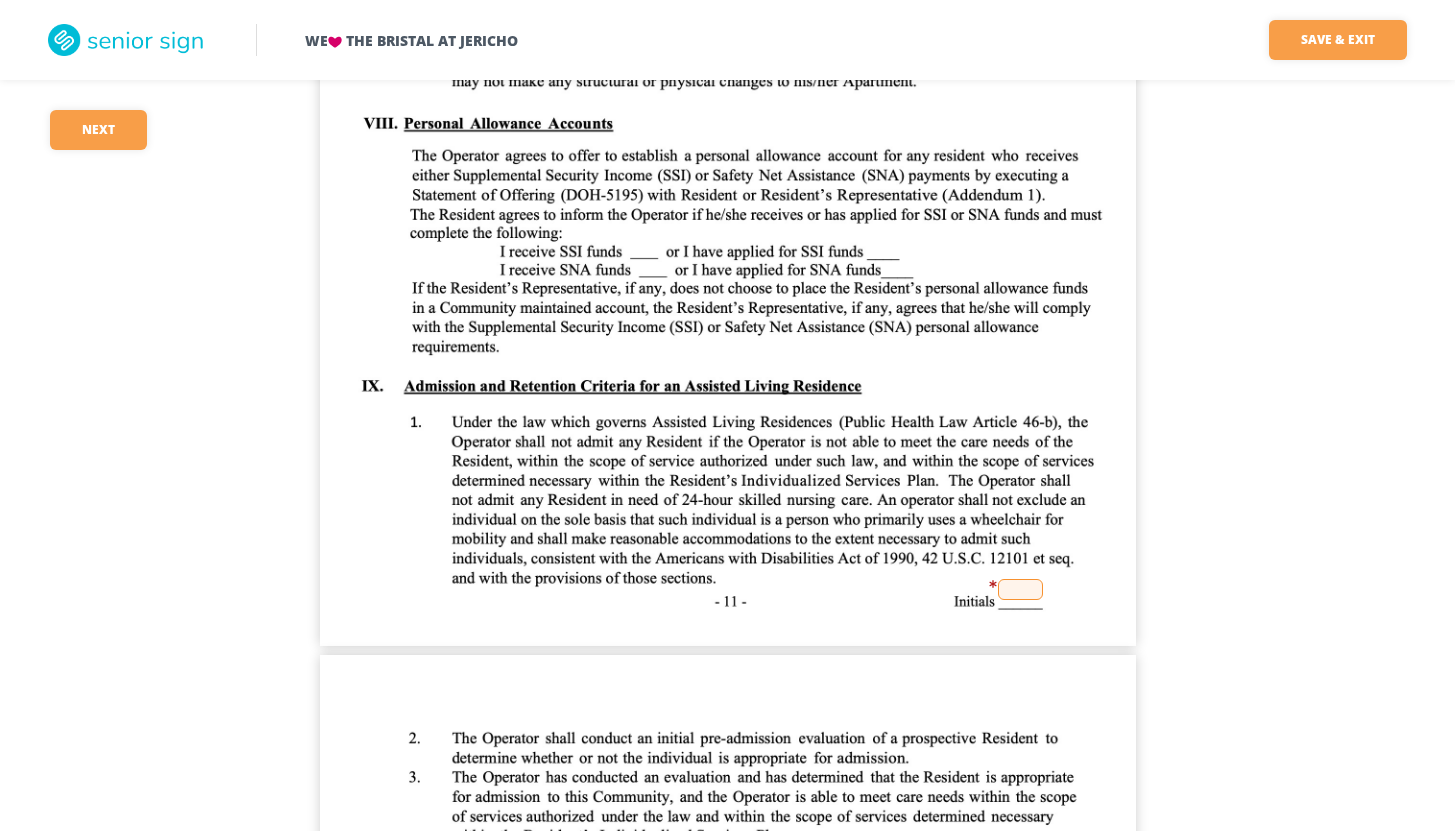 click at bounding box center (1020, 589) 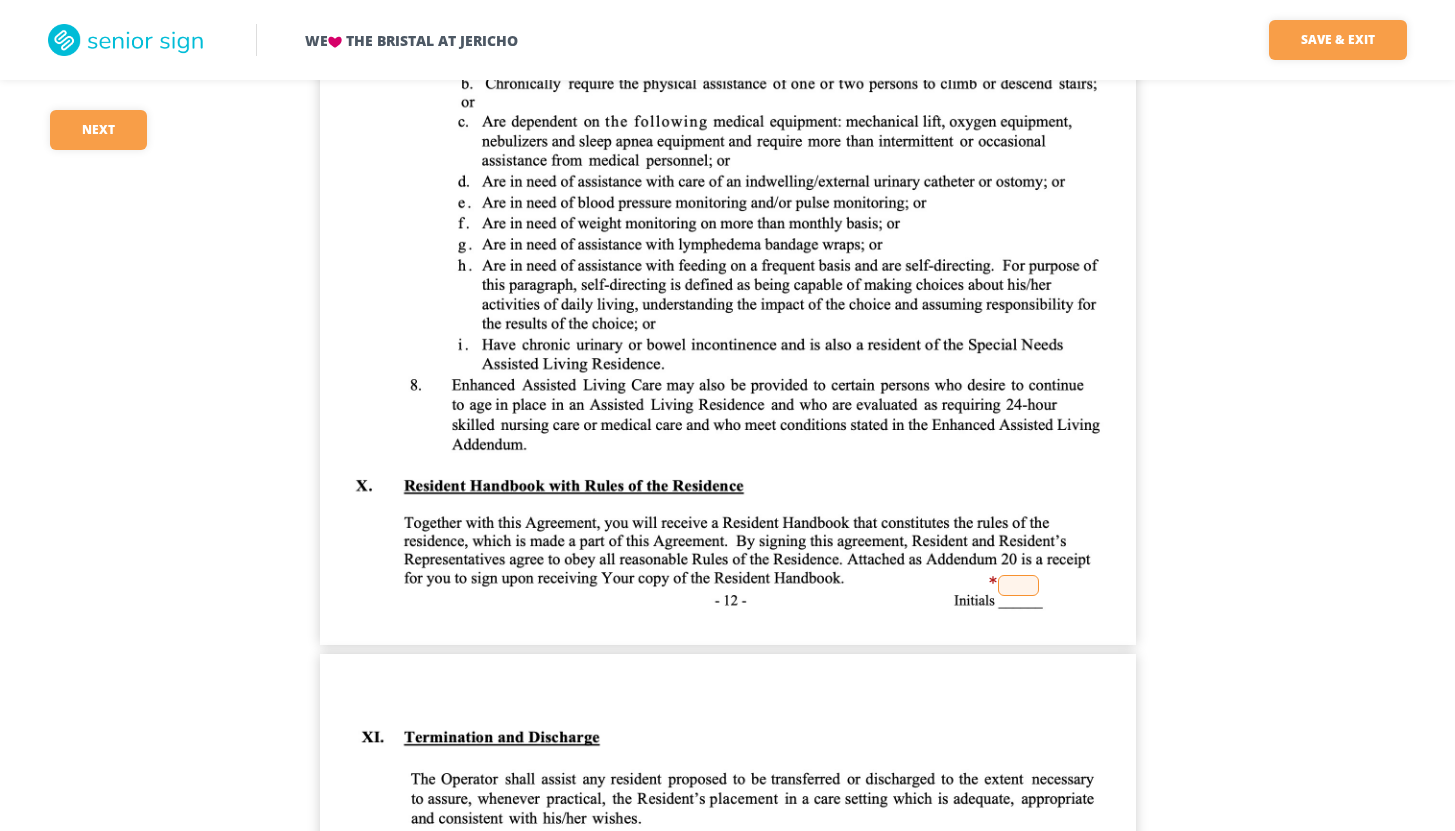 scroll, scrollTop: 12291, scrollLeft: 0, axis: vertical 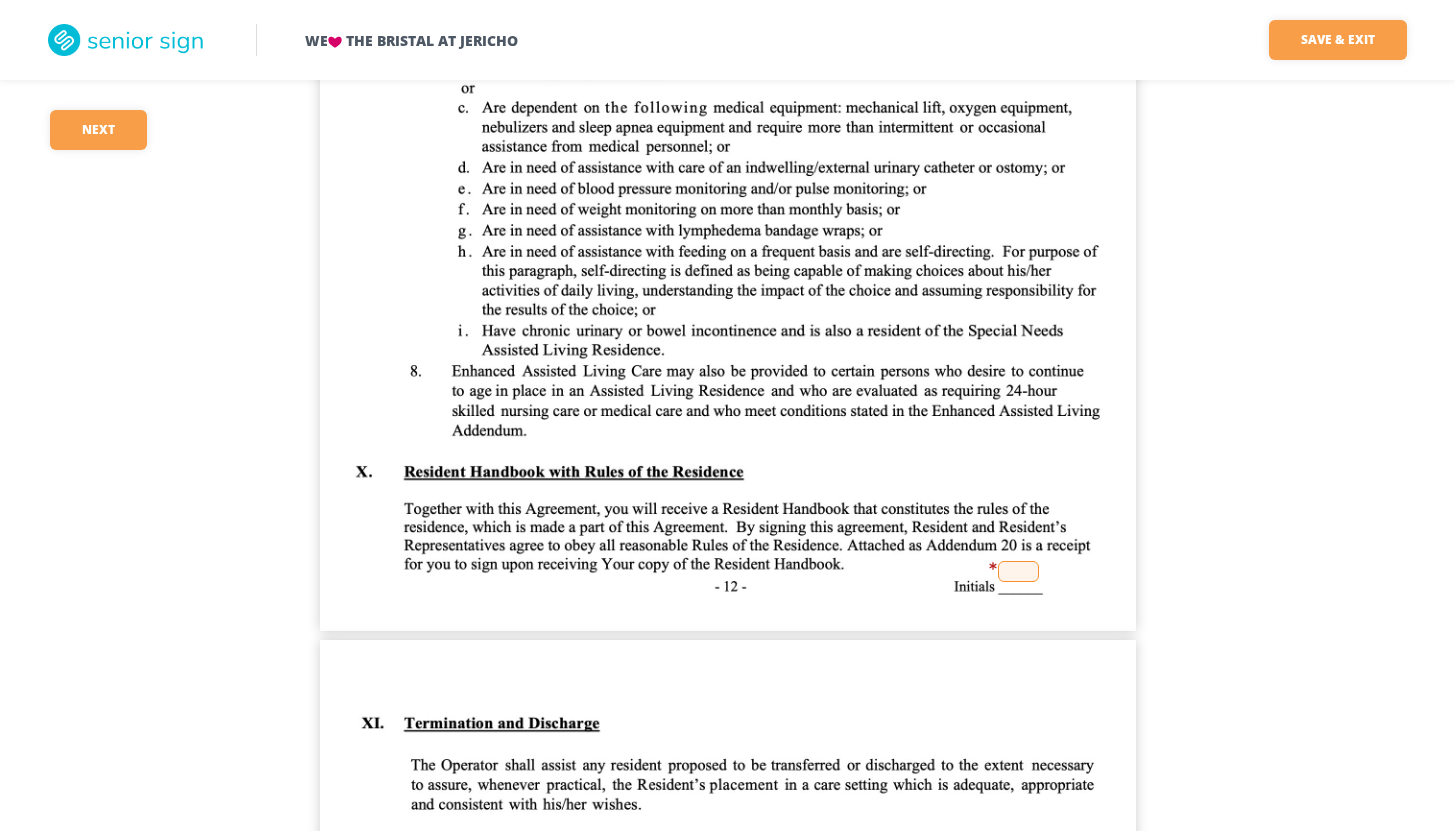 click at bounding box center [1018, 571] 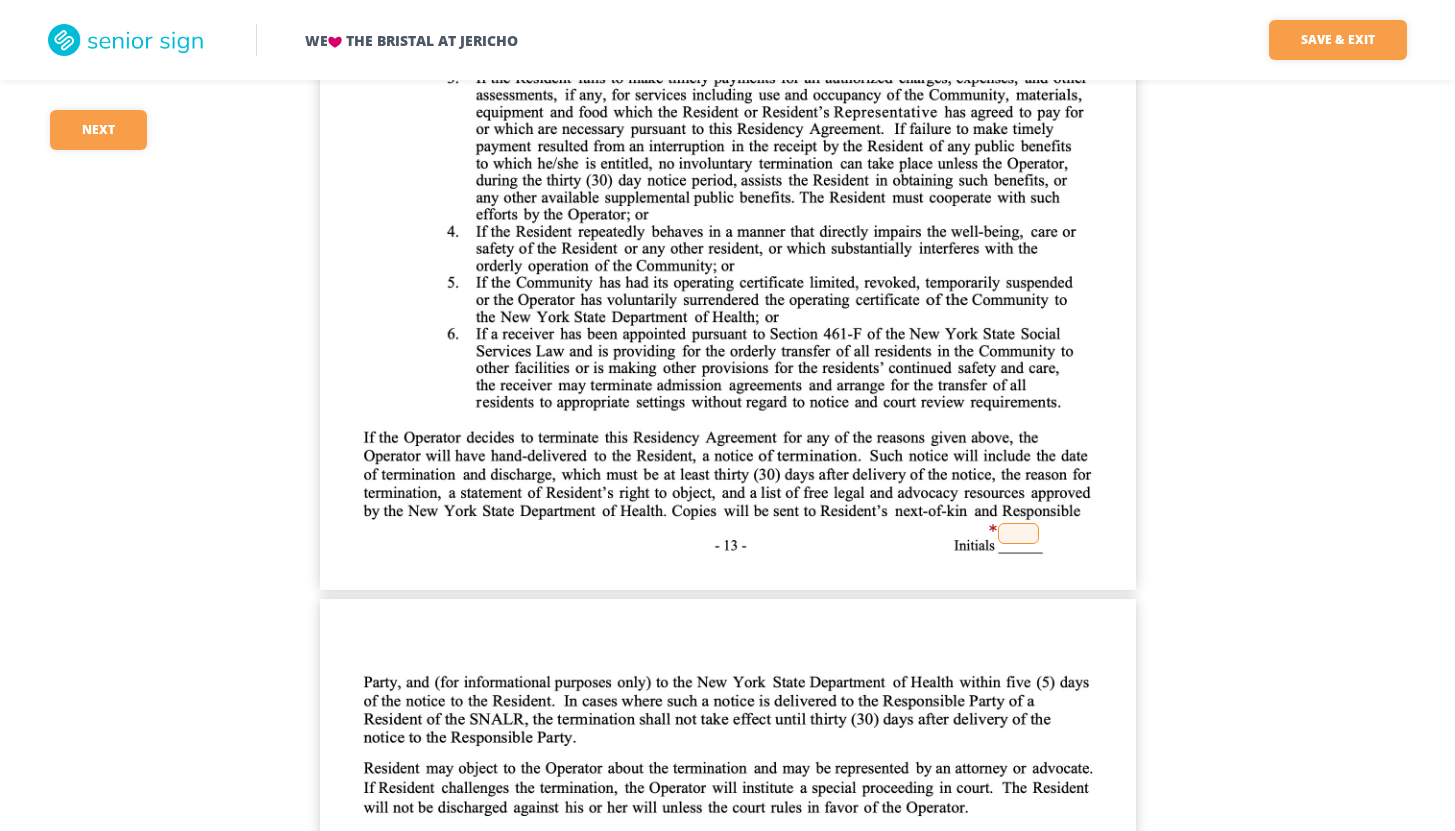 scroll, scrollTop: 13411, scrollLeft: 0, axis: vertical 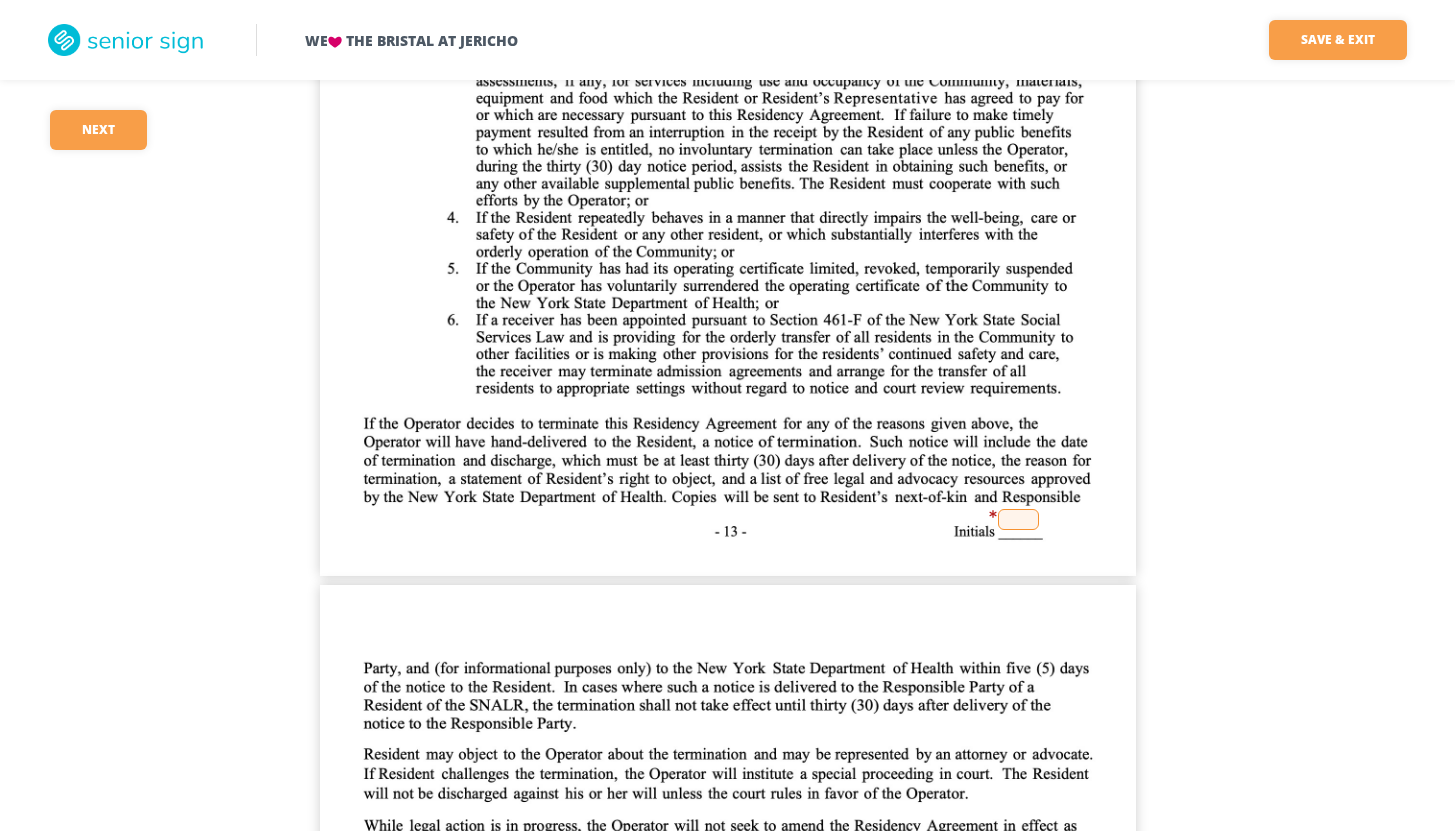 click at bounding box center (1018, 519) 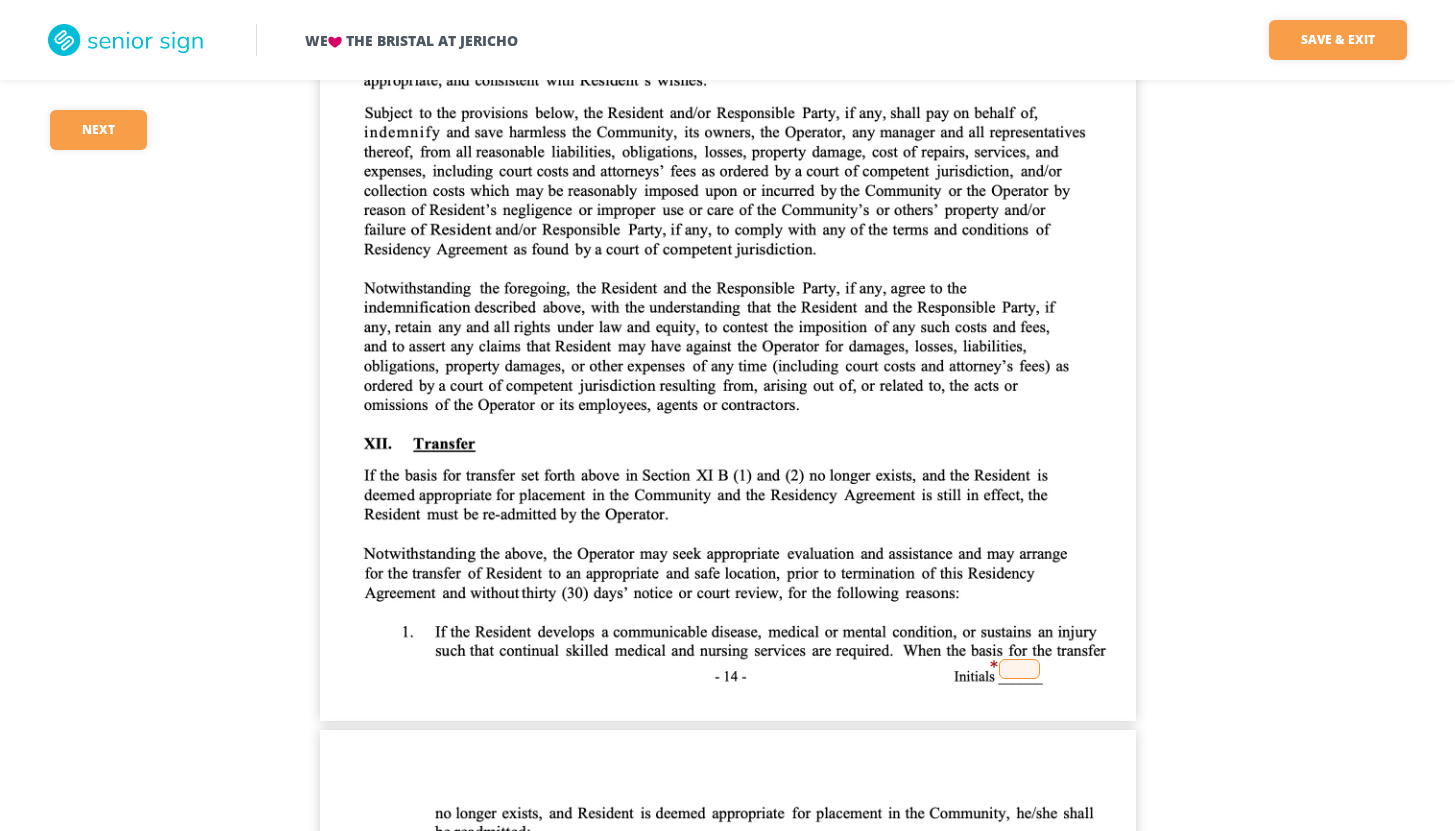 scroll, scrollTop: 14371, scrollLeft: 0, axis: vertical 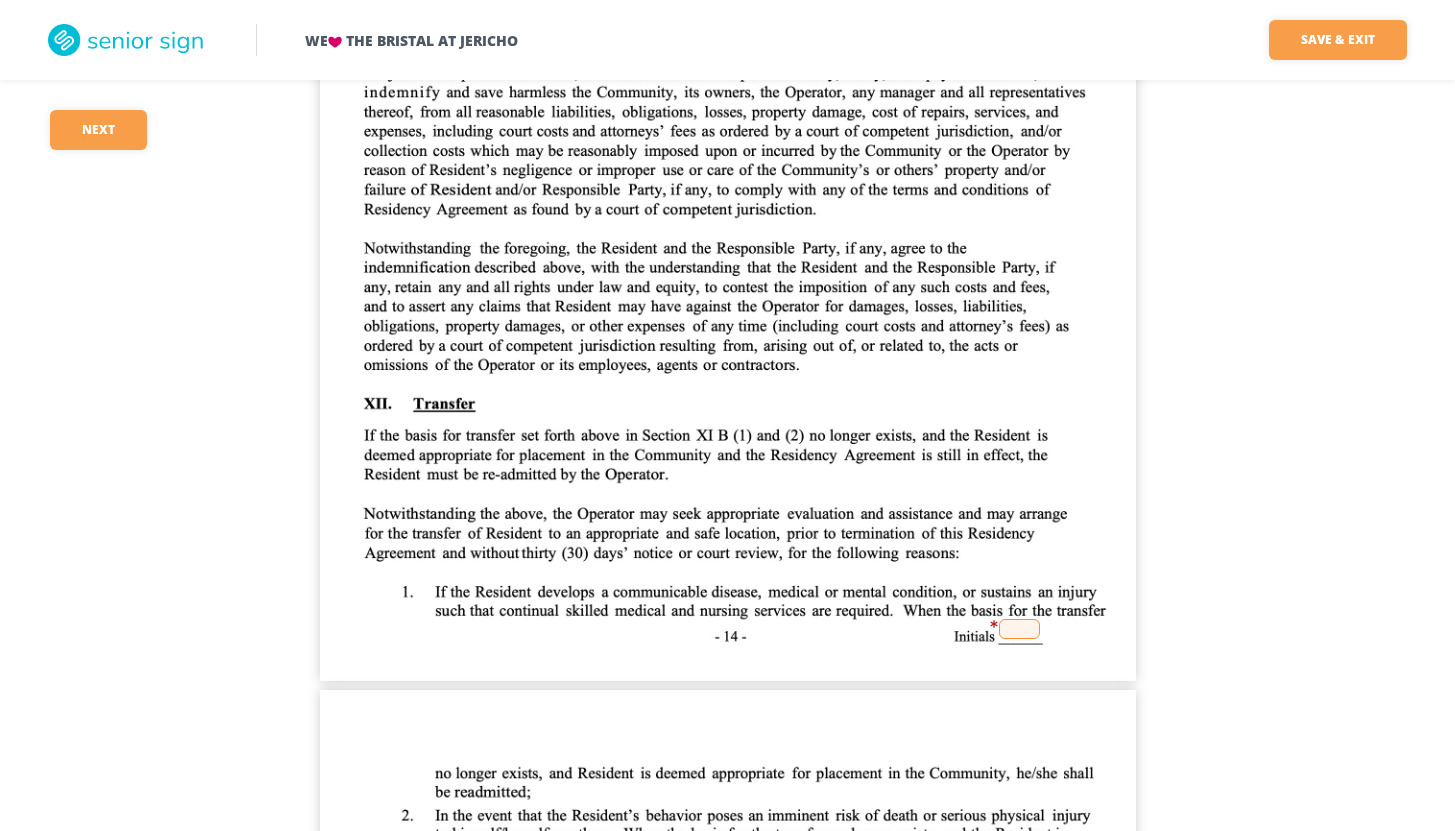click at bounding box center (728, 153) 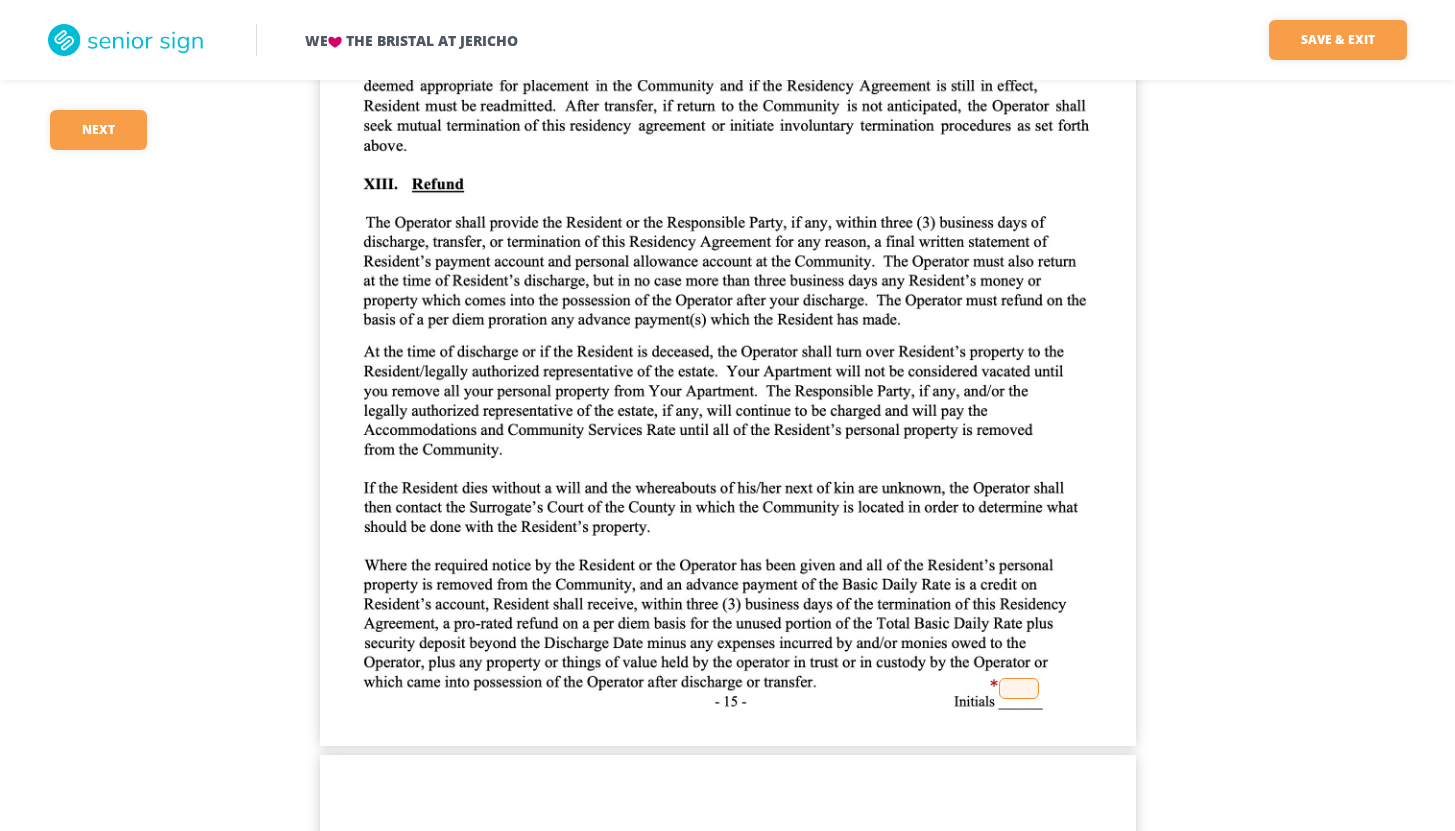 scroll, scrollTop: 15411, scrollLeft: 0, axis: vertical 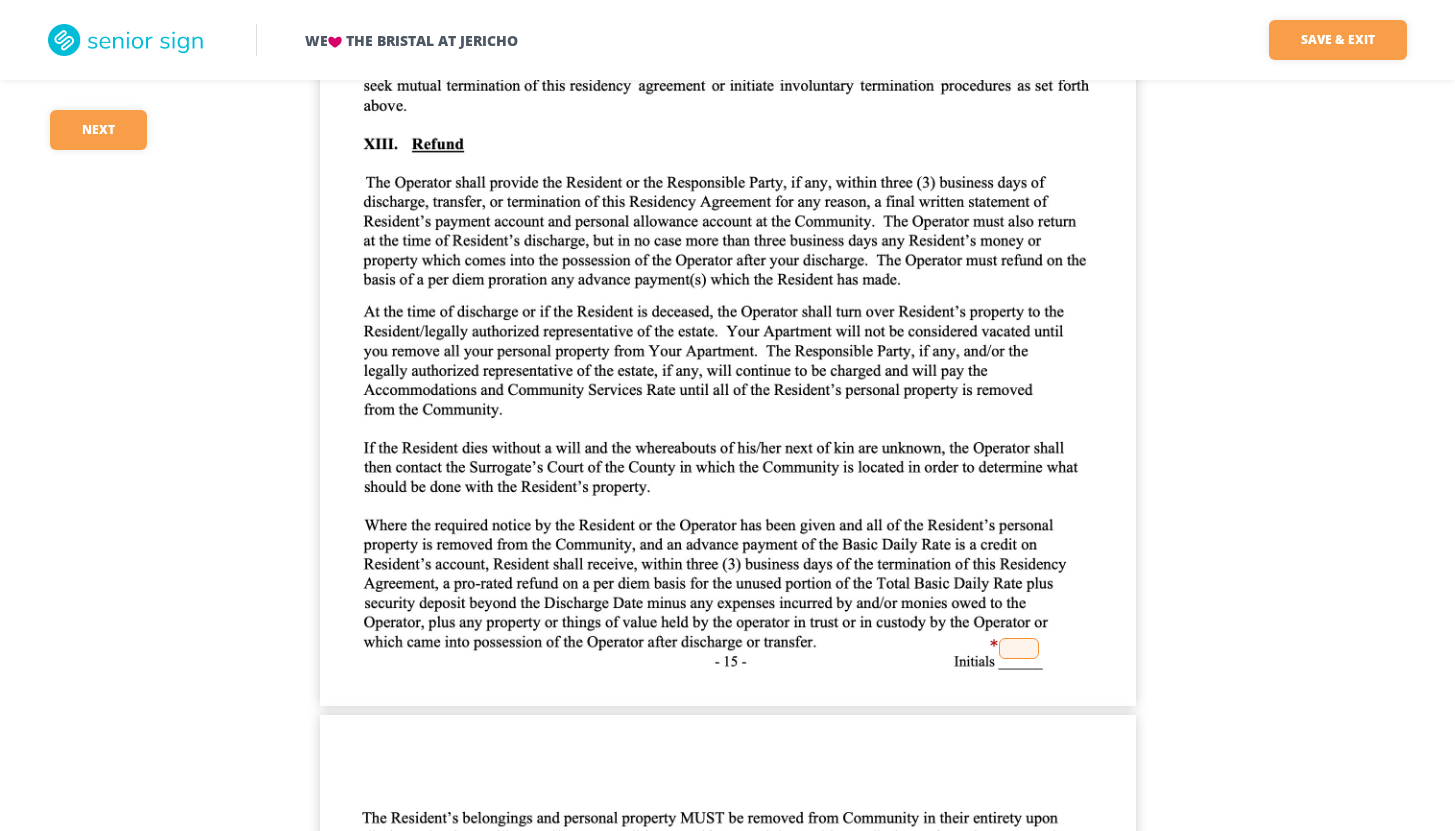 click at bounding box center [1019, 648] 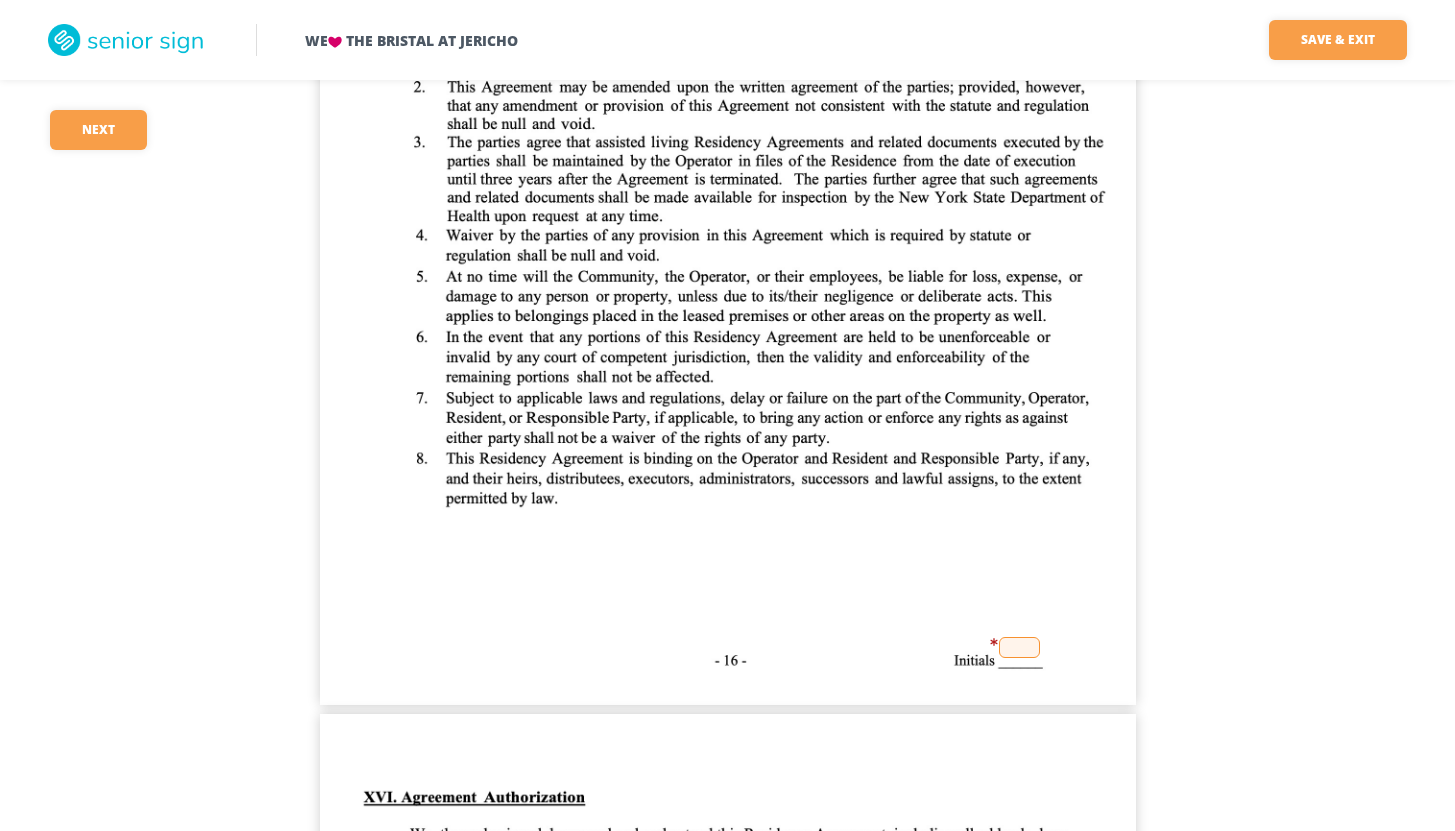 scroll, scrollTop: 16491, scrollLeft: 0, axis: vertical 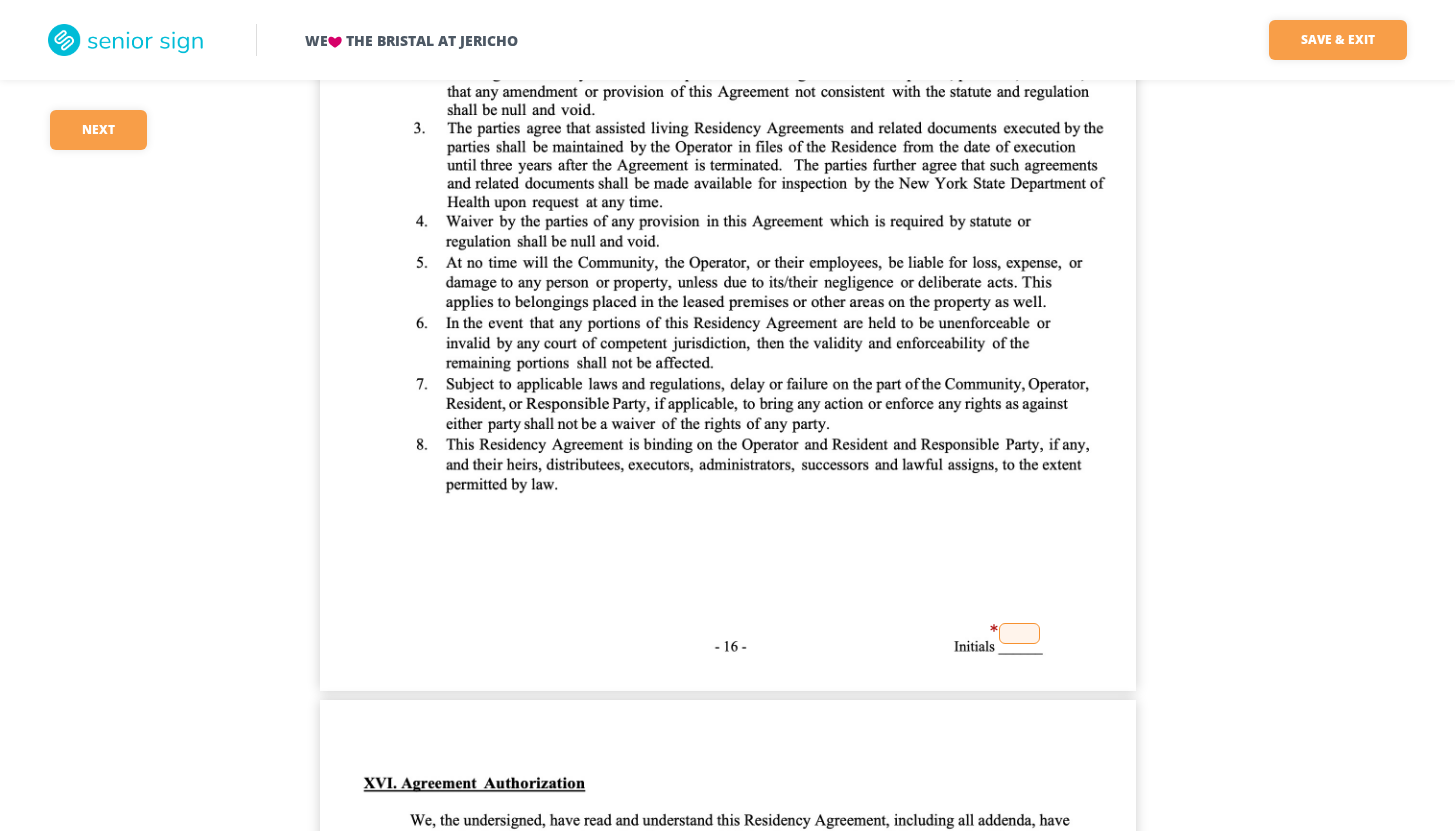 click at bounding box center (1019, 633) 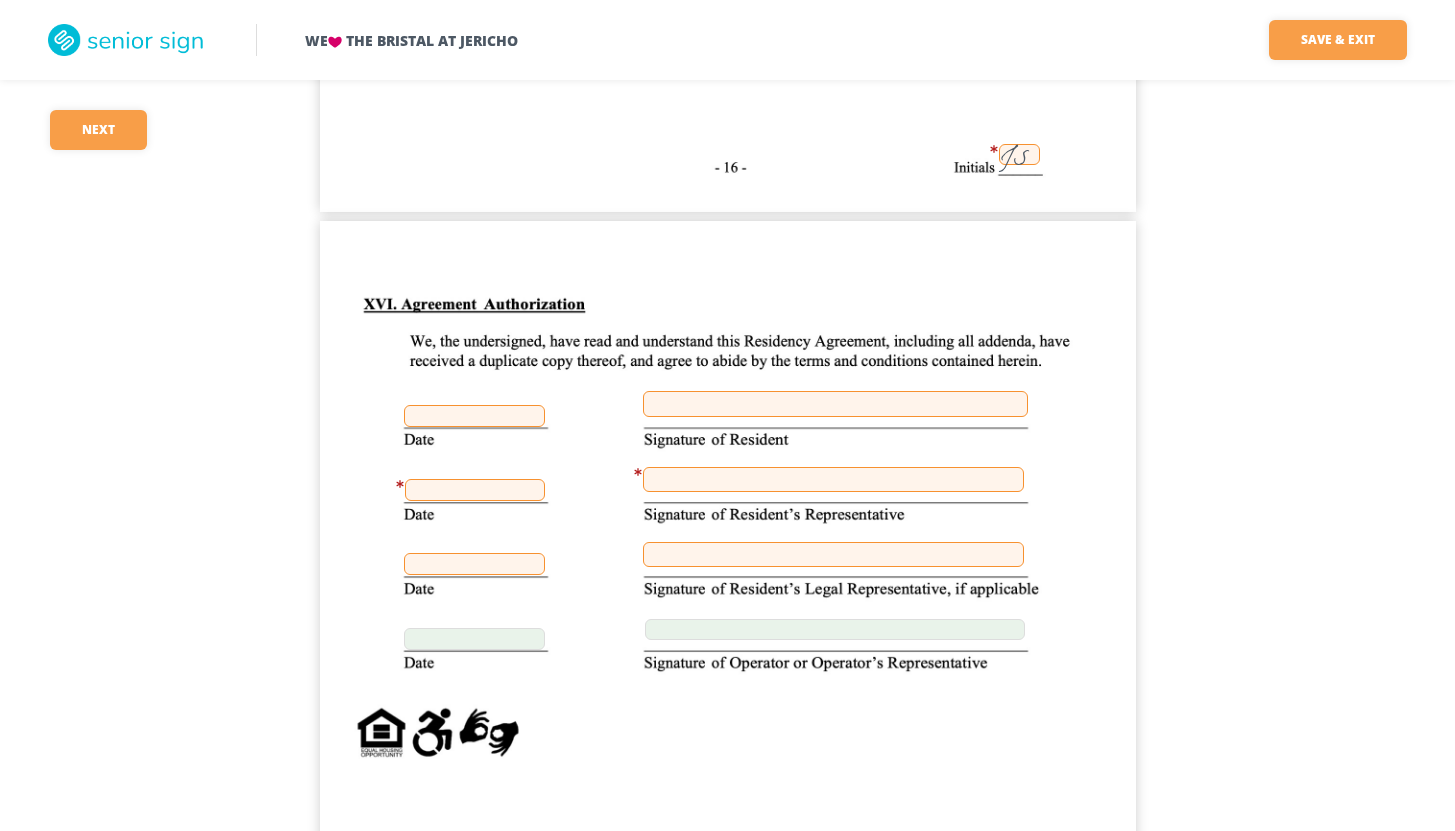 scroll, scrollTop: 16971, scrollLeft: 0, axis: vertical 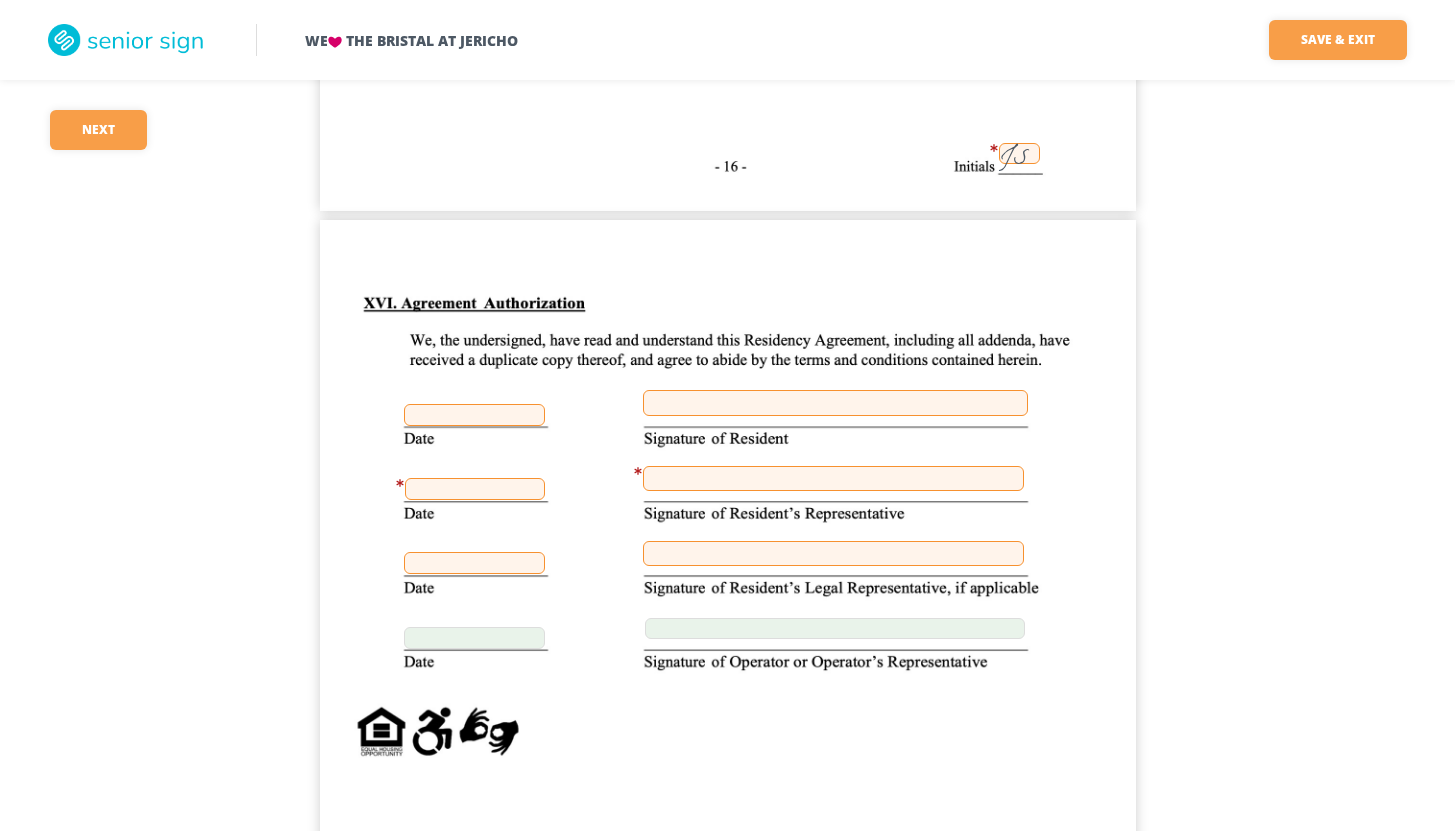 click at bounding box center (474, 415) 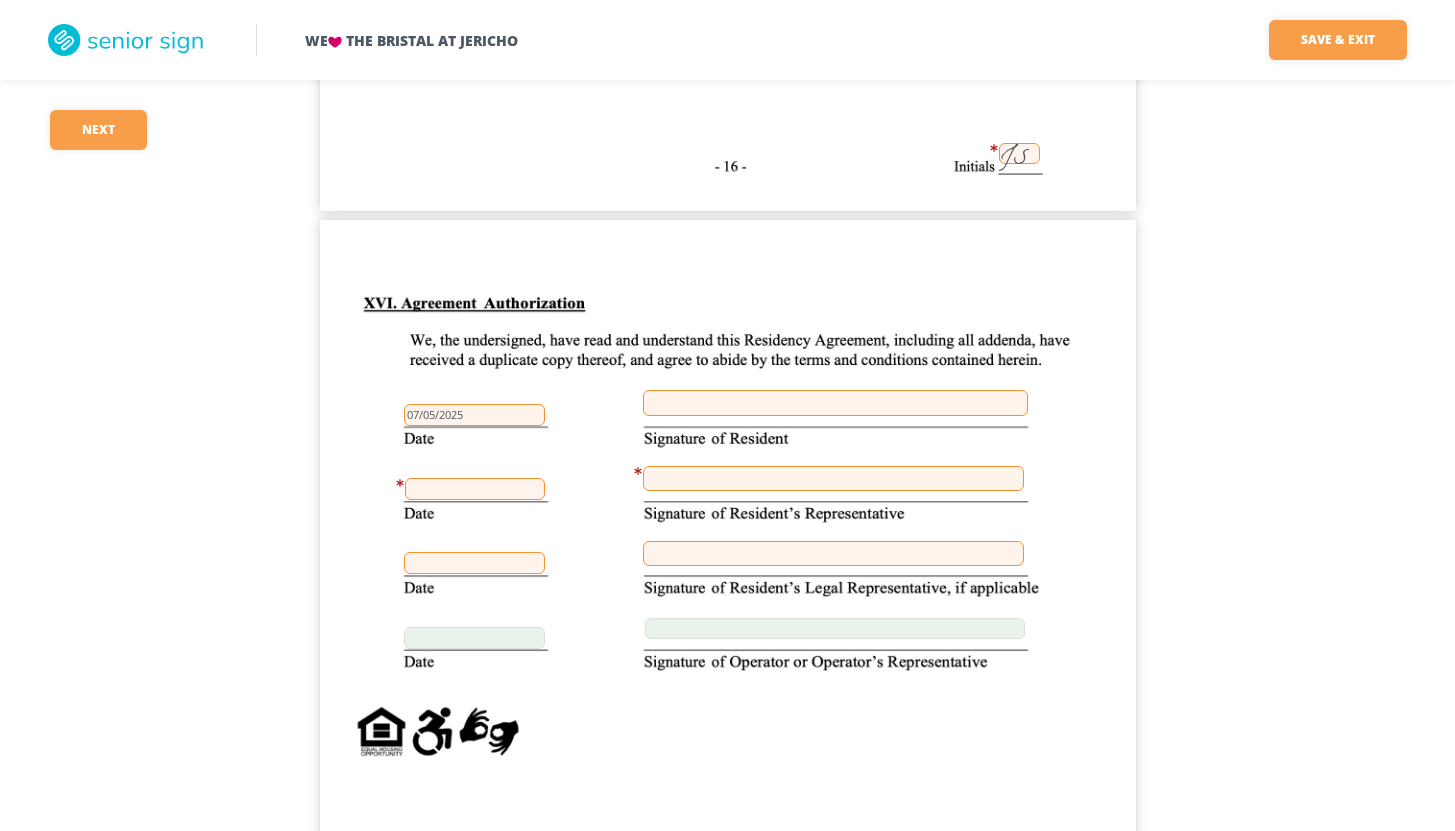 click at bounding box center [835, 403] 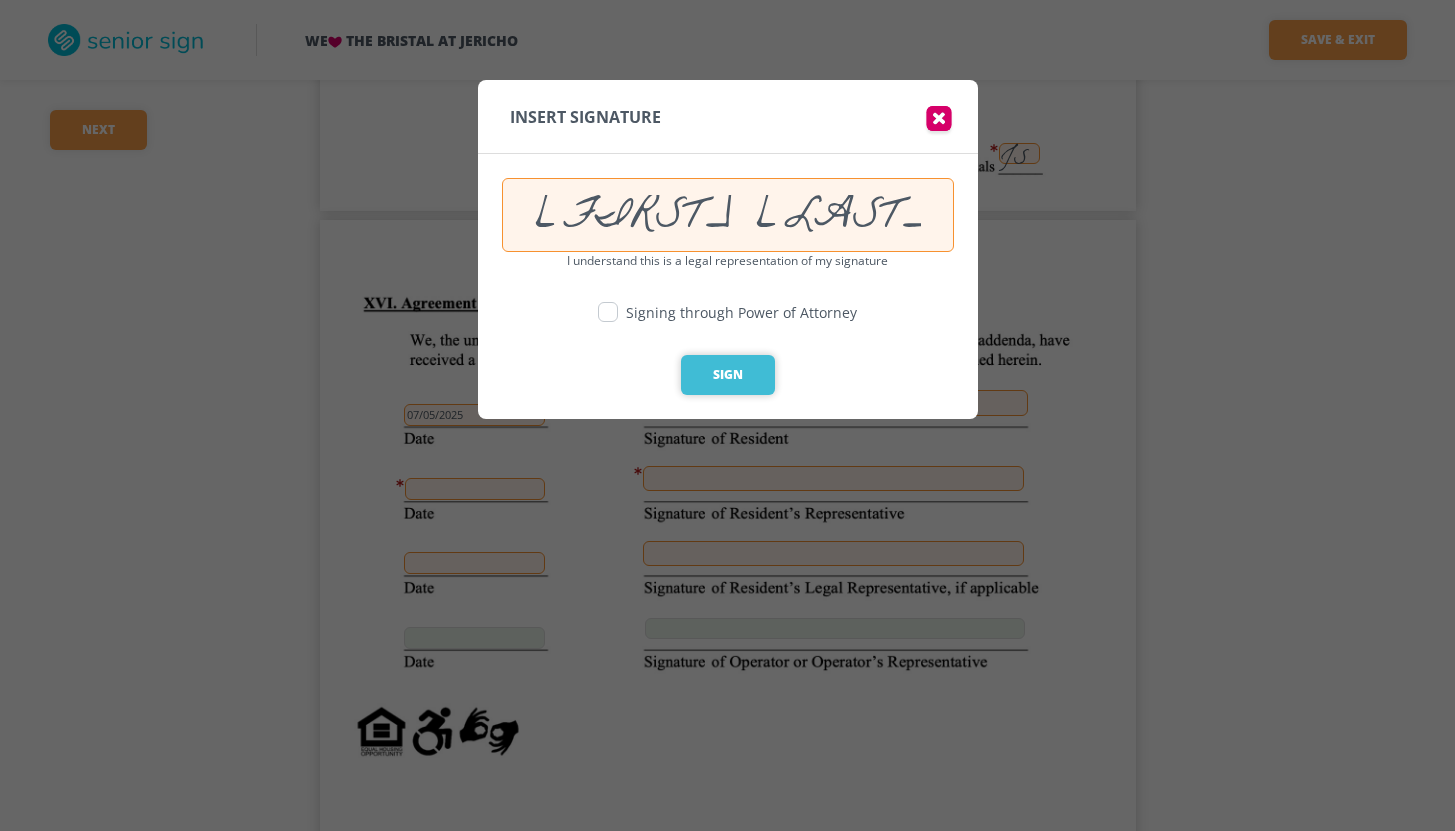 click on "Sign" at bounding box center [728, 375] 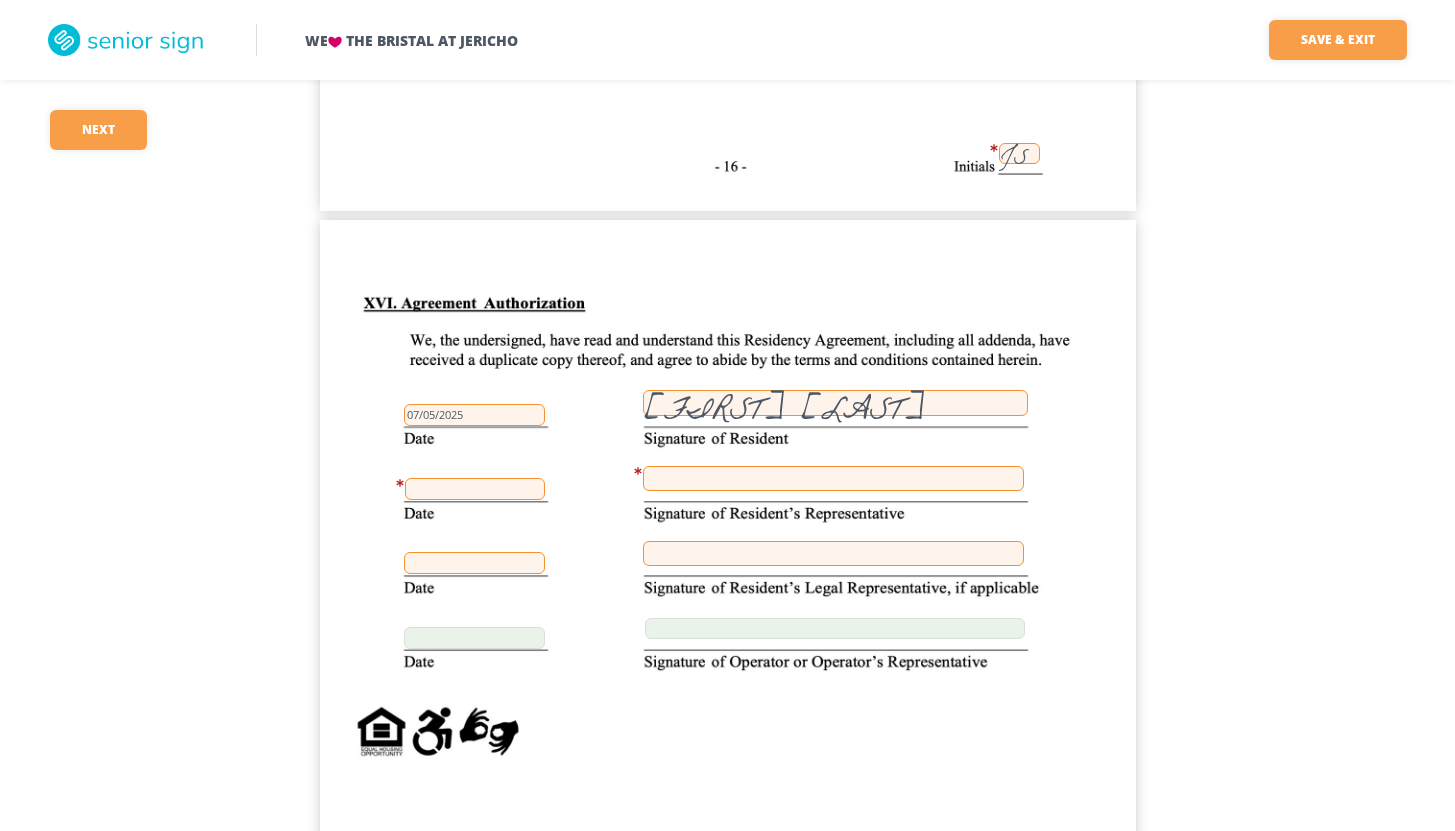 click at bounding box center (475, 489) 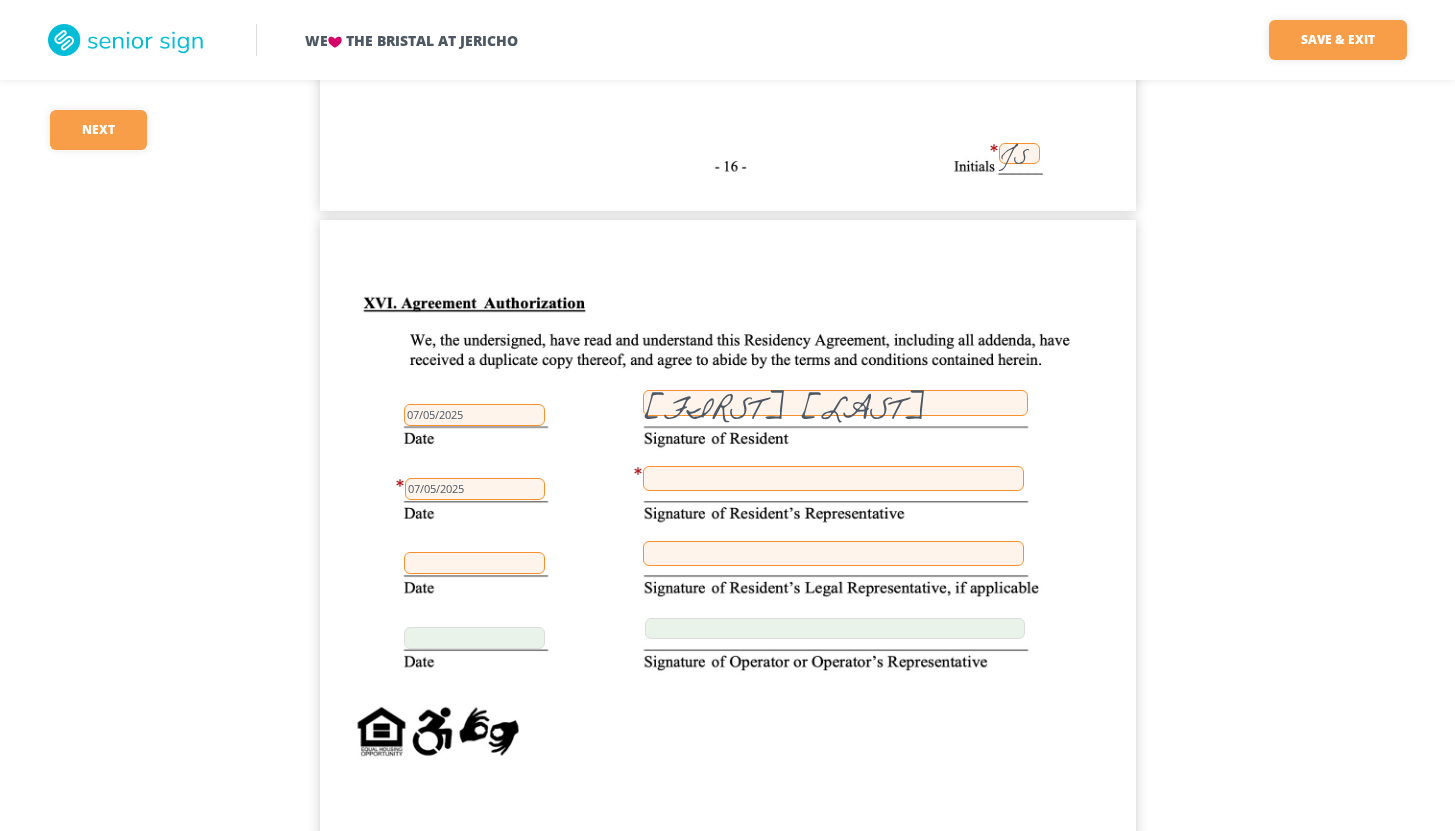 click at bounding box center (833, 478) 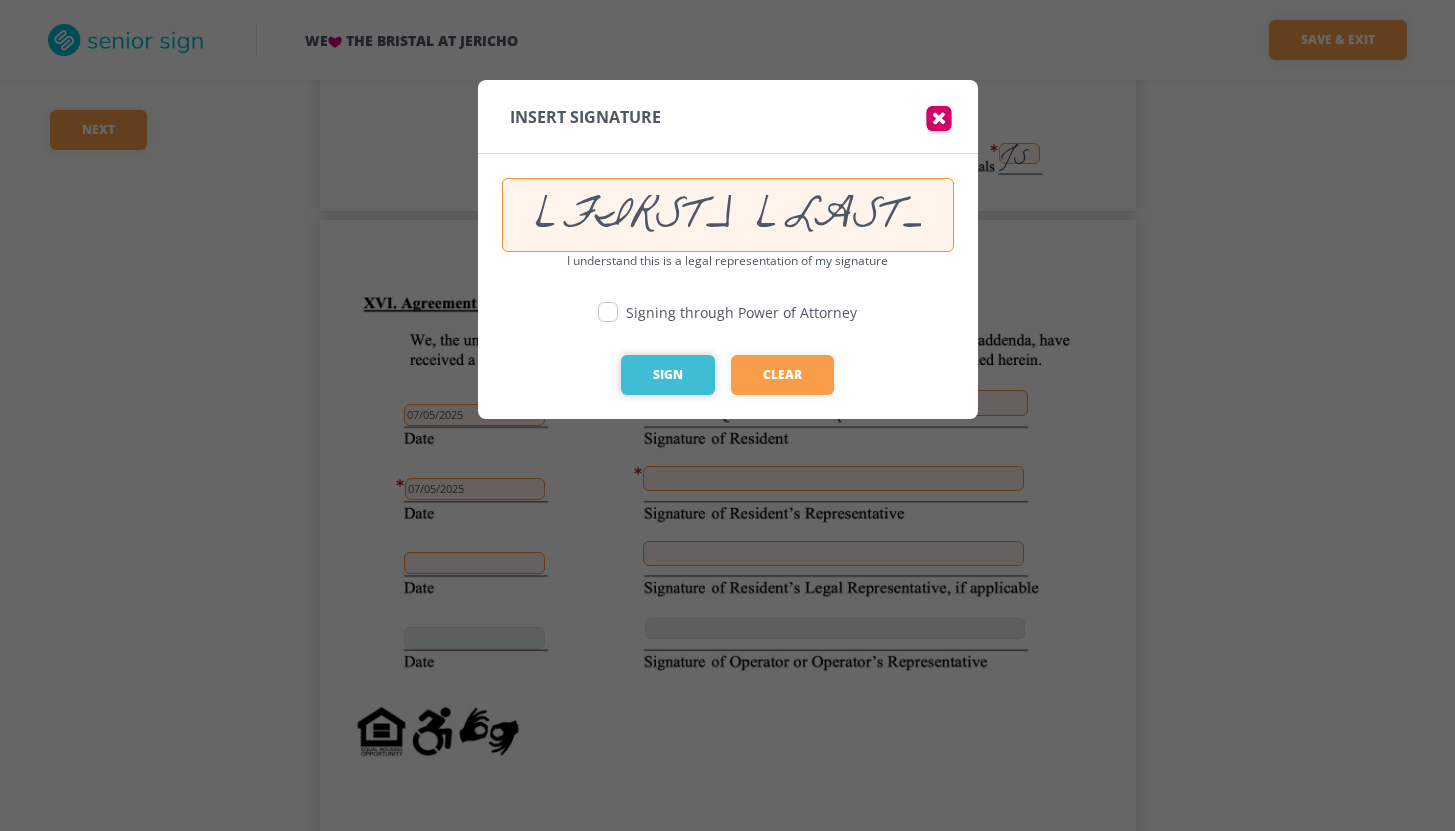 click on "Sign" at bounding box center [668, 375] 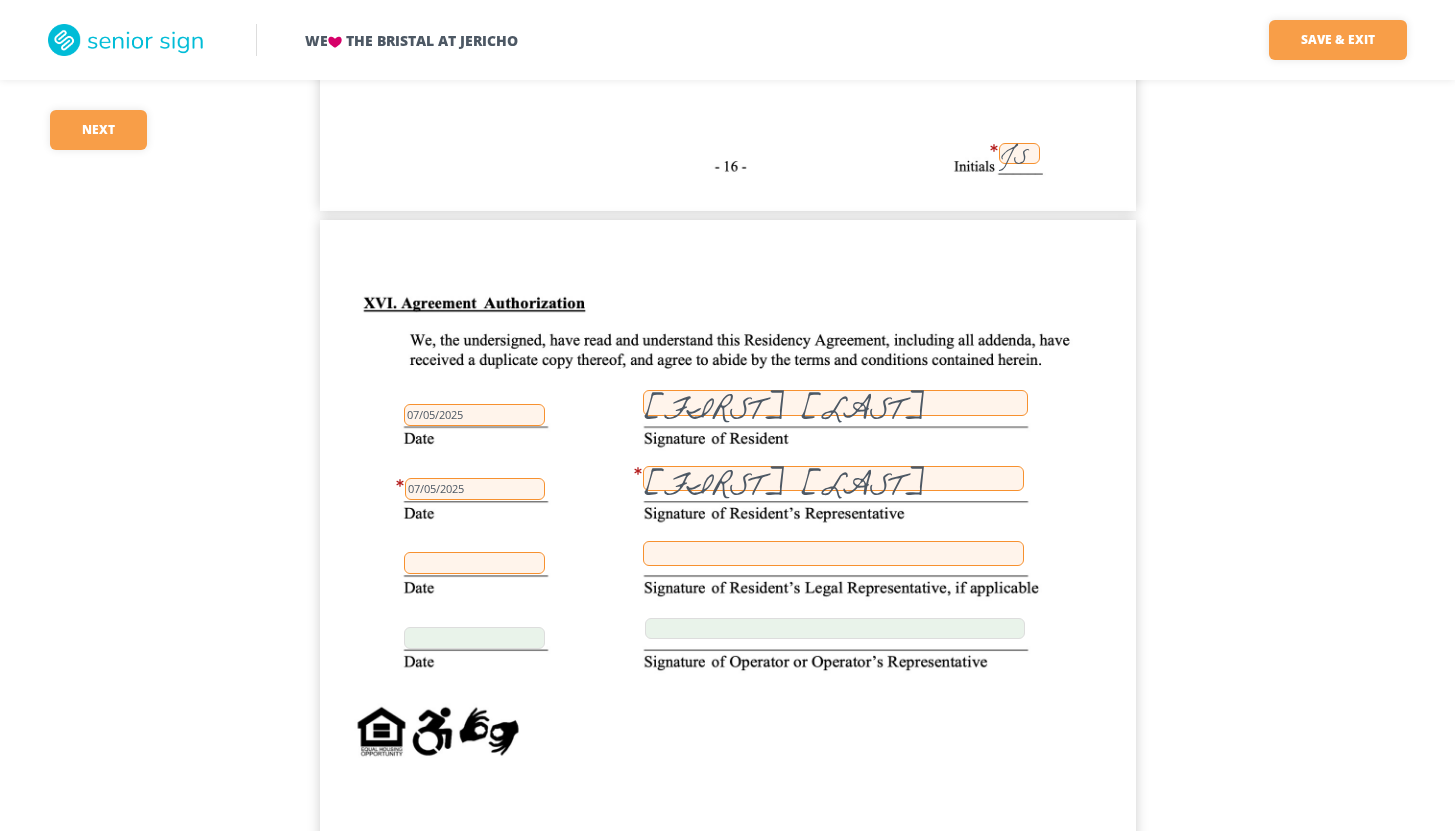 click on "We    The Bristal at Jericho Save & Exit Save & exit FILLED 62 / 148   62   required Next 62 [FIRST] [LAST] 249 [DATE] [FIRST] [LAST] JS [DATE] 249 JS JS NONE JS N/A JS     296.67 JS                             160 JS                 JS 456.67 JS JS JS JS JS JS JS JS JS JS [FIRST] [LAST]   [DATE] [FIRST] [LAST]   [DATE]       [FIRST] [LAST] [NUMBER] [STREET] [CITY] [STATE] [FIRST] [LAST]   [FIRST] [LAST] [NUMBER] [STREET] [CITY] [STATE] ([PHONE])         249 [FIRST] [LAST] 296.67 8900 [FIRST] [LAST]         ([PHONE]) [FIRST] [LAST]       Crc       Crc       Crc                   [FIRST] [LAST]                     [FIRST] [LAST] 249 [FIRST] [LAST] [DATE]       Crc       Crc       Crc [FIRST] [LAST]" at bounding box center (727, 12407) 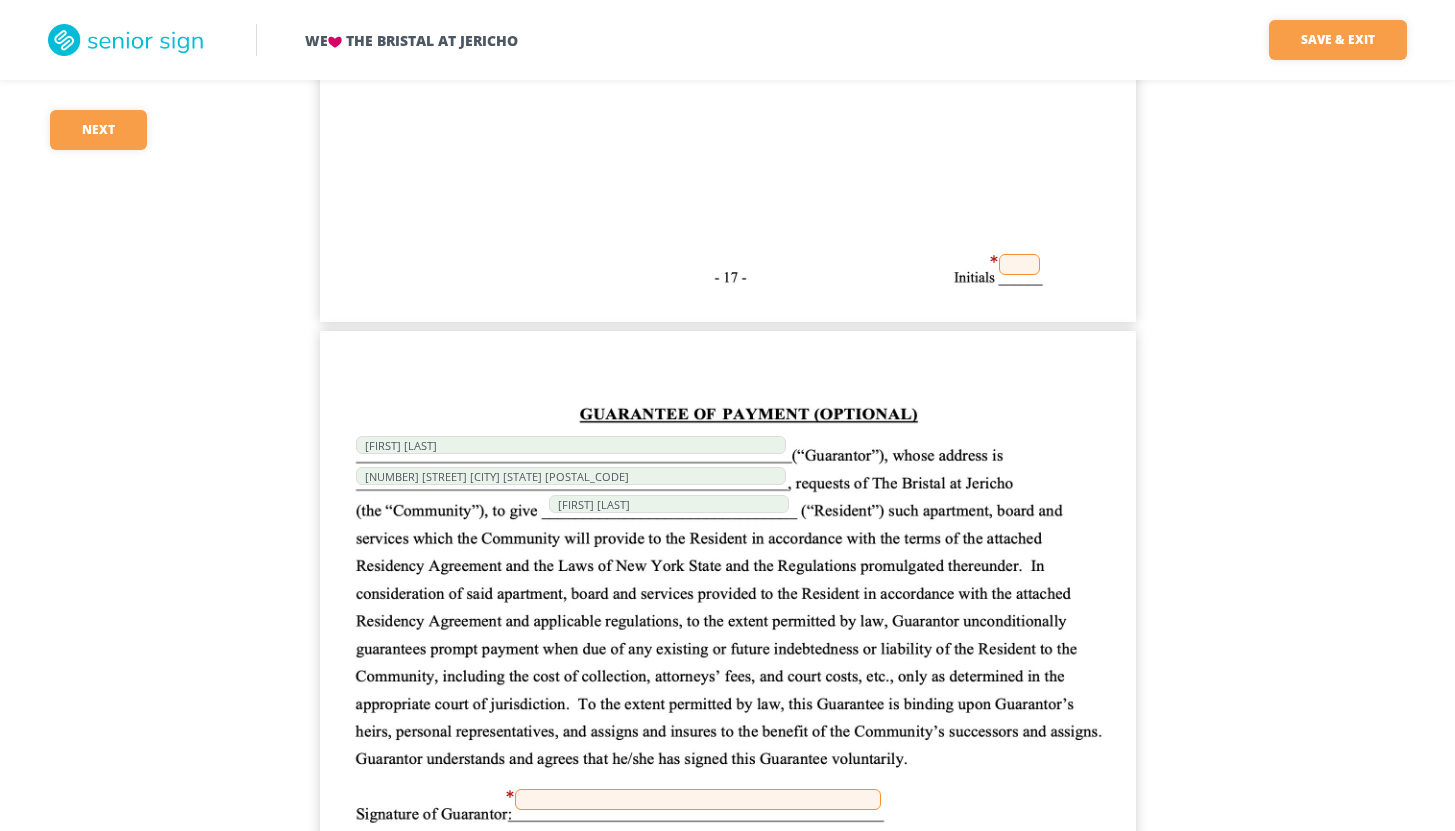 scroll, scrollTop: 18067, scrollLeft: 0, axis: vertical 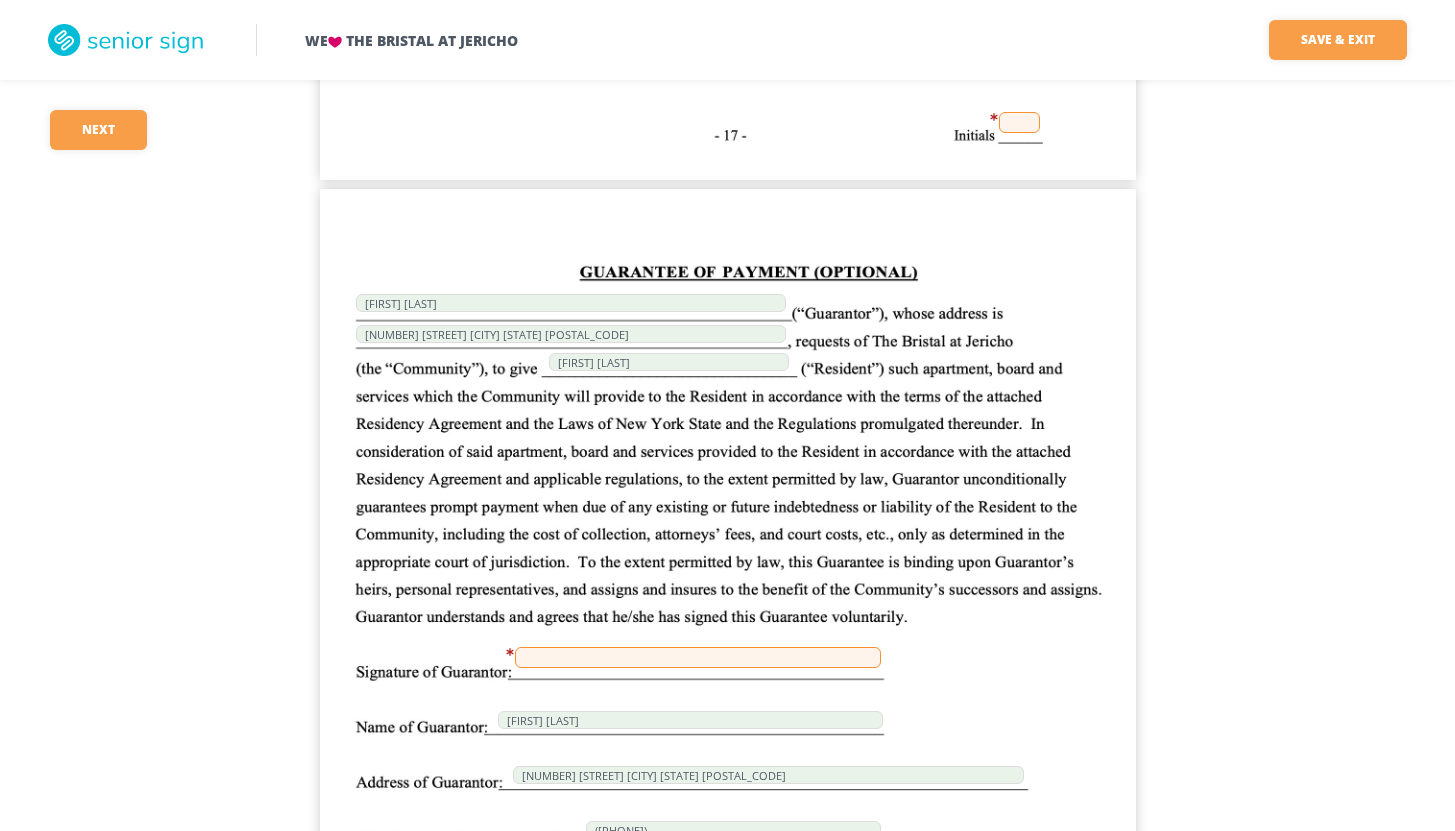 click at bounding box center (1019, 122) 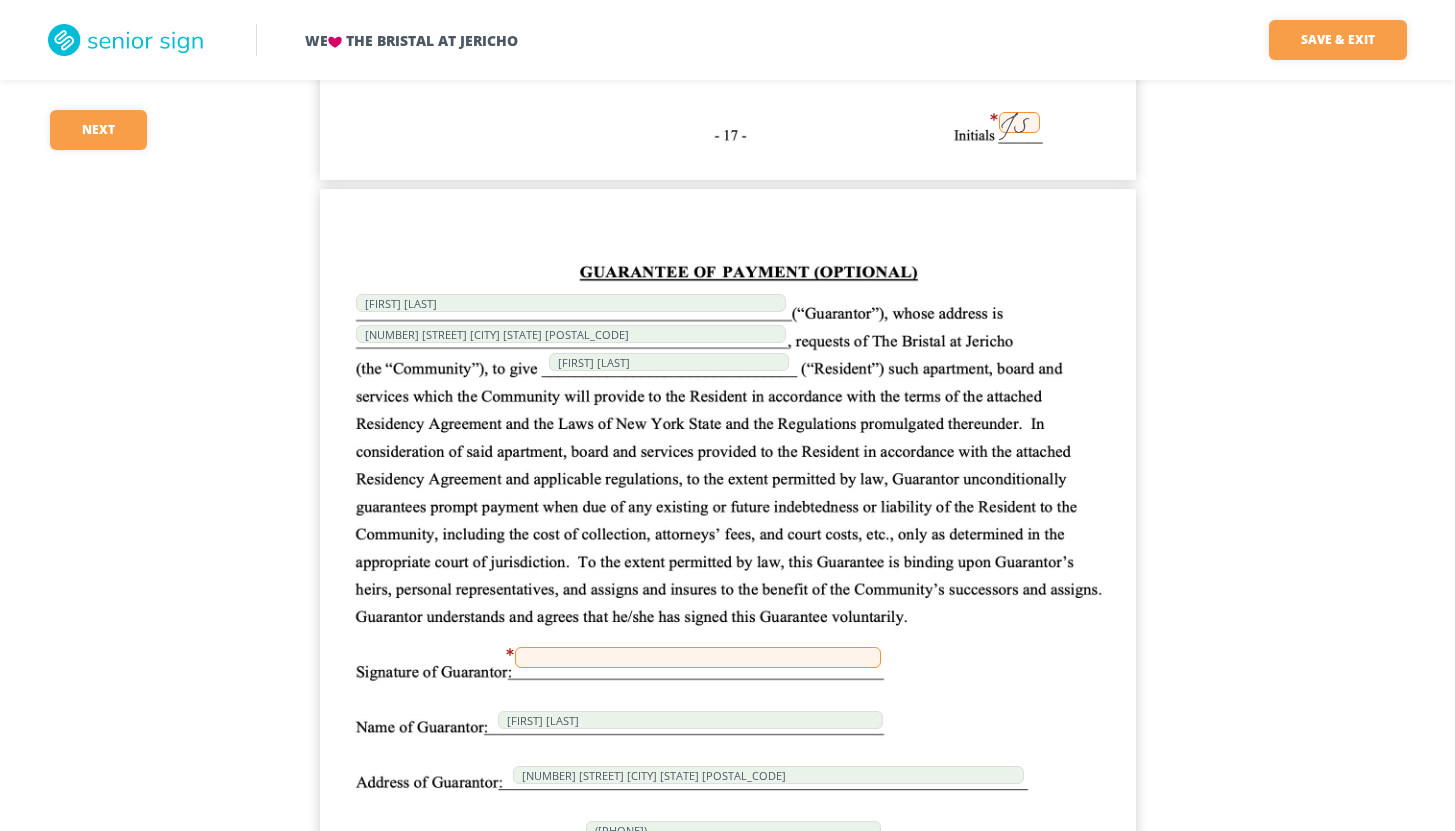 click at bounding box center (698, 657) 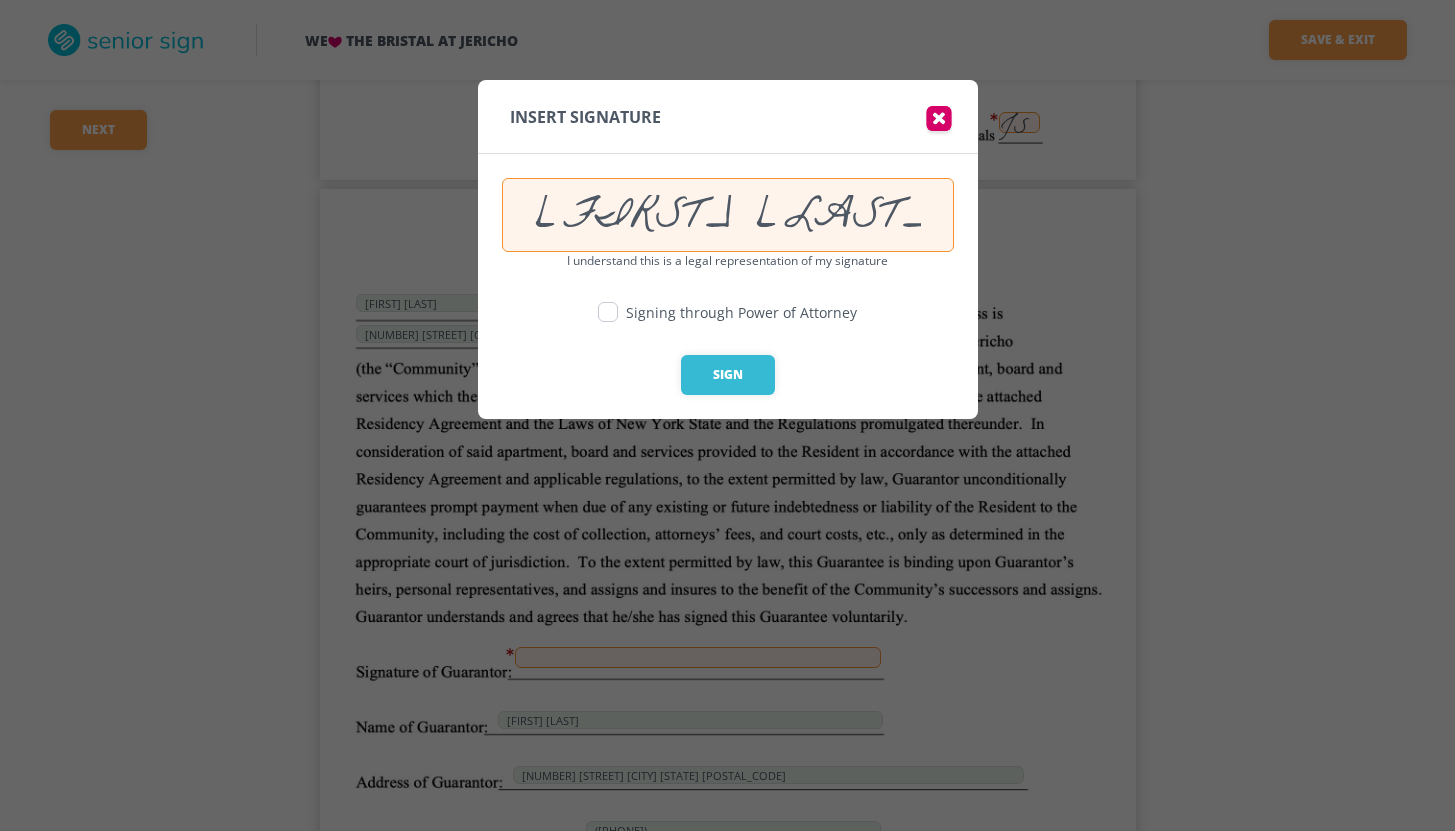 drag, startPoint x: 686, startPoint y: 224, endPoint x: 591, endPoint y: 219, distance: 95.131485 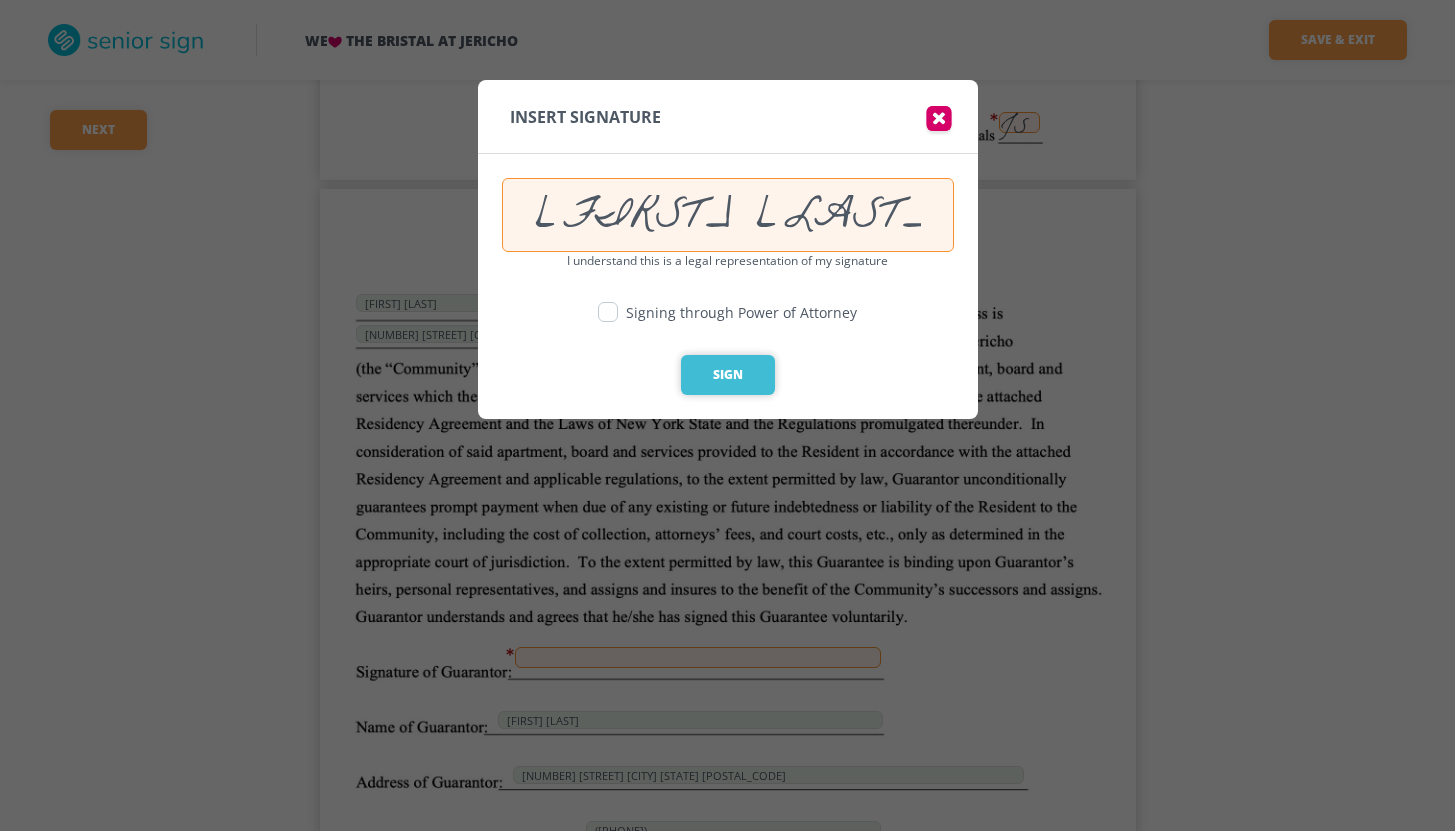 type on "[FIRST] [LAST]" 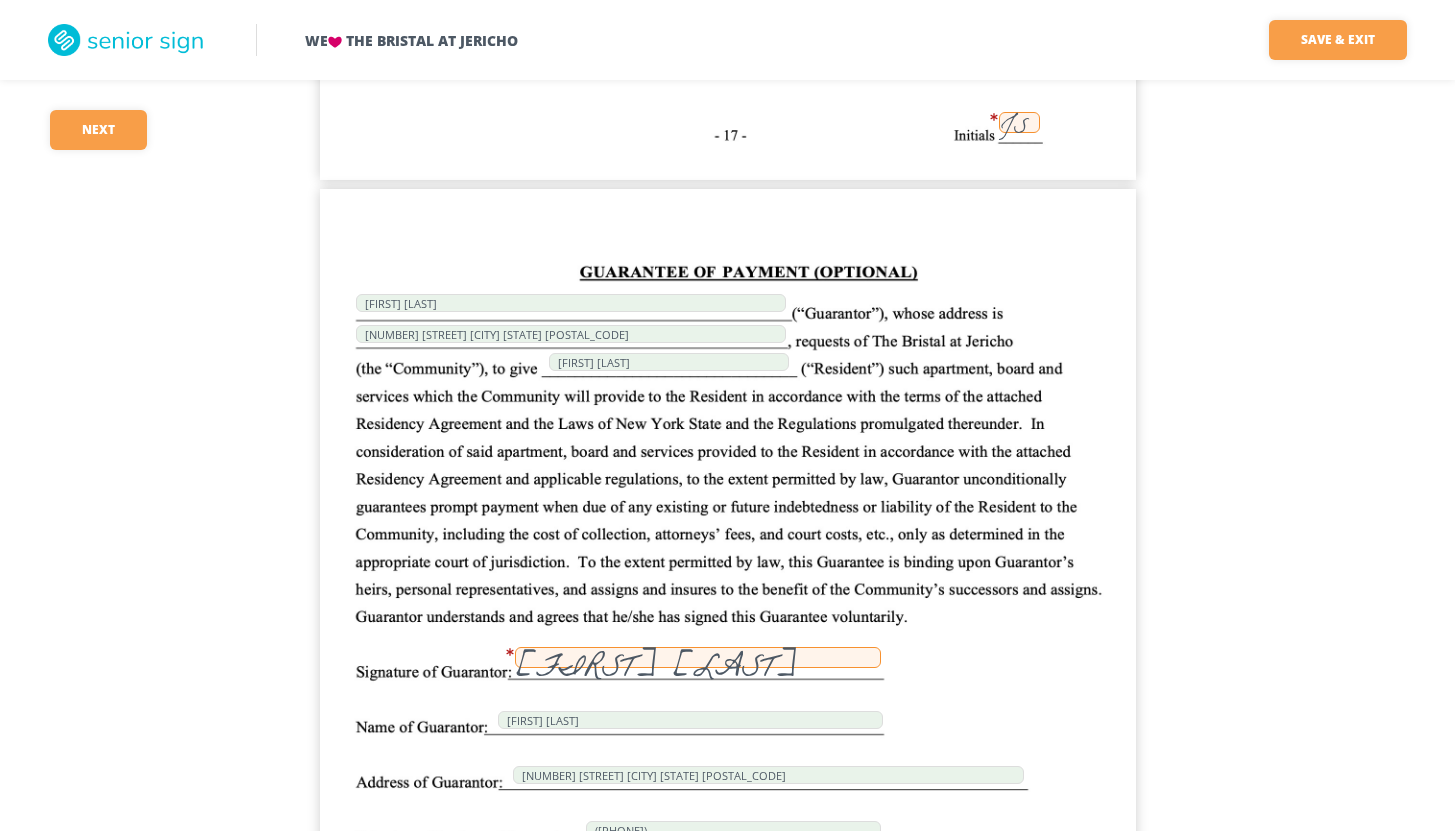 click on "We    The Bristal at Jericho Save & Exit Save & exit FILLED 60 / 148   60   required Next 60 [FIRST] [LAST] 249 [DATE] [FIRST] [LAST] JS [DATE] 249 JS JS NONE JS N/A JS     296.67 JS                             160 JS                 JS 456.67 JS JS JS JS JS JS JS JS JS JS [FIRST] [LAST]   [DATE] [FIRST] [LAST]   [DATE]       JS [FIRST] [LAST] [NUMBER] [STREET] [CITY] [STATE] [FIRST] [LAST]   [FIRST] [LAST] [NUMBER] [STREET] [CITY] [STATE] ([PHONE])         249 [FIRST] [LAST] 296.67 8900 [FIRST] [LAST]         ([PHONE]) [FIRST] [LAST]       Crc       Crc       Crc                   [FIRST] [LAST]                     [FIRST] [LAST] 249 [FIRST] [LAST] [DATE]       Crc       Crc       Crc [FIRST] [LAST]" at bounding box center (727, 11311) 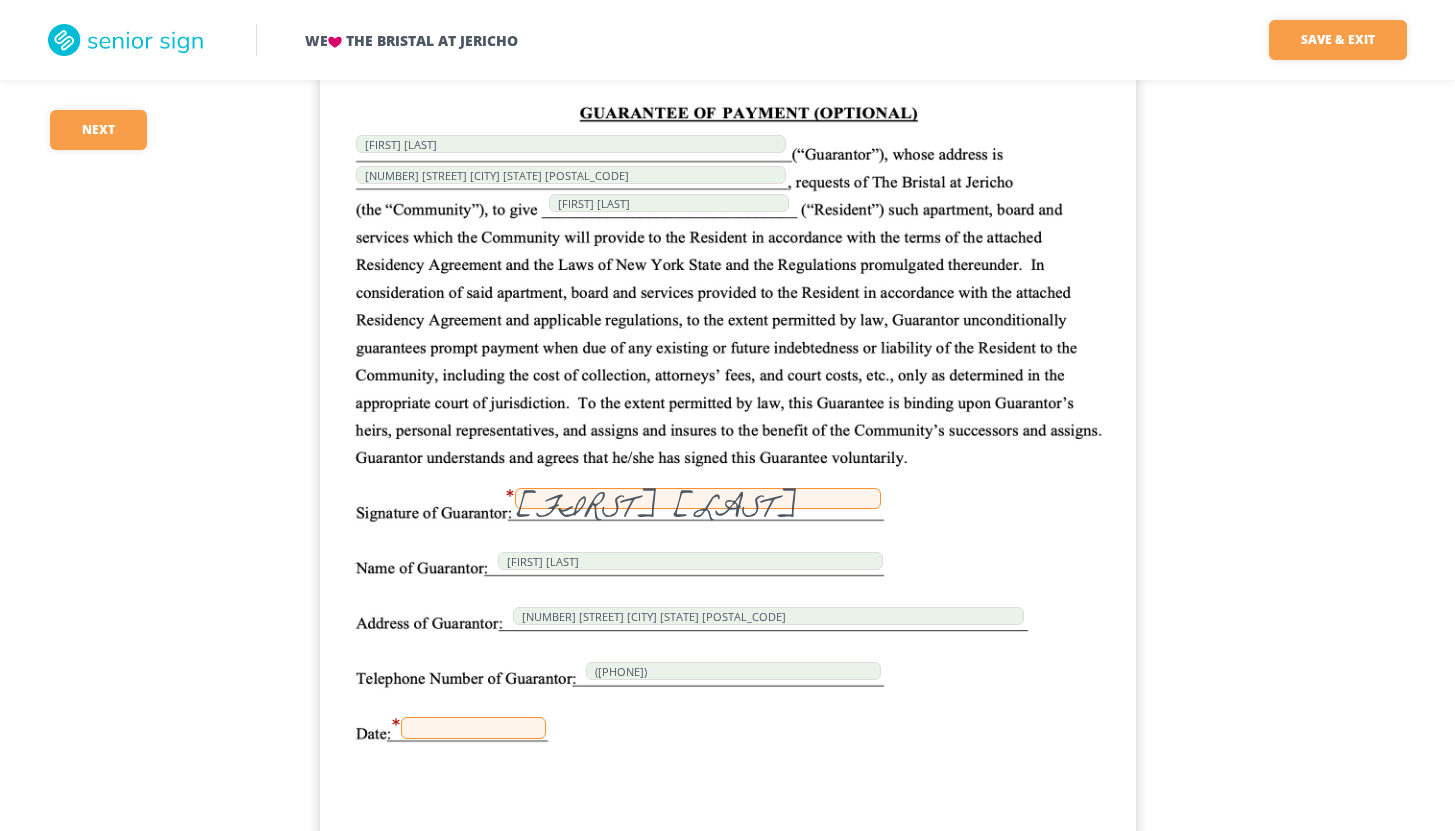 scroll, scrollTop: 18227, scrollLeft: 0, axis: vertical 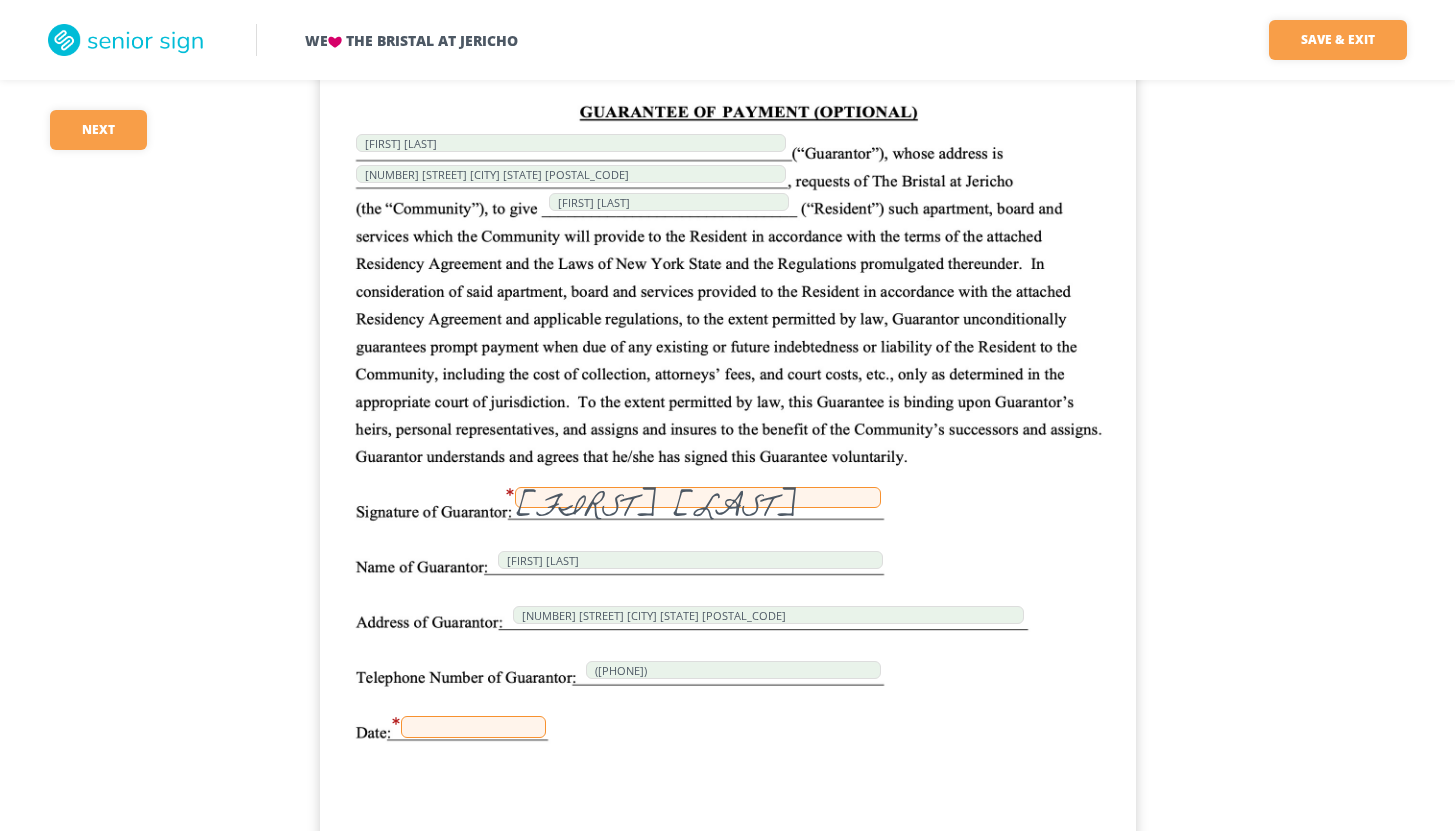 click at bounding box center (473, 727) 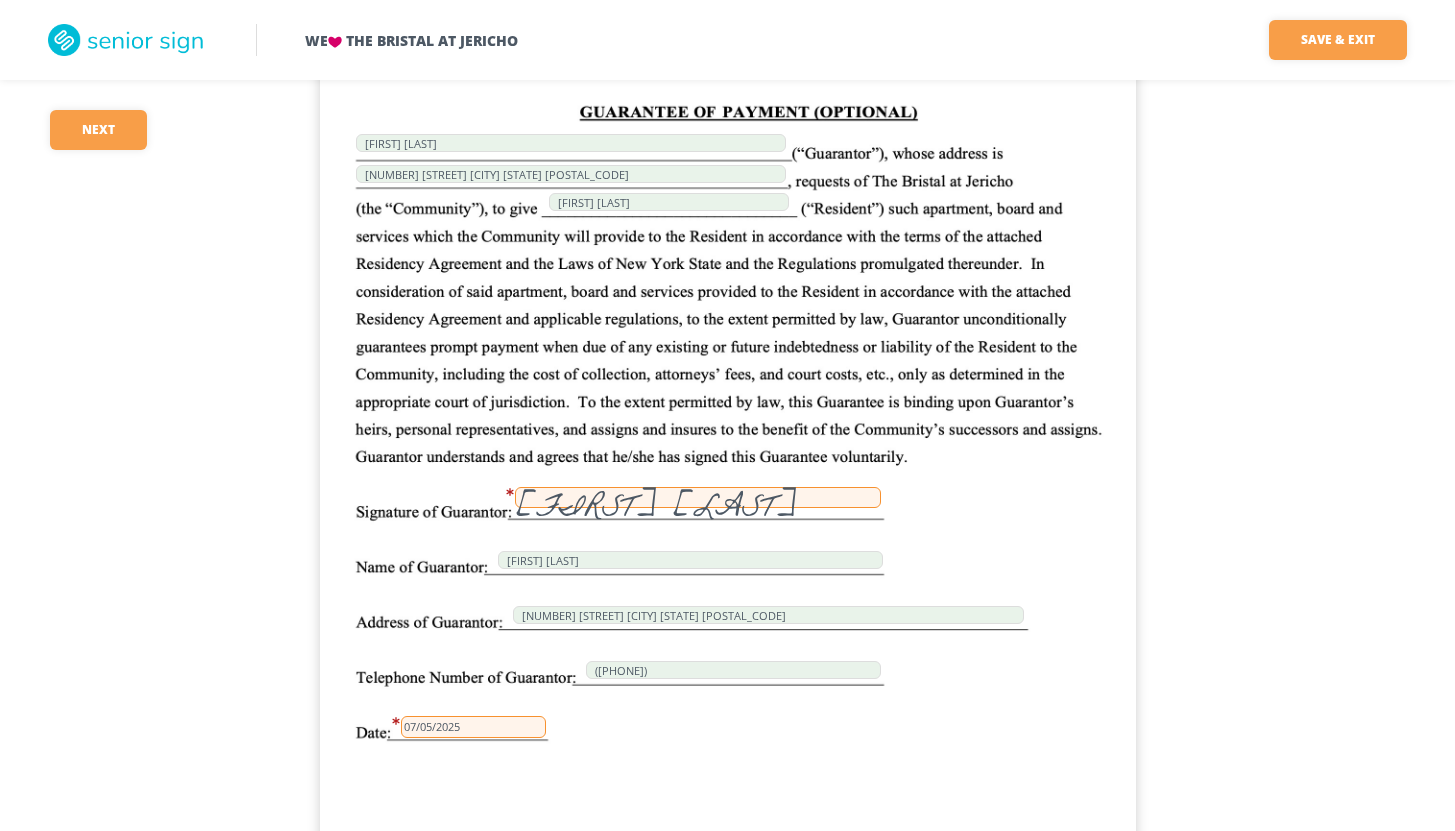 click on "We    The Bristal at Jericho Save & Exit Save & exit FILLED 27 / 148   59   required Next 59 [FIRST] [LAST] 249 07/08/2025 [FIRST] [LAST] [FIRST] [LAST] JS 07/08/2025 249 JS JS NONE JS N/A JS     296.67 JS                             160 JS                 JS 456.67 JS JS JS JS JS JS JS JS JS JS [FIRST] [LAST]   07/05/2025 [FIRST] [LAST]   07/05/2025       JS [FIRST] [LAST] 68 [STREET] [CITY] [STATE] [POSTAL_CODE] [FIRST] [LAST] [FIRST] [LAST]   [FIRST] [LAST] 68 [STREET] [CITY] [STATE] [POSTAL_CODE] ([PHONE])_448-2132 249 [FIRST] [LAST] 296.67 8900 [FIRST] [LAST]         ([PHONE])_448-2132 [FIRST] [LAST]       Crc       Crc       Crc                   [FIRST] [LAST]                     [FIRST] [LAST] 249 [FIRST] [LAST] 07/08/2025       Crc       Crc       Crc [FIRST] [LAST]" at bounding box center [727, 11151] 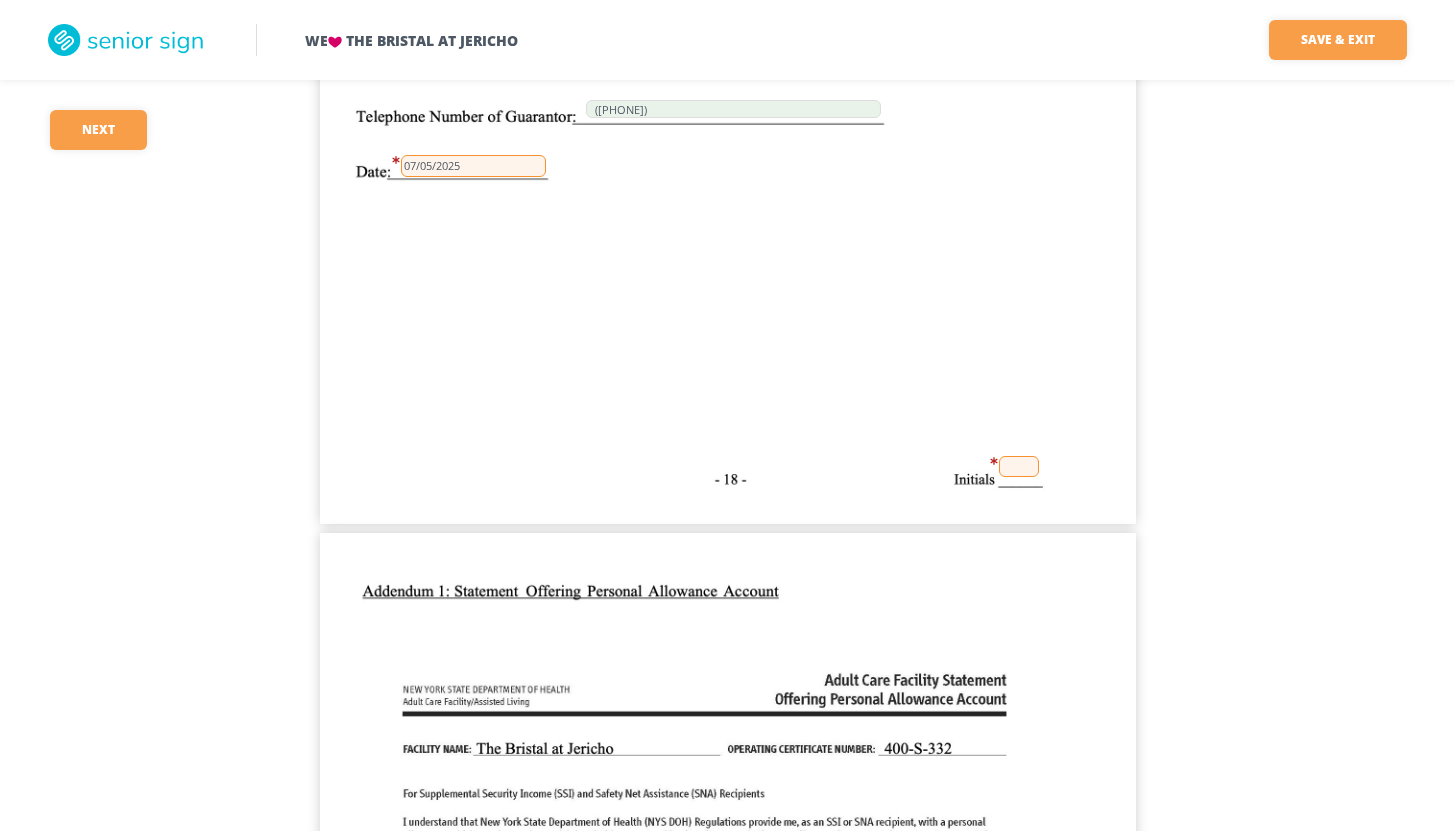 scroll, scrollTop: 18827, scrollLeft: 0, axis: vertical 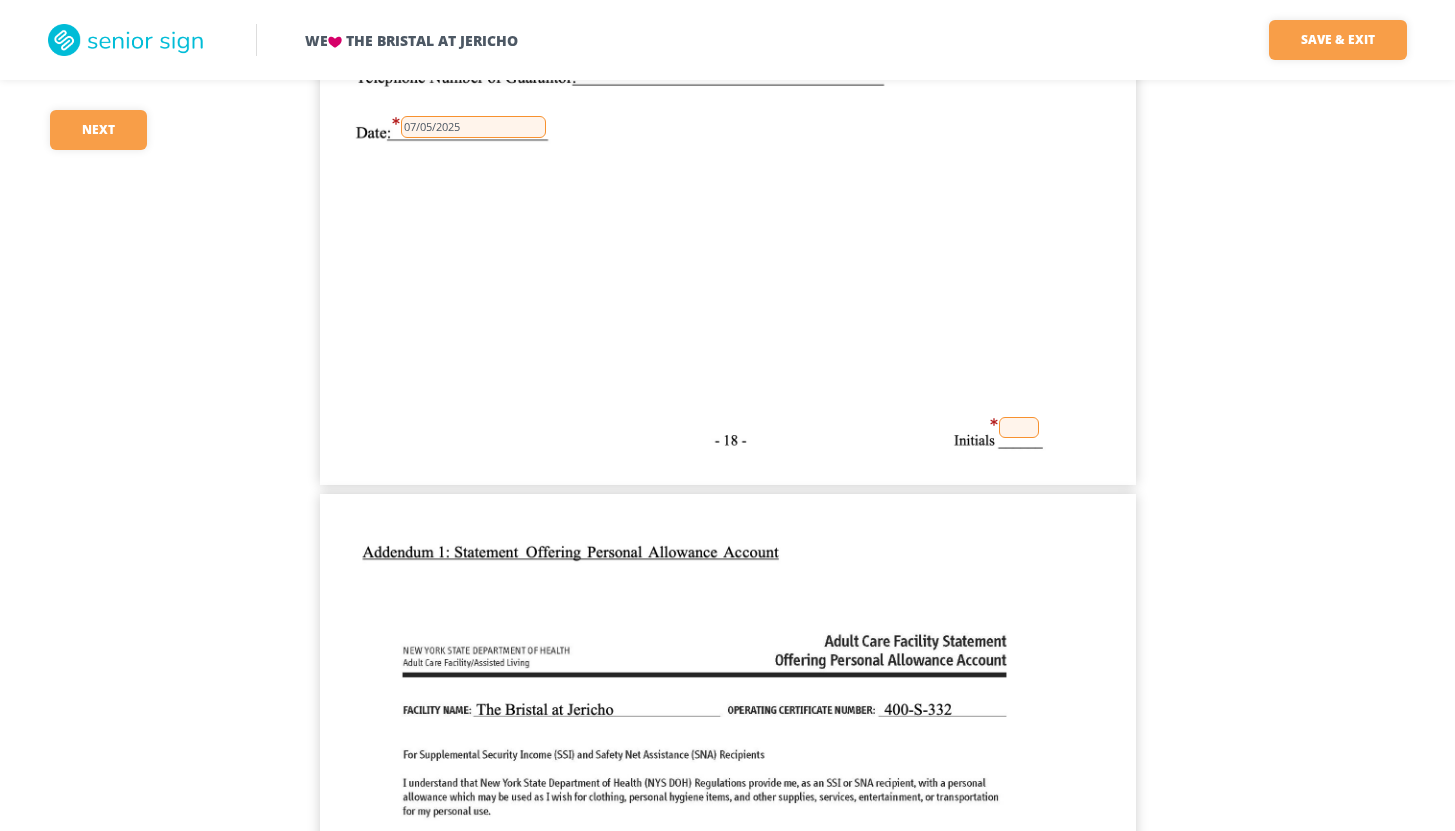click at bounding box center [1019, 427] 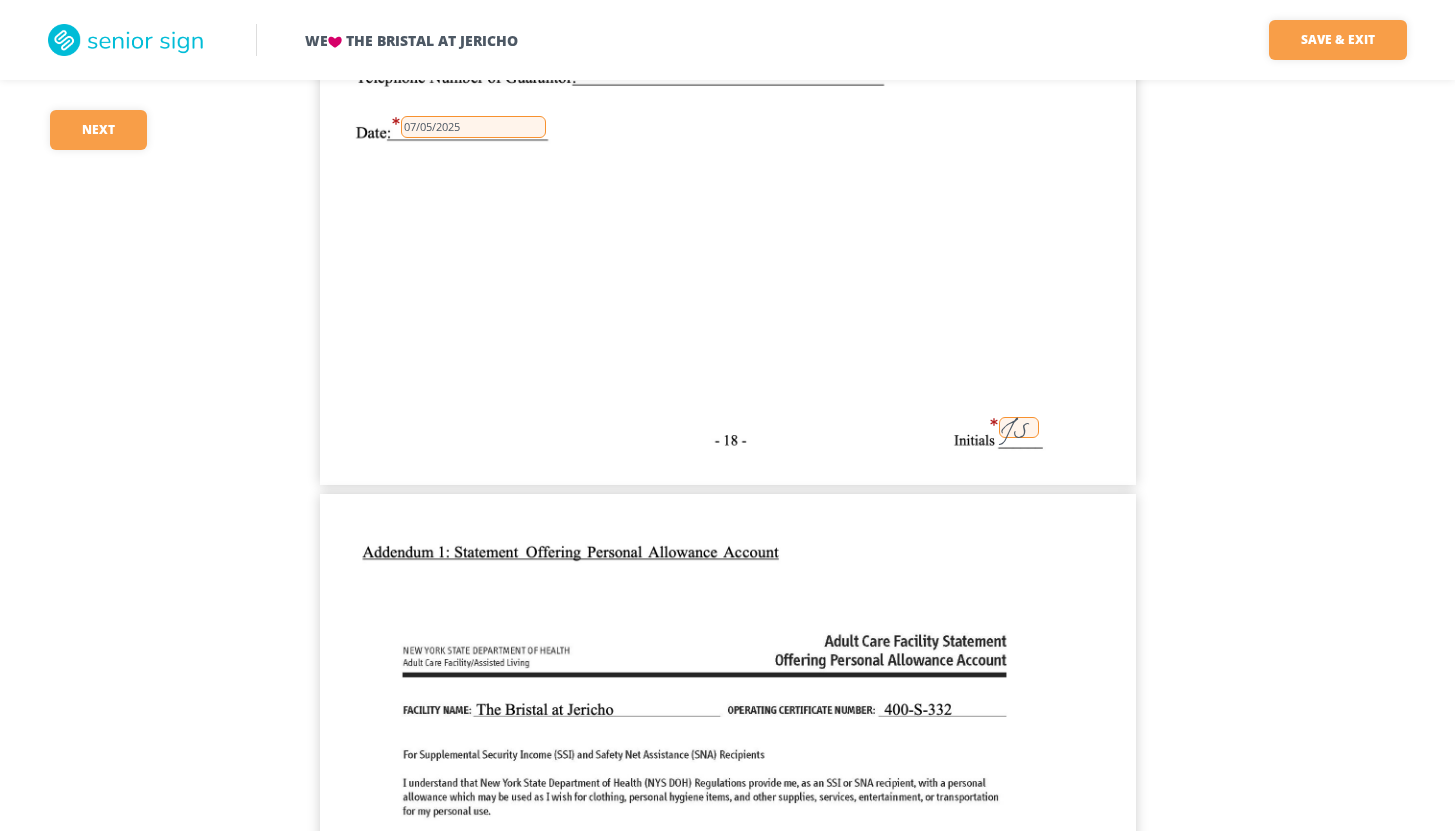 click on "We    The Bristal at Jericho Save & Exit Save & exit FILLED 58 / 148   58   required Next 58 [FIRST] [LAST] 249 [DATE] [FIRST] [LAST] JS [DATE] 249 JS JS NONE JS N/A JS     296.67 JS                             160 JS                 JS 456.67 JS JS JS JS JS JS JS JS JS JS [FIRST] [LAST]   [DATE] [FIRST] [LAST]   [DATE]       JS [FIRST] [LAST] [NUMBER] [STREET] [CITY] [STATE] [FIRST] [LAST]   [FIRST] [LAST] [NUMBER] [STREET] [CITY] [STATE] ([PHONE]) [DATE] JS         249 [FIRST] [LAST] 296.67 8900 [FIRST] [LAST]         ([PHONE]) [FIRST] [LAST]       Crc       Crc       Crc                   [FIRST] [LAST]                     [FIRST] [LAST] 249 [FIRST] [LAST] [DATE]       Crc       Crc       Crc [FIRST] [LAST]" at bounding box center (727, 10551) 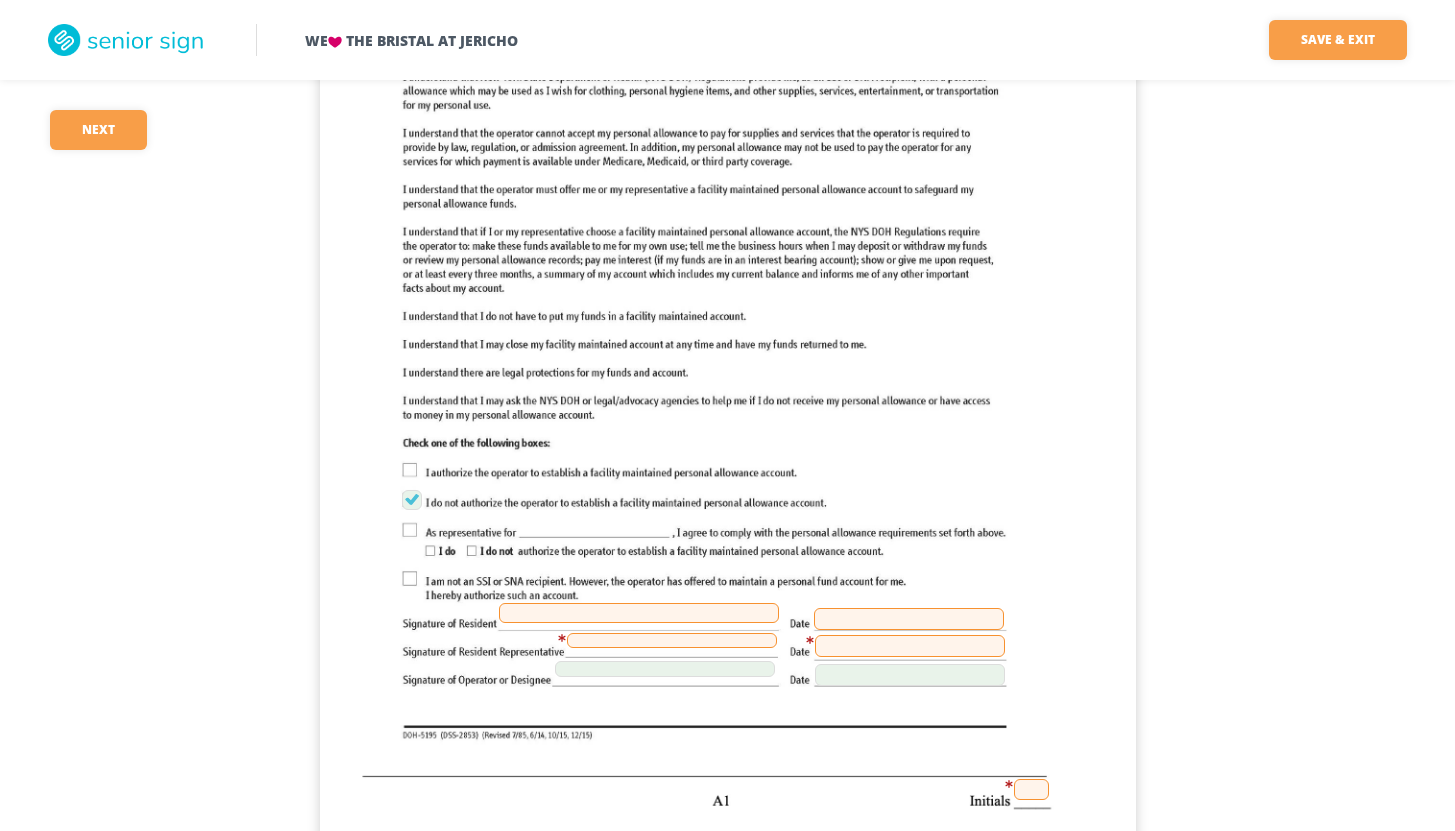 scroll, scrollTop: 19547, scrollLeft: 0, axis: vertical 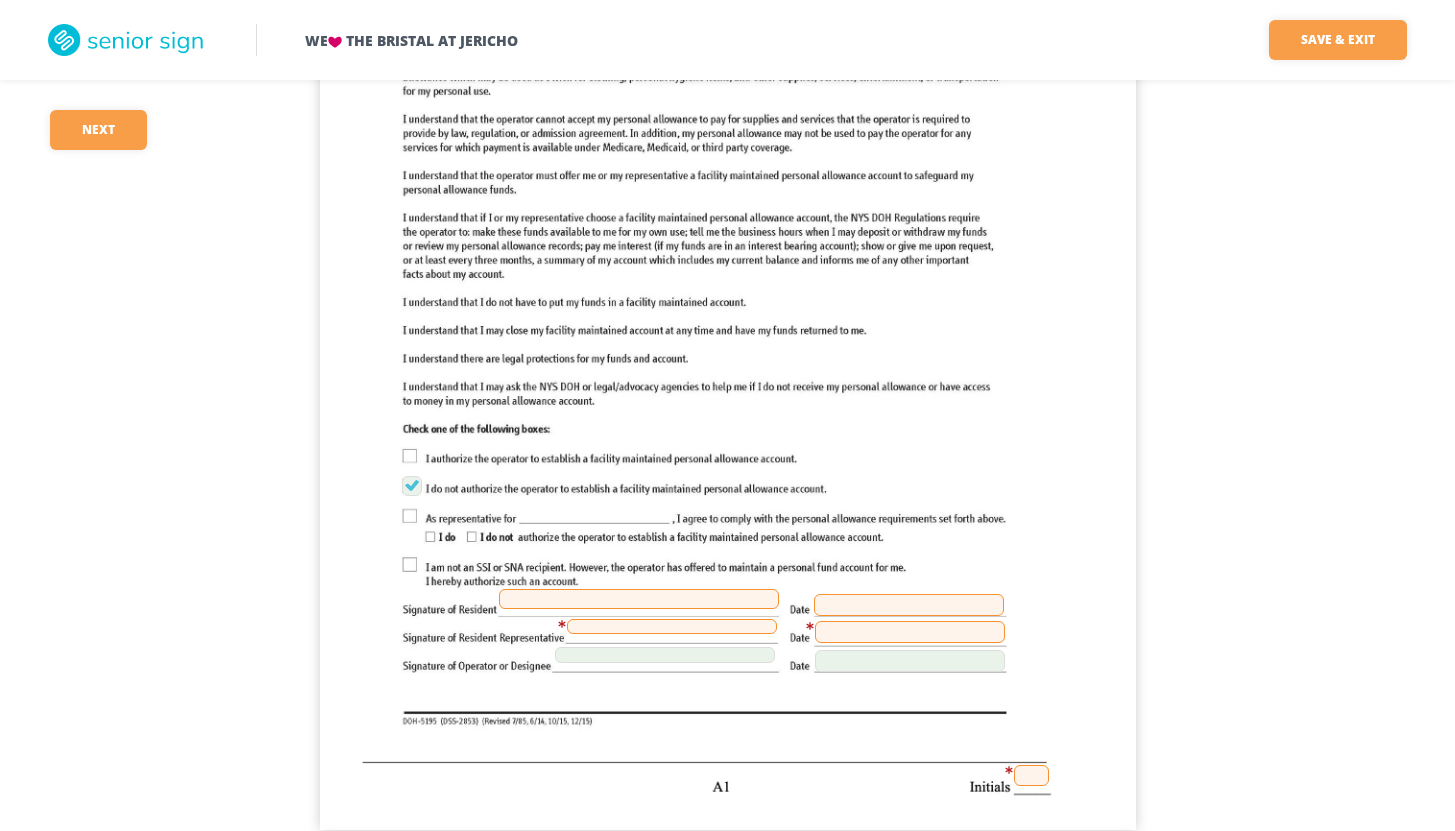 click at bounding box center [639, 599] 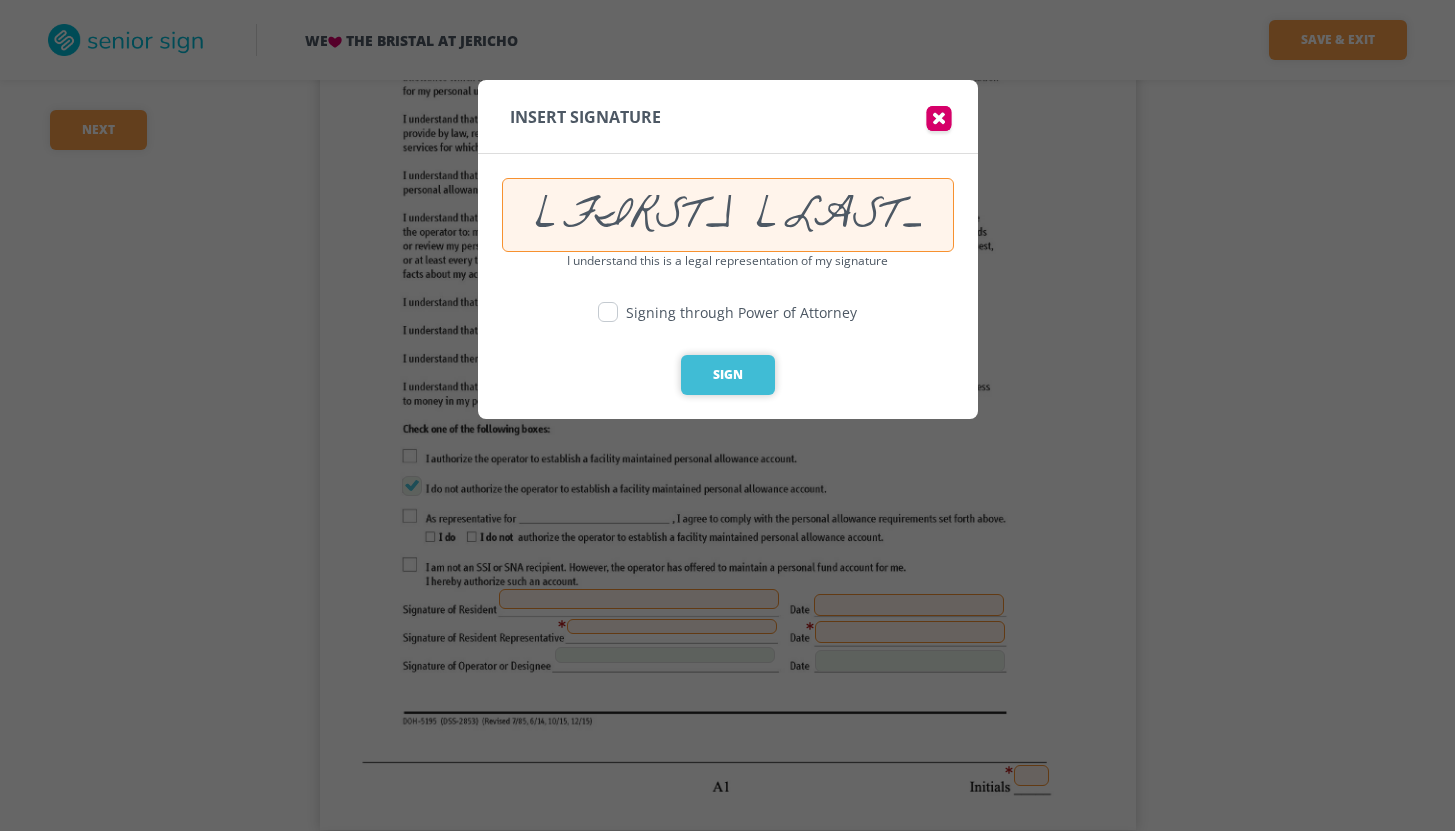 click on "Sign" at bounding box center (728, 375) 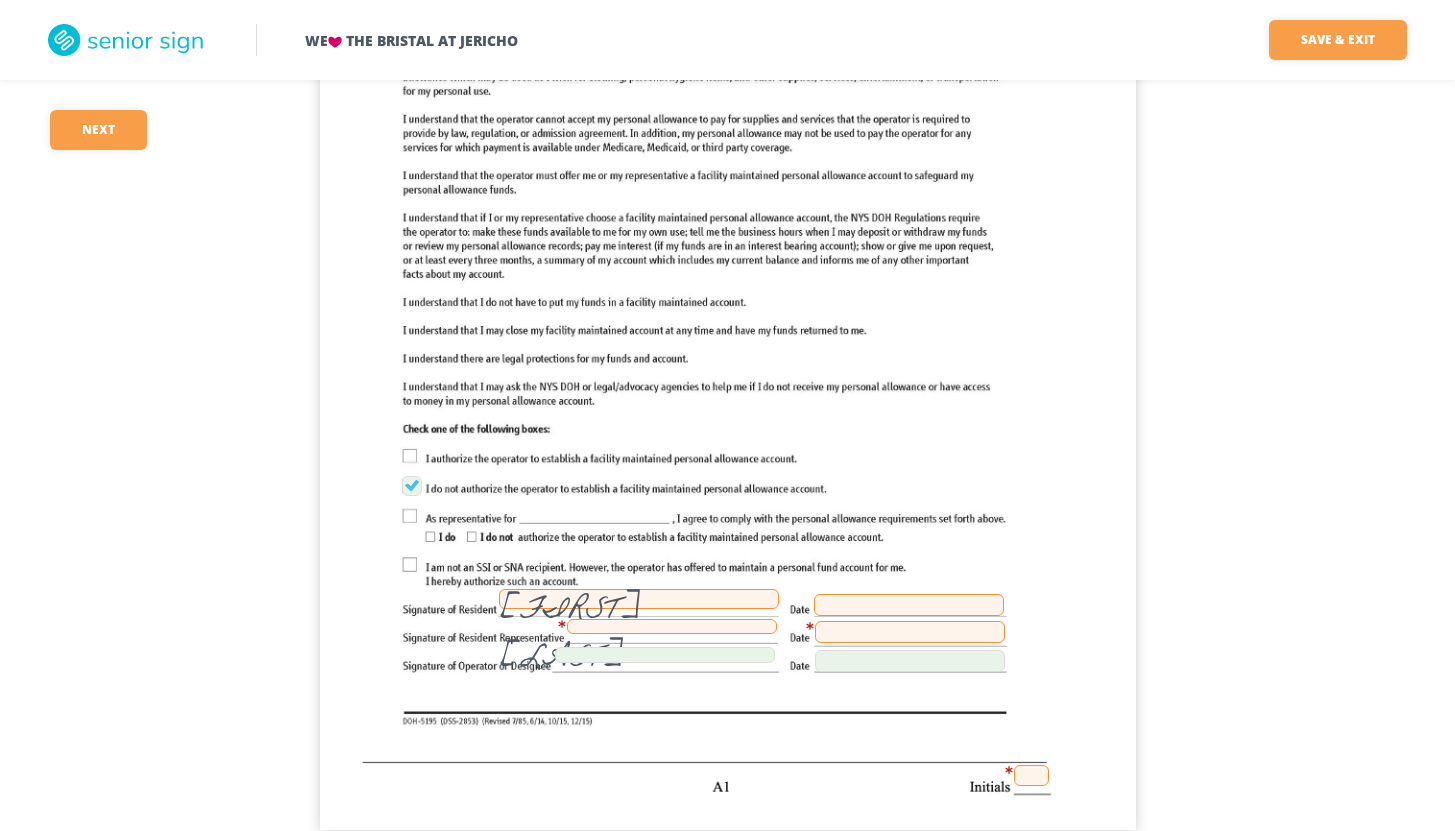 click at bounding box center [909, 605] 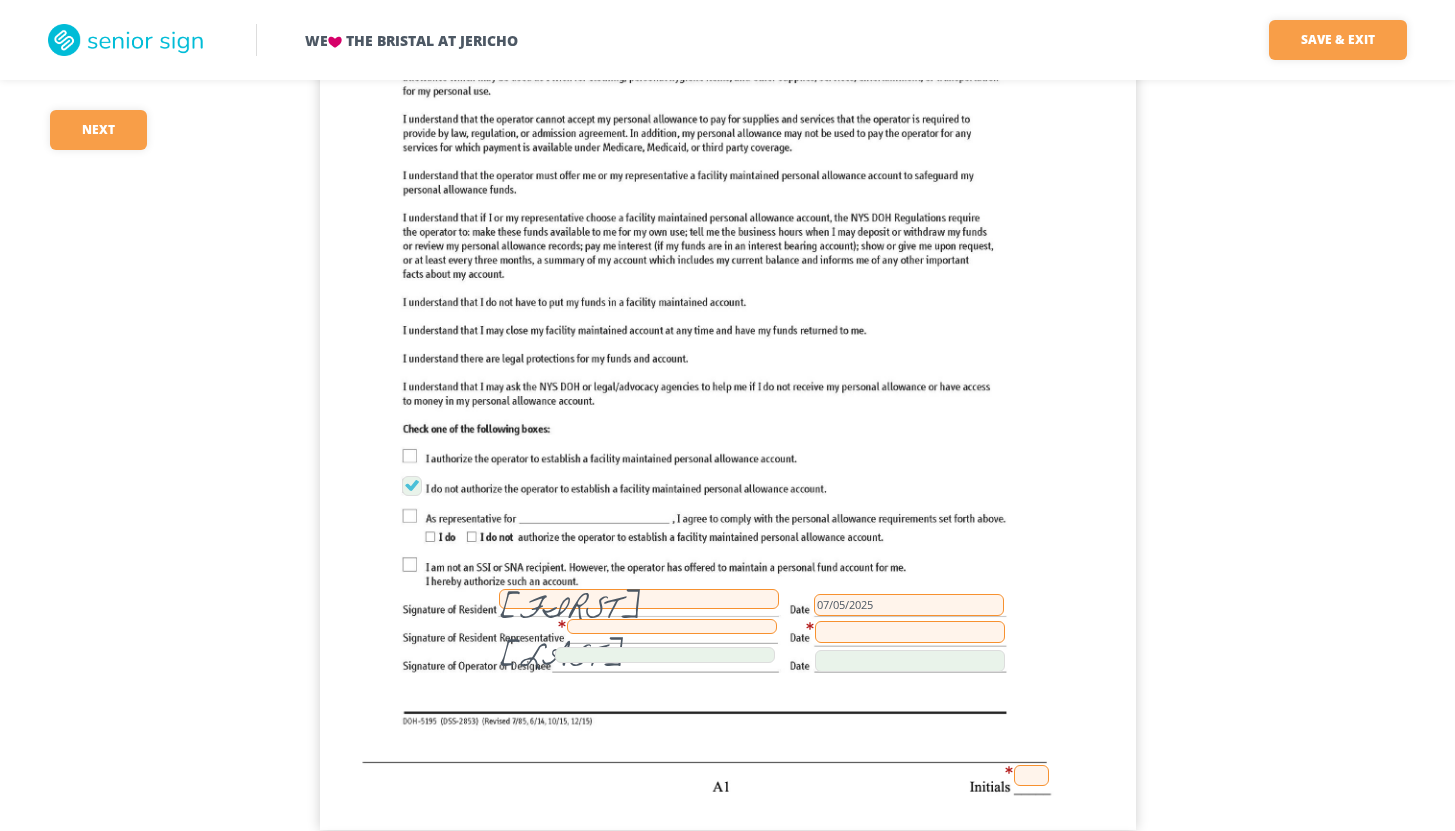 click at bounding box center [672, 626] 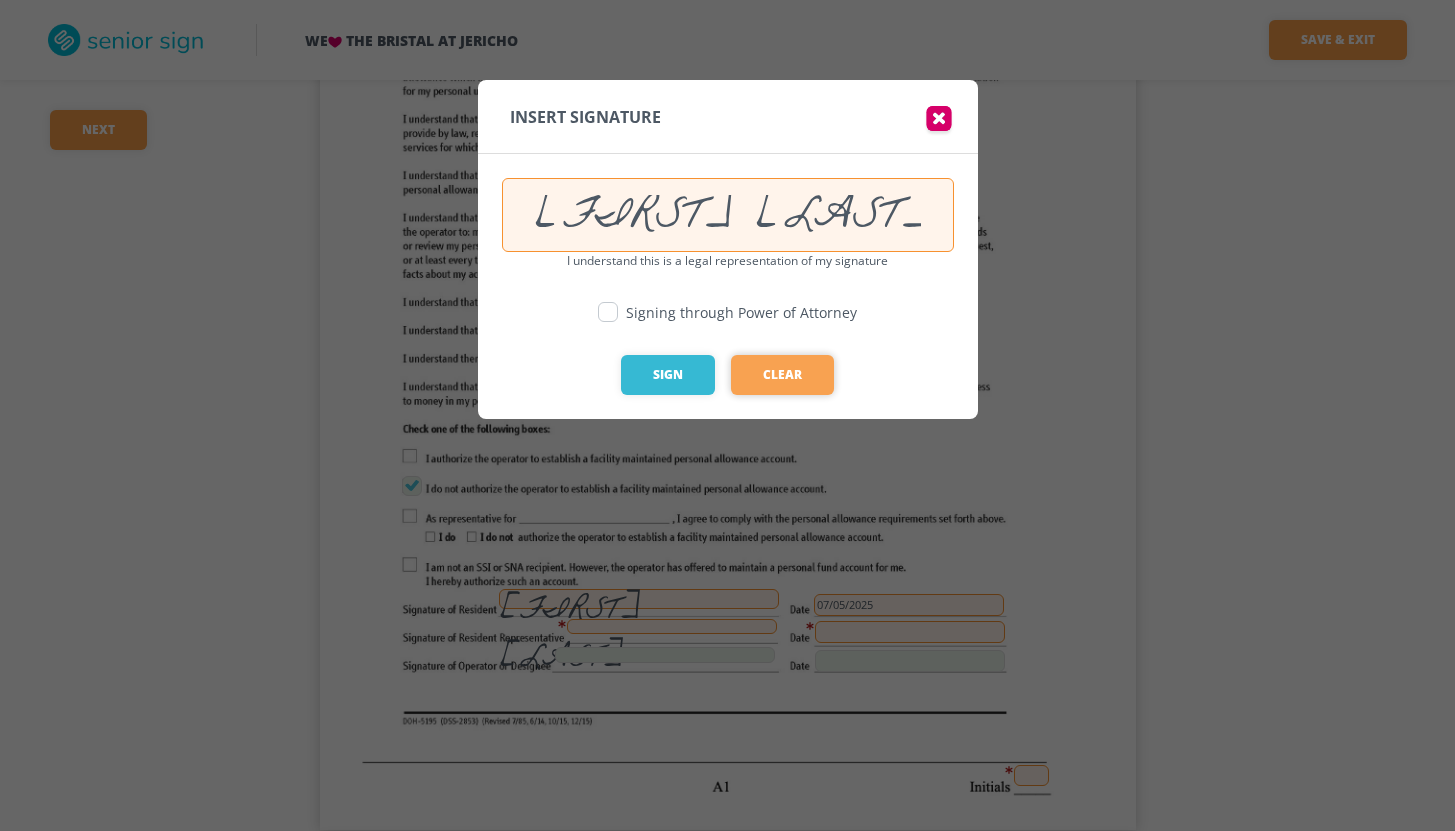 click on "Clear" at bounding box center [782, 375] 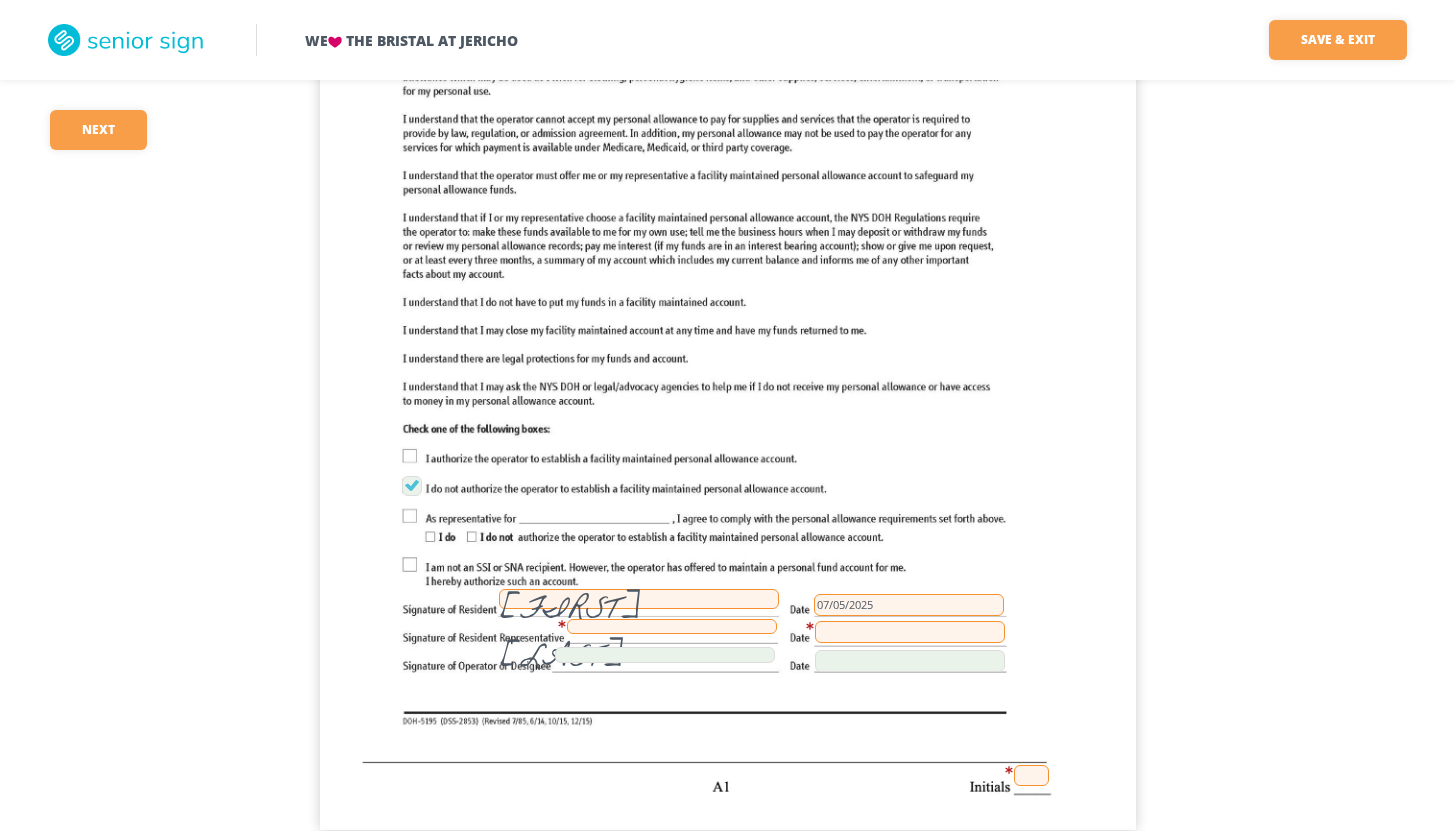 click at bounding box center (672, 626) 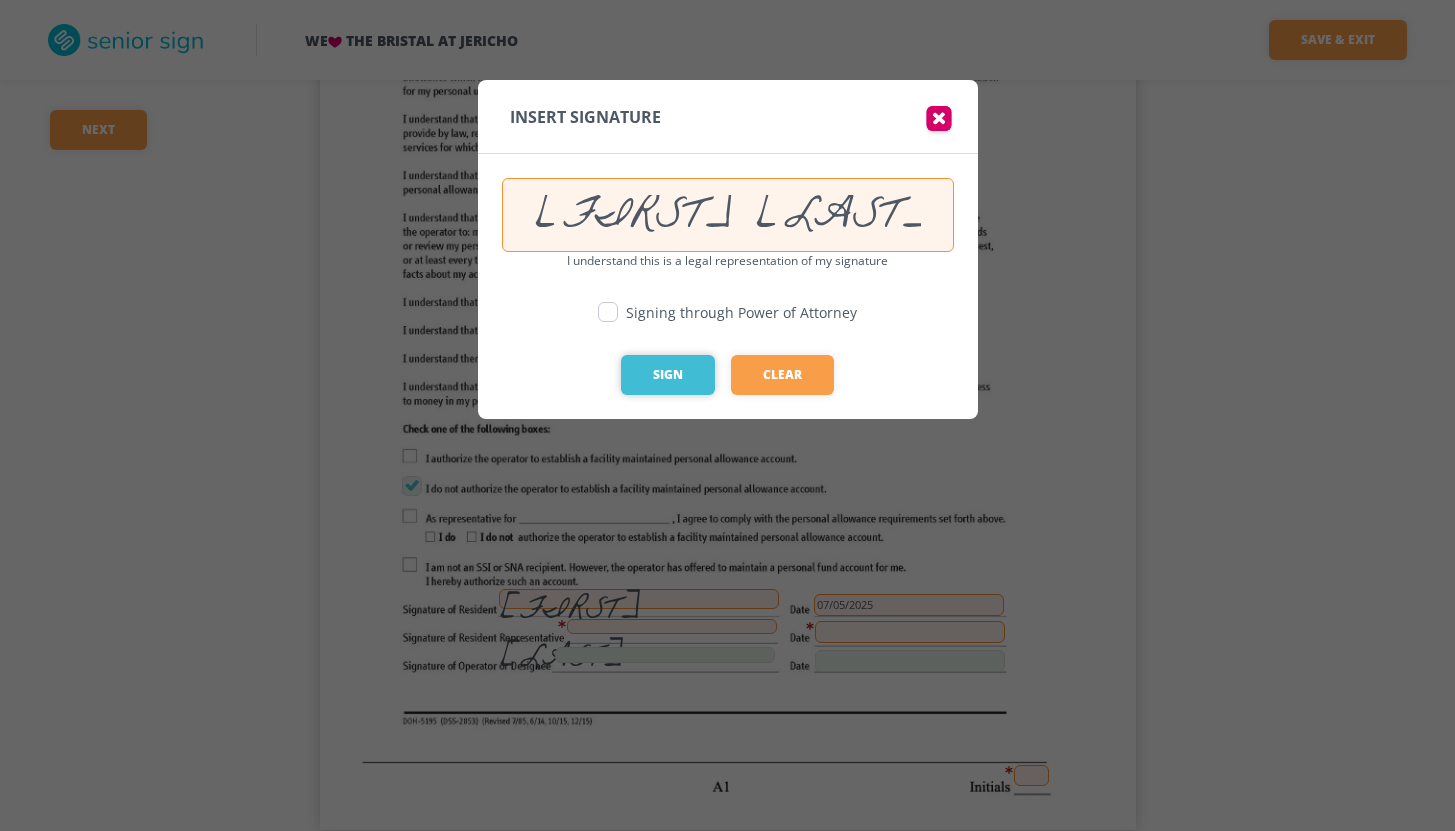 click on "Sign" at bounding box center (668, 375) 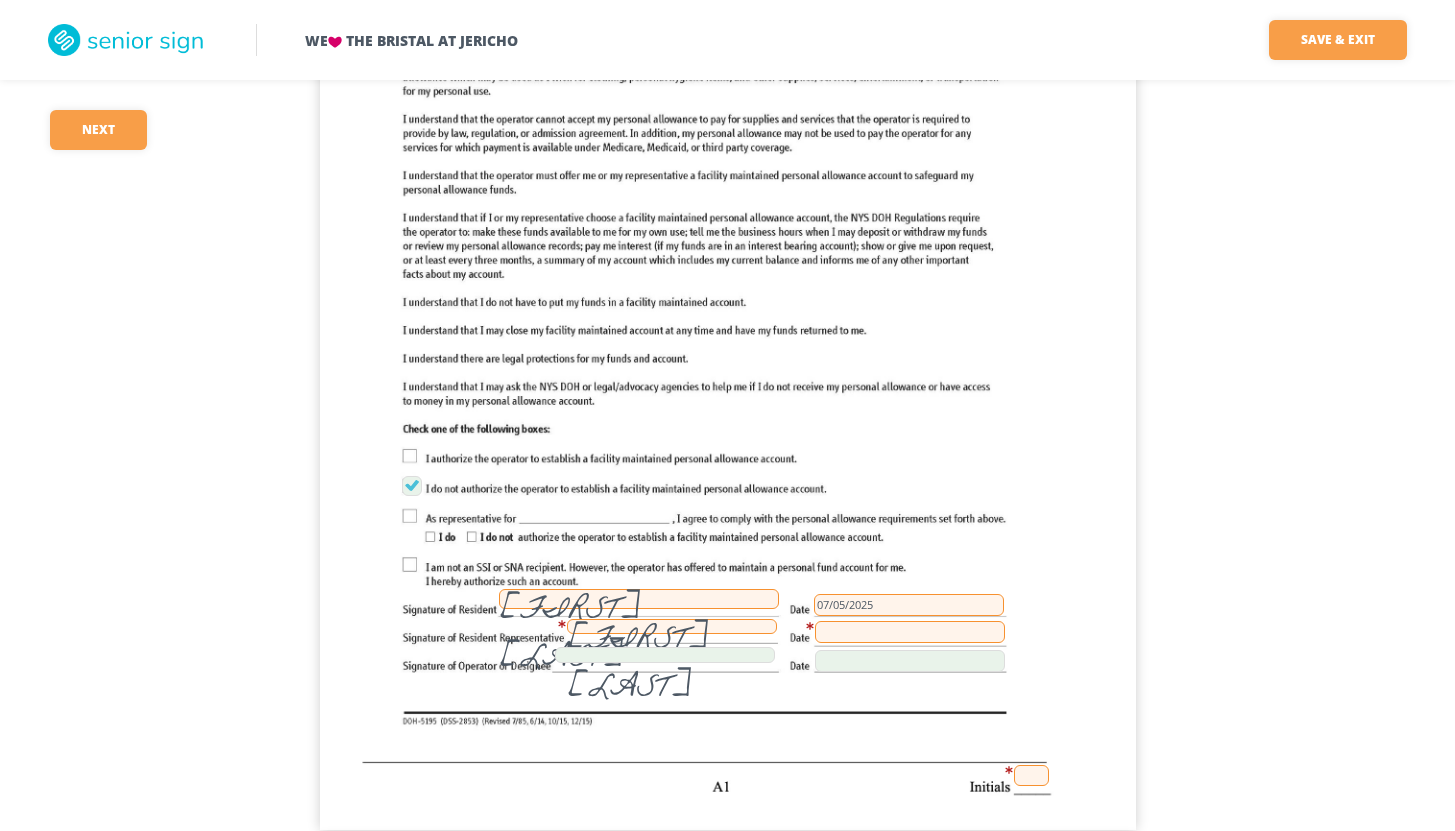 click at bounding box center (910, 632) 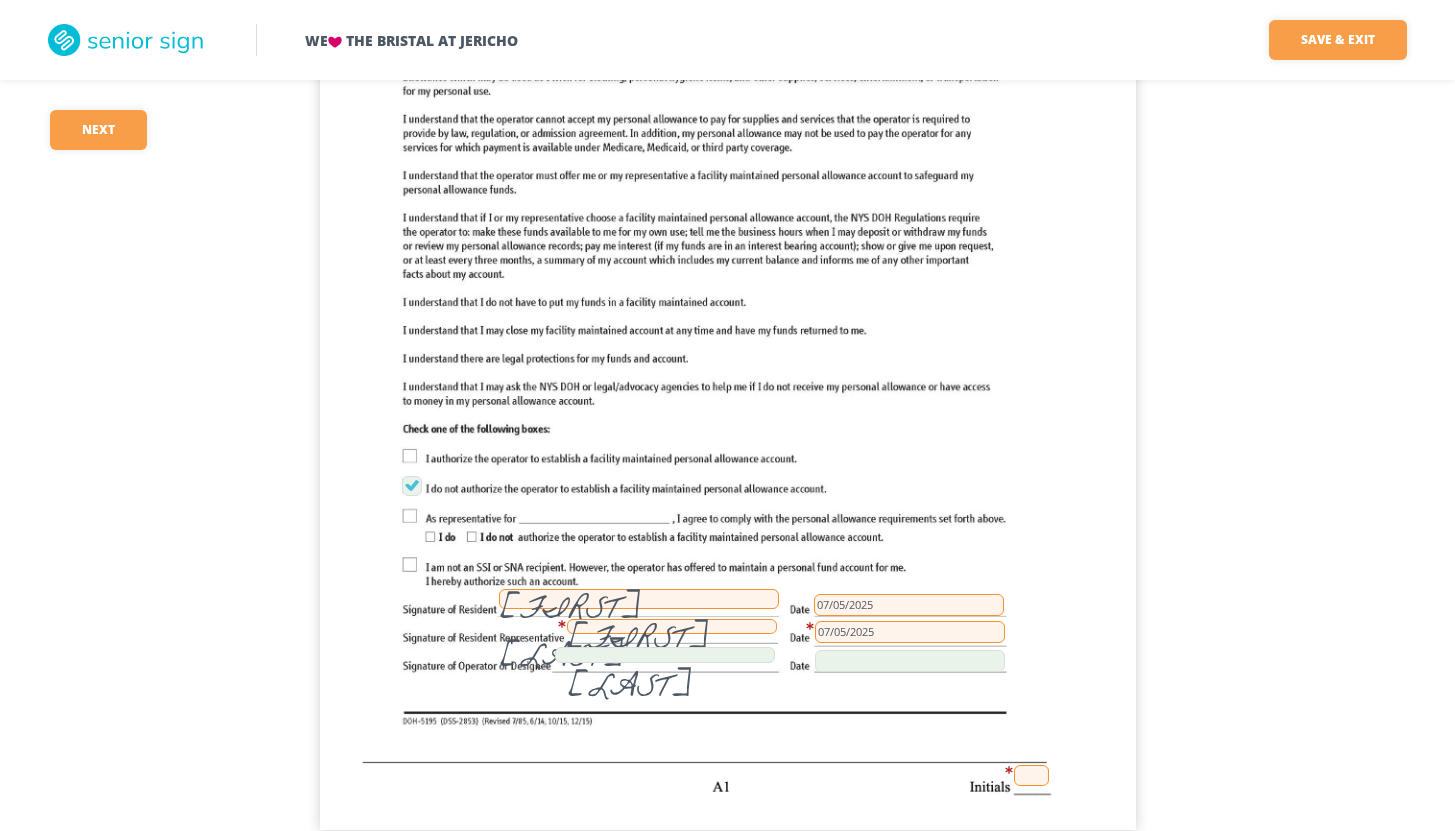 click on "We    The Bristal at Jericho Save & Exit Save & exit FILLED 32 / 148   56   required Next 56 [FIRST] [LAST] 249 07/08/2025 [FIRST] [LAST] [FIRST] [LAST] JS 07/08/2025 249 JS JS NONE JS N/A JS     296.67 JS                             160 JS                 JS 456.67 JS JS JS JS JS JS JS JS JS JS [FIRST] [LAST]   07/05/2025 [FIRST] [LAST]   07/05/2025       JS [FIRST] [LAST] 68 [STREET] [CITY] [STATE] [POSTAL_CODE] [FIRST] [LAST] [FIRST] [LAST]   [FIRST] [LAST] 68 [STREET] [CITY] [STATE] [POSTAL_CODE] ([PHONE])_448-2132 07/05/2025 JS [FIRST] [LAST]   07/05/2025 [FIRST] [LAST]   07/05/2025     249 [FIRST] [LAST] 296.67 8900 [FIRST] [LAST]         ([PHONE])_448-2132 [FIRST] [LAST]       Crc       Crc       Crc                   [FIRST] [LAST]                     [FIRST] [LAST] 249 [FIRST] [LAST] 07/08/2025       Crc       Crc       Crc [FIRST] [LAST]" at bounding box center [727, 9831] 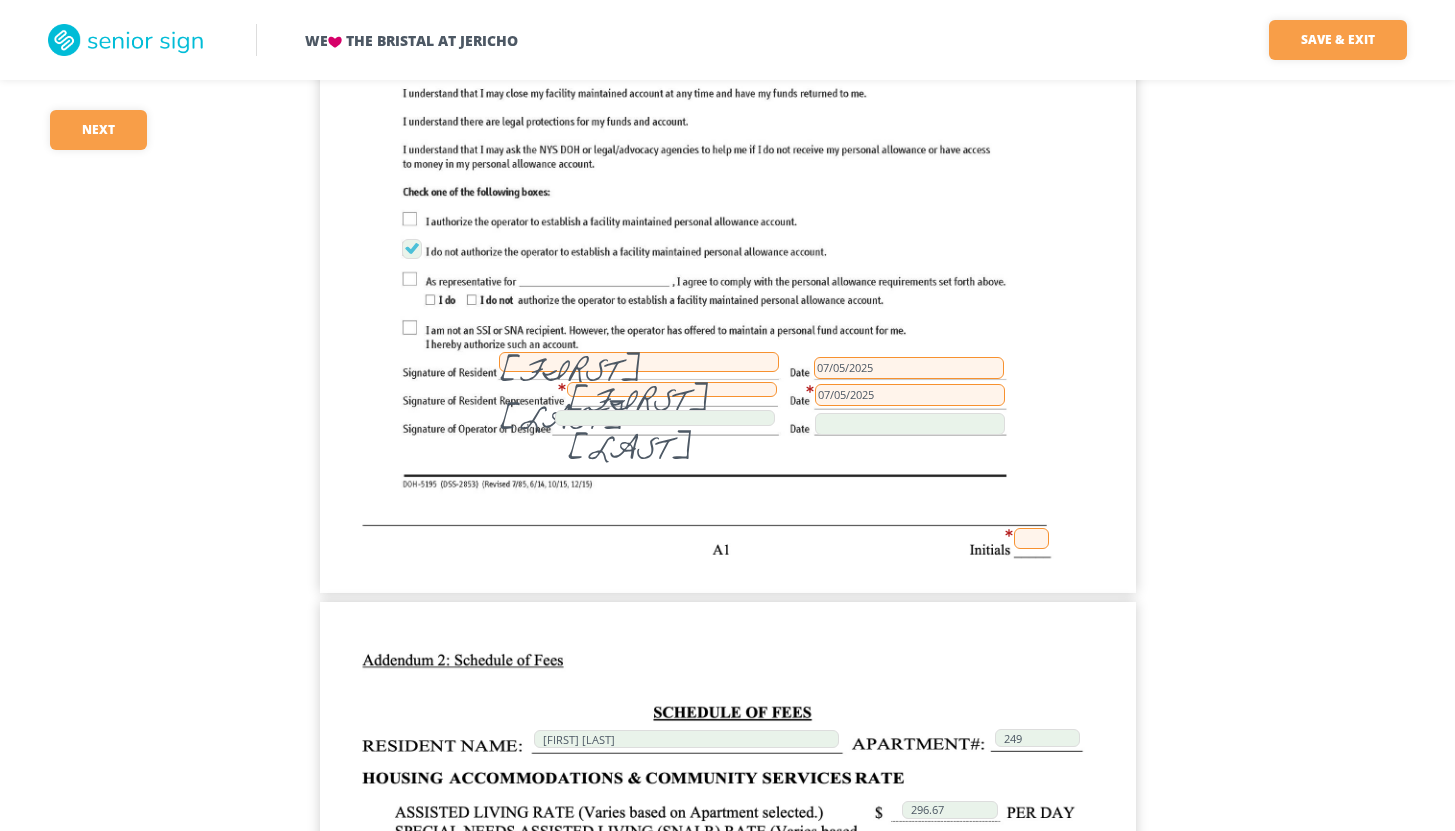 scroll, scrollTop: 19787, scrollLeft: 0, axis: vertical 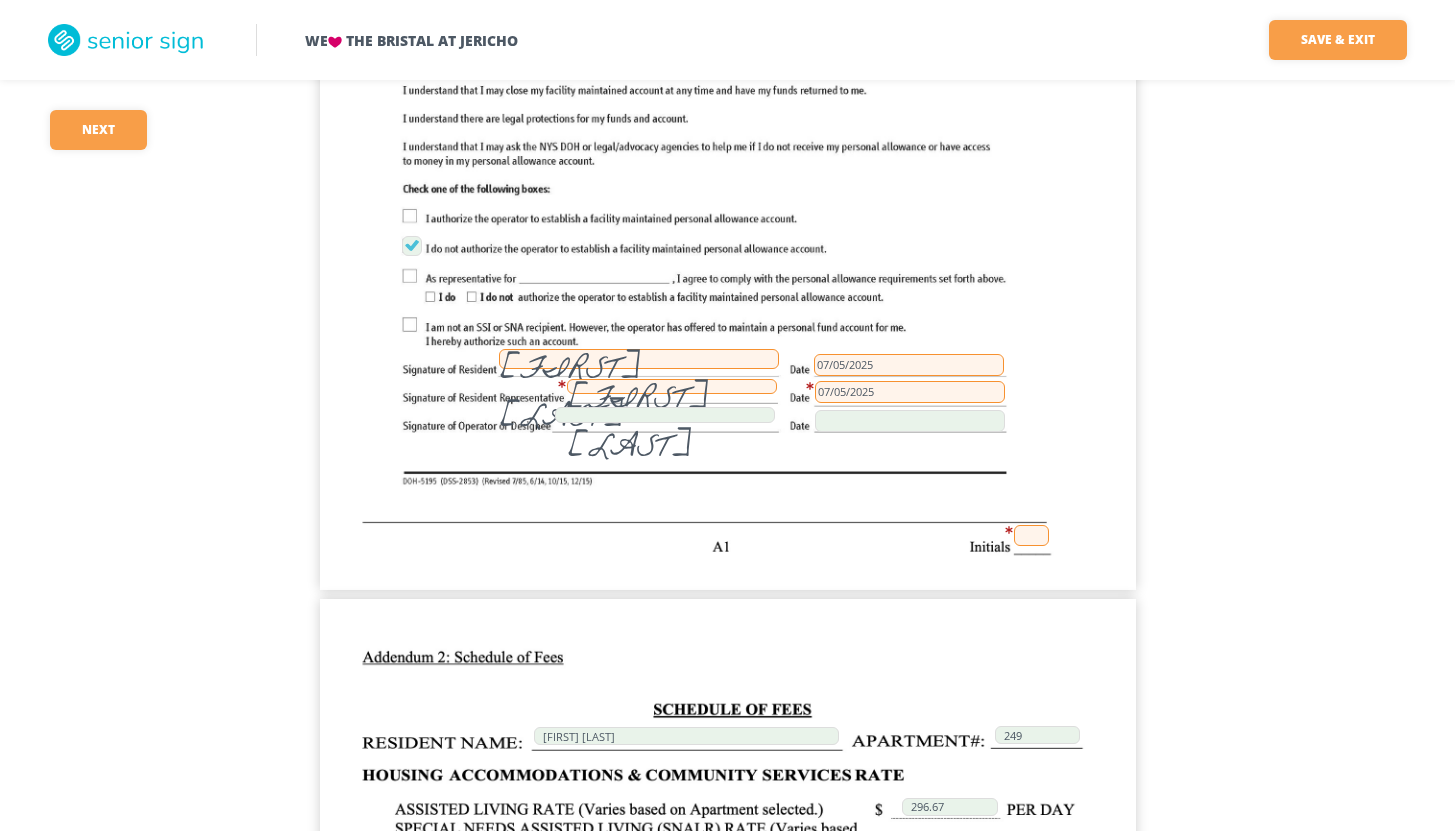 click at bounding box center [1031, 535] 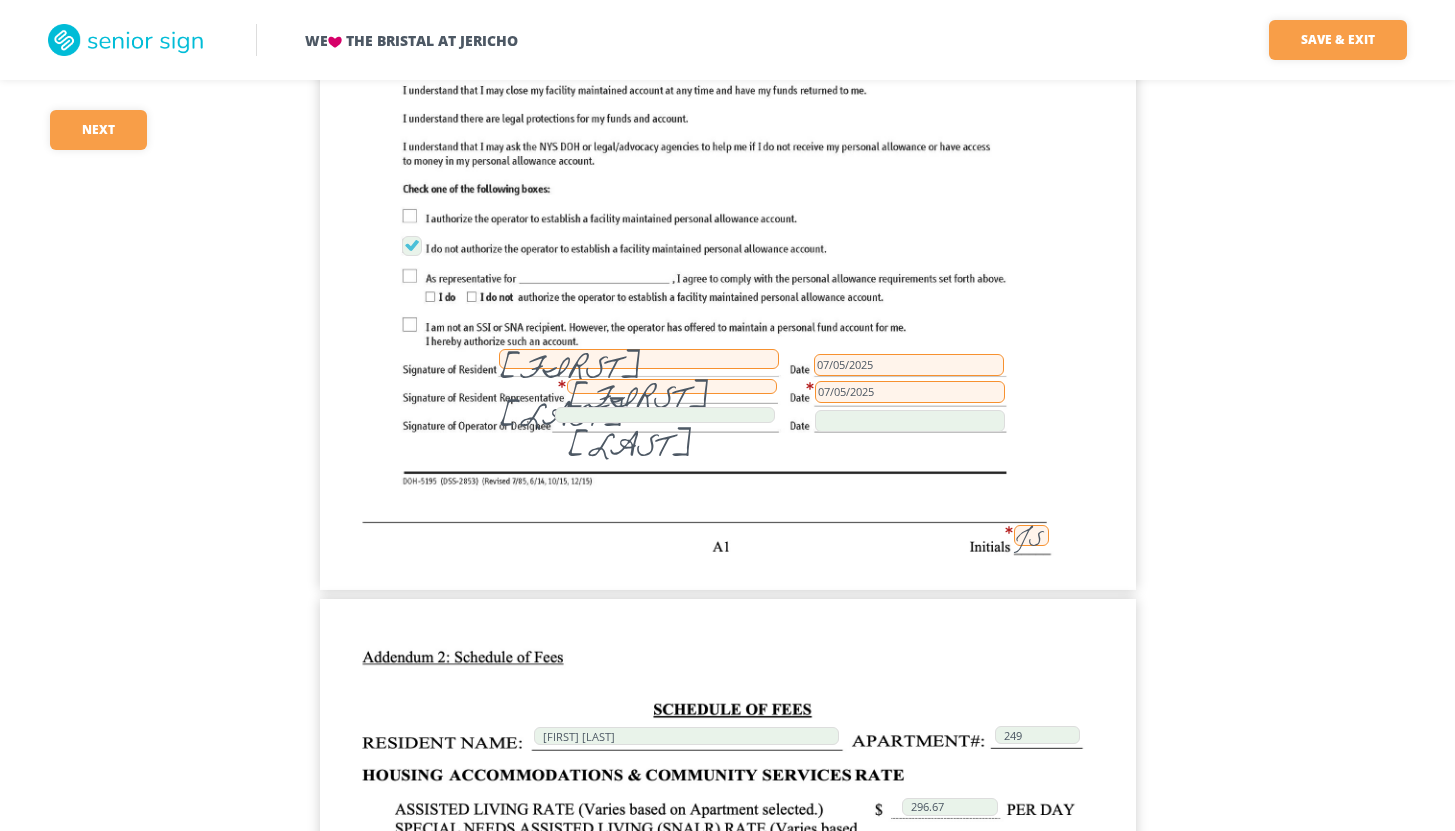 click on "We    The Bristal at Jericho Save & Exit Save & exit FILLED 33 / 148   55   required Next 55 [FIRST] [LAST] 249 07/08/2025 [FIRST] [LAST] [FIRST] [LAST] JS 07/08/2025 249 JS JS NONE JS N/A JS     296.67 JS                             160 JS                 JS 456.67 JS JS JS JS JS JS JS JS JS JS [FIRST] [LAST]   07/05/2025 [FIRST] [LAST]   07/05/2025       JS [FIRST] [LAST] 68 [STREET] [CITY] [STATE] [POSTAL_CODE] [FIRST] [LAST] [FIRST] [LAST]   [FIRST] [LAST] 68 [STREET] [CITY] [STATE] [POSTAL_CODE] ([PHONE])_448-2132 07/05/2025 JS [FIRST] [LAST]   07/05/2025 [FIRST] [LAST]   07/05/2025     JS 249 [FIRST] [LAST] 296.67 8900 [FIRST] [LAST]         ([PHONE])_448-2132 [FIRST] [LAST]       Crc       Crc       Crc                   [FIRST] [LAST]                     [FIRST] [LAST] 249 [FIRST] [LAST] 07/08/2025       Crc       Crc       Crc [FIRST] [LAST]" at bounding box center [727, 9591] 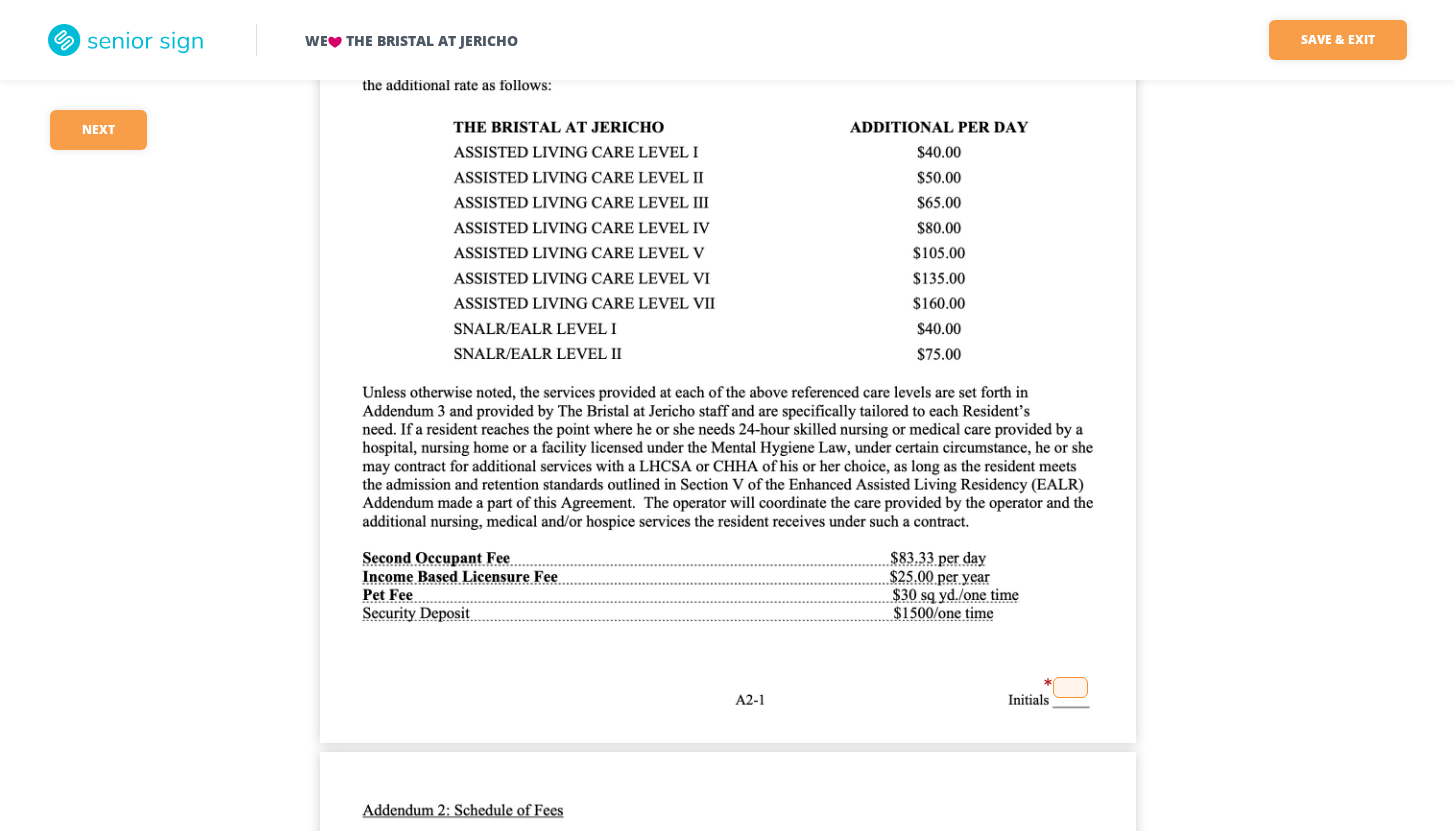 scroll, scrollTop: 20707, scrollLeft: 0, axis: vertical 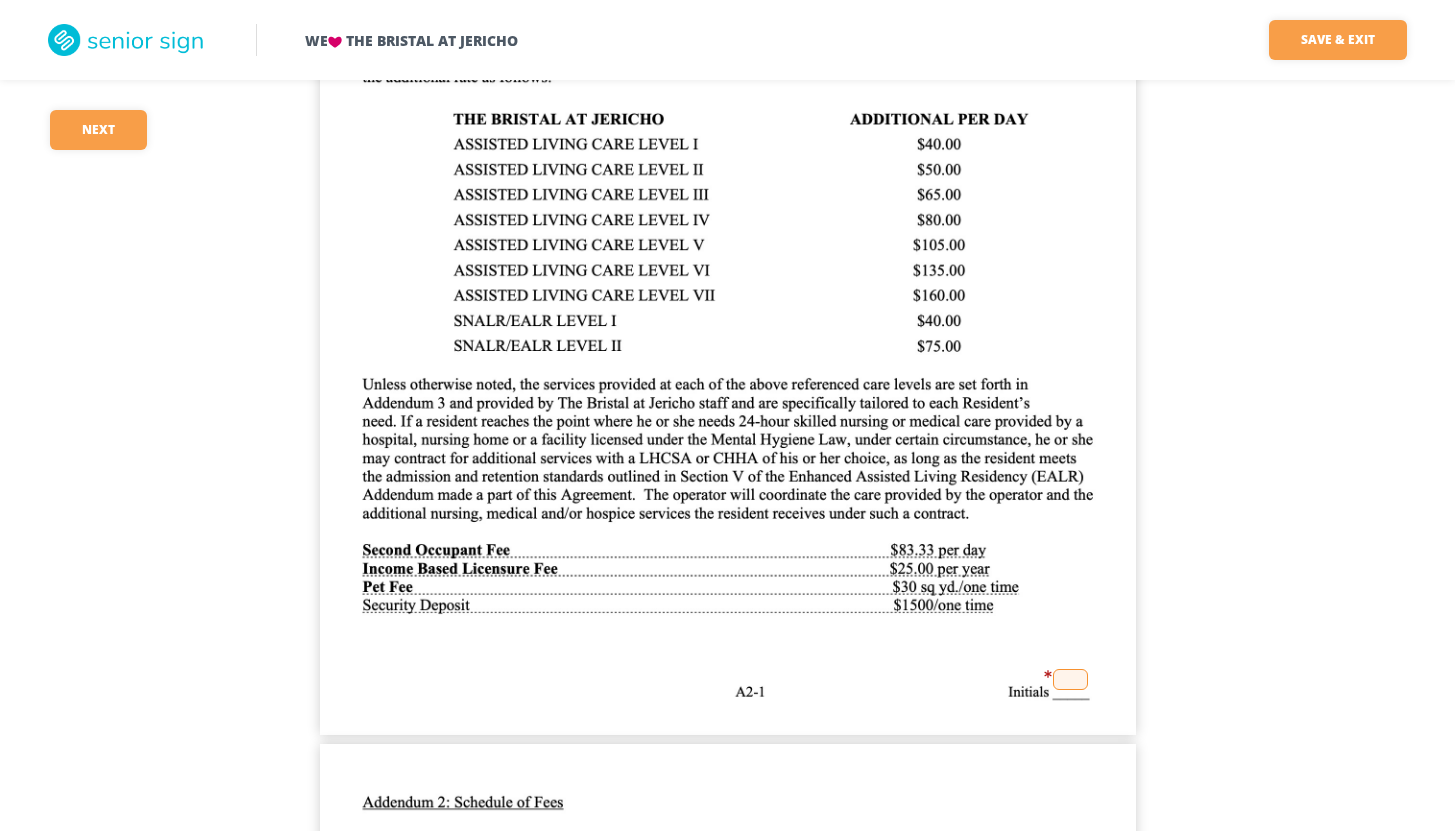 click at bounding box center (1070, 679) 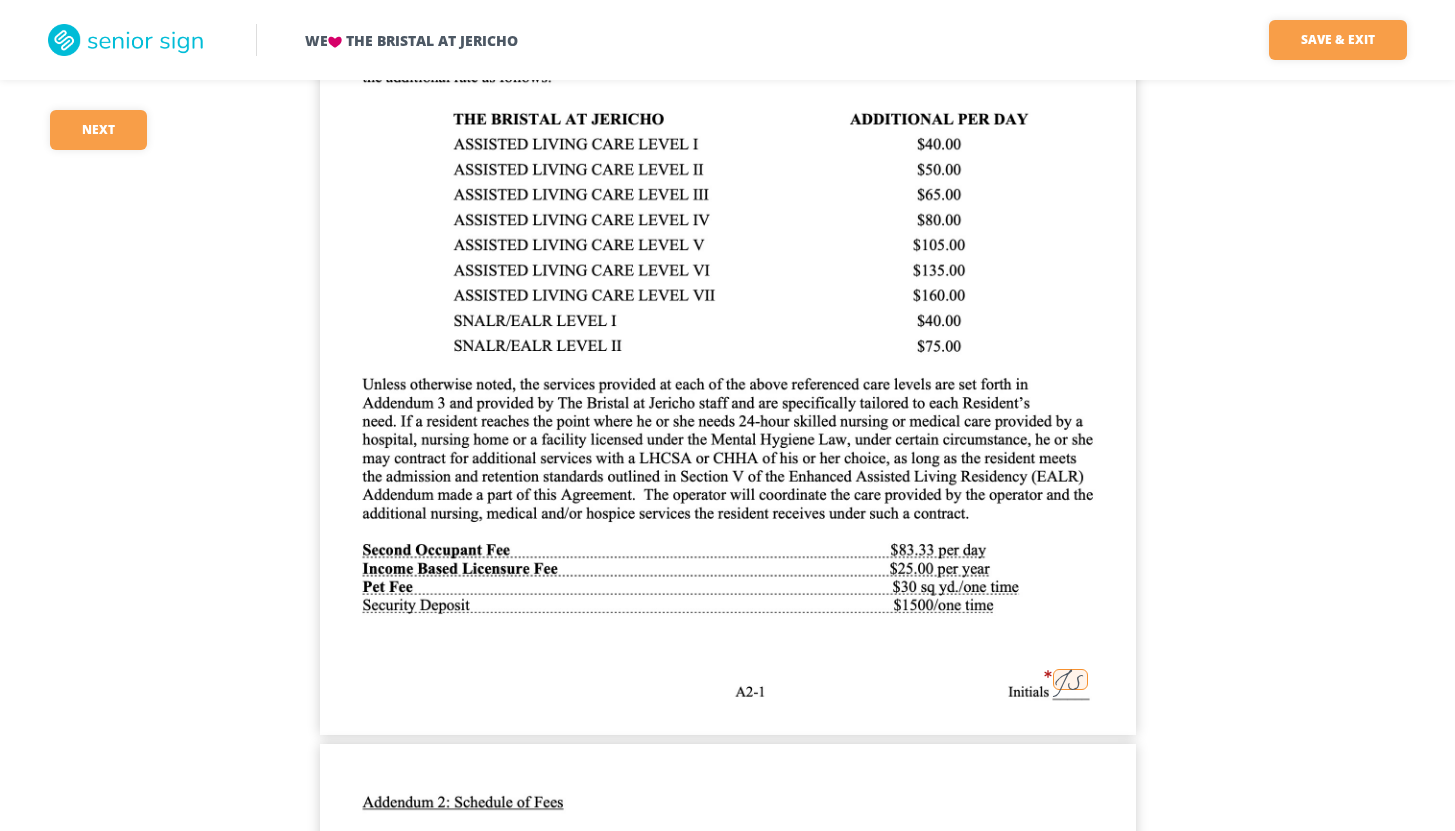 click on "We    The Bristal at Jericho Save & Exit Save & exit FILLED 34 / 148   54   required Next 54 [FIRST] [LAST] 249 07/08/2025 [FIRST] [LAST] [FIRST] [LAST] JS 07/08/2025 249 JS JS NONE JS N/A JS     296.67 JS                             160 JS                 JS 456.67 JS JS JS JS JS JS JS JS JS JS [FIRST] [LAST]   07/05/2025 [FIRST] [LAST]   07/05/2025     JS 249 [FIRST] [LAST] 296.67 8900 JS [FIRST] [LAST]         ([PHONE])_448-2132 [FIRST] [LAST]       Crc       Crc       Crc                   [FIRST] [LAST]                     [FIRST] [LAST] 249 [FIRST] [LAST] 07/08/2025       Crc       Crc       Crc [FIRST] [LAST]" at bounding box center [727, 8671] 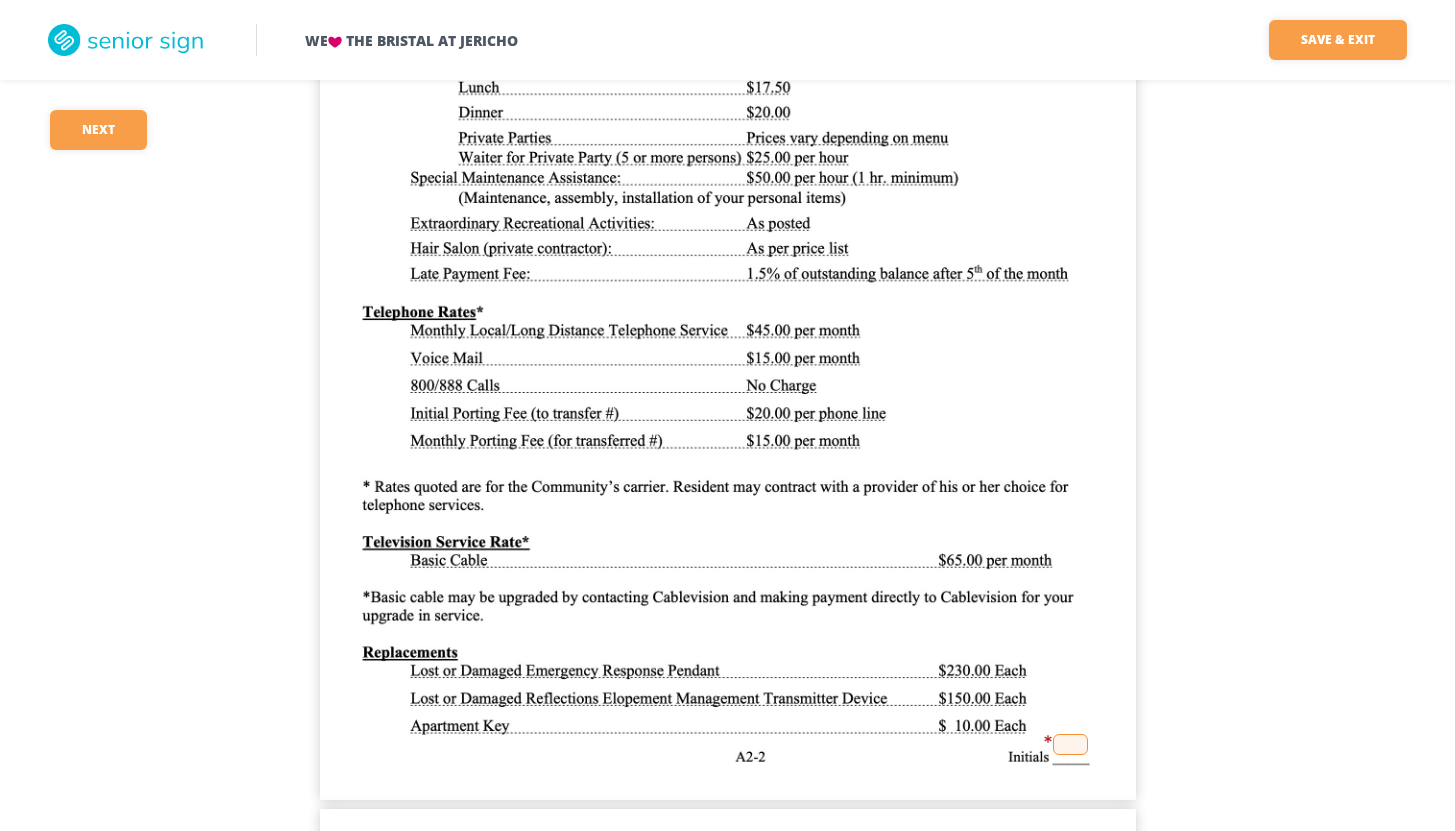 scroll, scrollTop: 21787, scrollLeft: 0, axis: vertical 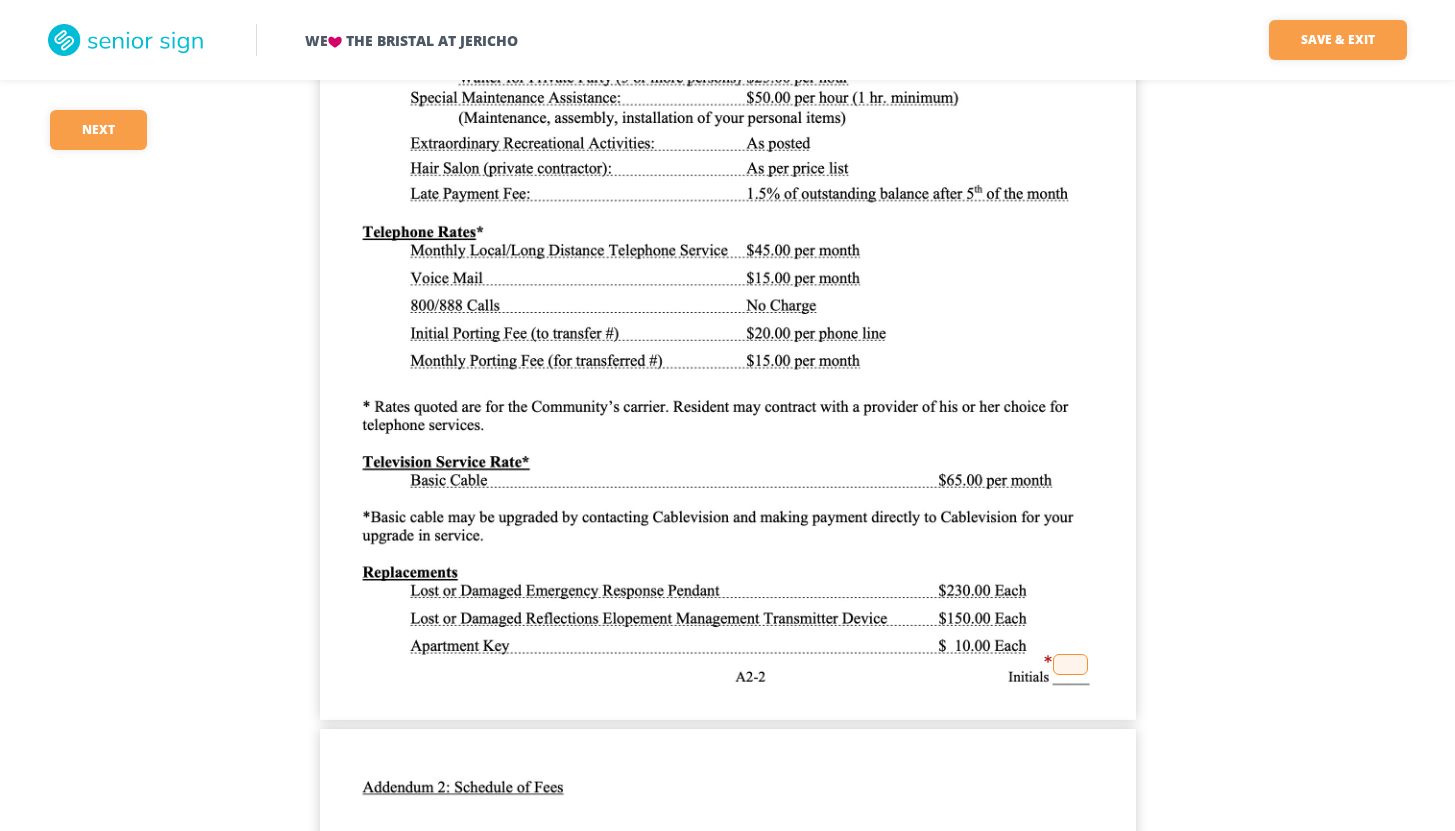 click at bounding box center (1070, 664) 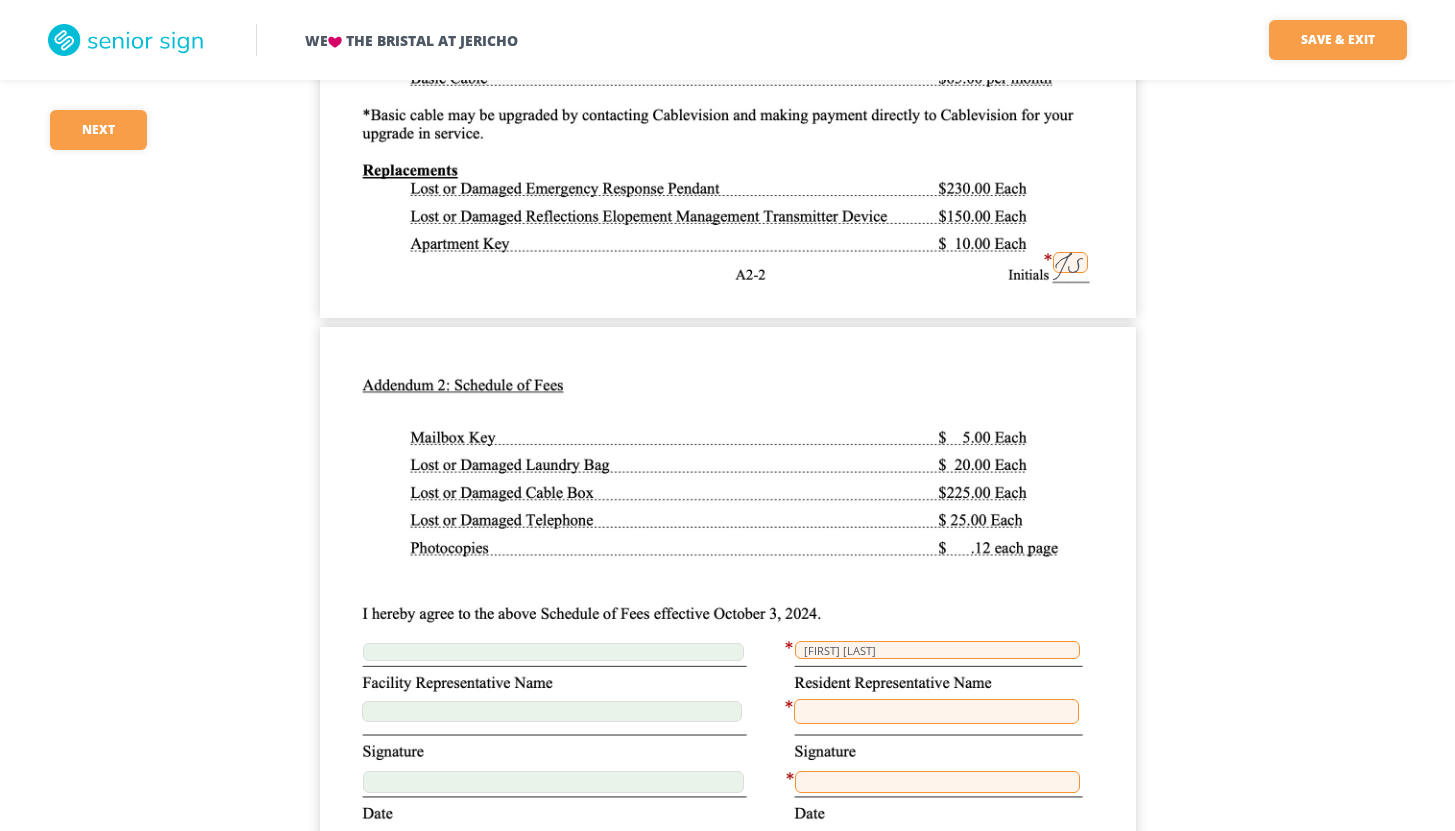 scroll, scrollTop: 22227, scrollLeft: 0, axis: vertical 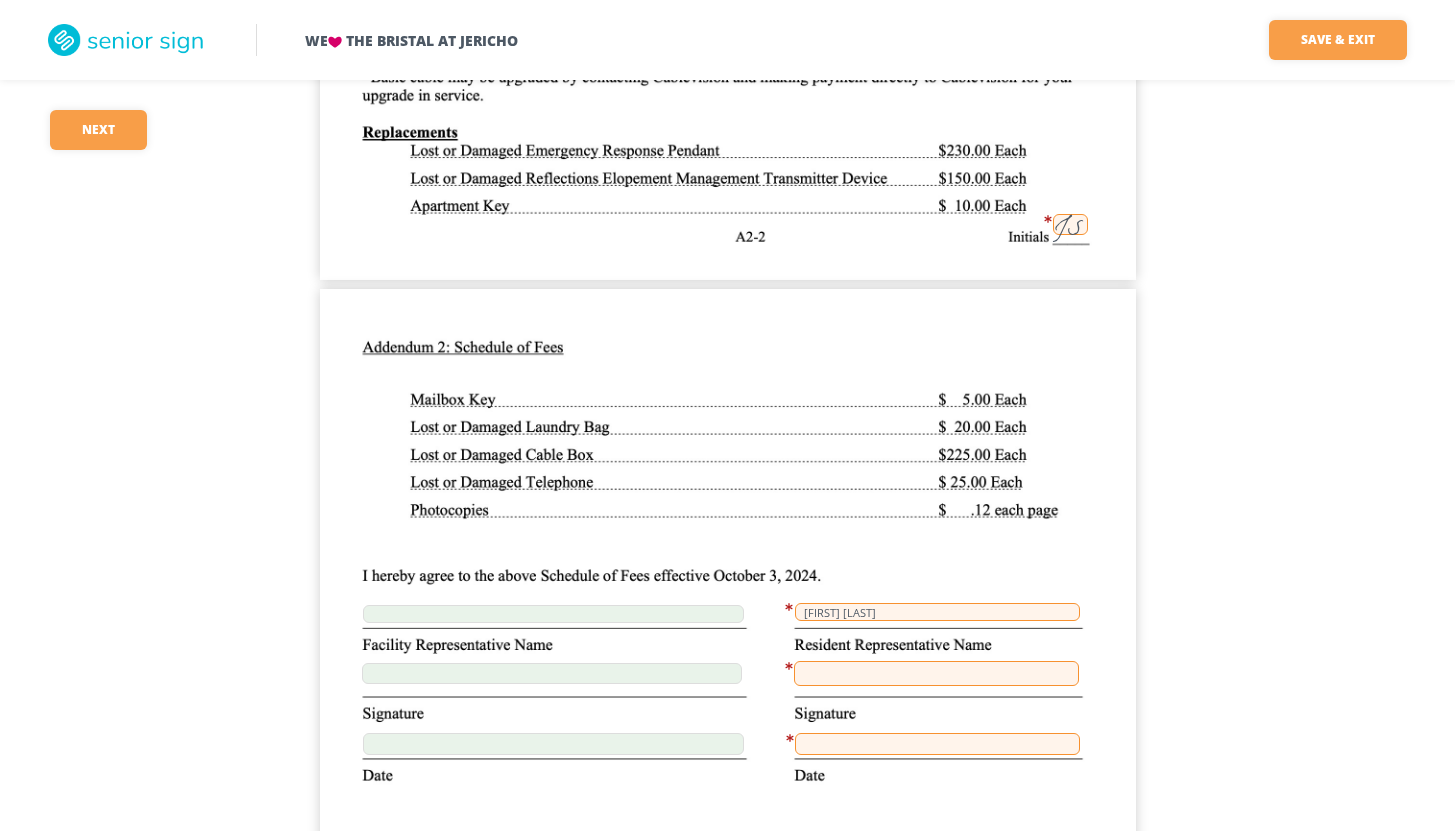 click at bounding box center (936, 673) 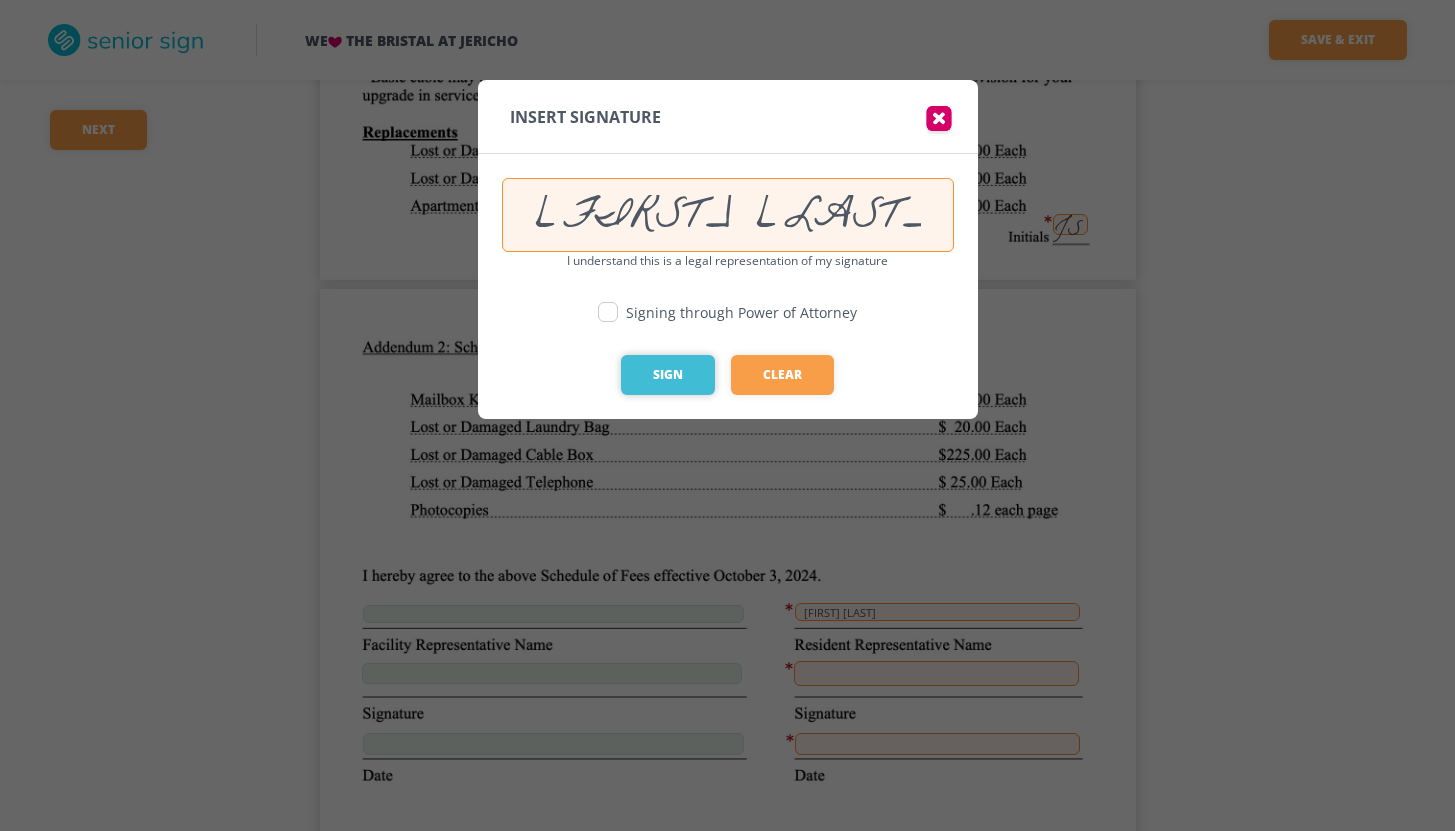 click on "Sign" at bounding box center [668, 375] 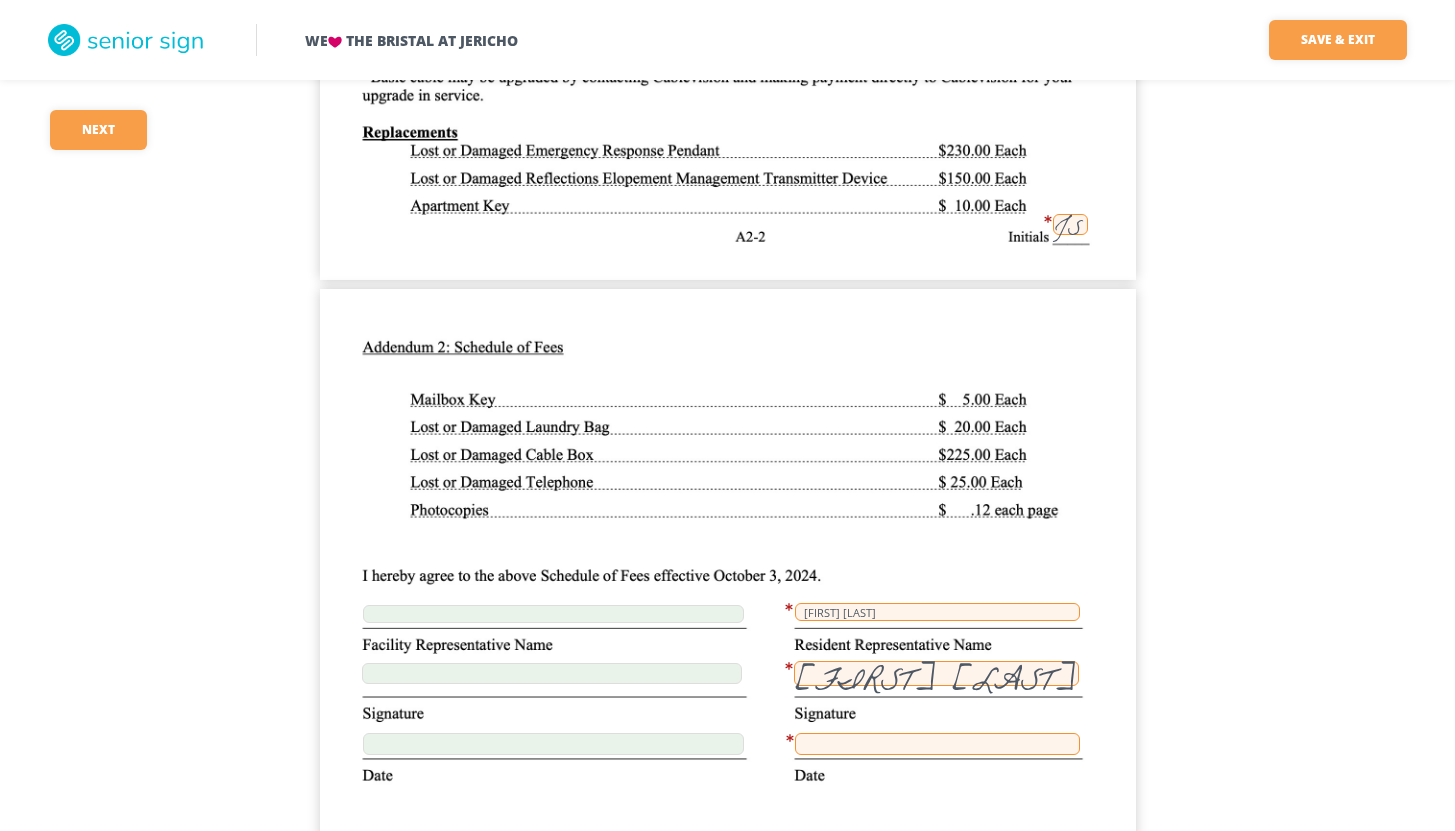 click on "[FIRST] [LAST] [FIRST] [LAST]" at bounding box center [728, 817] 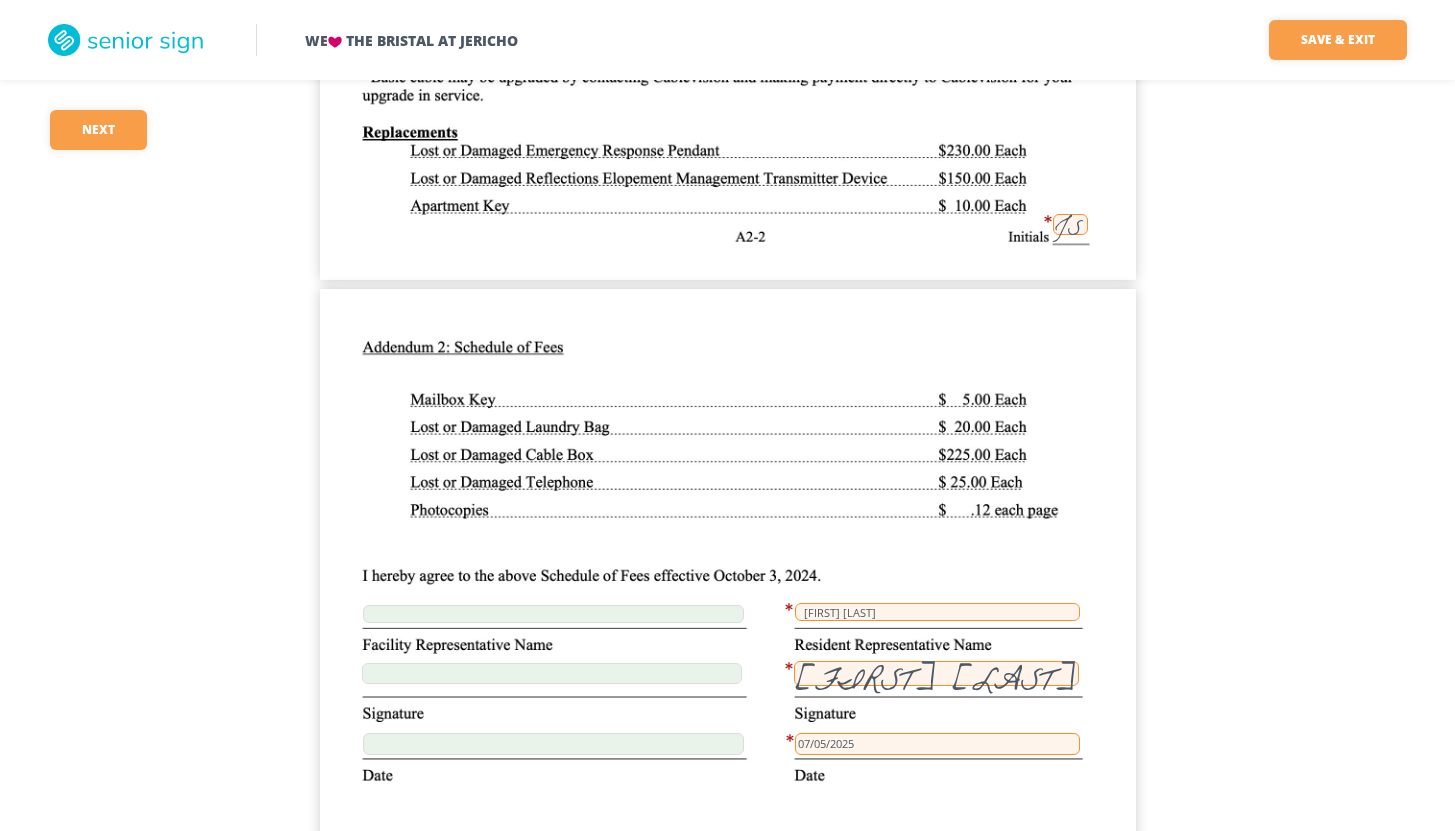 click on "We    The Bristal at Jericho Save & Exit Save & exit FILLED 51 / 148   51   required Next 51 [FIRST] [LAST] 249 [DATE] [FIRST] [LAST] JS [DATE] 249 JS JS NONE JS N/A JS     296.67 JS                             160 JS                 JS 456.67 JS JS JS JS JS JS JS JS JS JS [FIRST] [LAST]   [DATE] [FIRST] [LAST]   [DATE]       JS [FIRST] [LAST] [NUMBER] [STREET] [CITY] [STATE] [FIRST] [LAST]   [FIRST] [LAST] [NUMBER] [STREET] [CITY] [STATE] ([PHONE]) [DATE] JS [FIRST] [LAST]   [DATE] [FIRST] [LAST]   [DATE]     JS 249 [FIRST] [LAST] 296.67 8900 JS JS [FIRST] [LAST] [FIRST] [LAST]       [DATE]   ([PHONE]) [FIRST] [LAST]       Crc       Crc       Crc                   [FIRST] [LAST]                     [FIRST] [LAST] 249 [FIRST] [LAST] [DATE]       Crc       Crc       Crc [FIRST] [LAST]" at bounding box center (727, 7151) 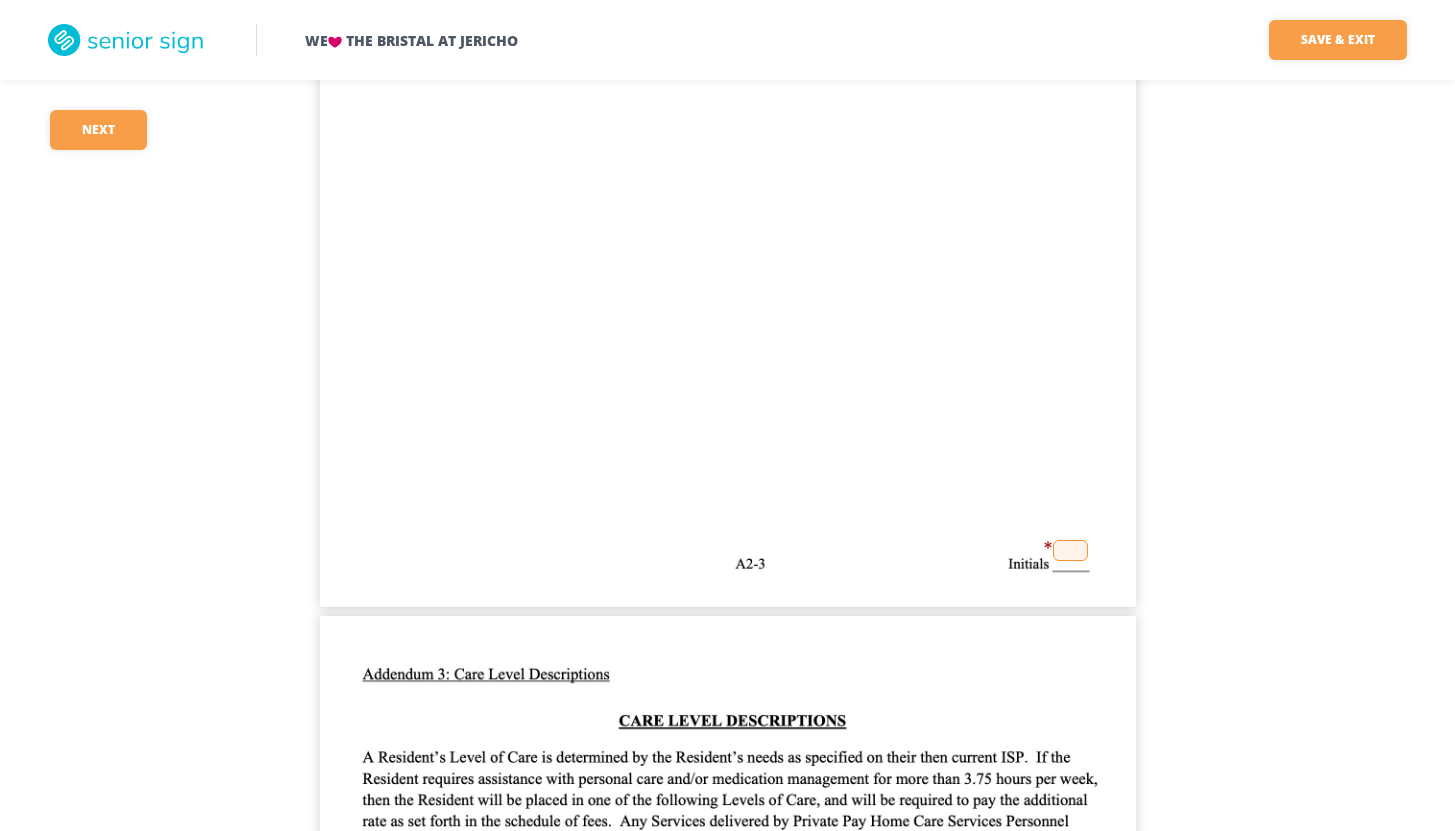 scroll, scrollTop: 22987, scrollLeft: 0, axis: vertical 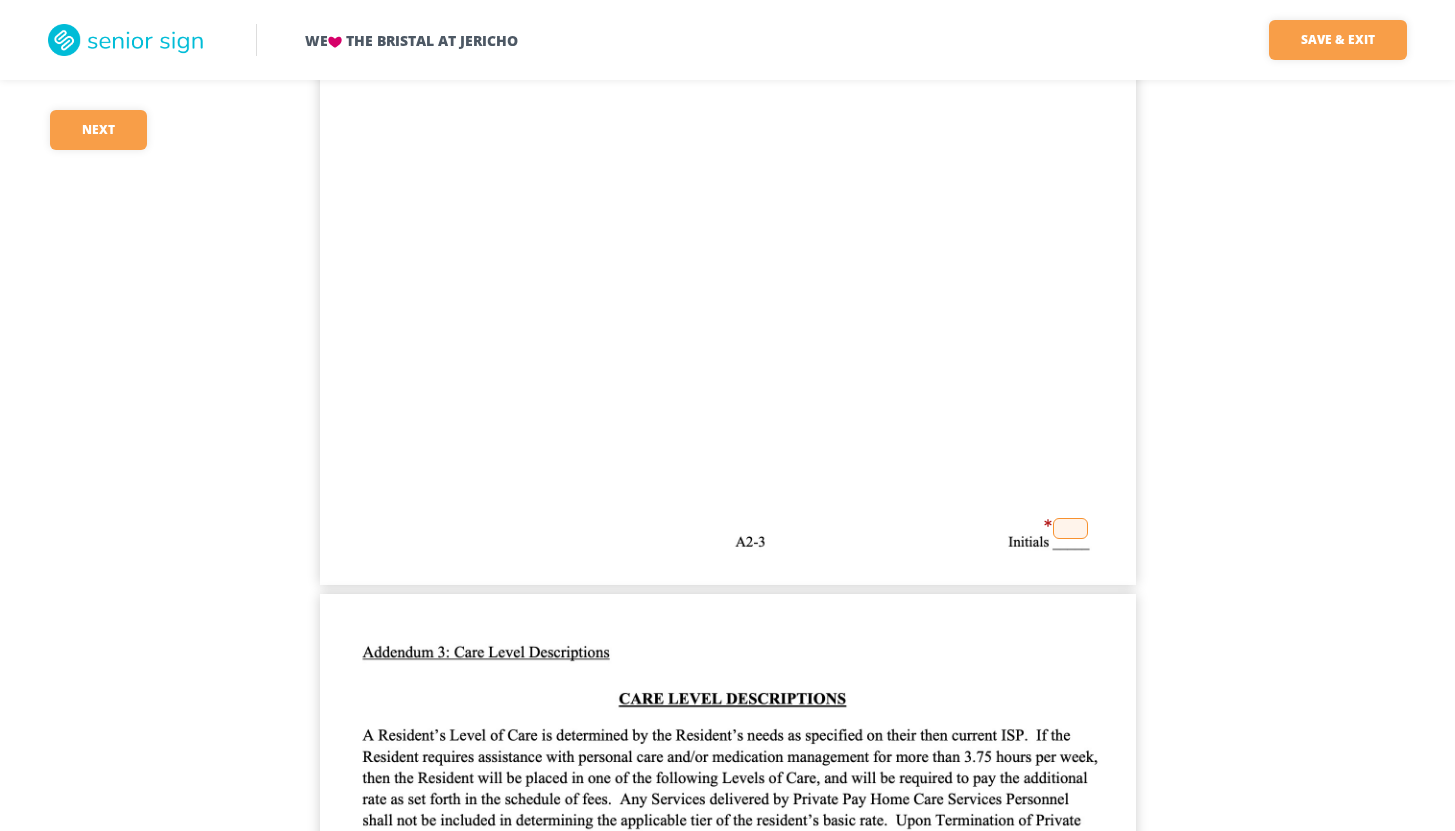 click at bounding box center [1070, 528] 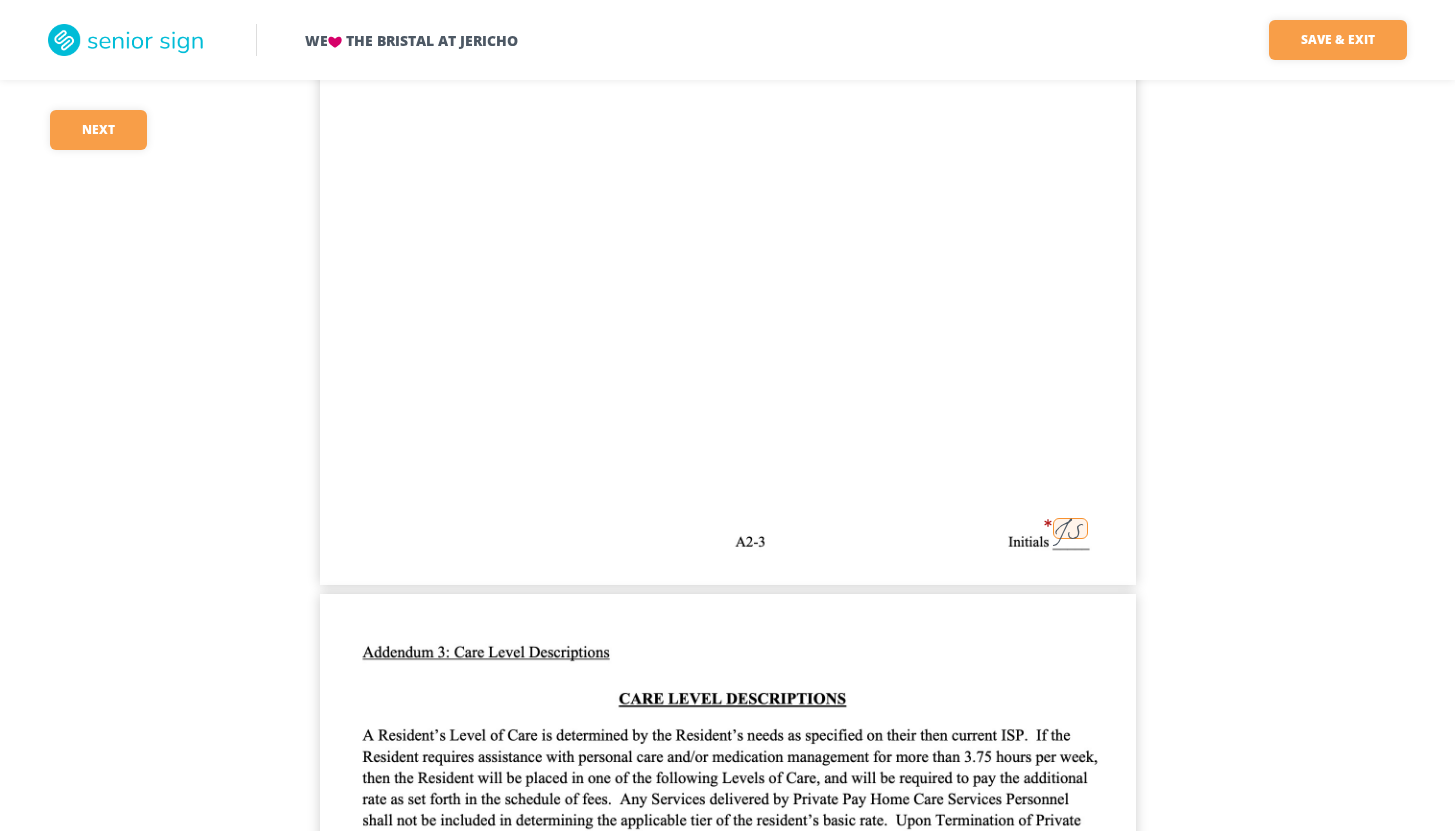 click on "We    The Bristal at Jericho Save & Exit Save & exit FILLED 38 / 148   50   required Next 50 [FIRST] [LAST] 249 07/08/2025 [FIRST] [LAST] [FIRST] [LAST] JS 07/08/2025 249 JS JS NONE JS N/A JS     296.67 JS                             160 JS                 JS 456.67 JS JS JS JS JS JS JS JS JS JS [FIRST] [LAST]   07/05/2025 [FIRST] [LAST]   07/05/2025       JS [FIRST] [LAST] 68 [STREET] [CITY] [STATE] [POSTAL_CODE] [FIRST] [LAST] [FIRST] [LAST]   [FIRST] [LAST] 68 [STREET] [CITY] [STATE] [POSTAL_CODE] ([PHONE])_448-2132 07/05/2025 JS [FIRST] [LAST]   07/05/2025 [FIRST] [LAST]   07/05/2025     JS 249 [FIRST] [LAST] 296.67 8900 JS JS [FIRST] [LAST] [FIRST] [LAST]       07/05/2025 JS   ([PHONE])_448-2132 [FIRST] [LAST]       Crc       Crc       Crc                   [FIRST] [LAST]                     [FIRST] [LAST] 249 [FIRST] [LAST] 07/08/2025       Crc       Crc       Crc [FIRST] [LAST]" at bounding box center [727, 6391] 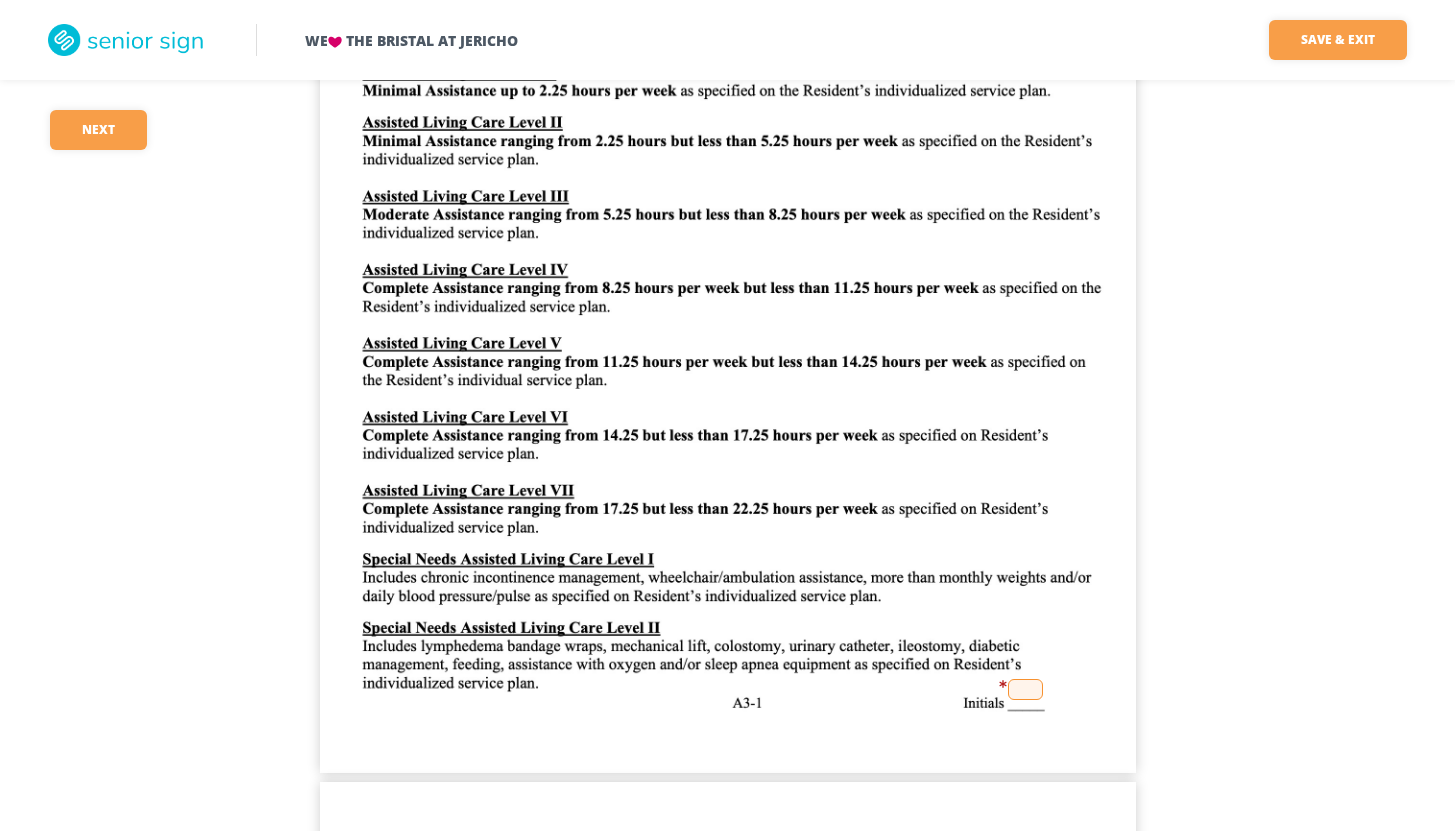 scroll, scrollTop: 23867, scrollLeft: 0, axis: vertical 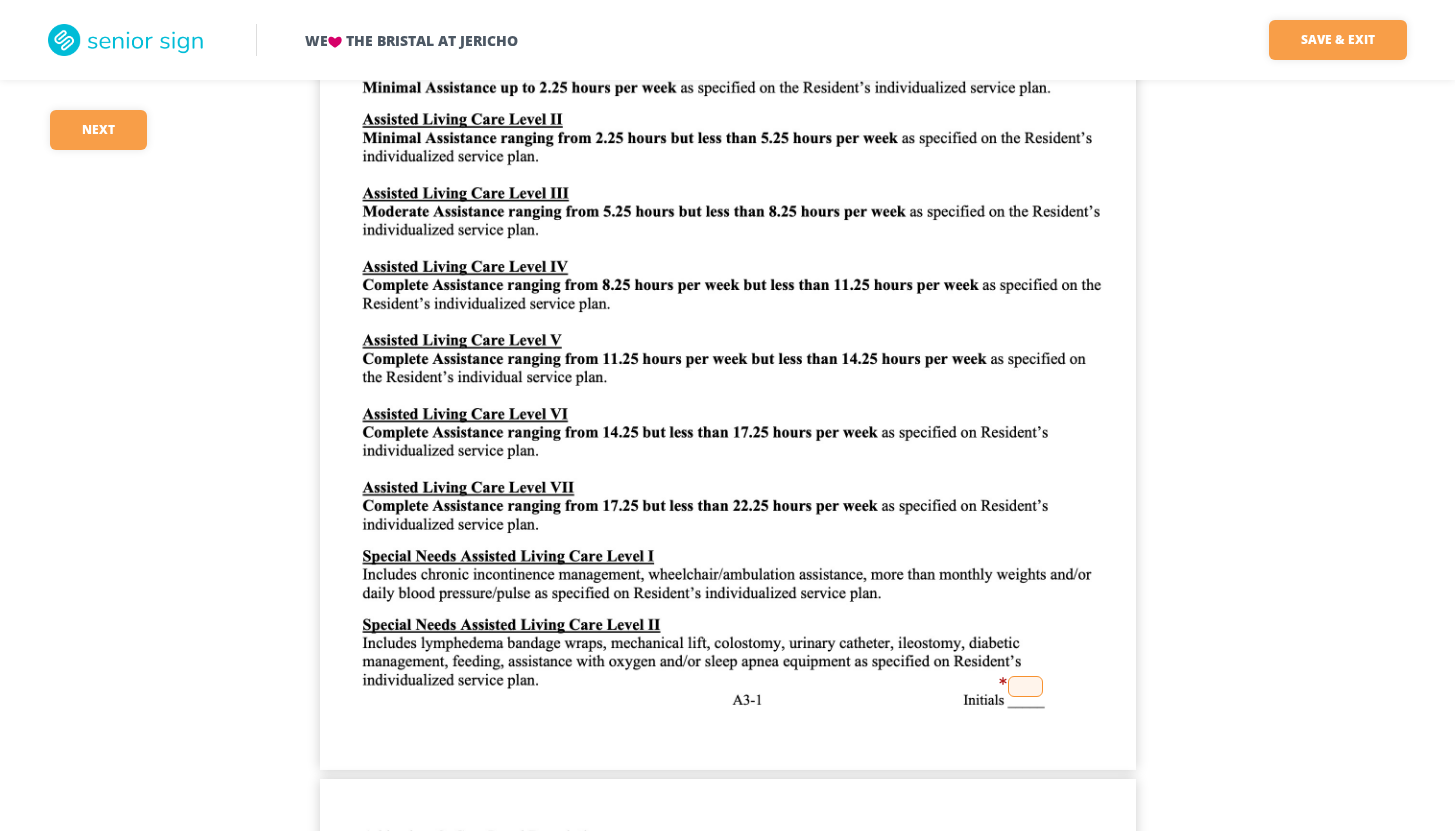 click at bounding box center [1025, 686] 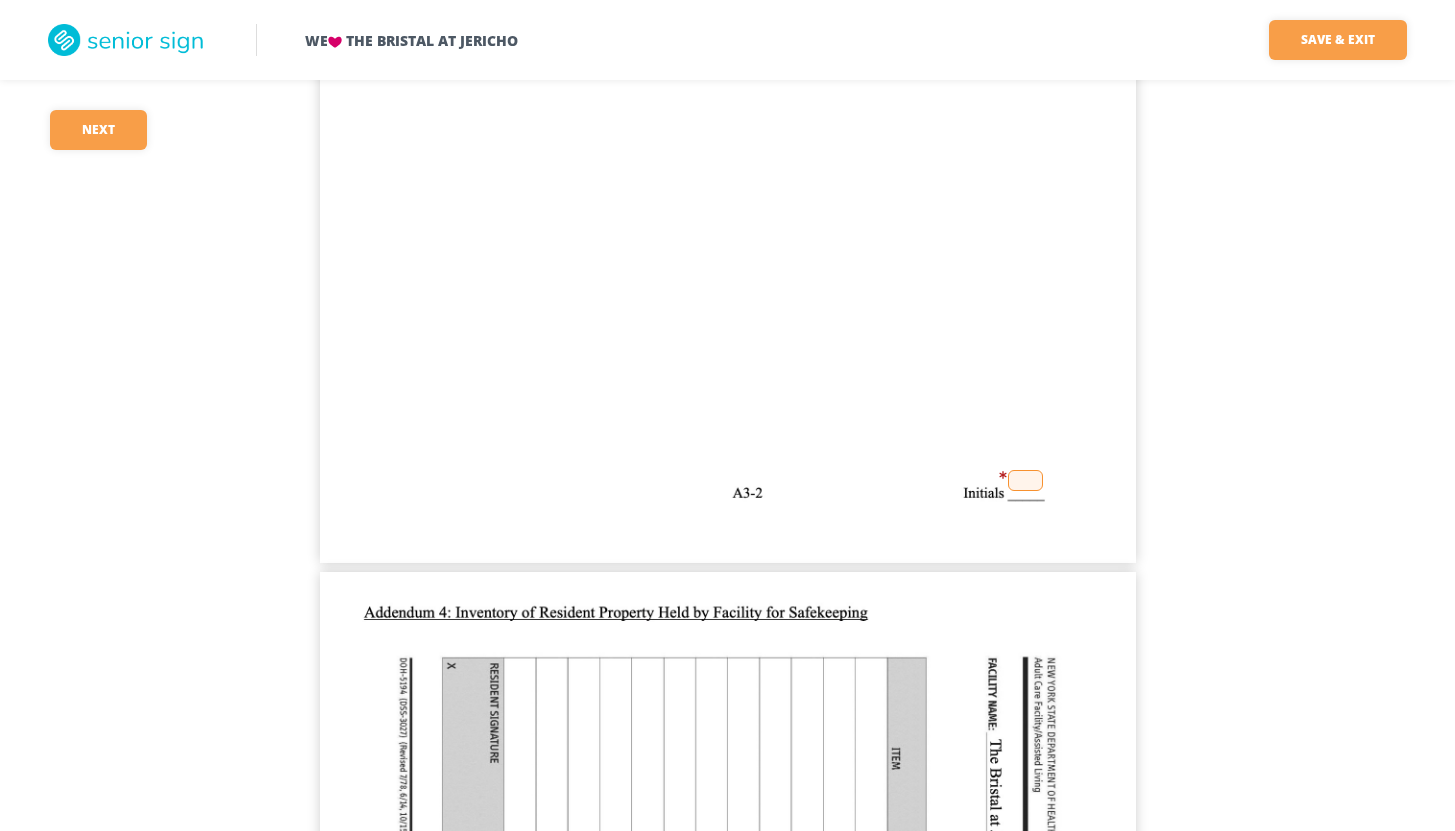 scroll, scrollTop: 25147, scrollLeft: 0, axis: vertical 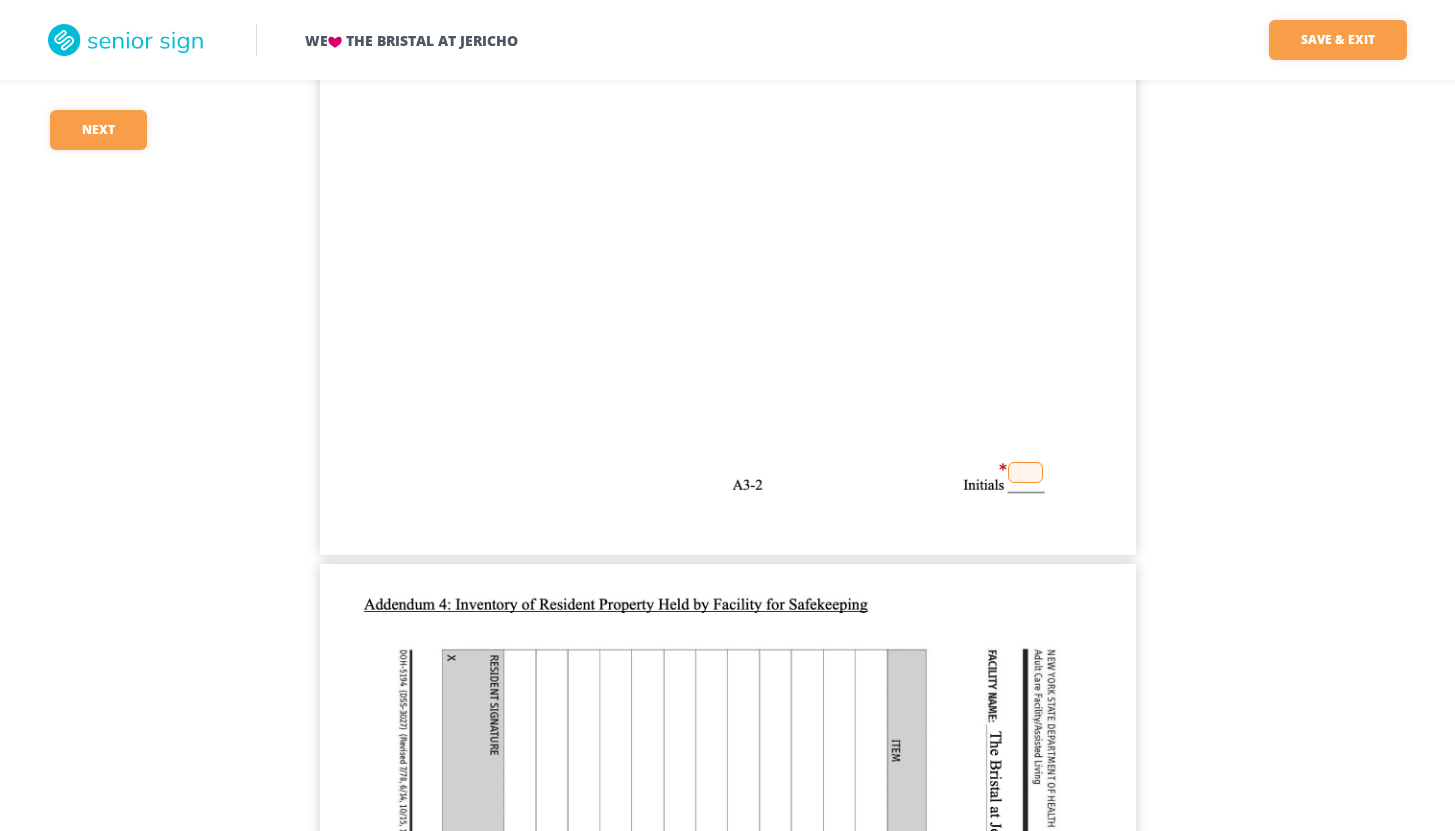 click at bounding box center [1025, 472] 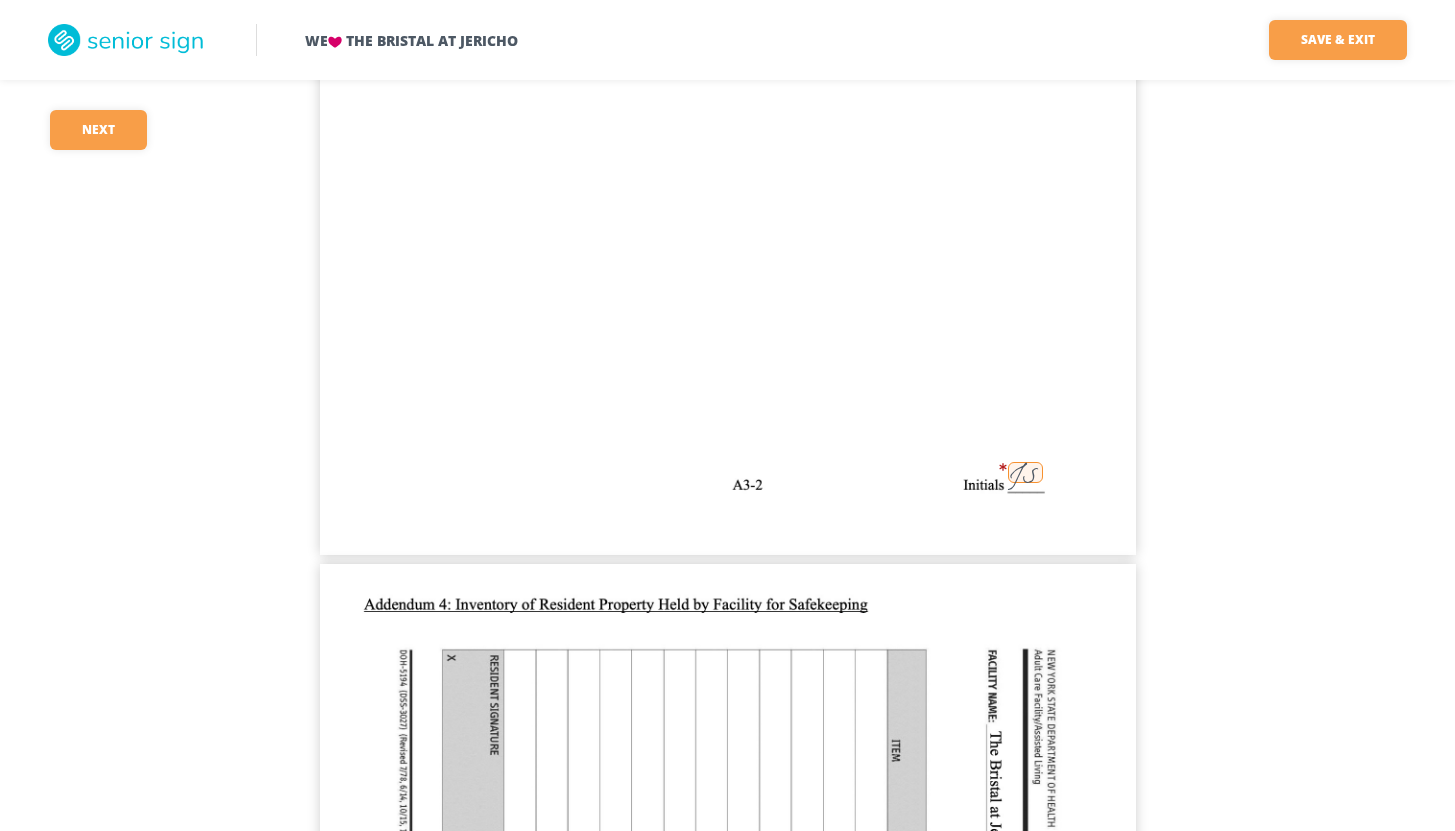 click on "We    The Bristal at Jericho Save & Exit Save & exit FILLED 40 / 148   48   required Next 48 [FIRST] [LAST] 249 07/08/2025 [FIRST] [LAST] [FIRST] [LAST] JS 07/08/2025 249 JS JS NONE JS N/A JS     296.67 JS                             160 JS                 JS 456.67 JS JS JS JS JS JS JS JS JS JS [FIRST] [LAST]   07/05/2025 [FIRST] [LAST]   07/05/2025       JS [FIRST] [LAST] 68 [STREET] [CITY] [STATE] [POSTAL_CODE] [FIRST] [LAST] [FIRST] [LAST]   [FIRST] [LAST] 68 [STREET] [CITY] [STATE] [POSTAL_CODE] ([PHONE])_448-2132 07/05/2025 JS [FIRST] [LAST]   07/05/2025 [FIRST] [LAST]   07/05/2025     JS 249 [FIRST] [LAST] 296.67 8900 JS JS [FIRST] [LAST] [FIRST] [LAST]       07/05/2025 JS JS JS   ([PHONE])_448-2132 [FIRST] [LAST]       Crc       Crc       Crc                   [FIRST] [LAST]                     [FIRST] [LAST] 249 [FIRST] [LAST] 07/08/2025       Crc       Crc       Crc [FIRST] [LAST]" at bounding box center (727, 4231) 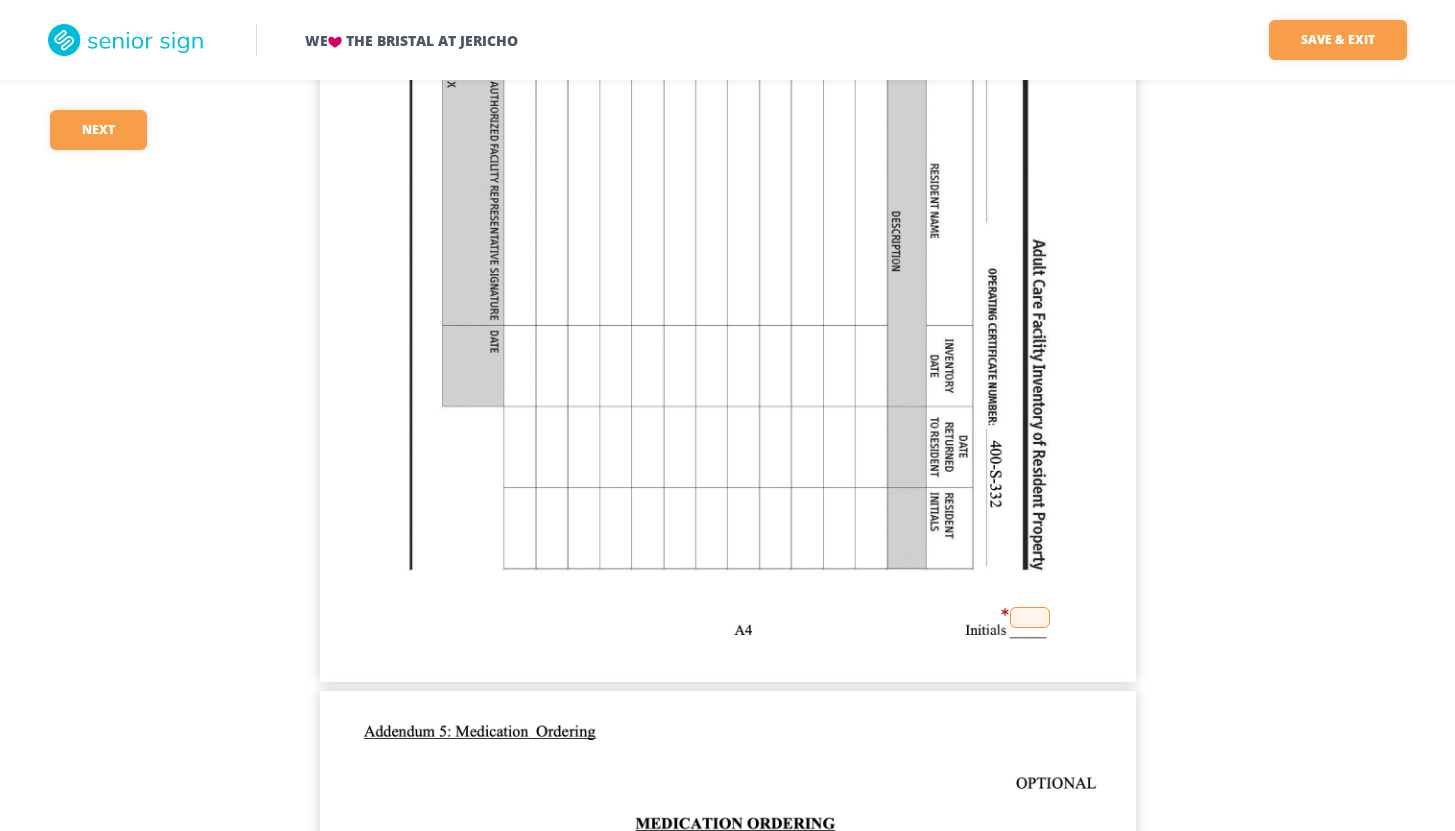 scroll, scrollTop: 26107, scrollLeft: 0, axis: vertical 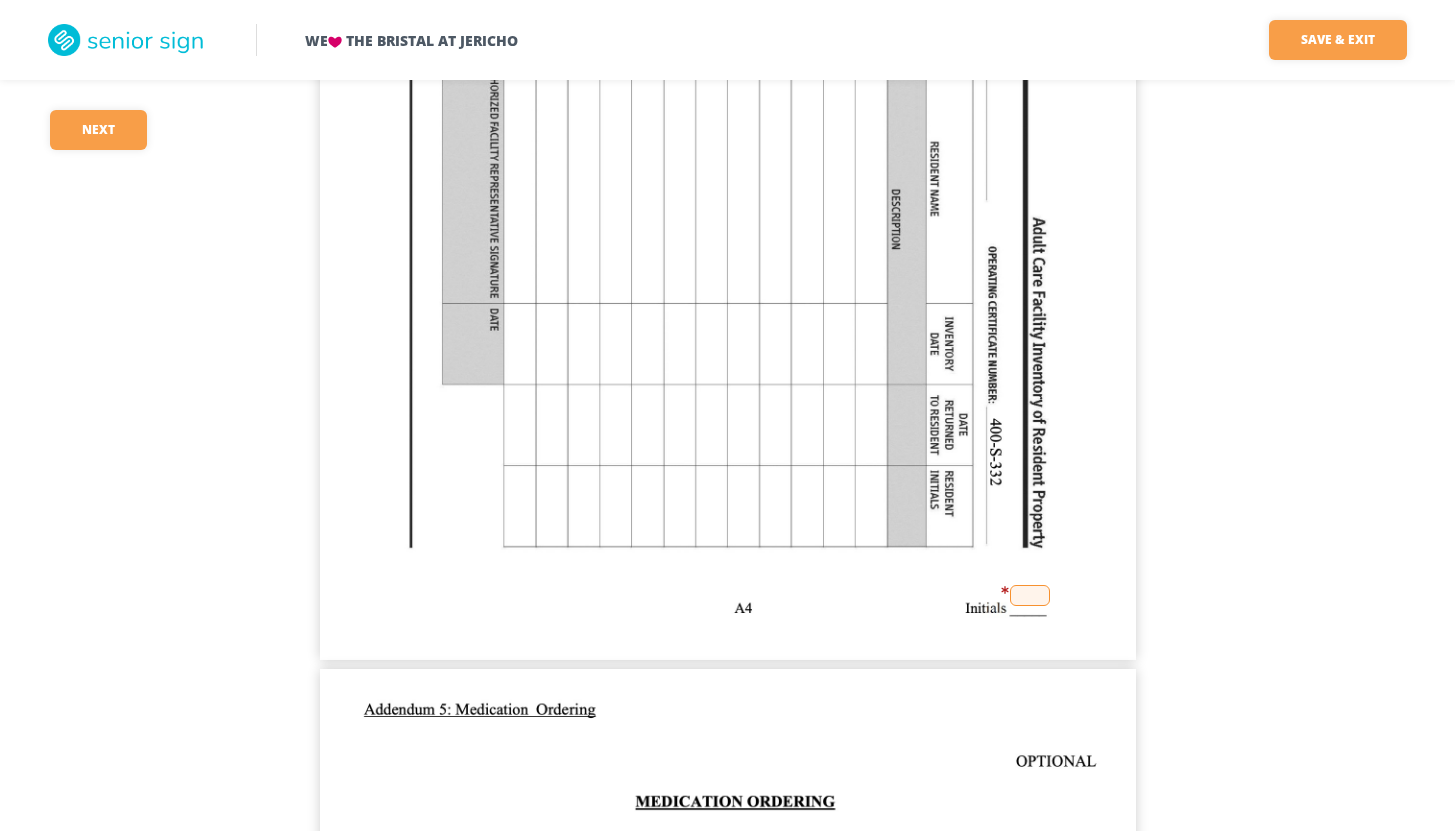click at bounding box center (1030, 595) 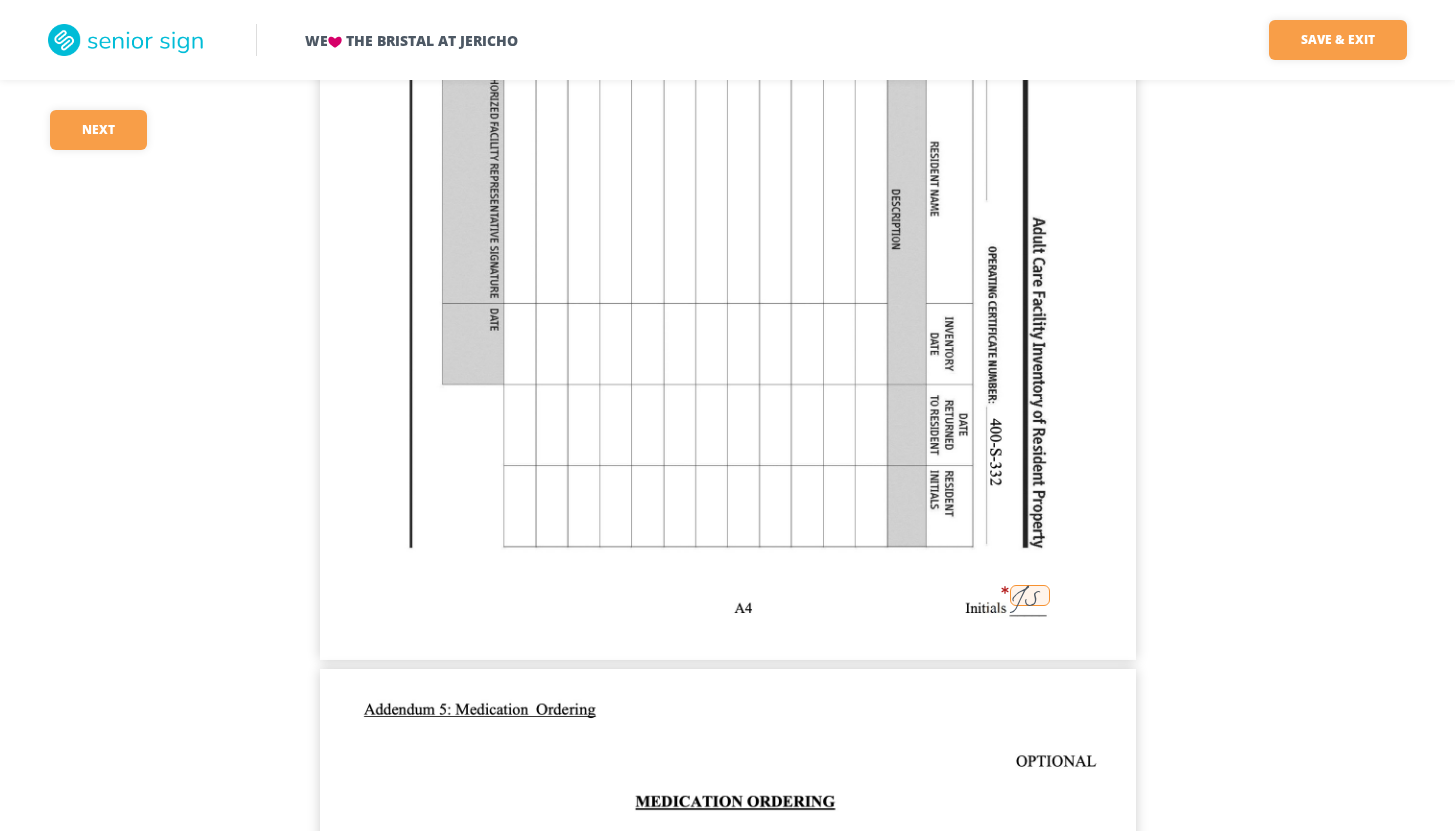 click on "We    The Bristal at Jericho Save & Exit Save & exit FILLED 41 / 148   47   required Next 47 [FIRST] [LAST] 249 [DATE] [FIRST] [LAST] JS [DATE] 249 JS JS NONE JS N/A JS     296.67 JS                             160 JS                 JS 456.67 JS JS JS JS JS JS JS JS JS JS [FIRST] [LAST]   [DATE] [FIRST] [LAST]   [DATE]       JS [FIRST] [LAST] [NUMBER] [STREET] [CITY] [STATE] [FIRST] [LAST]   [FIRST] [LAST] [NUMBER] [STREET] [CITY] [STATE] ([PHONE]) [DATE] JS [FIRST] [LAST]   [DATE] [FIRST] [LAST]   [DATE]     JS 249 [FIRST] [LAST] 296.67 8900 JS JS [FIRST] [LAST] [FIRST] [LAST]       [DATE] JS JS JS JS   ([PHONE]) [FIRST] [LAST]       Crc       Crc       Crc                   [FIRST] [LAST]                     [FIRST] [LAST] 249 [FIRST] [LAST] [DATE]       Crc       Crc       Crc [FIRST] [LAST]" at bounding box center [727, 3271] 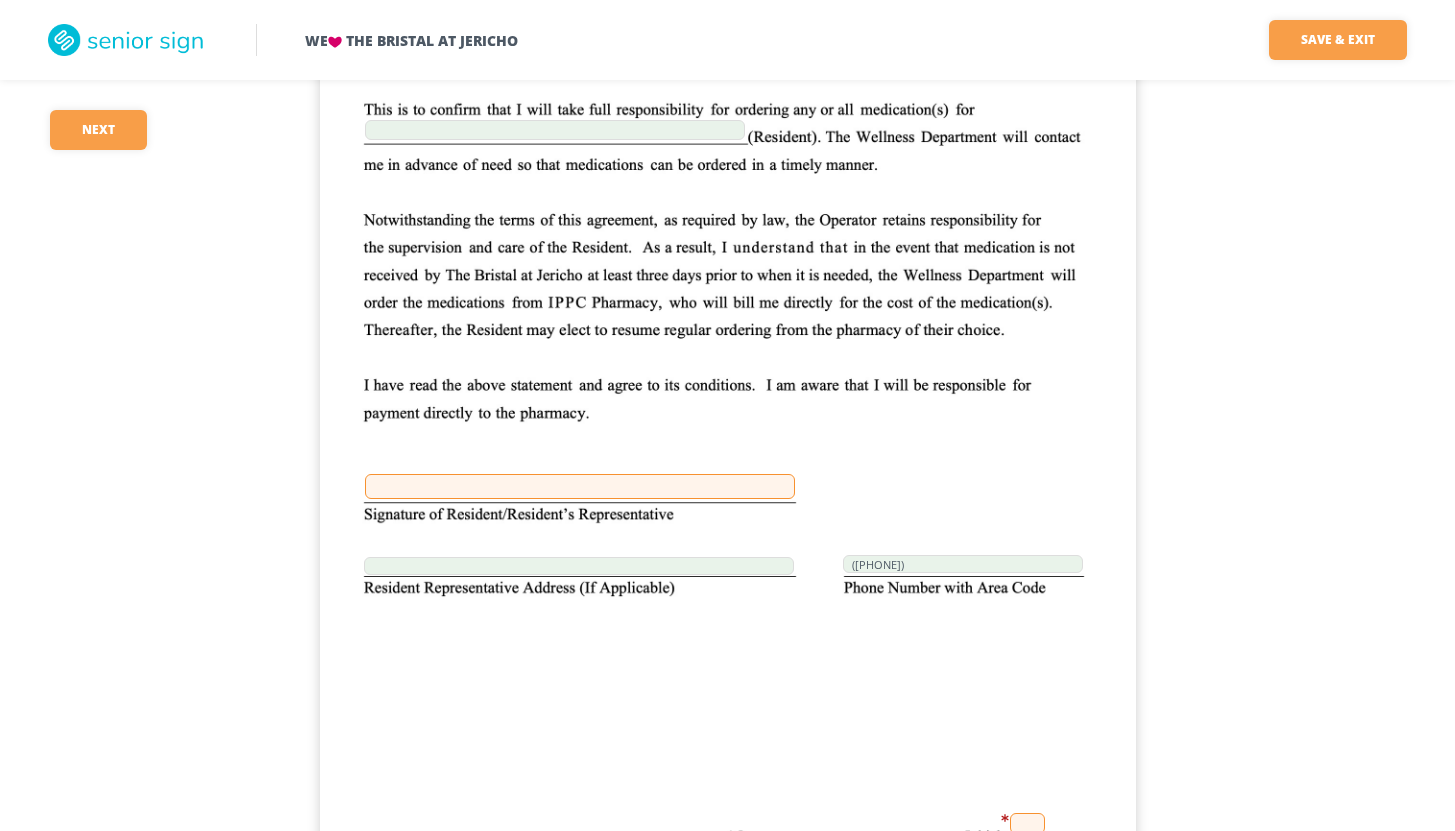 scroll, scrollTop: 26947, scrollLeft: 0, axis: vertical 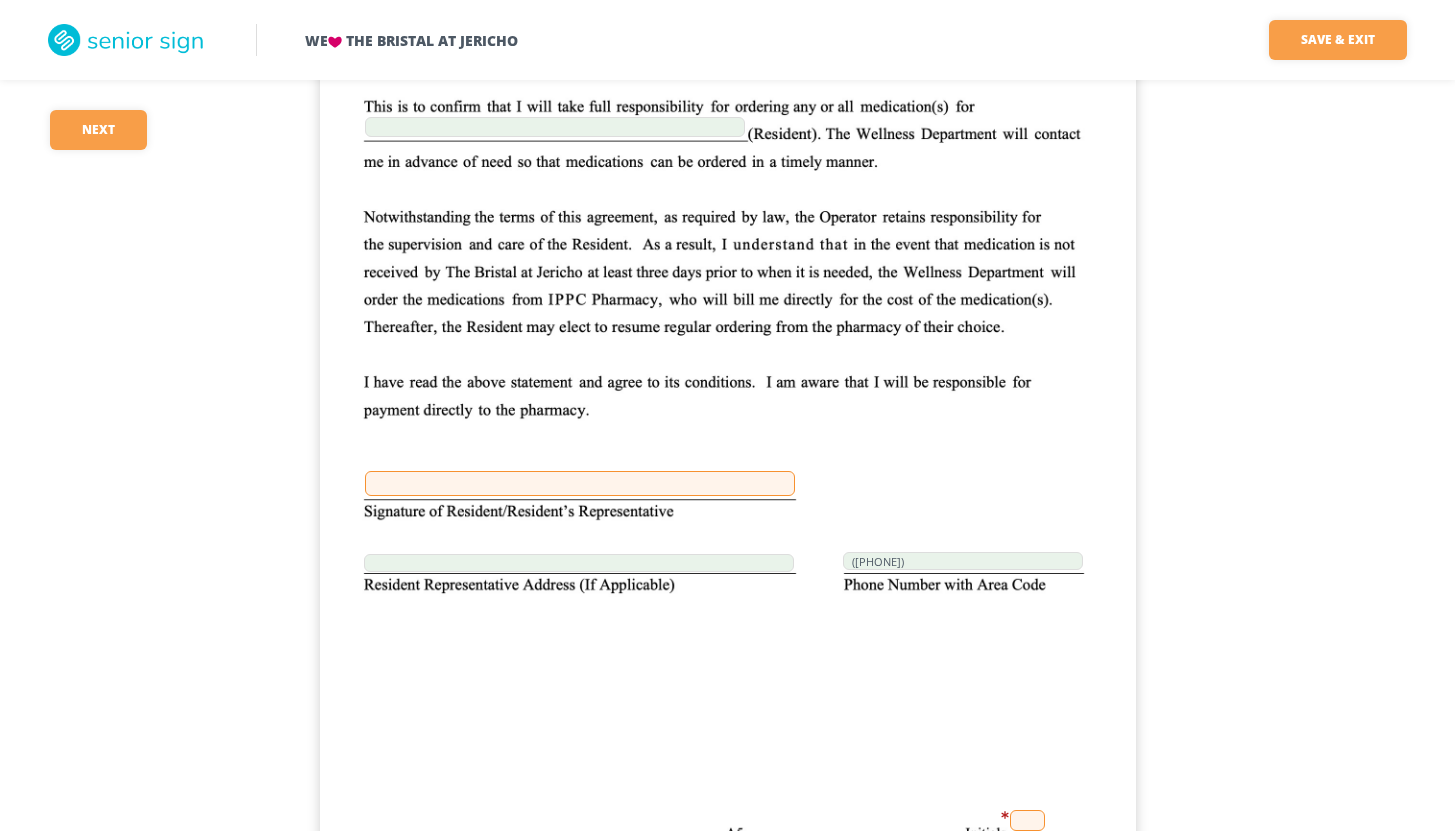 click at bounding box center [580, 483] 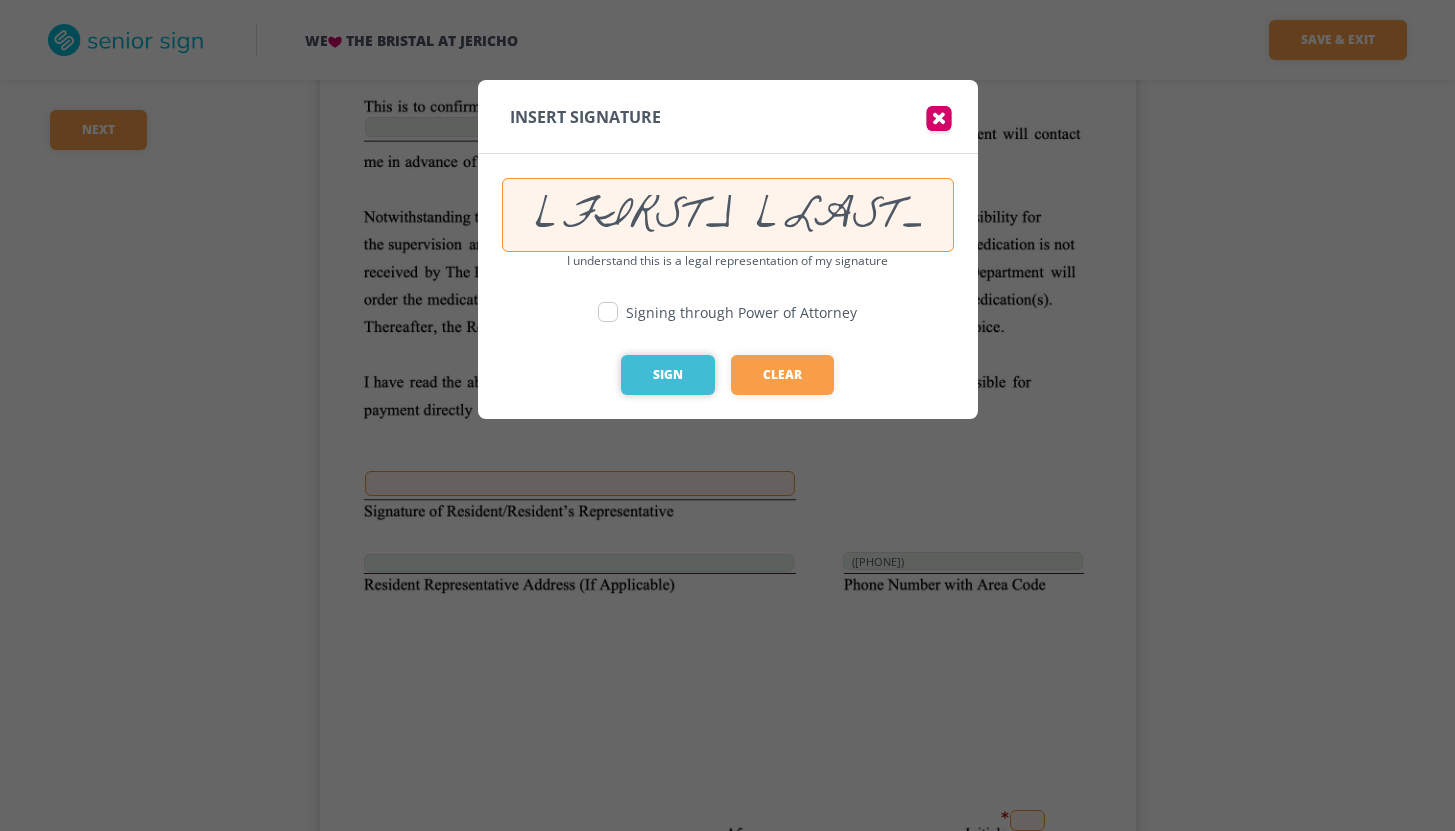 click on "Sign" at bounding box center (668, 375) 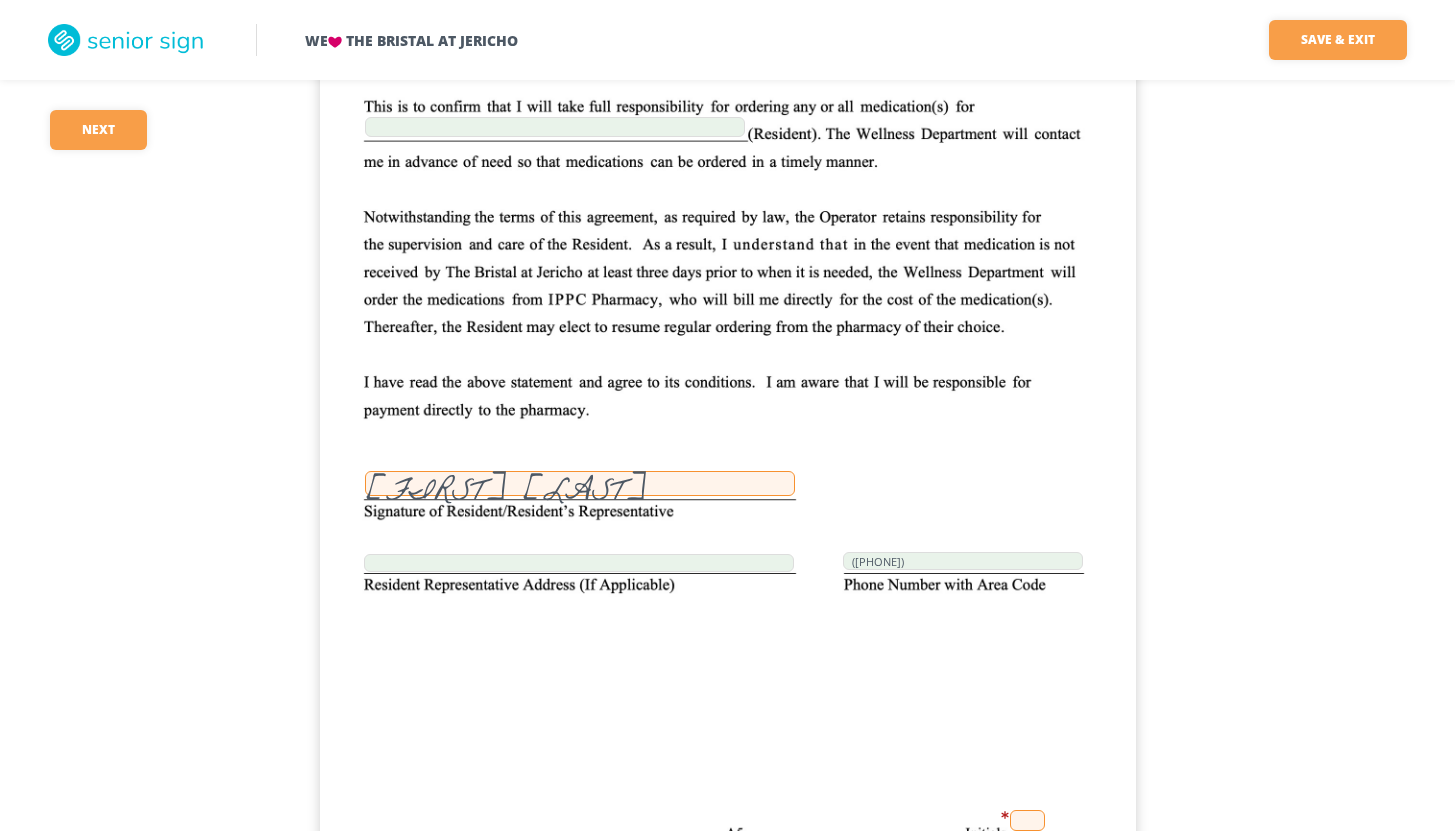 click on "We    The Bristal at Jericho Save & Exit Save & exit FILLED 42 / 148   47   required Next 47 [FIRST] [LAST] 249 07/08/2025 [FIRST] [LAST] [FIRST] [LAST] JS 07/08/2025 249 JS JS NONE JS N/A JS     296.67 JS                             160 JS                 JS 456.67 JS JS JS JS JS JS JS JS JS JS [FIRST] [LAST]   07/05/2025 [FIRST] [LAST]   07/05/2025       JS [FIRST] [LAST] 68 [STREET] [CITY] [STATE] [POSTAL_CODE] [FIRST] [LAST] [FIRST] [LAST]   [FIRST] [LAST] 68 [STREET] [CITY] [STATE] [POSTAL_CODE] ([PHONE])_448-2132 07/05/2025 JS [FIRST] [LAST]   07/05/2025 [FIRST] [LAST]   07/05/2025     JS 249 [FIRST] [LAST] 296.67 8900 JS JS [FIRST] [LAST] [FIRST] [LAST]       07/05/2025 JS JS JS JS [FIRST] [LAST]   ([PHONE])_448-2132 [FIRST] [LAST]       Crc       Crc       Crc                   [FIRST] [LAST]                     [FIRST] [LAST] 249 [FIRST] [LAST] 07/08/2025       Crc       Crc       Crc [FIRST] [LAST]" at bounding box center (727, 2431) 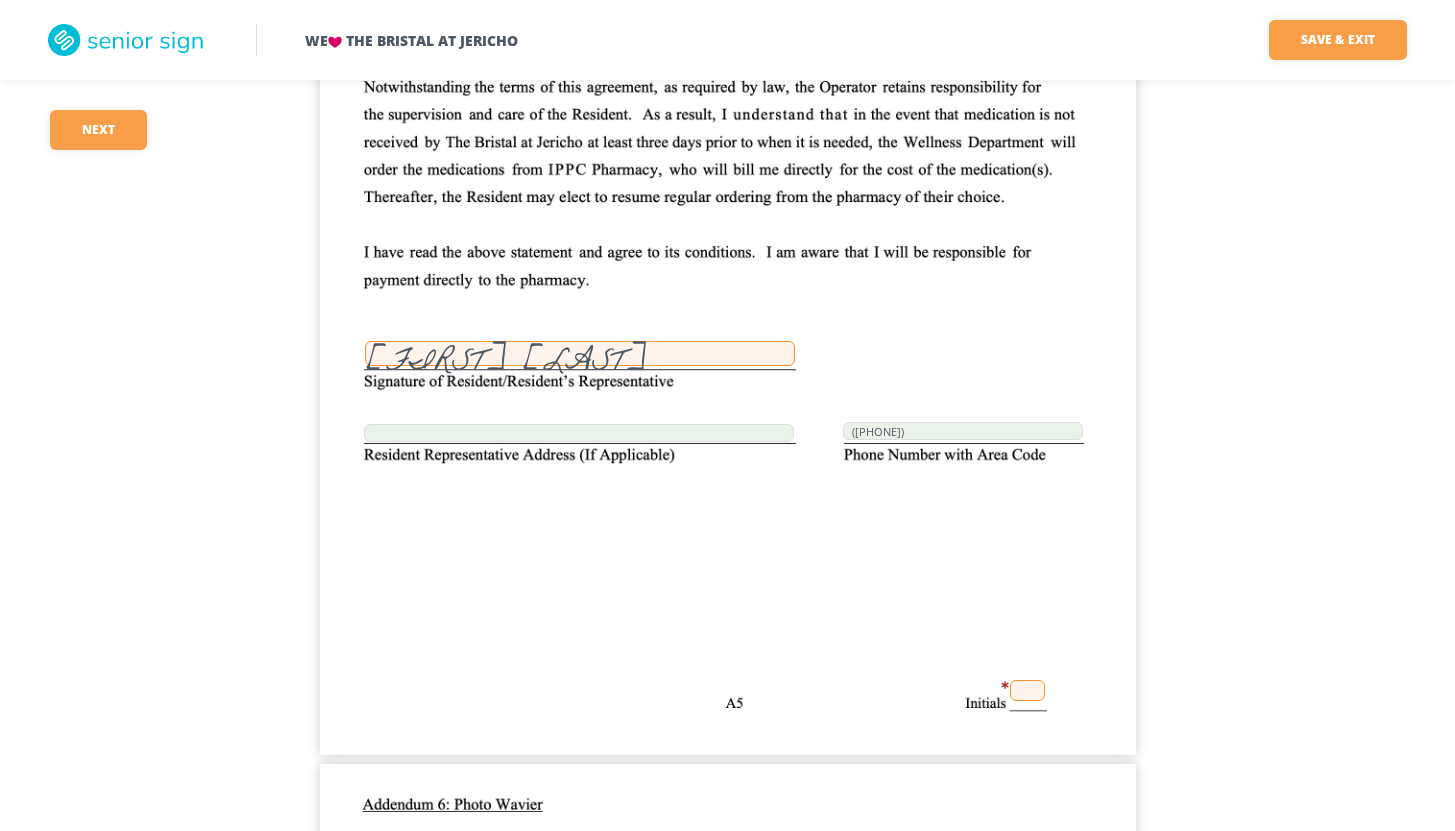 scroll, scrollTop: 27147, scrollLeft: 0, axis: vertical 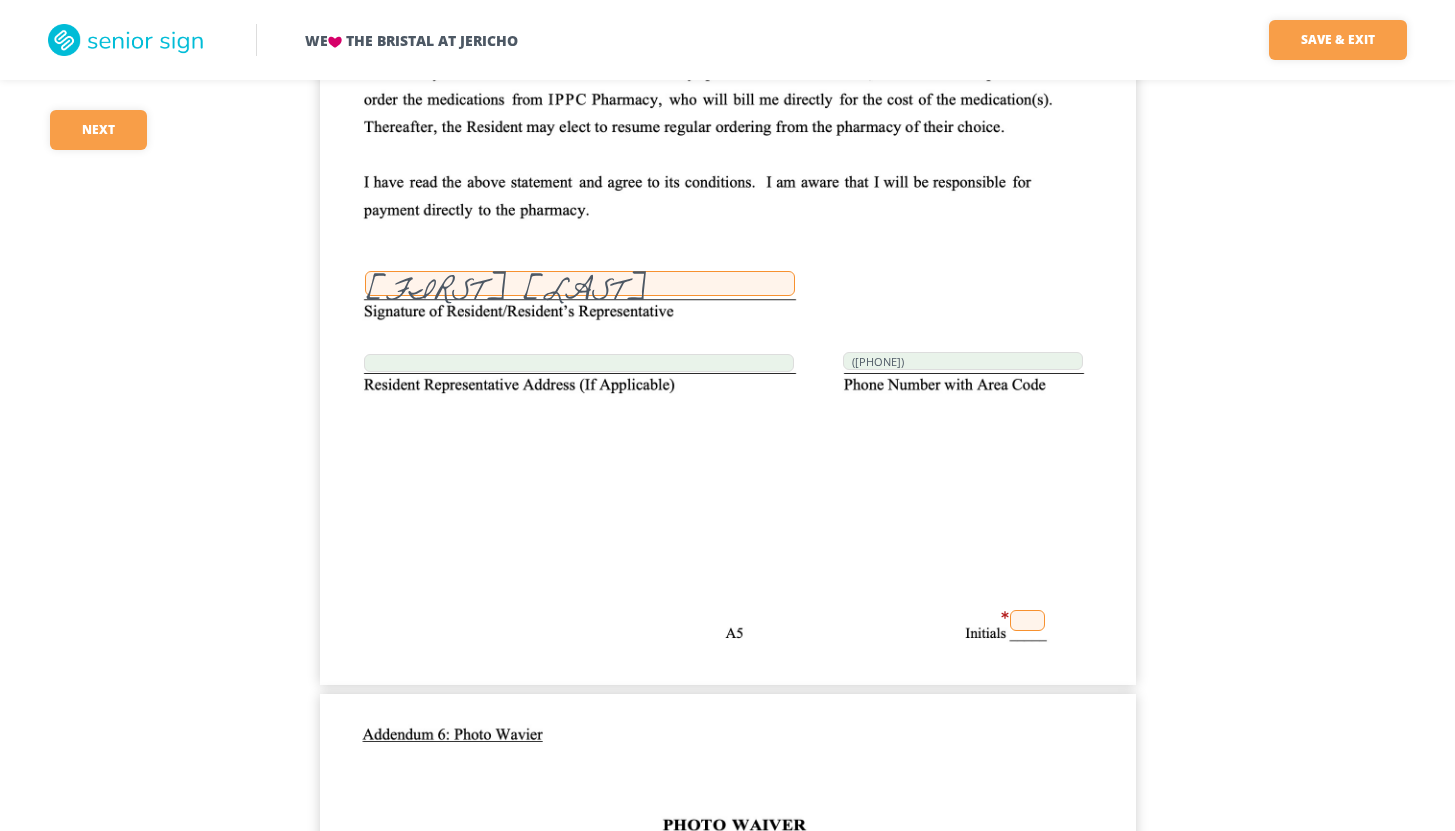 click at bounding box center [1027, 620] 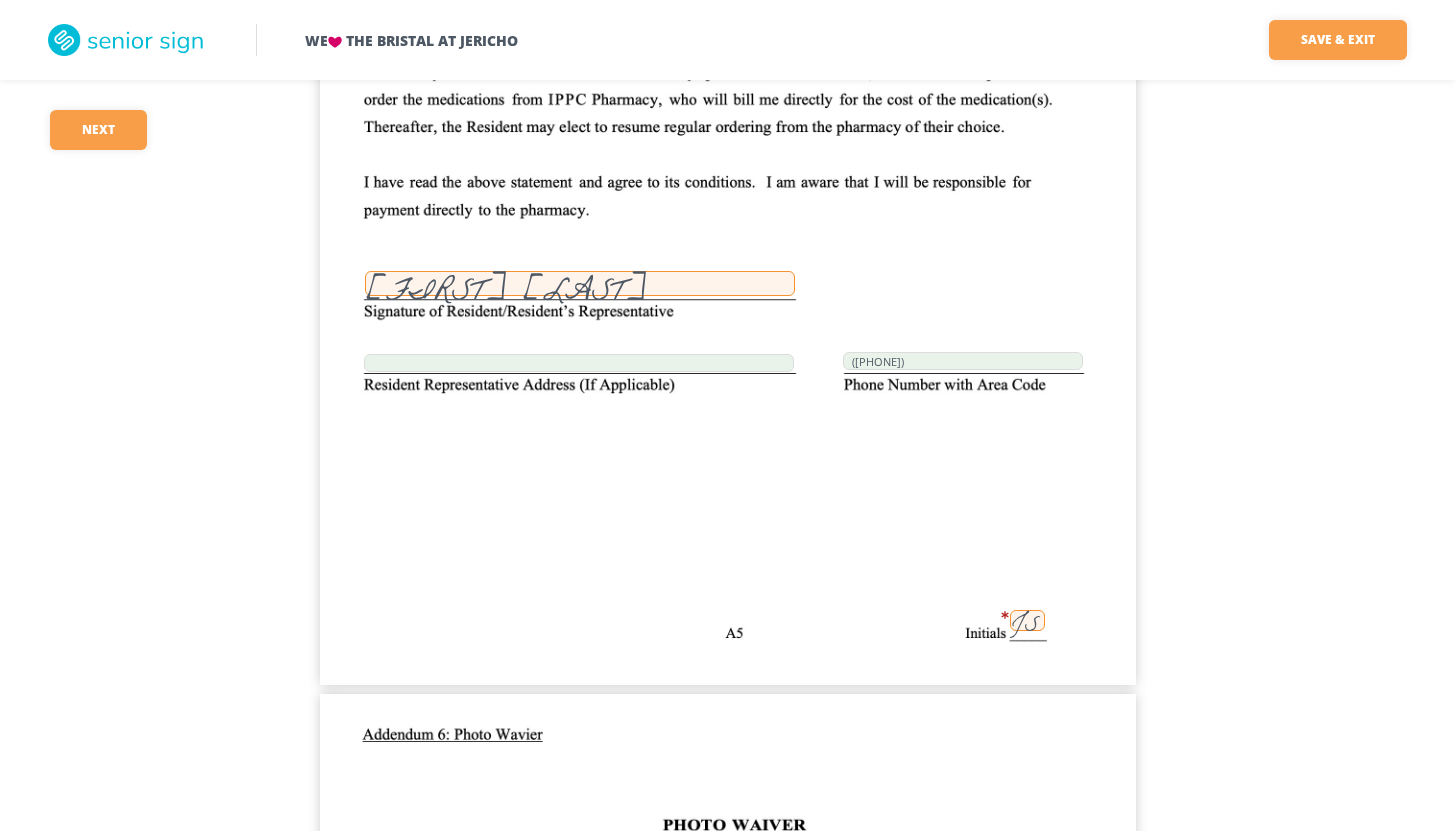 click on "We    The Bristal at Jericho Save & Exit Save & exit FILLED 43 / 148   46   required Next 46 [FIRST] [LAST] 249 07/08/2025 [FIRST] [LAST] [FIRST] [LAST] JS 07/08/2025 249 JS JS NONE JS N/A JS     296.67 JS                             160 JS                 JS 456.67 JS JS JS JS JS JS JS JS JS JS [FIRST] [LAST]   07/05/2025 [FIRST] [LAST]   07/05/2025       JS [FIRST] [LAST] 68 [STREET] [CITY] [STATE] [POSTAL_CODE] [FIRST] [LAST] [FIRST] [LAST]   [FIRST] [LAST] 68 [STREET] [CITY] [STATE] [POSTAL_CODE] ([PHONE])_448-2132 07/05/2025 JS [FIRST] [LAST]   07/05/2025 [FIRST] [LAST]   07/05/2025     JS 249 [FIRST] [LAST] 296.67 8900 JS JS [FIRST] [LAST] [FIRST] [LAST]       07/05/2025 JS JS JS JS [FIRST] [LAST]   ([PHONE])_448-2132 JS [FIRST] [LAST]       Crc       Crc       Crc                   [FIRST] [LAST]                     [FIRST] [LAST] 249 [FIRST] [LAST] 07/08/2025       Crc       Crc       Crc [FIRST] [LAST]" at bounding box center [727, 2231] 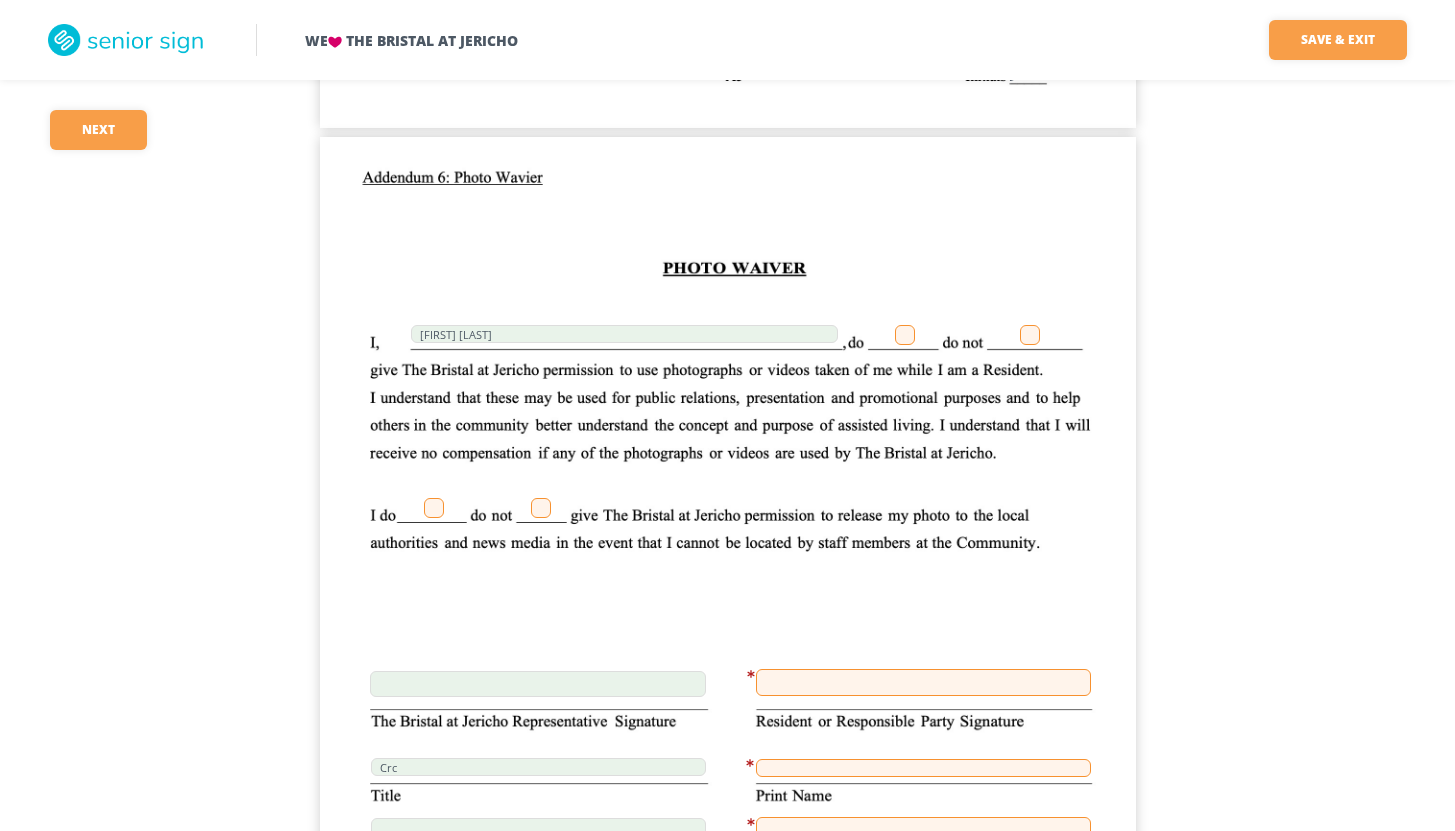 scroll, scrollTop: 27707, scrollLeft: 0, axis: vertical 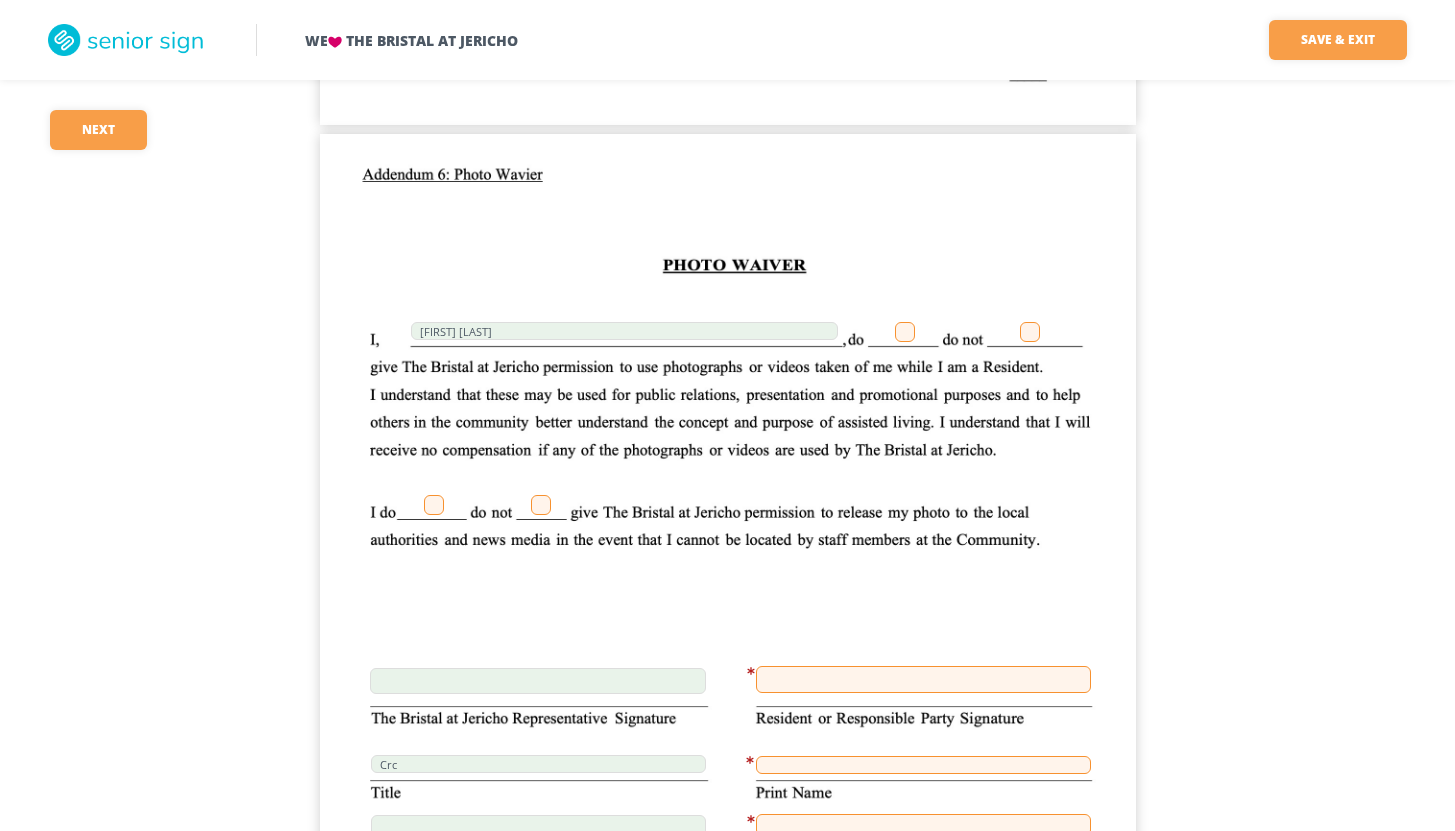 click at bounding box center (1030, 332) 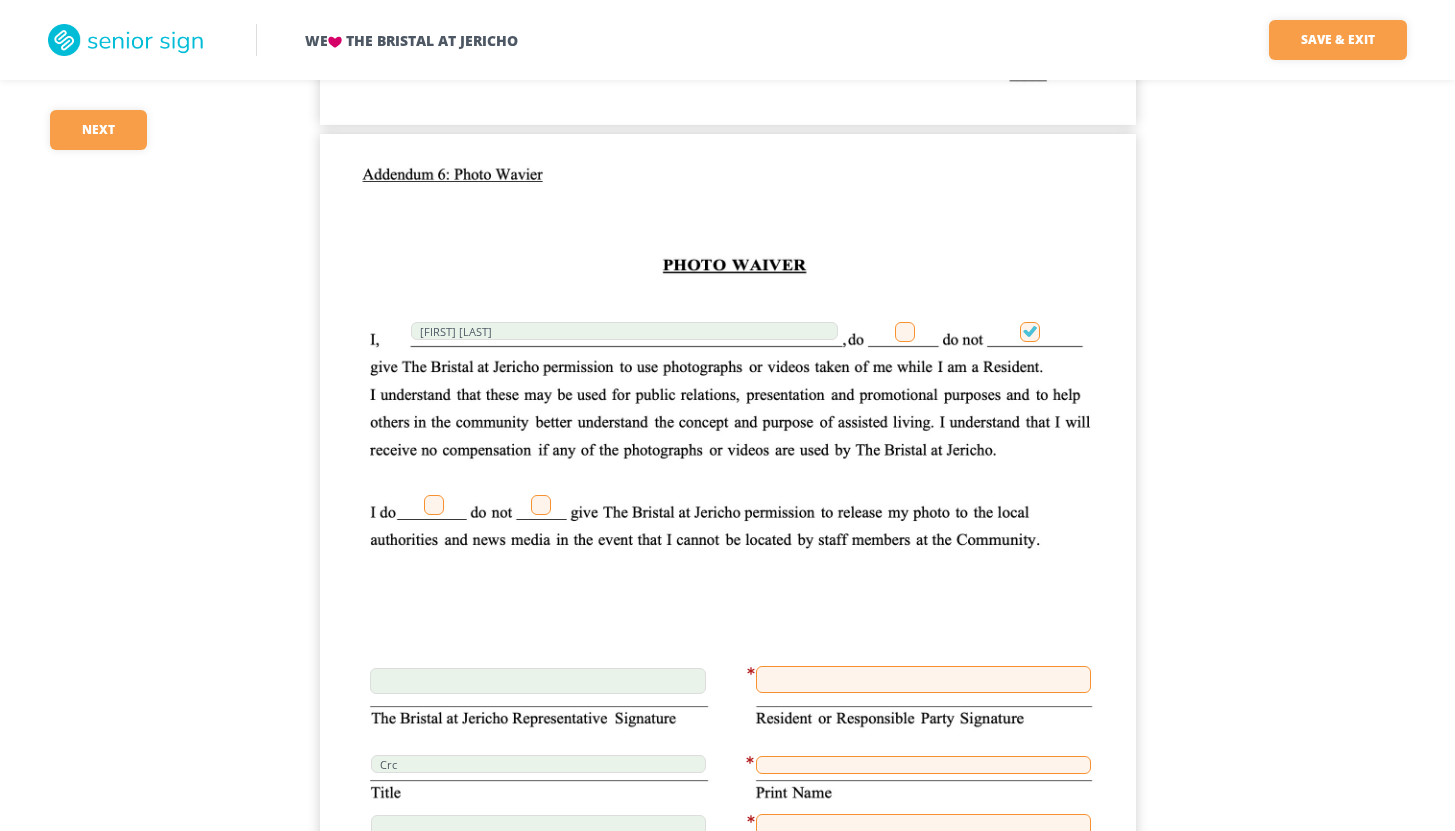 click at bounding box center (434, 505) 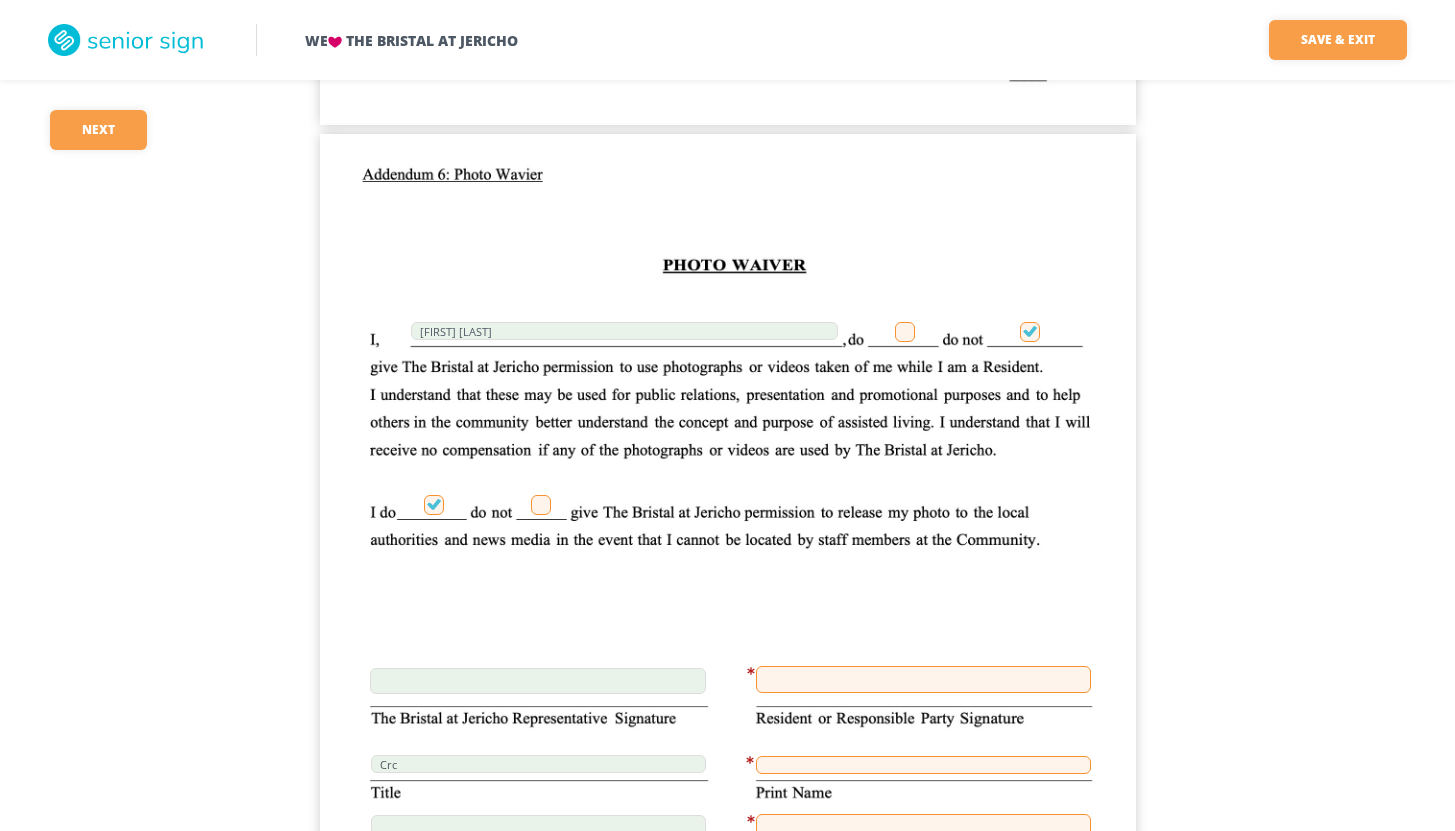 click at bounding box center (923, 679) 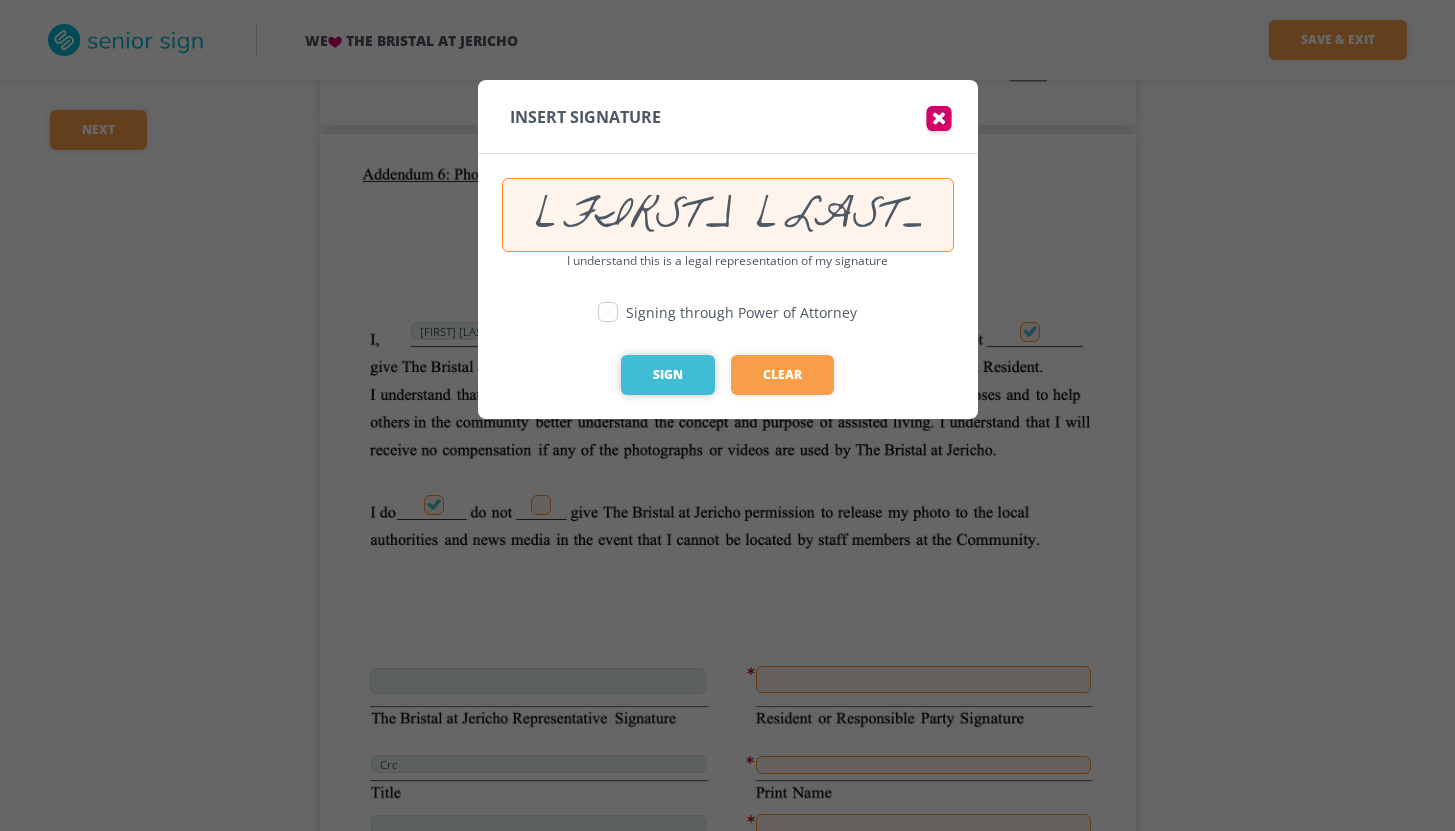 click on "Sign" at bounding box center (668, 375) 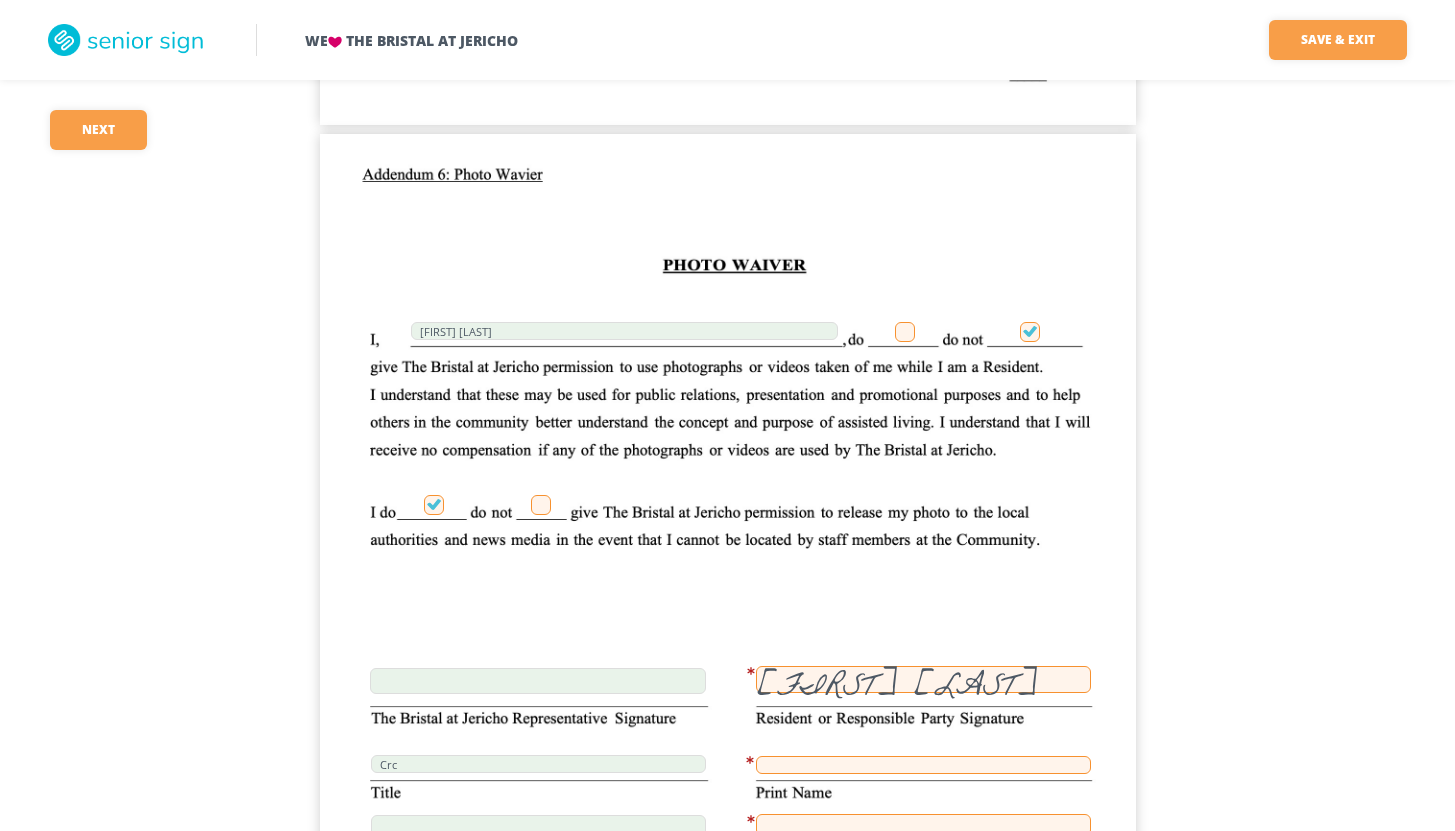 click on "We    The Bristal at Jericho Save & Exit Save & exit FILLED 46 / 148   45   required Next 45 [FIRST] [LAST] 249 07/08/2025 [FIRST] [LAST] [FIRST] [LAST] JS 07/08/2025 249 JS JS NONE JS N/A JS     296.67 JS                             160 JS                 JS 456.67 JS JS JS JS JS JS JS JS JS JS [FIRST] [LAST]   07/05/2025 [FIRST] [LAST]   07/05/2025       JS [FIRST] [LAST] 68 [STREET] [CITY] [STATE] [ZIP] [FIRST] [LAST]   [FIRST] [LAST] 68 [STREET] [CITY] [STATE] [ZIP] ([PHONE]) 07/05/2025 JS [FIRST] [LAST]   07/05/2025 [FIRST] [LAST]   07/05/2025     JS 249 [FIRST] [LAST] 296.67 8900 JS JS [FIRST] [LAST] [FIRST] [LAST]       07/05/2025 JS JS JS JS [FIRST] [LAST]   ([PHONE]) JS [FIRST] [LAST] [FIRST] [LAST]       Crc       Crc       Crc                   [FIRST] [LAST]                     [FIRST] [LAST] 249 [FIRST] [LAST] 07/08/2025       Crc       Crc       Crc [FIRST] [LAST]" at bounding box center (727, 1671) 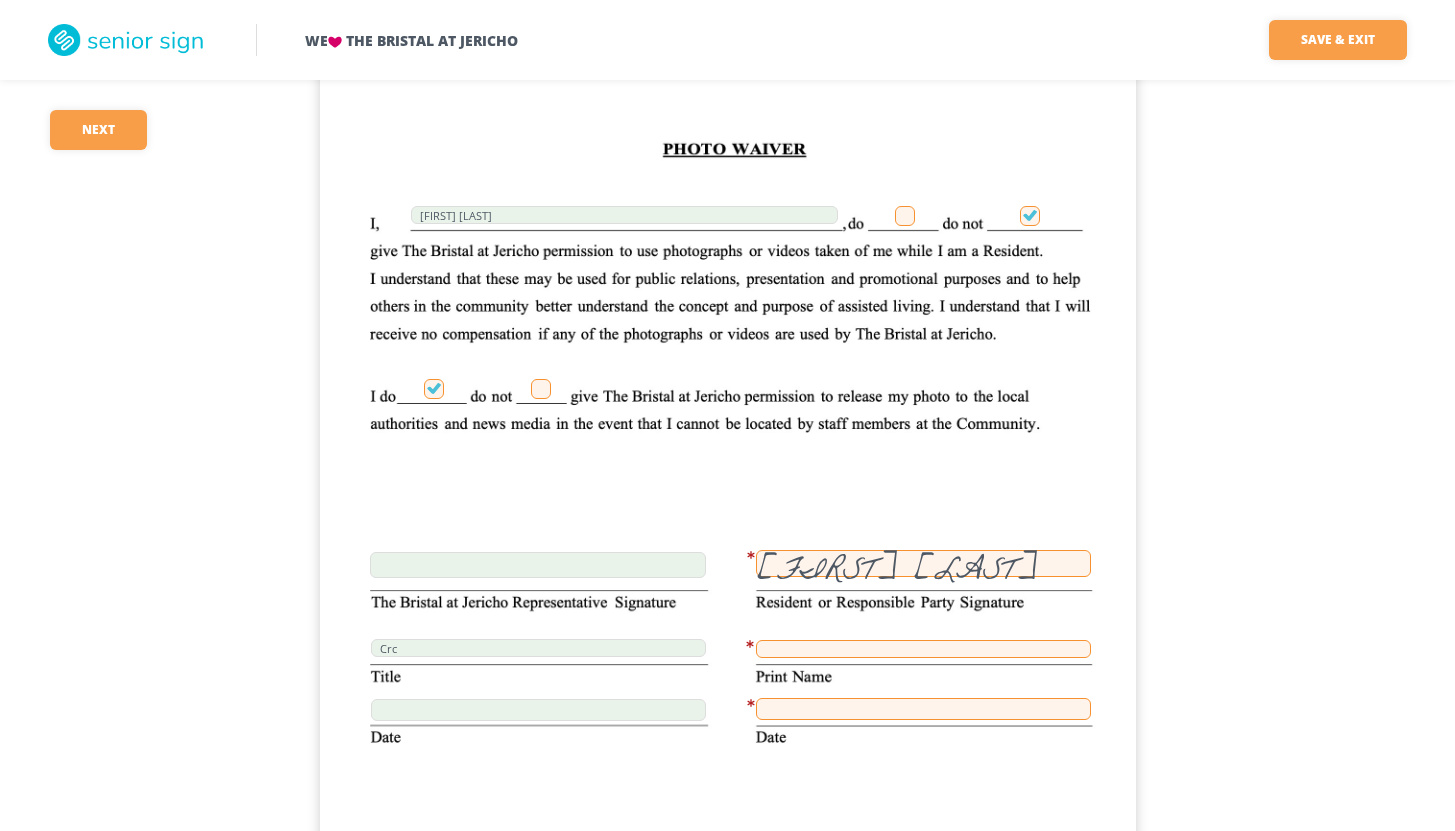scroll, scrollTop: 27827, scrollLeft: 0, axis: vertical 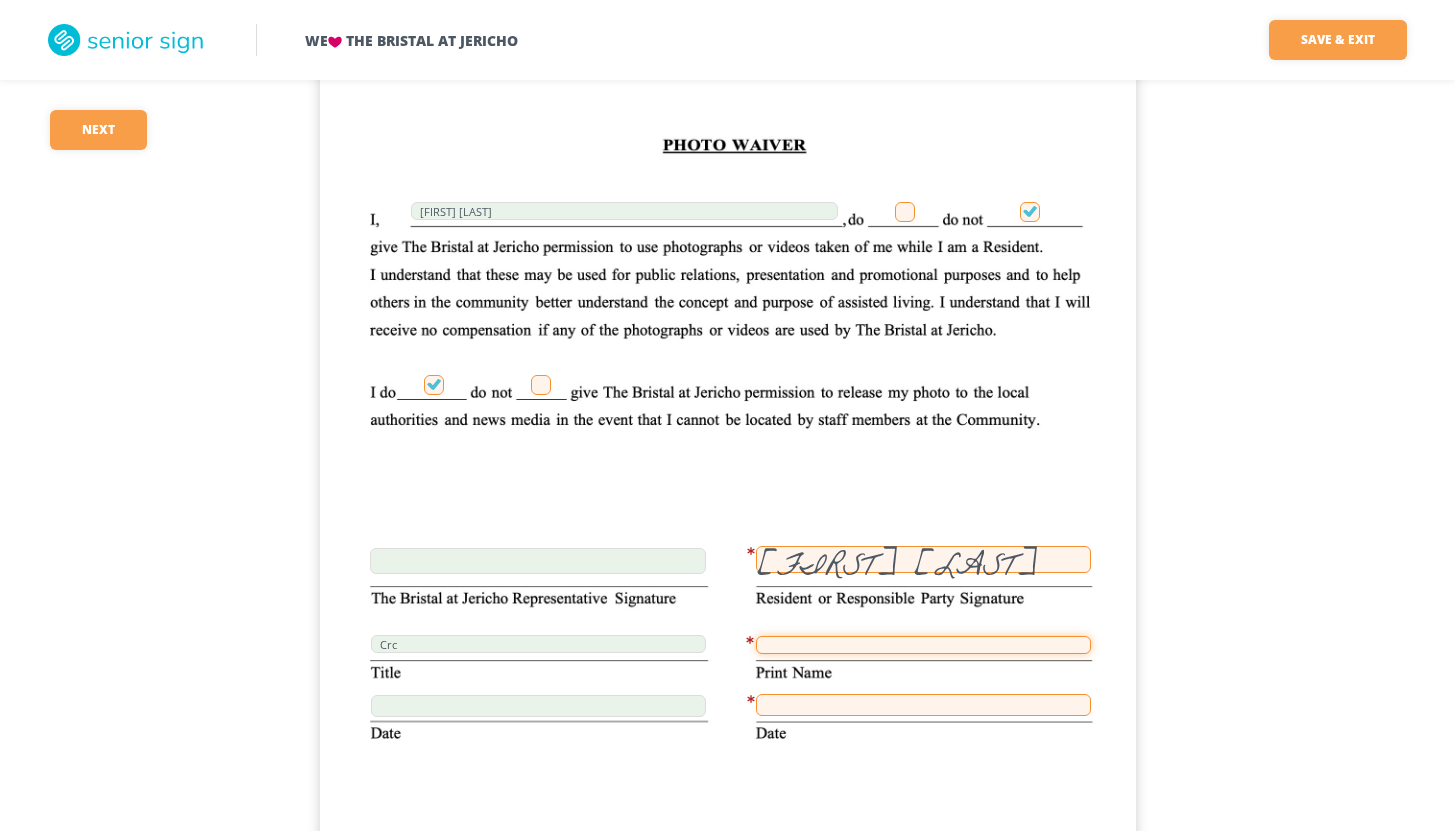click at bounding box center (923, 645) 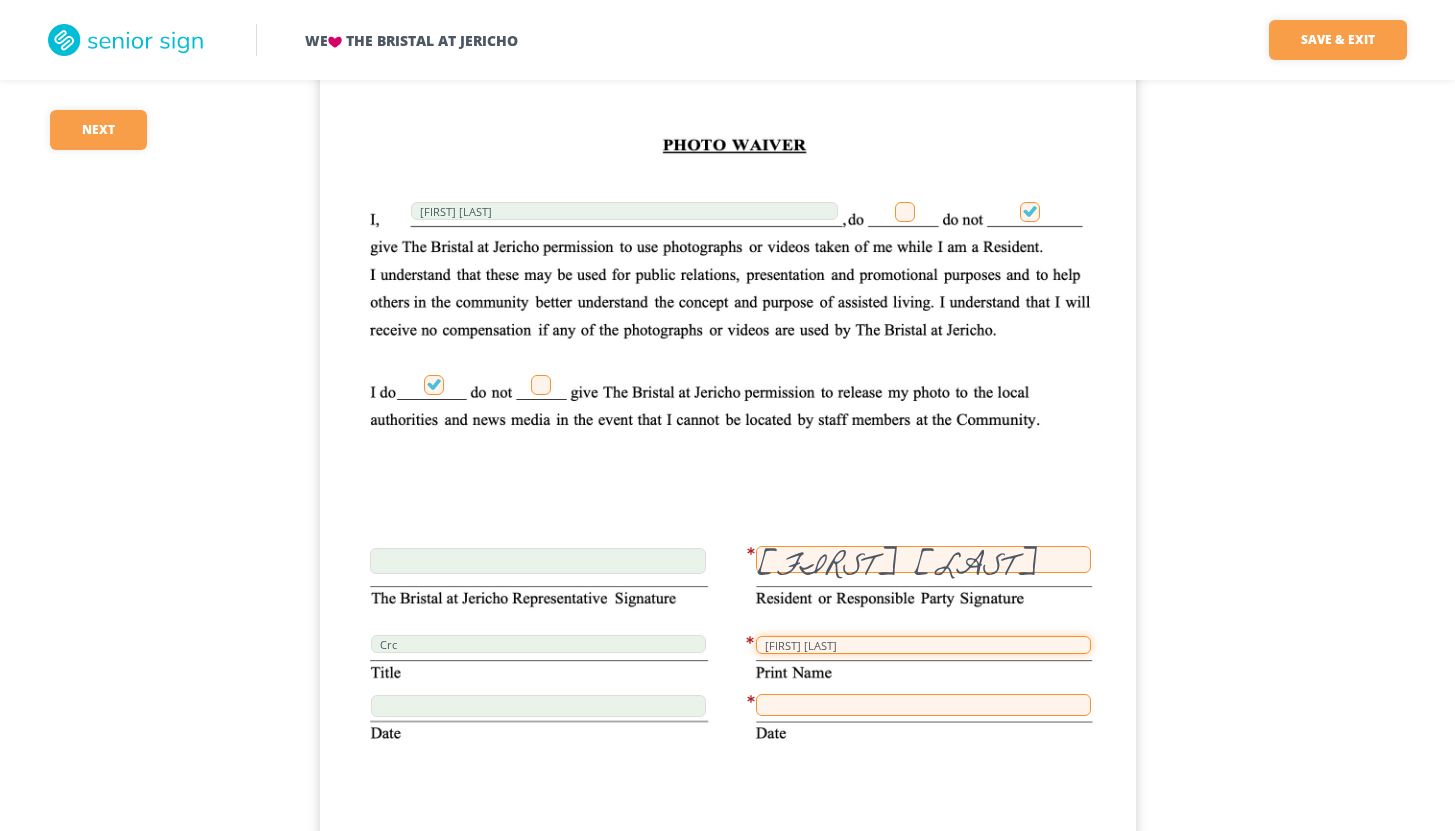 type on "[FIRST] [LAST]" 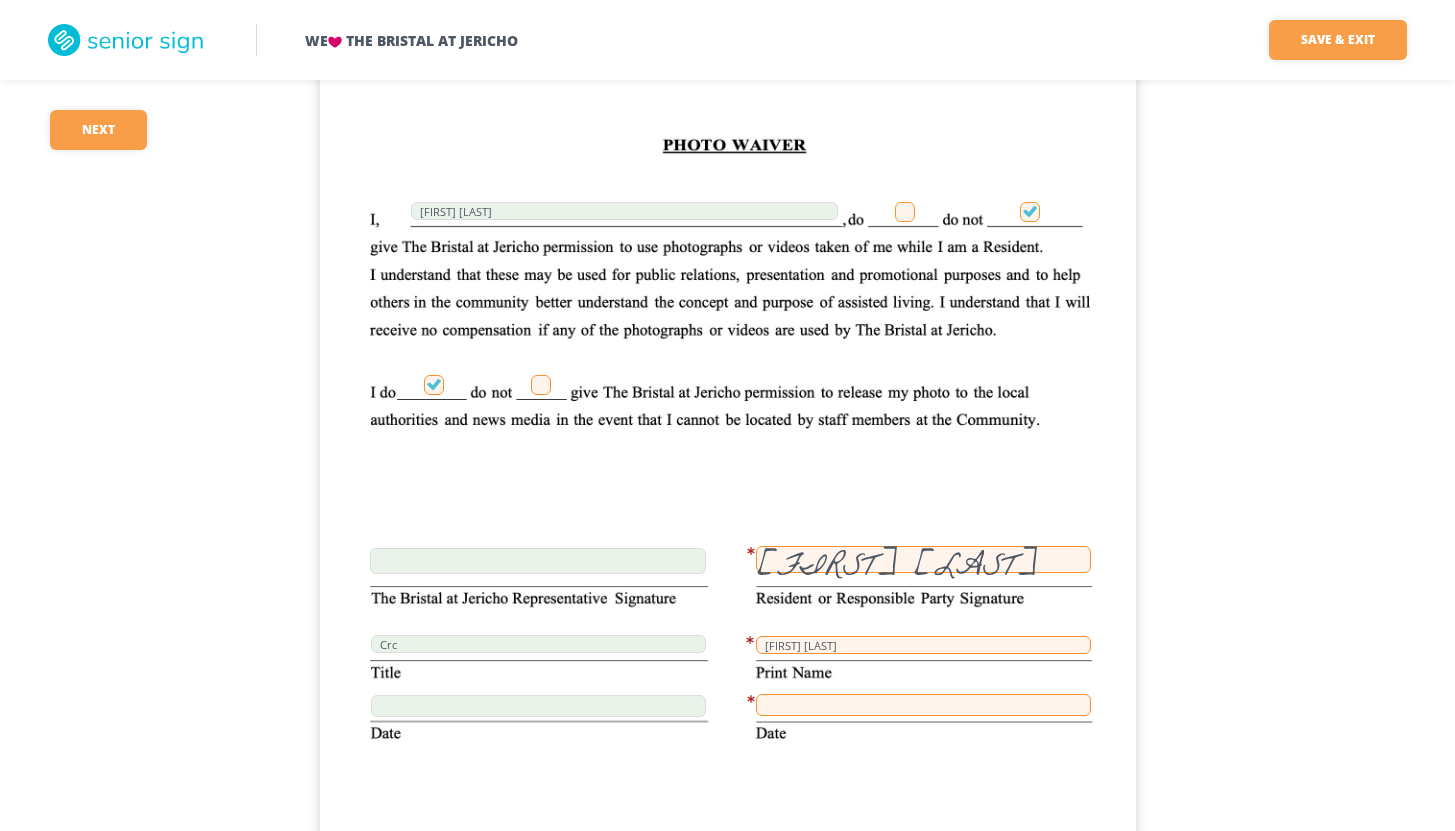 click at bounding box center [923, 705] 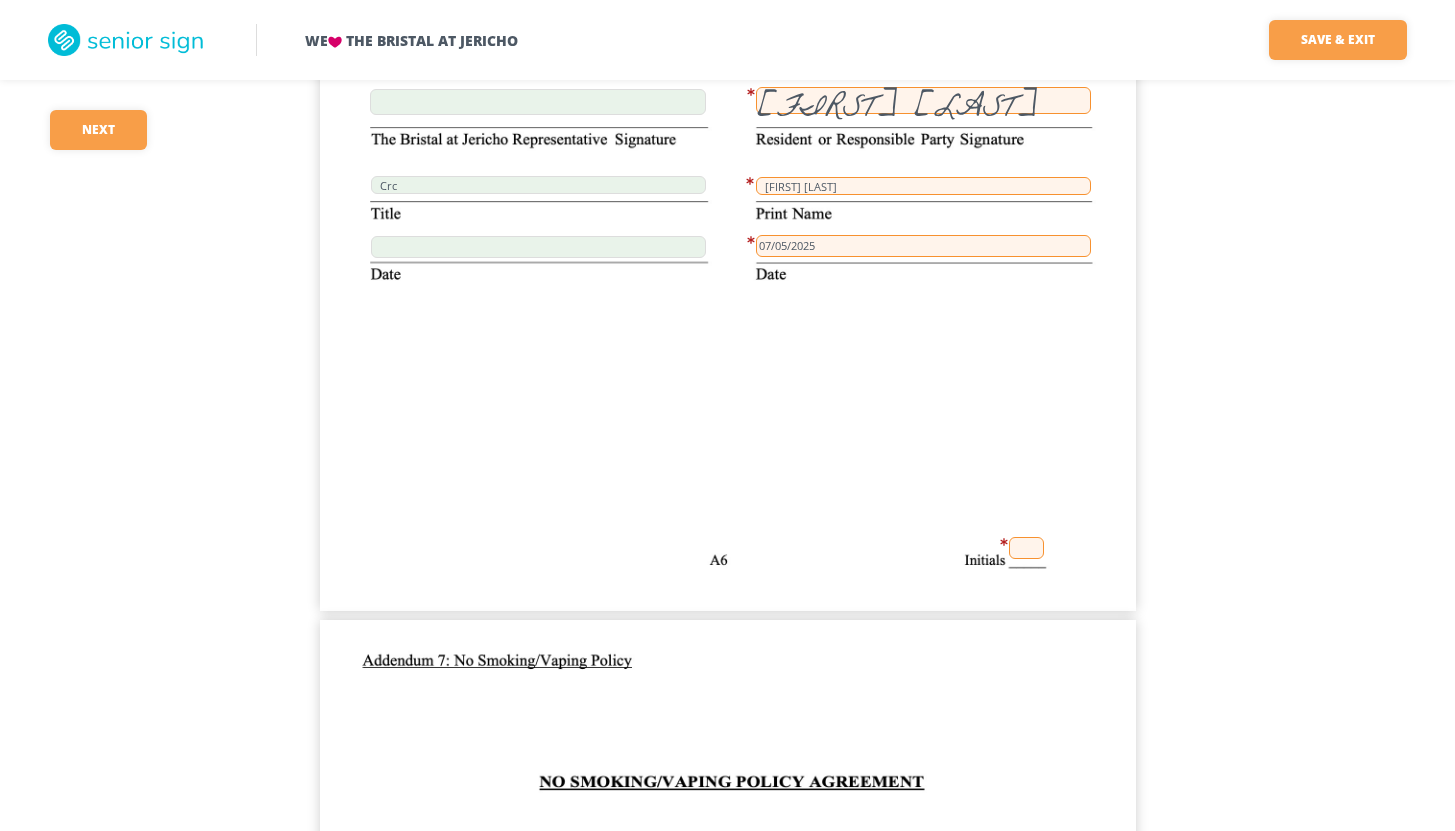 scroll, scrollTop: 28307, scrollLeft: 0, axis: vertical 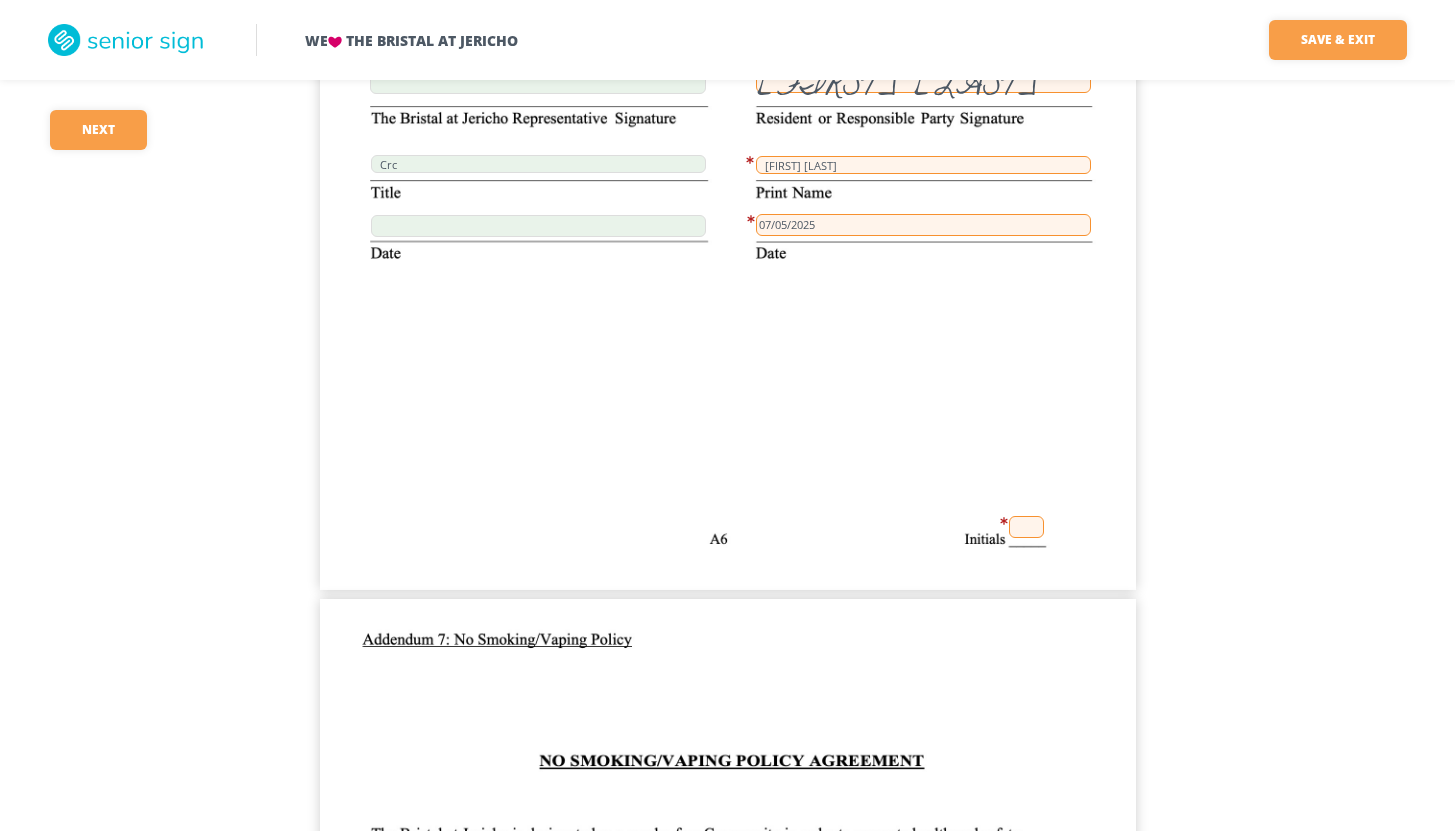 click at bounding box center (1026, 527) 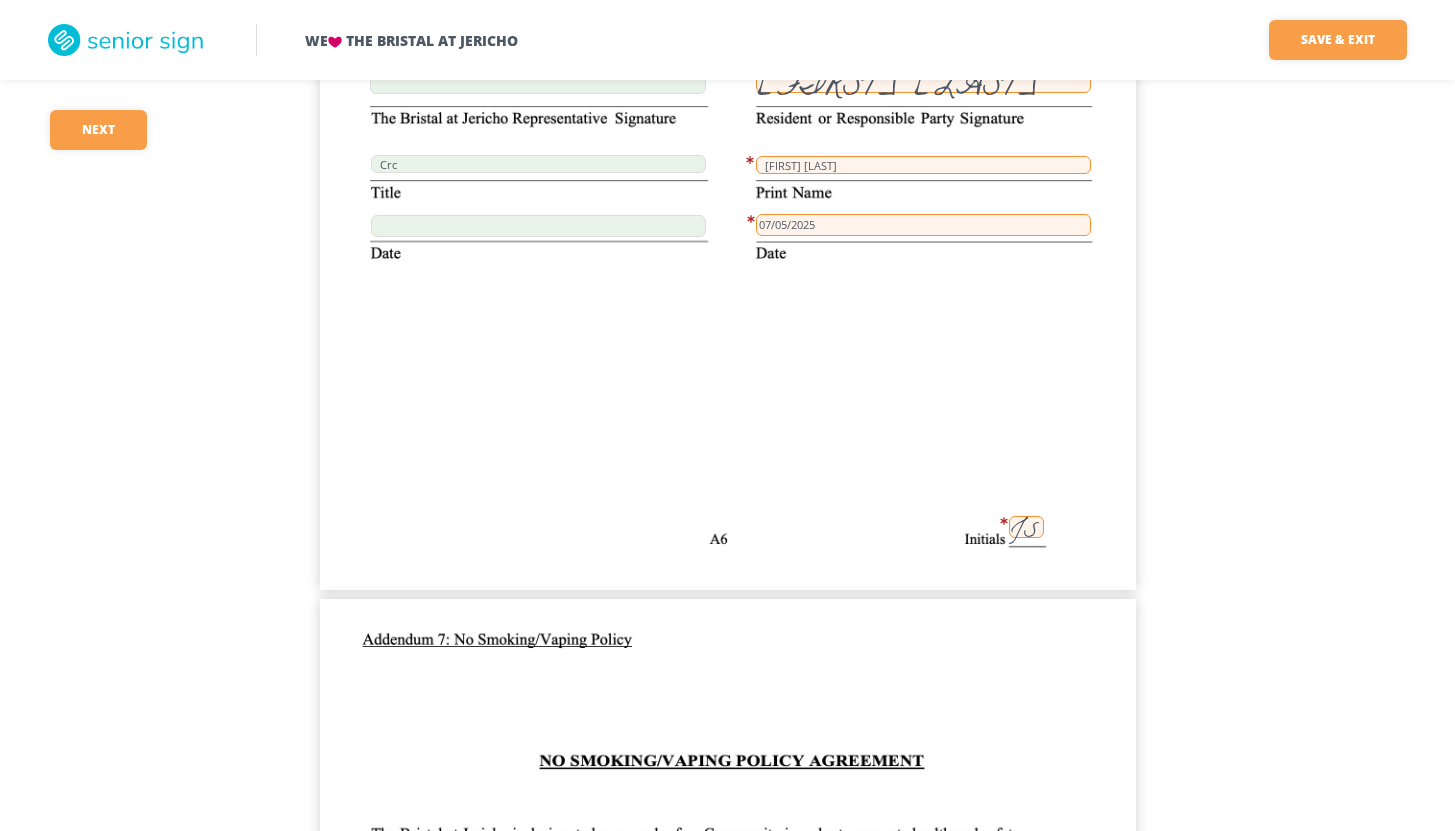 click on "We    The Bristal at Jericho Save & Exit Save & exit FILLED 49 / 148   42   required Next 42 [FIRST] [LAST] 249 07/08/2025 [FIRST] [LAST] [FIRST] [LAST] JS 07/08/2025 249 JS JS NONE JS N/A JS     296.67 JS                             160 JS                 JS 456.67 JS JS JS JS JS JS JS JS JS JS [FIRST] [LAST]   07/05/2025 [FIRST] [LAST]   07/05/2025       JS [FIRST] [LAST] 68 [STREET] [CITY] [STATE] [ZIP] [FIRST] [LAST]   [FIRST] [LAST] 68 [STREET] [CITY] [STATE] [ZIP] ([PHONE]) 07/05/2025 JS [FIRST] [LAST]   07/05/2025 [FIRST] [LAST]   07/05/2025     JS 249 [FIRST] [LAST] 296.67 8900 JS JS [FIRST] [LAST] [FIRST] [LAST]       07/05/2025 JS JS JS JS [FIRST] [LAST]   ([PHONE]) JS [FIRST] [LAST] [FIRST] [LAST]       Crc [FIRST] [LAST] 07/05/2025 JS       Crc       Crc                   [FIRST] [LAST]                     [FIRST] [LAST] 249 [FIRST] [LAST] 07/08/2025       Crc       Crc       Crc [FIRST] [LAST]" at bounding box center (727, 1071) 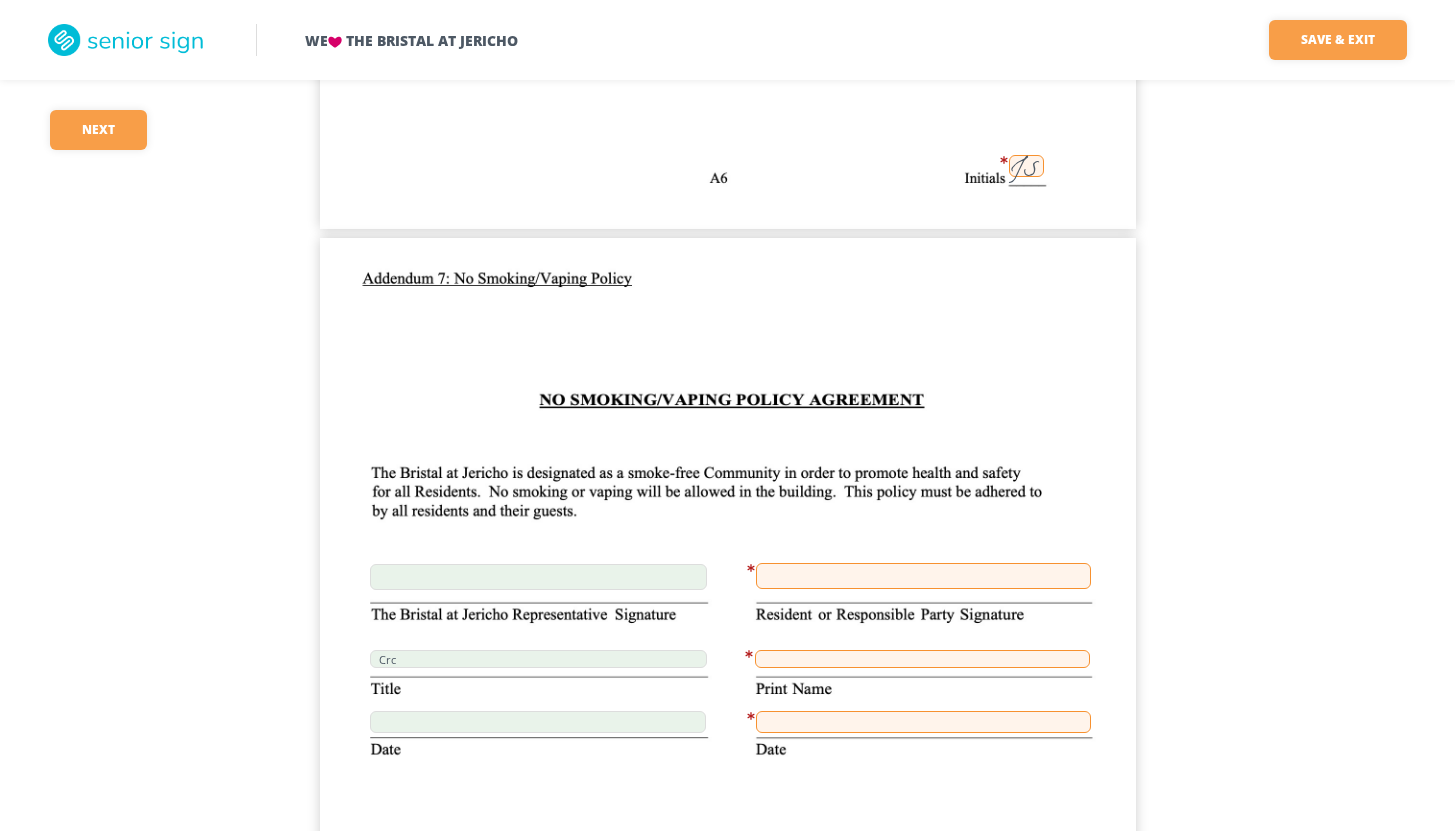 scroll, scrollTop: 28707, scrollLeft: 0, axis: vertical 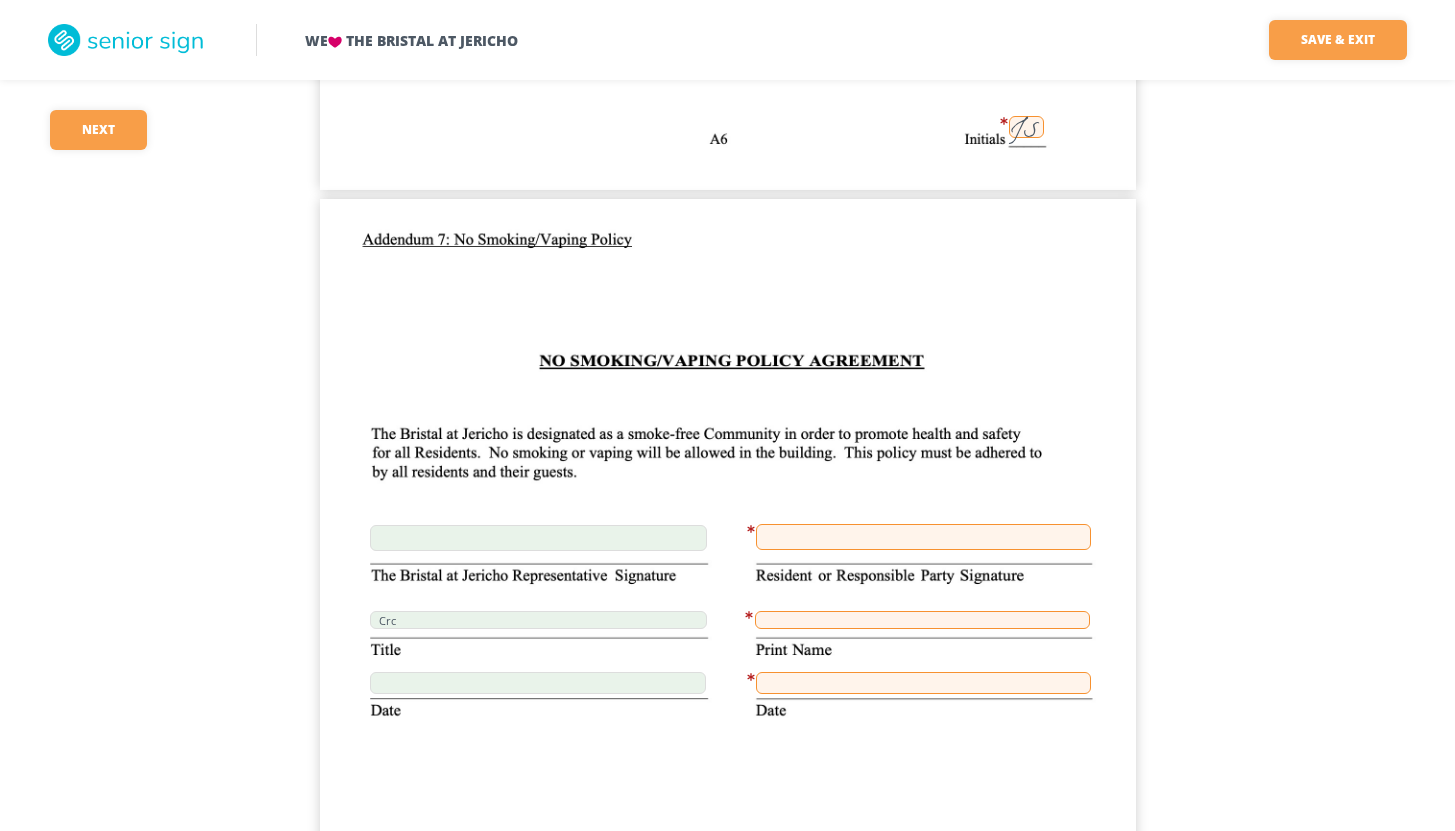 click at bounding box center (923, 537) 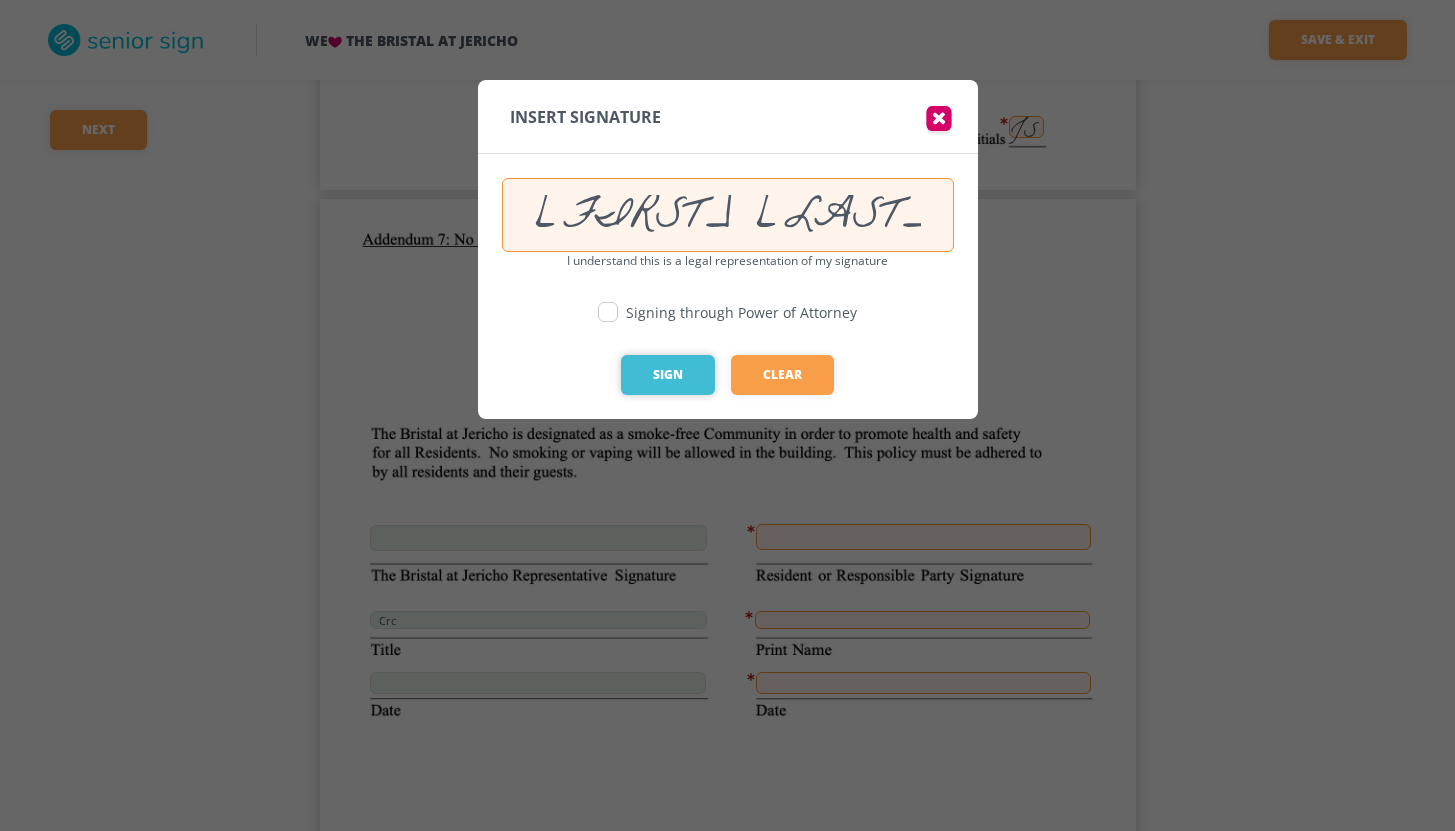 click on "Sign" at bounding box center (668, 375) 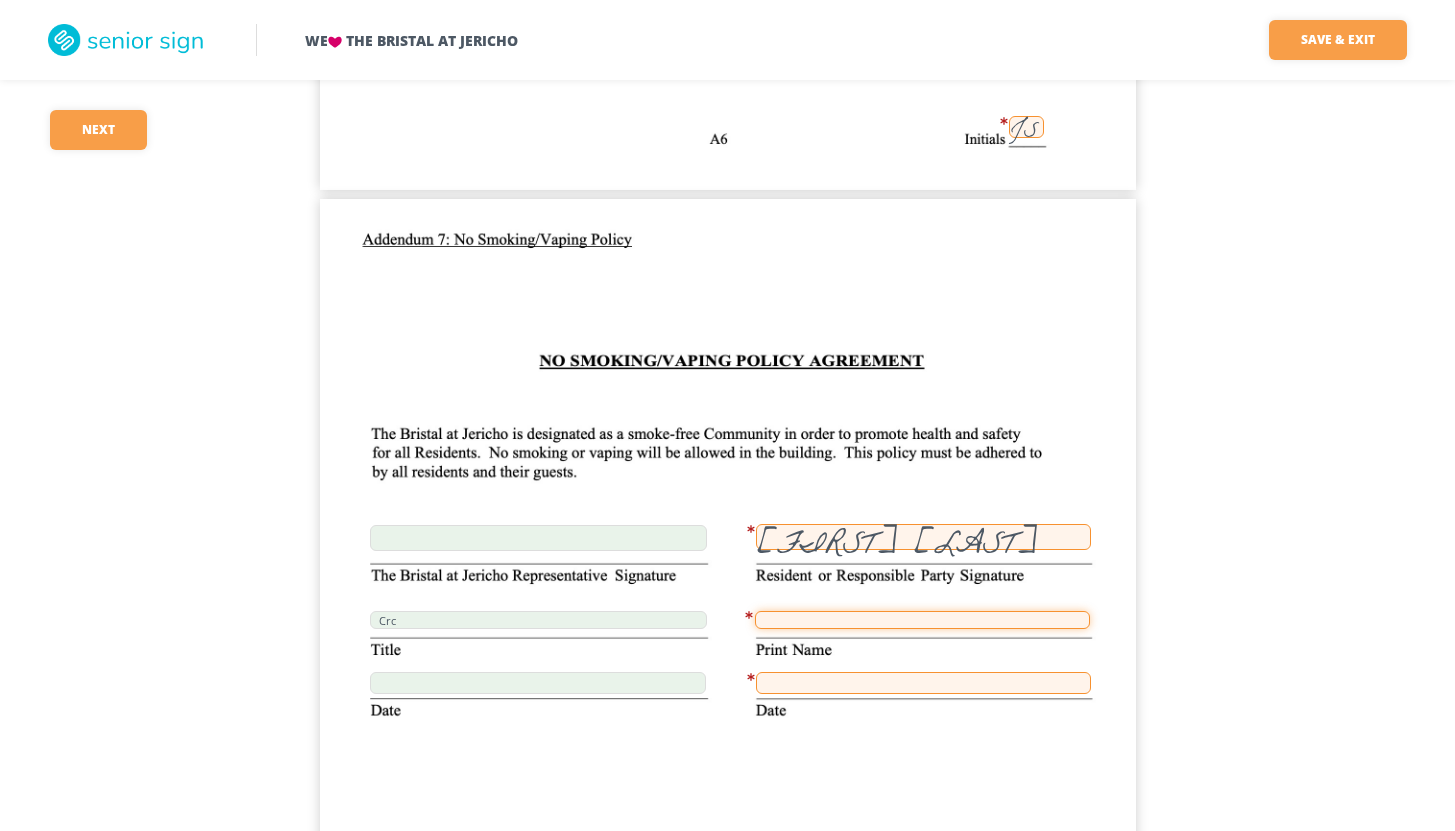 click at bounding box center [922, 620] 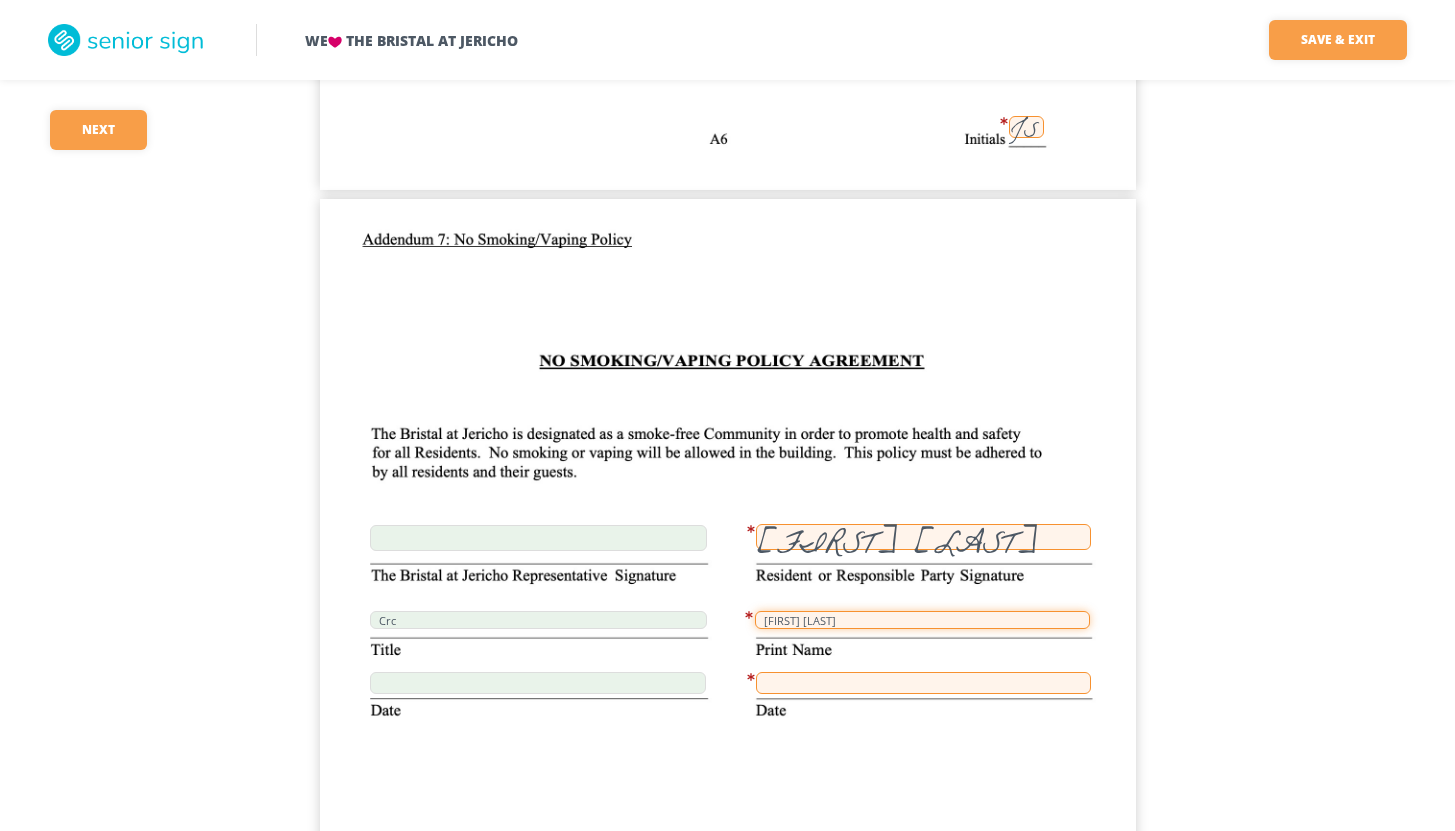 type on "[FIRST] [LAST]" 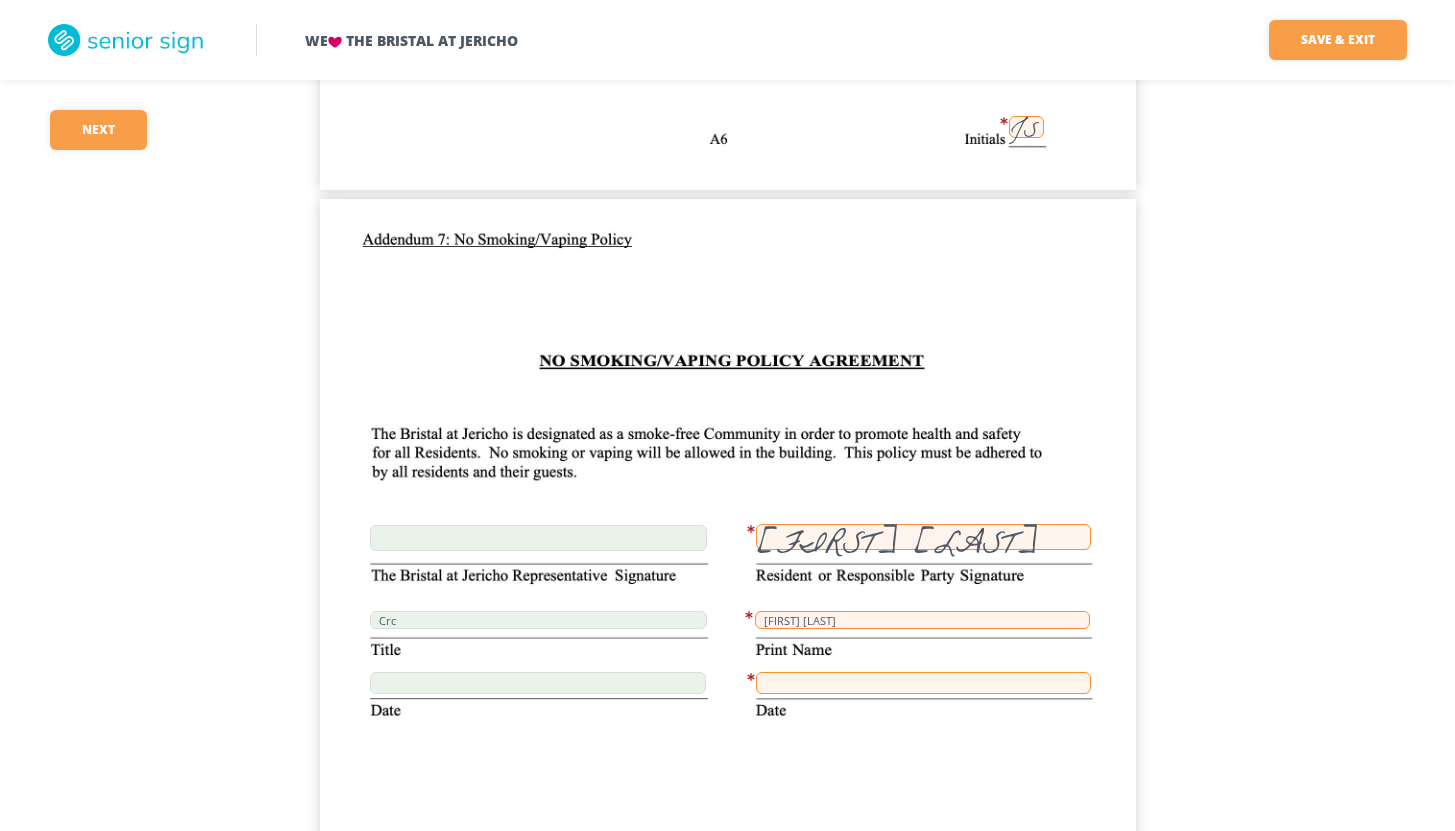 click at bounding box center (923, 683) 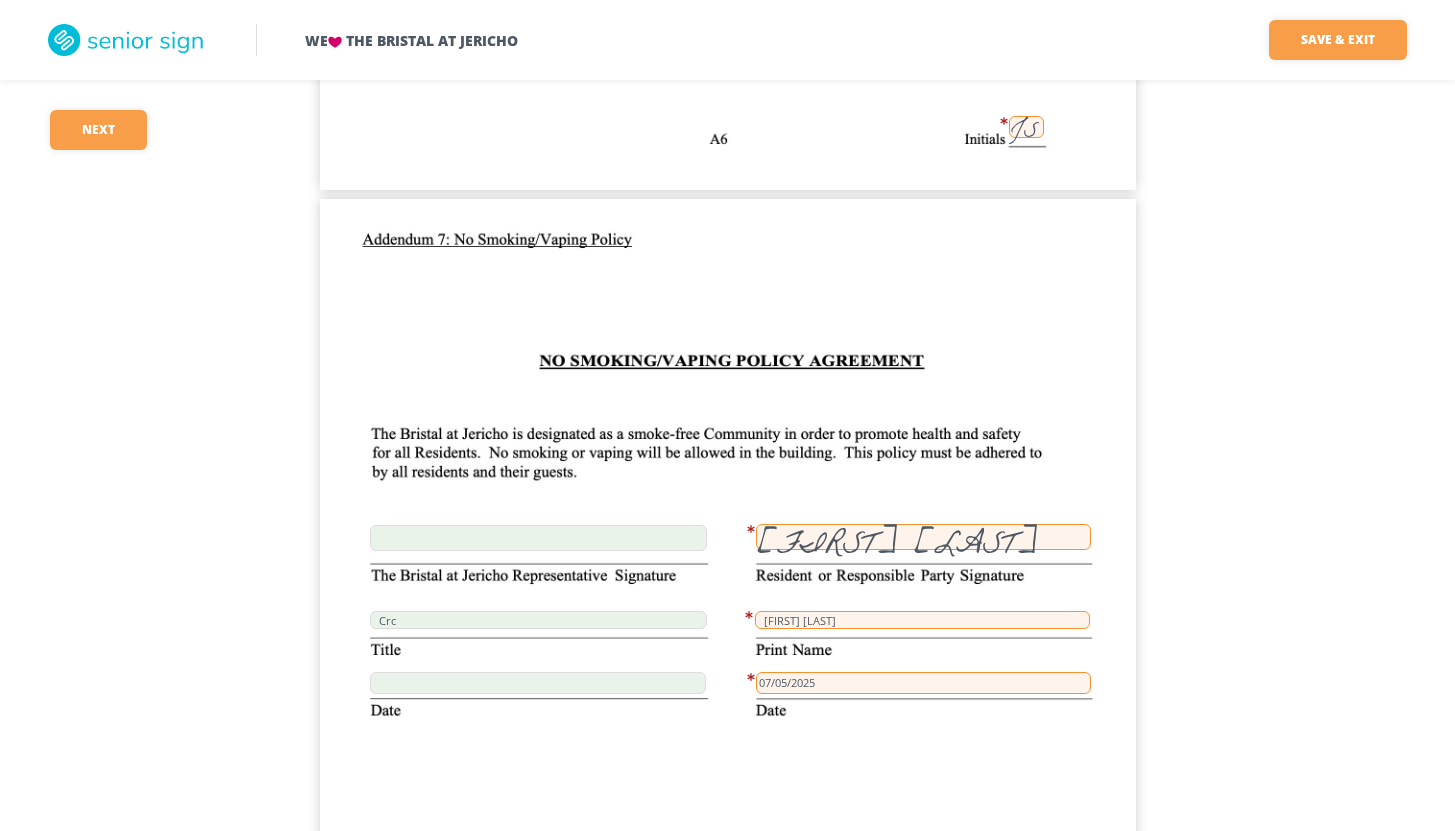 click on "We    The Bristal at Jericho Save & Exit Save & exit FILLED 52 / 148   39   required Next 39 [FIRST] [LAST] 249 07/08/2025 [FIRST] [LAST] [FIRST] [LAST] JS 07/08/2025 249 JS JS NONE JS N/A JS     296.67 JS                             160 JS                 JS 456.67 JS JS JS JS JS JS JS JS JS JS [FIRST] [LAST]   07/05/2025 [FIRST] [LAST]   07/05/2025       JS [FIRST] [LAST] 68 [STREET] [CITY] [STATE] [ZIP] [FIRST] [LAST]   [FIRST] [LAST] 68 [STREET] [CITY] [STATE] [ZIP] ([PHONE]) 07/05/2025 JS [FIRST] [LAST]   07/05/2025 [FIRST] [LAST]   07/05/2025     JS 249 [FIRST] [LAST] 296.67 8900 JS JS [FIRST] [LAST] [FIRST] [LAST]       07/05/2025 JS JS JS JS [FIRST] [LAST]   ([PHONE]) JS [FIRST] [LAST] [FIRST] [LAST]       Crc [FIRST] [LAST] 07/05/2025 JS [FIRST] [LAST]       Crc [FIRST] [LAST] 07/05/2025       Crc                   [FIRST] [LAST]                     [FIRST] [LAST] 249 [FIRST] [LAST] 07/08/2025       Crc       Crc       Crc [FIRST] [LAST]" at bounding box center (727, 671) 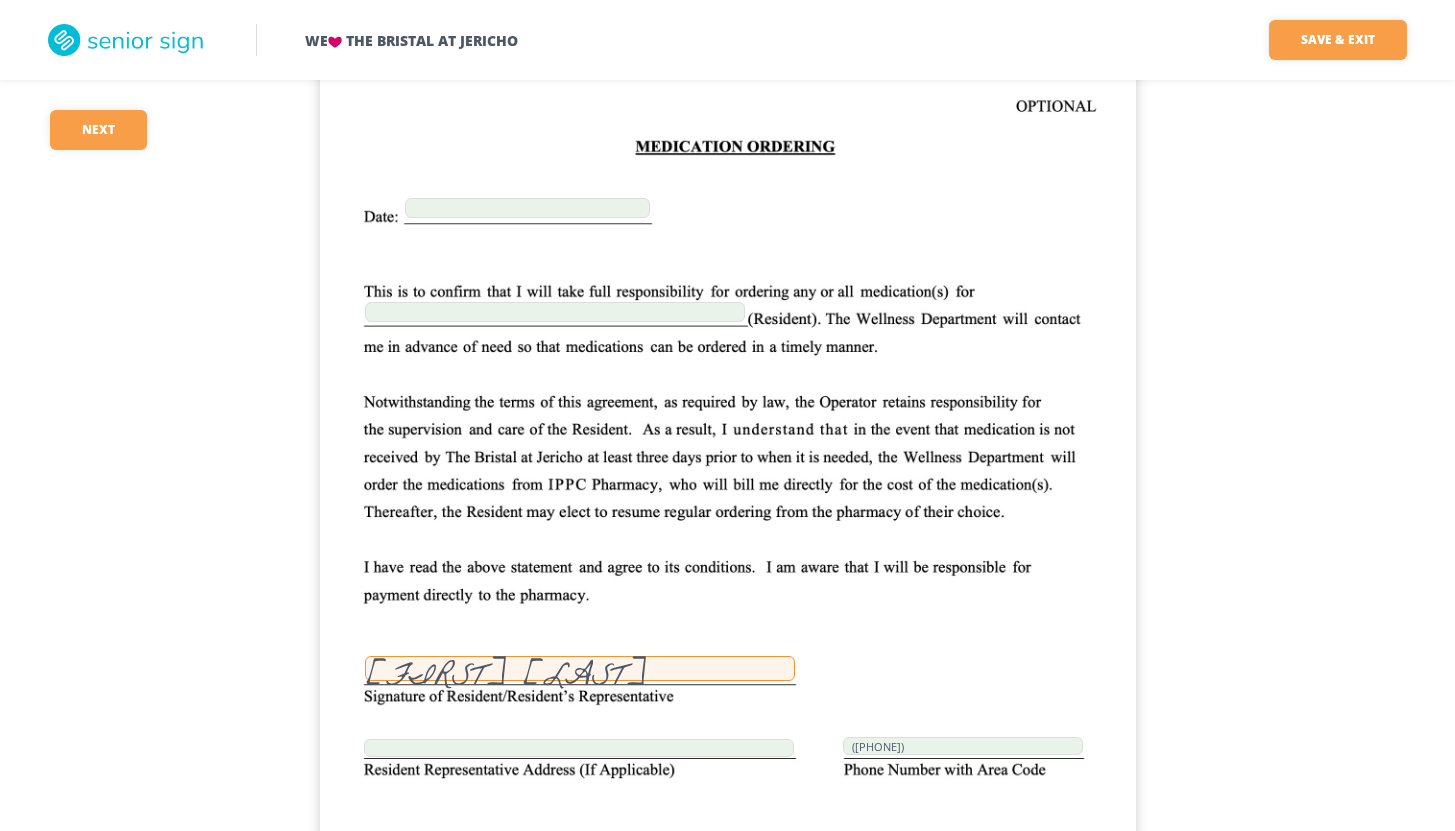 scroll, scrollTop: 26727, scrollLeft: 0, axis: vertical 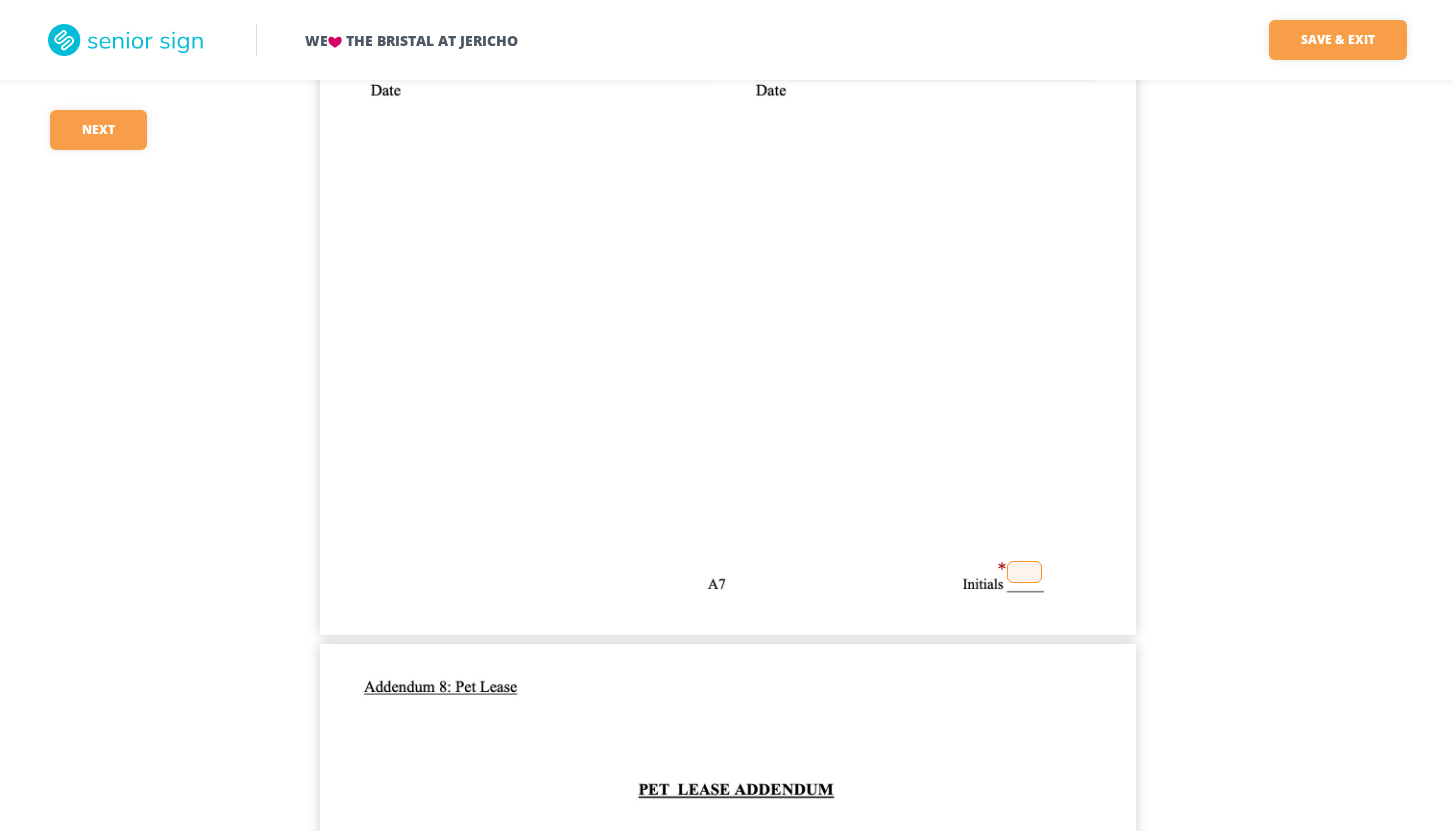 click at bounding box center [1024, 572] 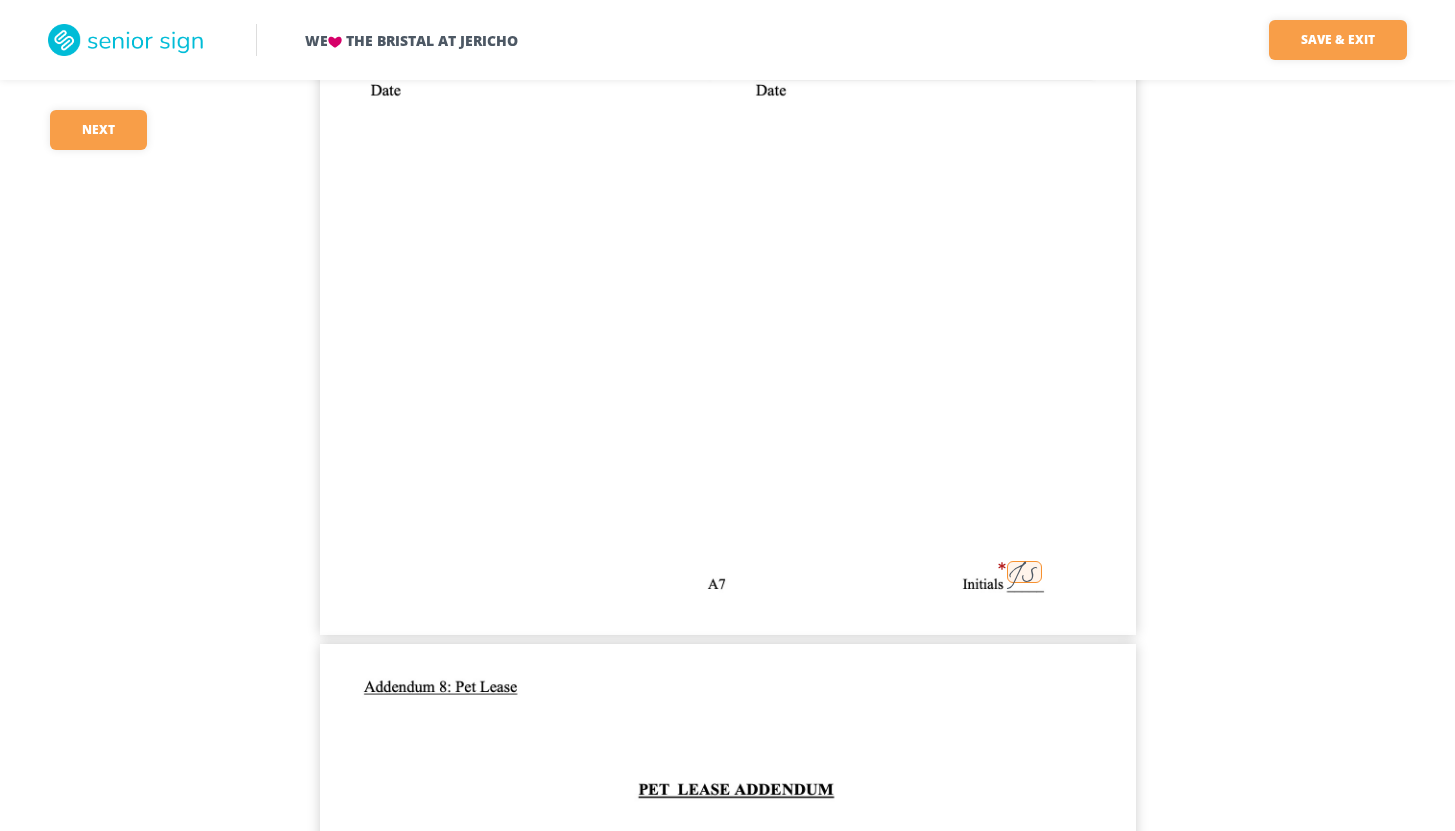 click on "We    The Bristal at Jericho Save & Exit Save & exit FILLED 53 / 148   38   required Next 38 [FIRST] [LAST] 249 [DATE] [FIRST] [LAST] JS [DATE] 249 JS JS NONE JS N/A JS     296.67 JS                             160 JS                 JS 456.67 JS JS JS JS JS JS JS JS JS JS [FIRST] [LAST]   [DATE] [FIRST] [LAST]   [DATE]       JS [FIRST] [LAST] [NUMBER] [STREET] [CITY] [STATE] [FIRST] [LAST]   [FIRST] [LAST] [NUMBER] [STREET] [CITY] [STATE] ([PHONE]) [DATE] JS [FIRST] [LAST]   [DATE] [FIRST] [LAST]   [DATE]     JS 249 [FIRST] [LAST] 296.67 8900 JS JS [FIRST] [LAST] [FIRST] [LAST]       [DATE] JS JS JS JS [FIRST] [LAST]   ([PHONE]) JS [FIRST] [LAST]       Crc [FIRST] [LAST] [DATE] JS [FIRST] [LAST]       Crc [FIRST] [LAST] [DATE]       Crc                   [FIRST] [LAST]                     [FIRST] [LAST] 249 [FIRST] [LAST] [DATE]       Crc       Crc       Crc [FIRST] [LAST]" at bounding box center [727, 51] 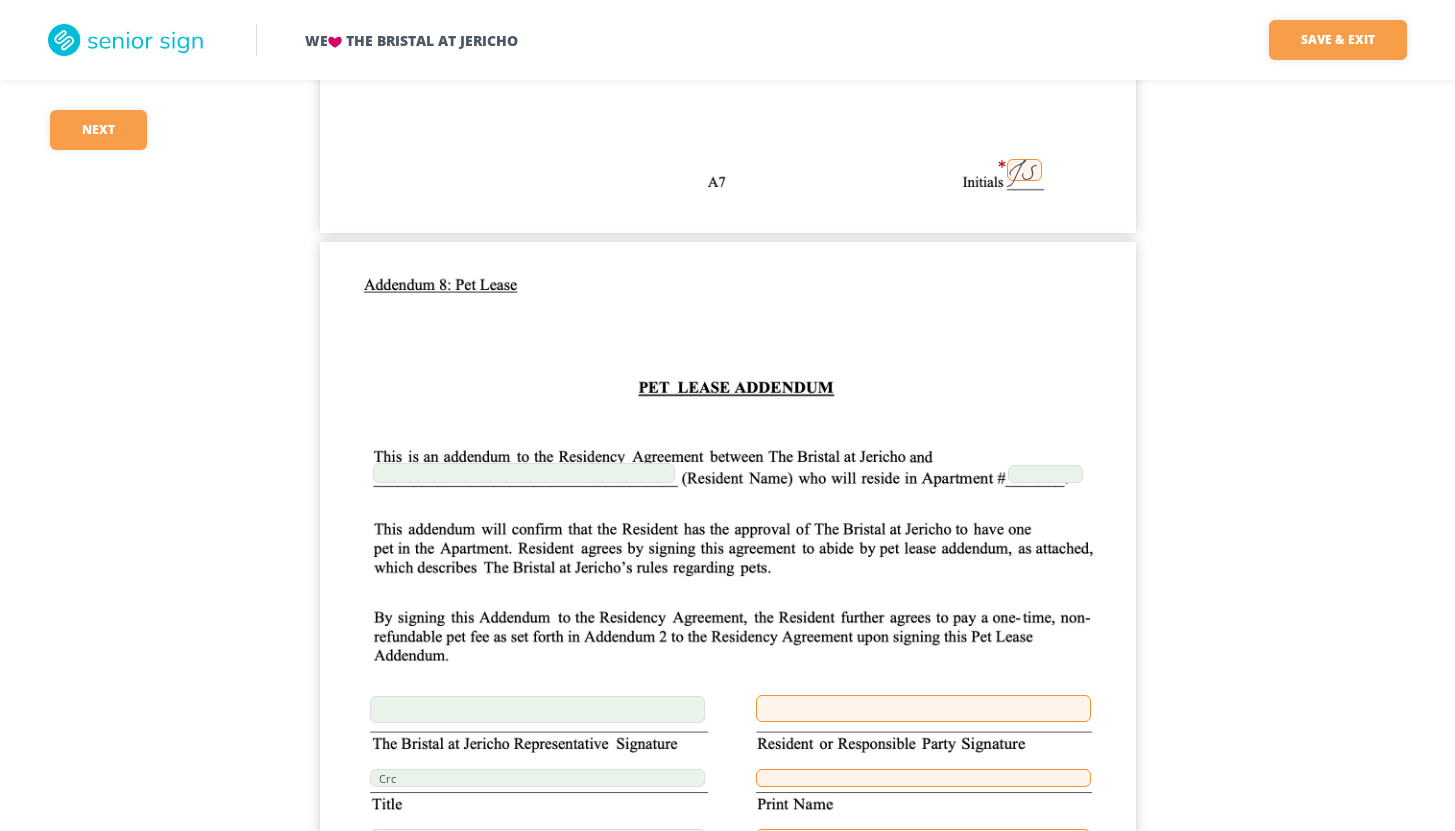 scroll, scrollTop: 29807, scrollLeft: 0, axis: vertical 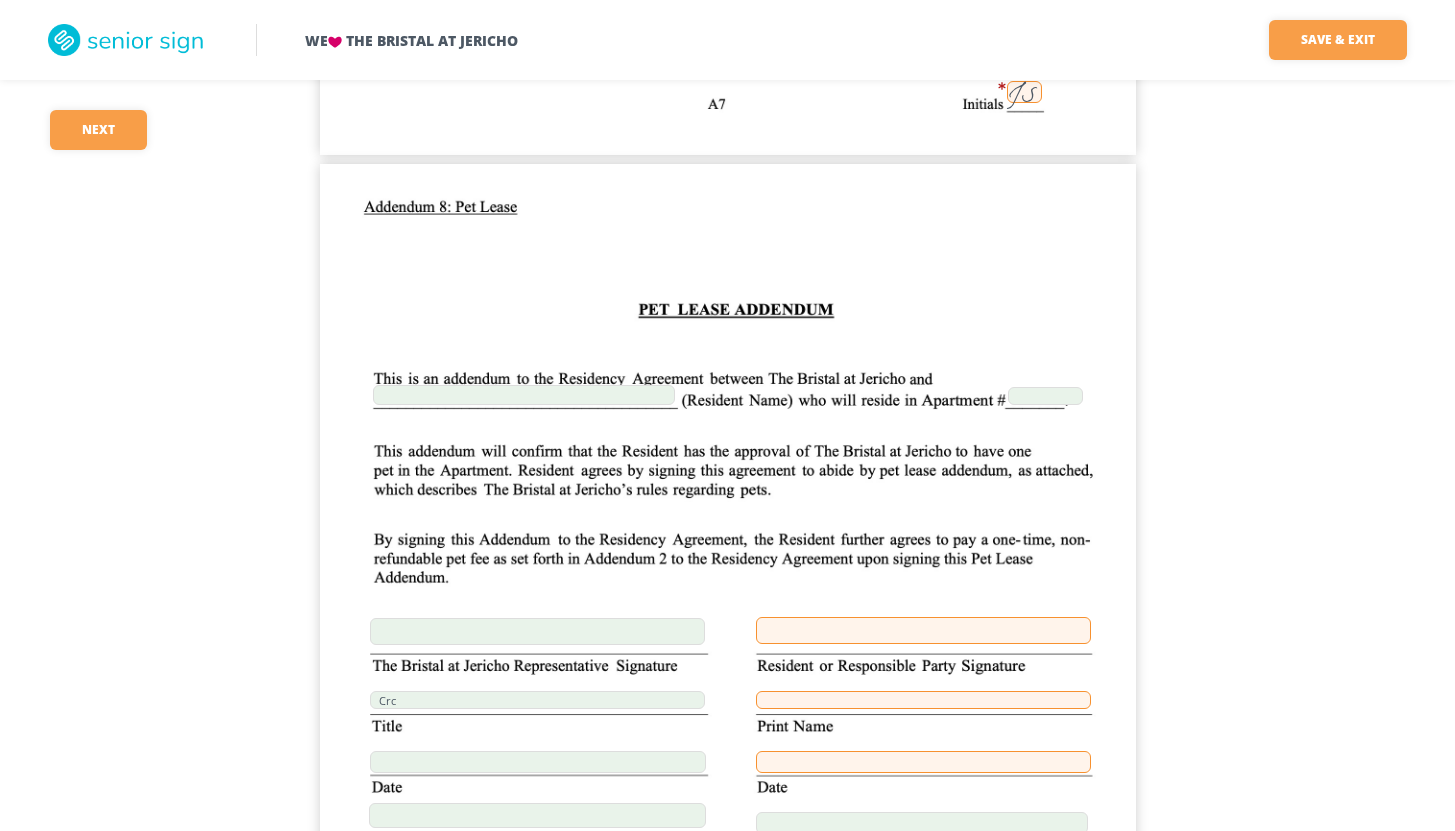 click at bounding box center (923, 630) 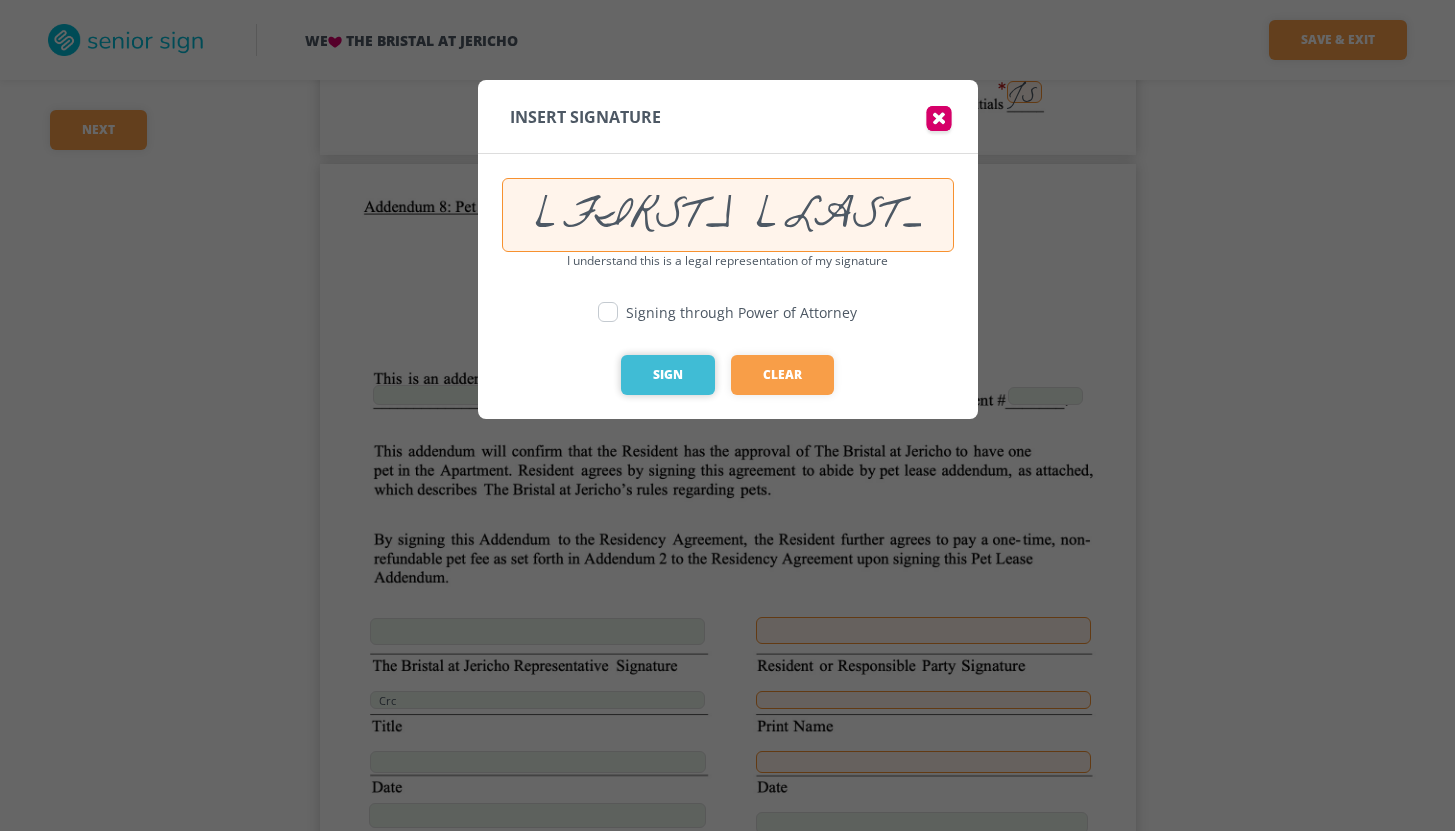 click on "Sign" at bounding box center [668, 375] 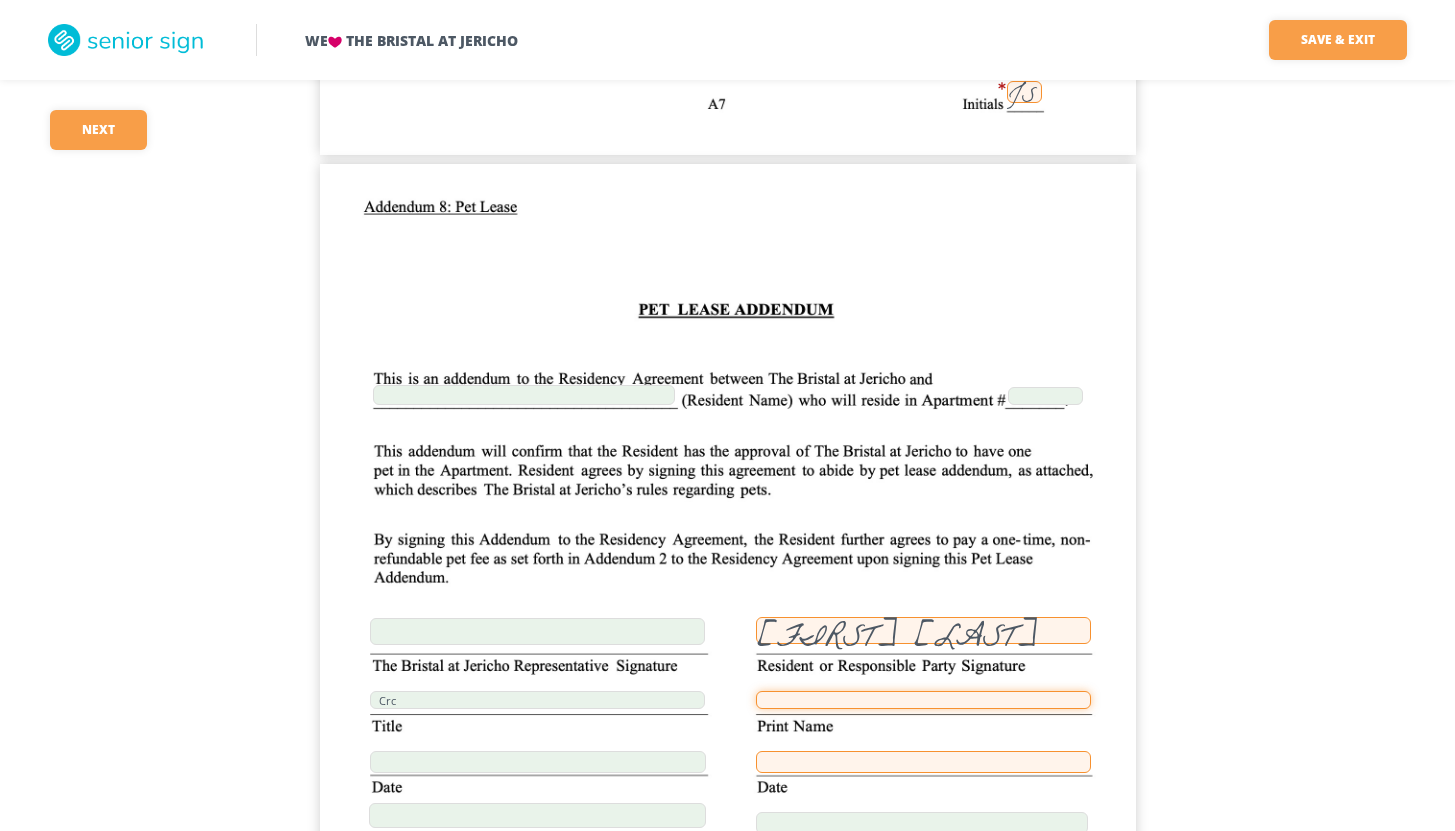 click at bounding box center (923, 700) 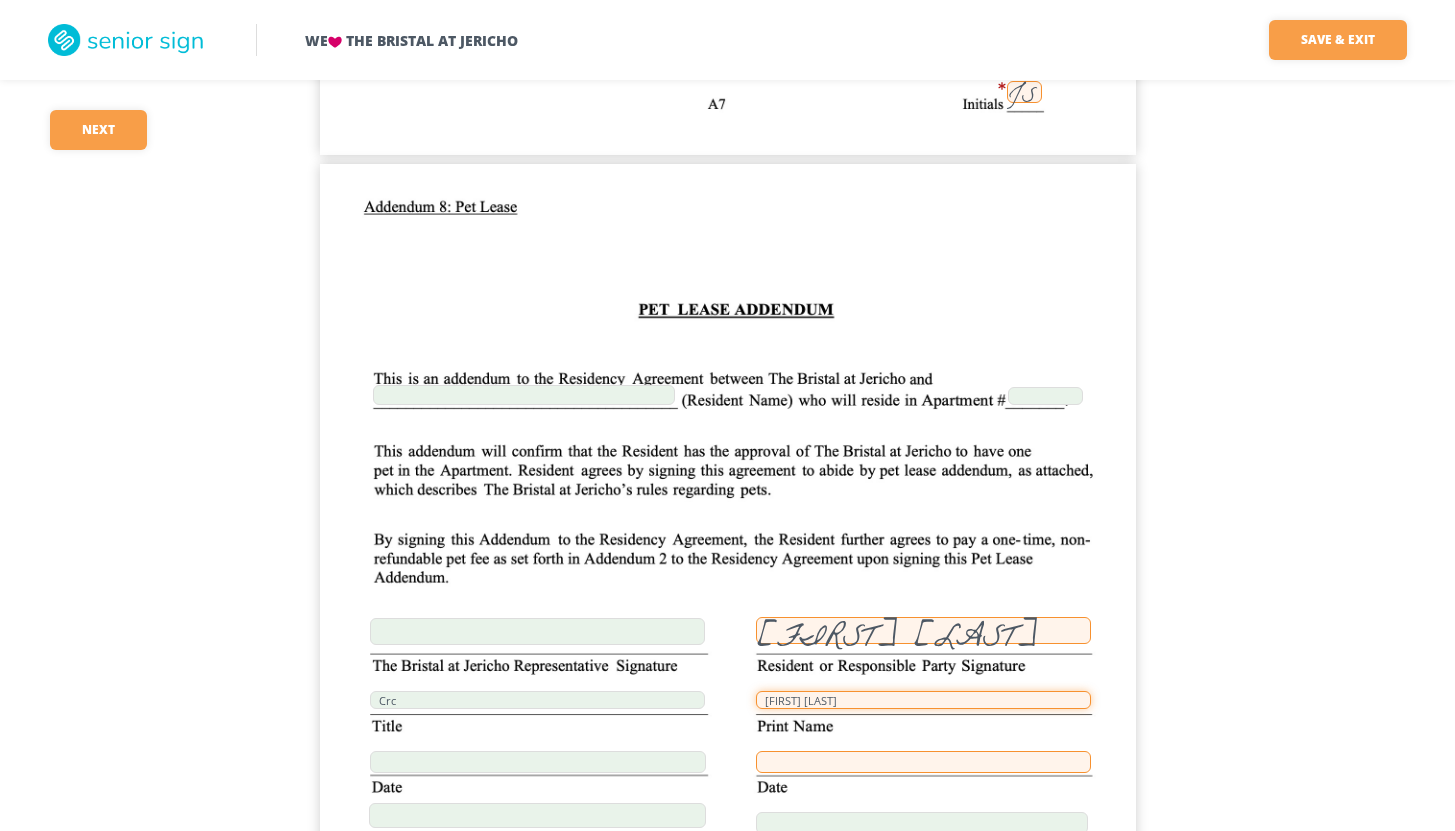 type on "[FIRST] [LAST]" 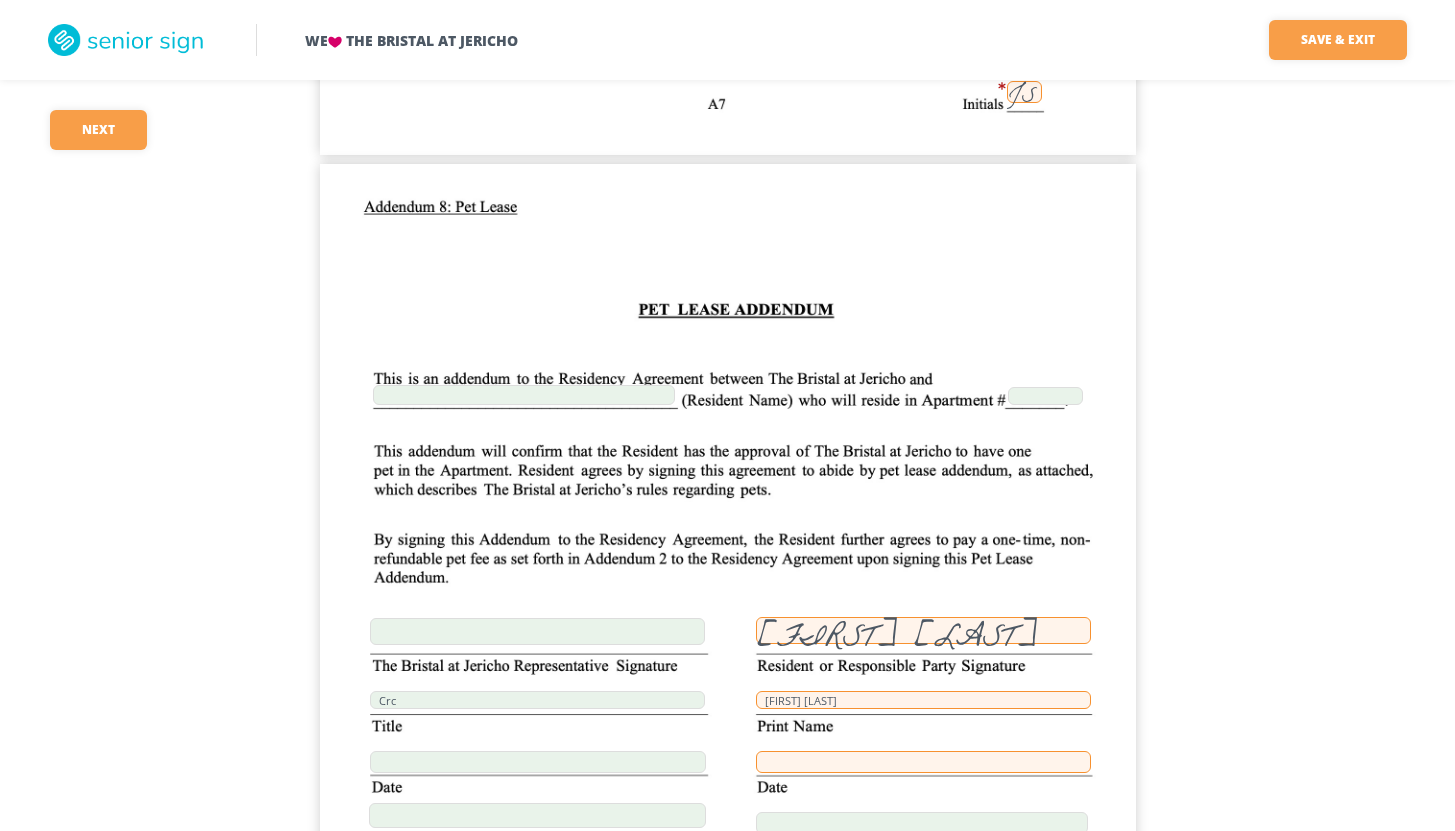 click at bounding box center [923, 762] 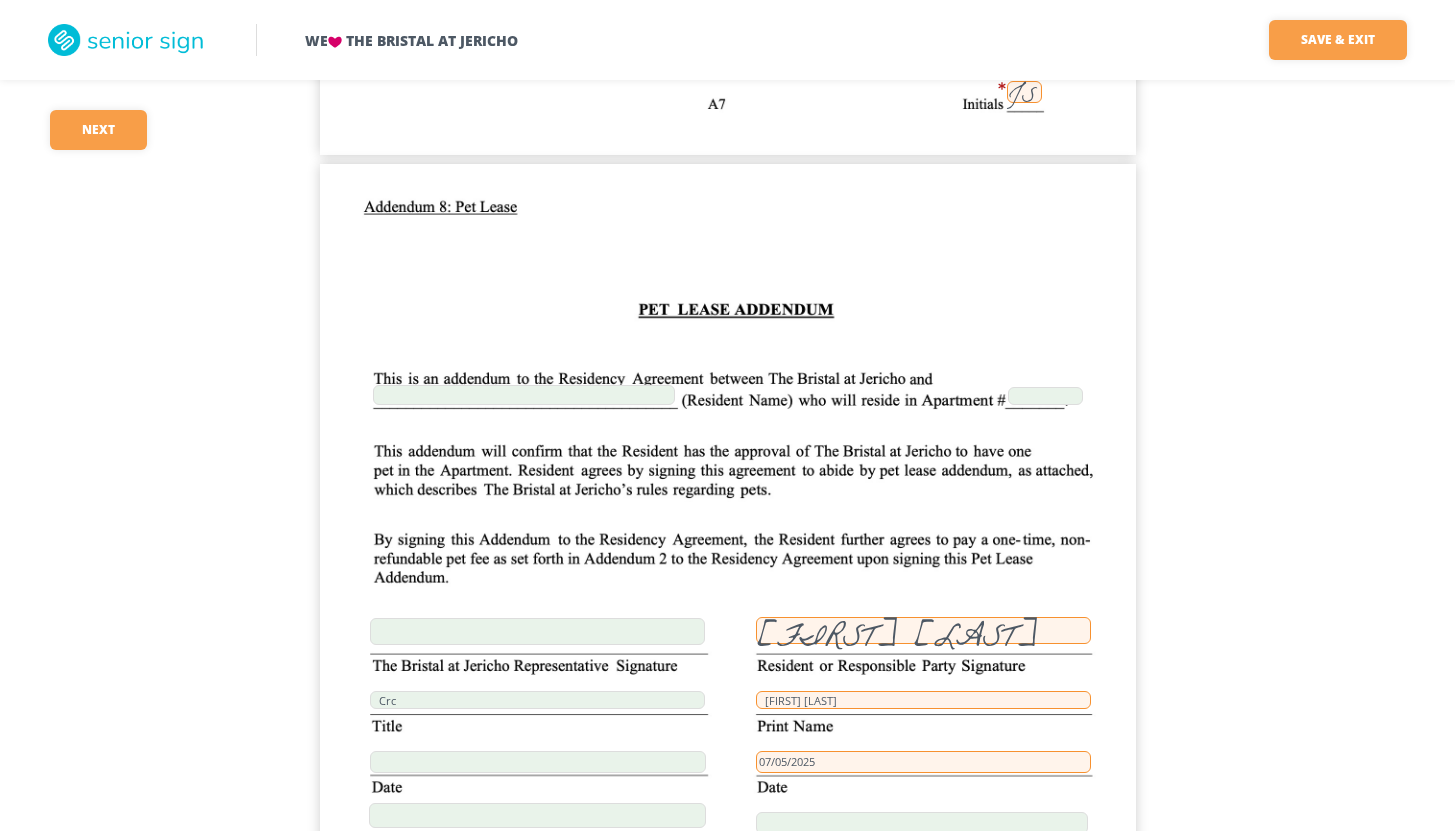 click on "We    The Bristal at Jericho Save & Exit Save & exit FILLED 56 / 148   38   required Next 38 [FIRST] [LAST] 249 07/08/2025 [FIRST] [LAST] [FIRST] [LAST] JS 07/08/2025 249 JS JS NONE JS N/A JS     296.67 JS                             160 JS                 JS 456.67 JS JS JS JS JS JS JS JS JS JS [FIRST] [LAST]   07/05/2025 [FIRST] [LAST]   07/05/2025       JS [FIRST] [LAST] 68 [STREET] [CITY] [STATE] [ZIP] [FIRST] [LAST]   [FIRST] [LAST] 68 [STREET] [CITY] [STATE] [ZIP] ([PHONE]) 07/05/2025 JS [FIRST] [LAST]   07/05/2025 [FIRST] [LAST]   07/05/2025     JS 249 [FIRST] [LAST] 296.67 8900 JS JS [FIRST] [LAST] [FIRST] [LAST]       07/05/2025 JS JS JS JS [FIRST] [LAST]   ([PHONE]) JS [FIRST] [LAST] [FIRST] [LAST]       Crc [FIRST] [LAST] 07/05/2025 JS [FIRST] [LAST]       Crc [FIRST] [LAST] 07/05/2025 JS [FIRST] [LAST]       Crc [FIRST] [LAST] 07/05/2025                   [FIRST] [LAST]                     [FIRST] [LAST] 249 [FIRST] [LAST] 07/08/2025       Crc       Crc       Crc [FIRST] [LAST]" at bounding box center (727, -429) 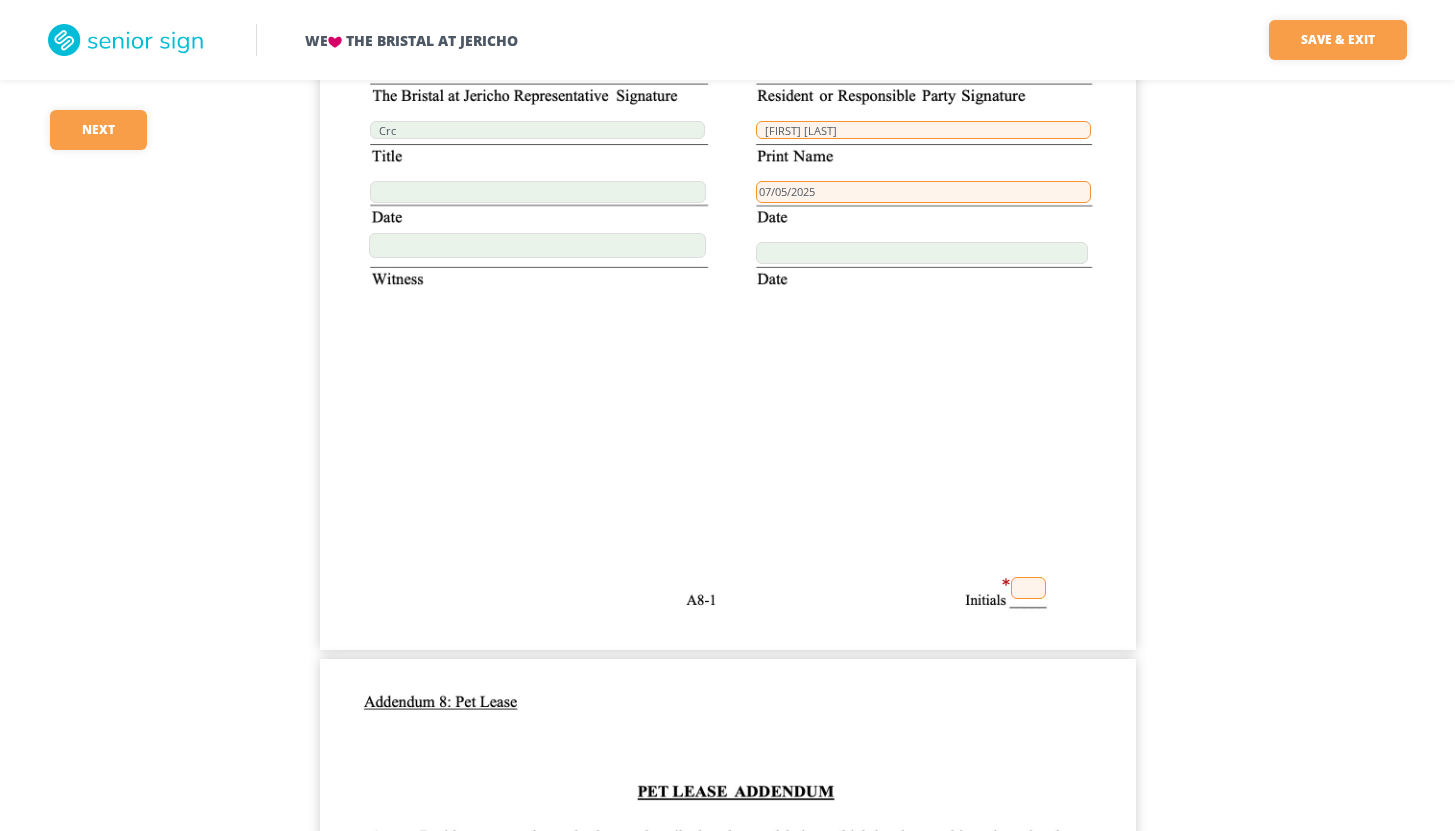 scroll, scrollTop: 30407, scrollLeft: 0, axis: vertical 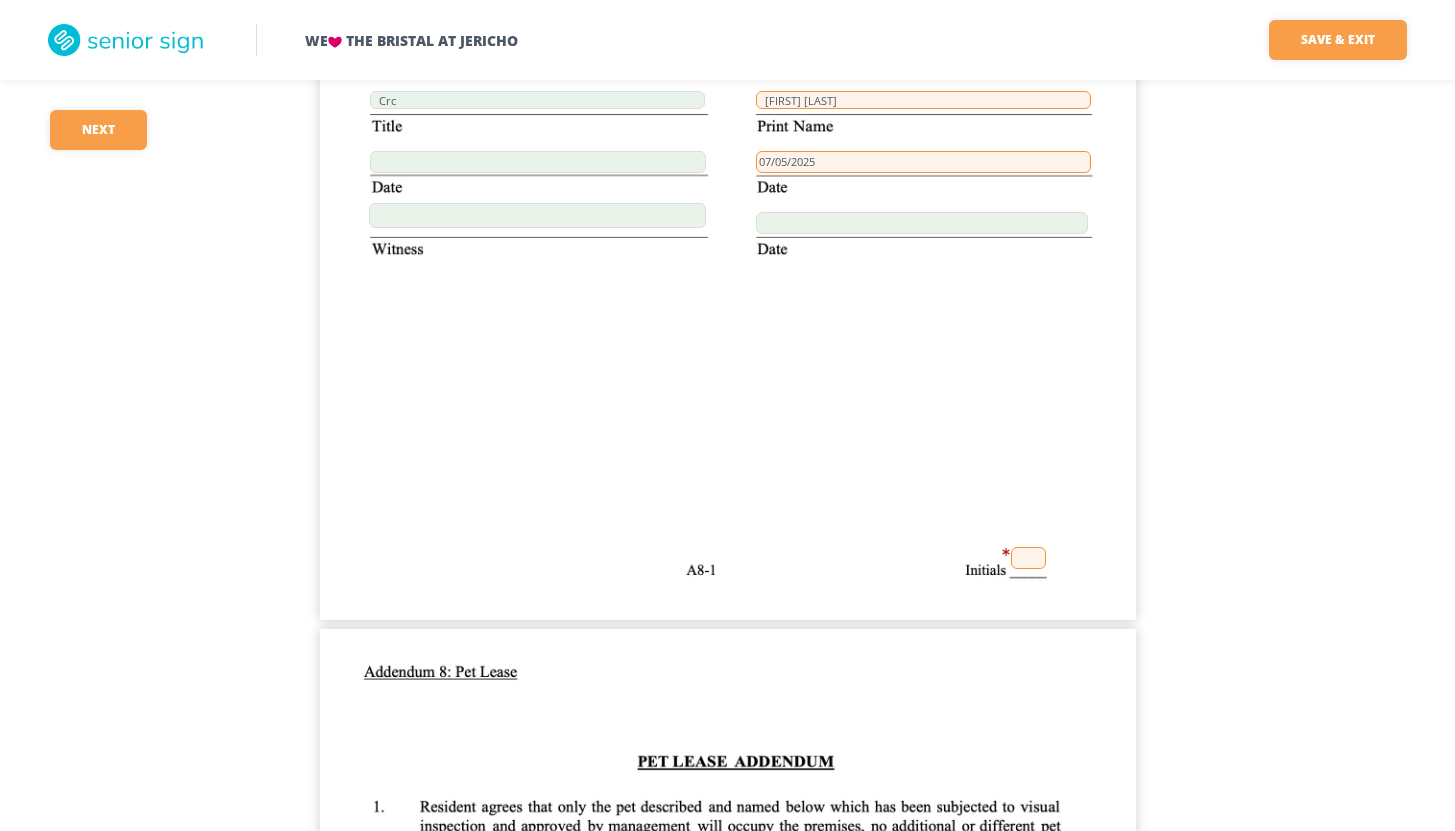 click at bounding box center [1028, 558] 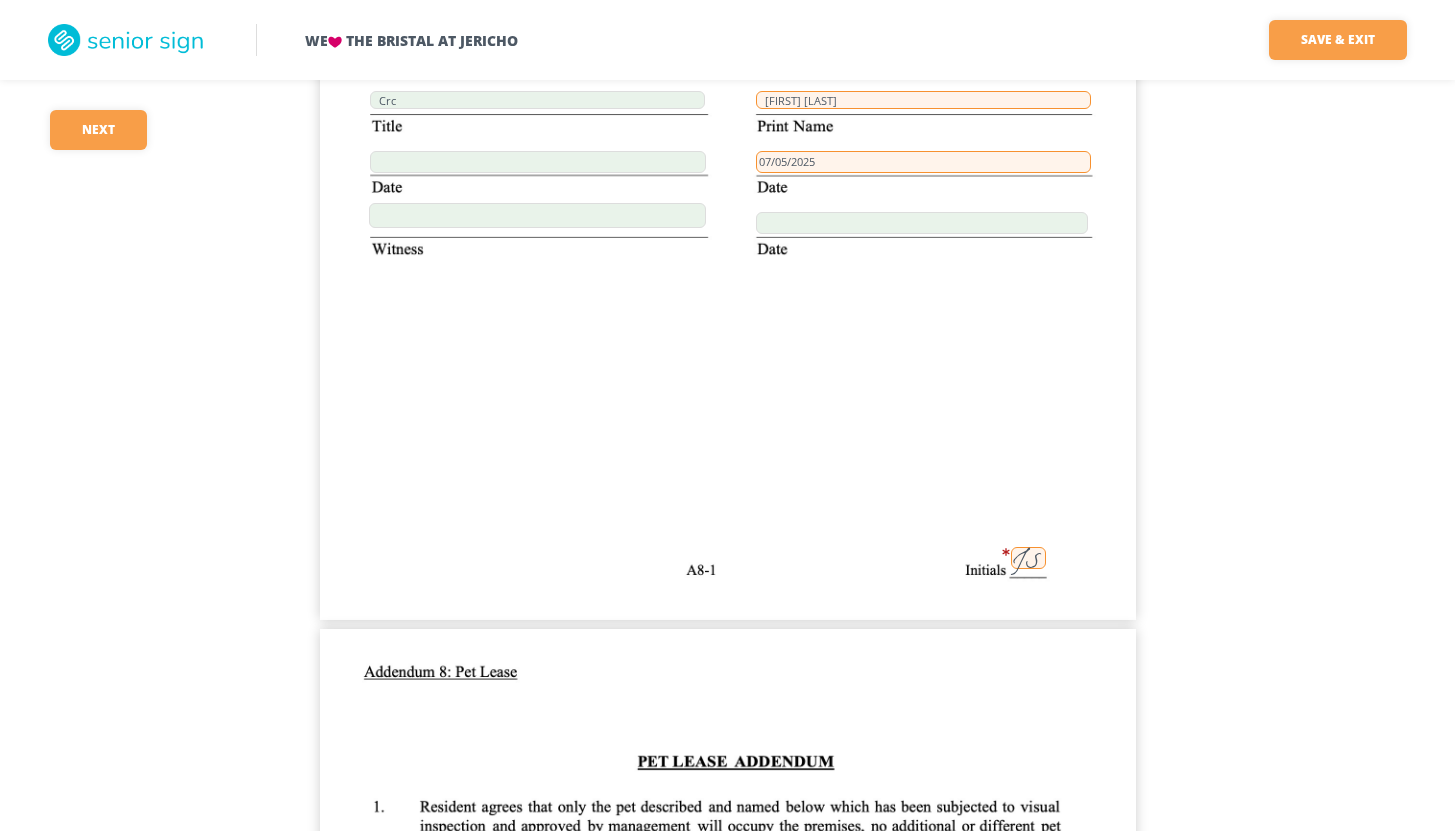 click on "We    The Bristal at Jericho Save & Exit Save & exit FILLED 57 / 148   37   required Next 37 [FIRST] [LAST] 249 [DATE] [FIRST] [LAST] JS [DATE] 249 JS JS NONE JS N/A JS     296.67 JS                             160 JS                 JS 456.67 JS JS JS JS JS JS JS JS JS JS [FIRST] [LAST]   [DATE] [FIRST] [LAST]   [DATE]       JS [FIRST] [LAST] [NUMBER] [STREET] [CITY] [STATE] [FIRST] [LAST]   [FIRST] [LAST] [NUMBER] [STREET] [CITY] [STATE] ([PHONE]) [DATE] JS [FIRST] [LAST]   [DATE] [FIRST] [LAST]   [DATE]     JS 249 [FIRST] [LAST] 296.67 8900 JS JS [FIRST] [LAST] [FIRST] [LAST]       [DATE] JS JS JS JS [FIRST] [LAST]   ([PHONE]) JS [FIRST] [LAST] [FIRST] [LAST]       Crc [FIRST] [LAST] [DATE] JS [FIRST] [LAST]       Crc [FIRST] [LAST] [DATE] JS [FIRST] [LAST]       Crc [FIRST] [LAST] [DATE]     JS               [FIRST] [LAST]                     [FIRST] [LAST] 249 [FIRST] [LAST] [DATE]       Crc       Crc       Crc [FIRST] [LAST]" at bounding box center (727, -1029) 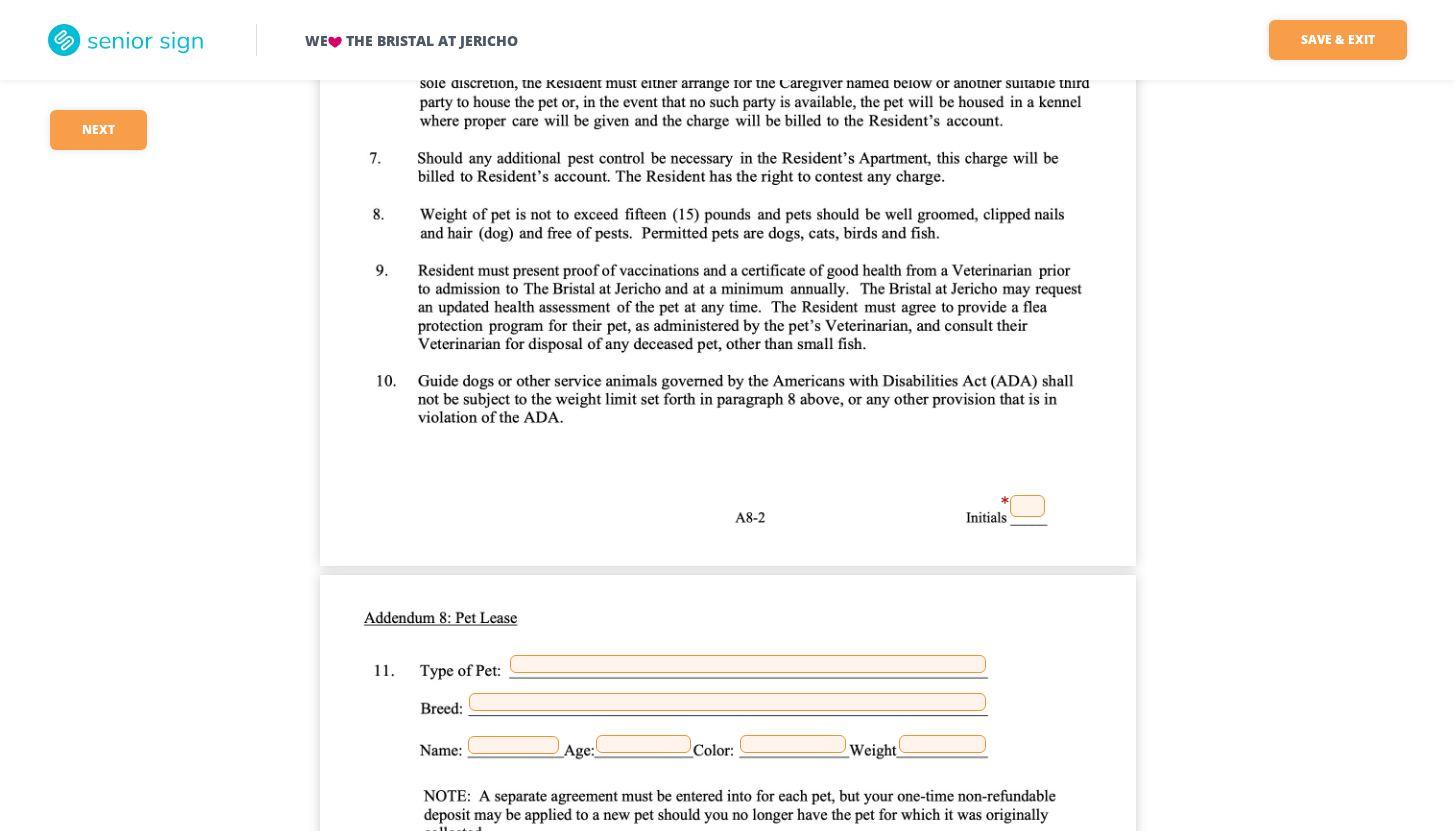 scroll, scrollTop: 31527, scrollLeft: 0, axis: vertical 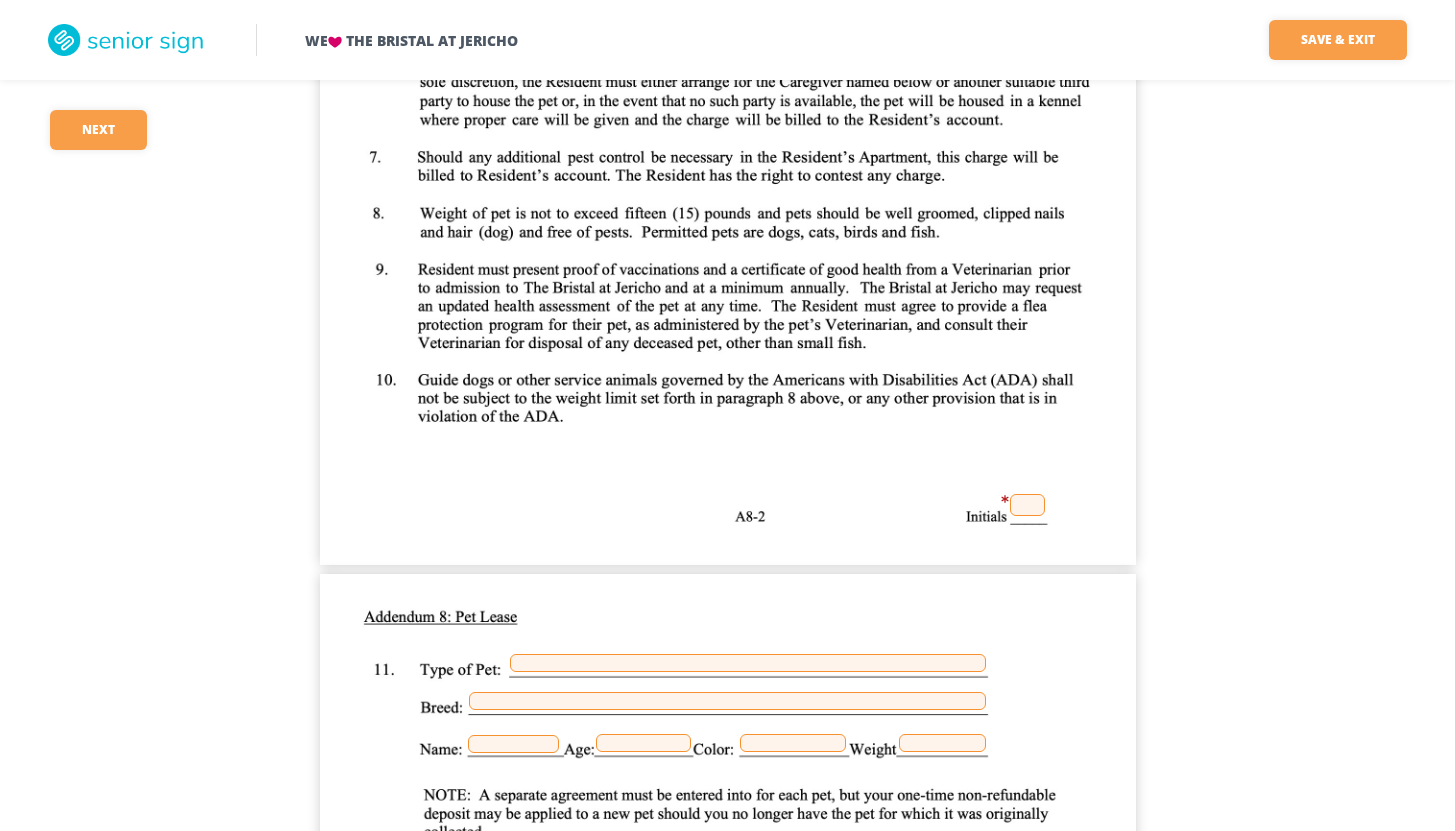 click at bounding box center [728, 37] 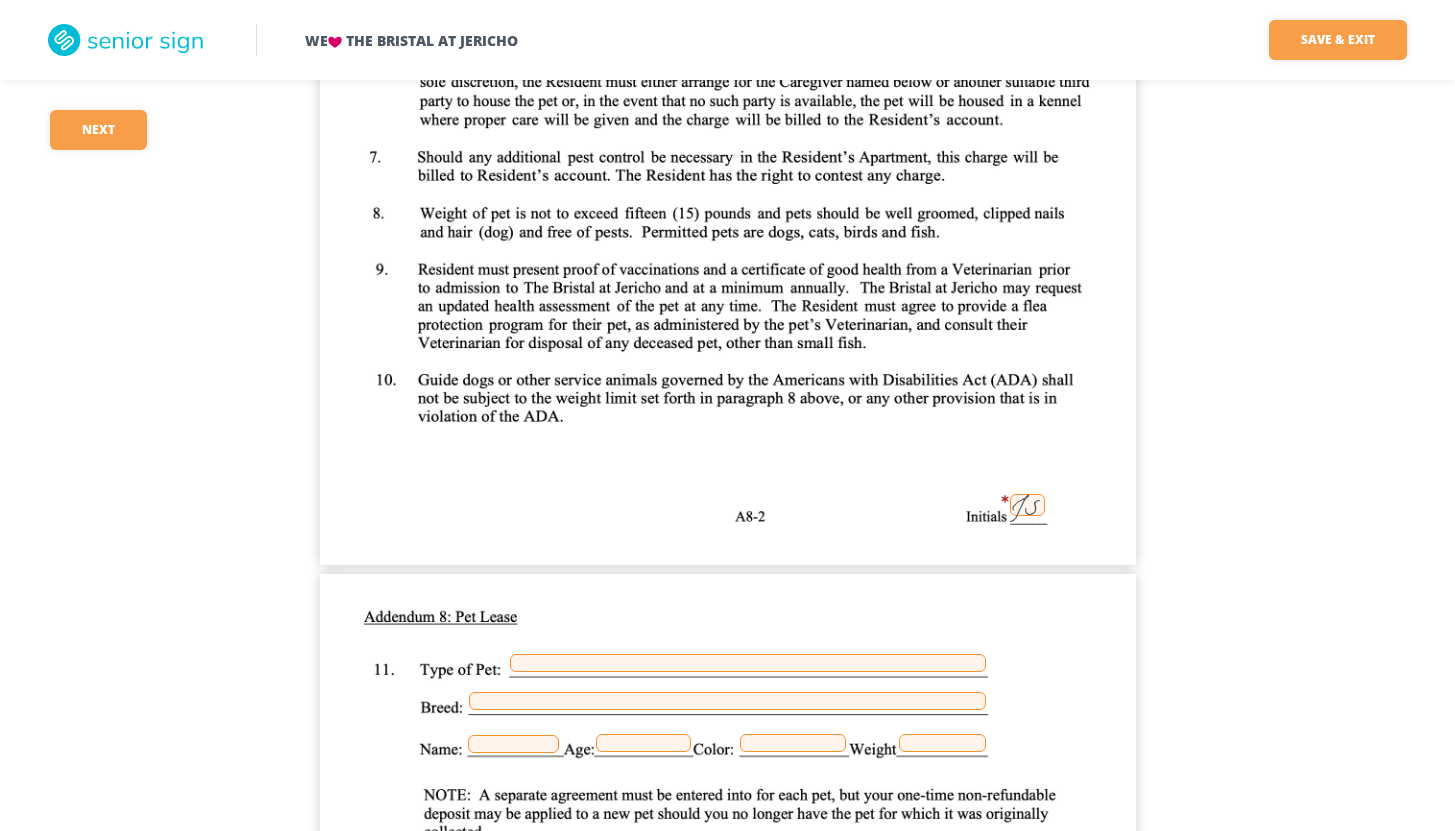 click on "We    The Bristal at Jericho Save & Exit Save & exit FILLED 58 / 148   36   required Next 36 [FIRST] [LAST] 249 07/08/2025 [FIRST] [LAST] [FIRST] [LAST] JS 07/08/2025 249 JS JS NONE JS N/A JS     296.67 JS                             160 JS                 JS 456.67 JS JS JS JS JS JS JS JS JS JS [FIRST] [LAST]   07/05/2025 [FIRST] [LAST]   07/05/2025       JS [FIRST] [LAST] 68 [STREET] [CITY] [STATE] [ZIP] [FIRST] [LAST]   [FIRST] [LAST] 68 [STREET] [CITY] [STATE] [ZIP] ([PHONE]) 07/05/2025 JS [FIRST] [LAST]   07/05/2025 [FIRST] [LAST]   07/05/2025     JS 249 [FIRST] [LAST] 296.67 8900 JS JS [FIRST] [LAST] [FIRST] [LAST]       07/05/2025 JS JS JS JS [FIRST] [LAST]   ([PHONE]) JS [FIRST] [LAST] [FIRST] [LAST]       Crc [FIRST] [LAST] 07/05/2025 JS [FIRST] [LAST]       Crc [FIRST] [LAST] 07/05/2025 JS [FIRST] [LAST]       Crc [FIRST] [LAST] 07/05/2025     JS JS JS               [FIRST] [LAST]                     [FIRST] [LAST] 249 [FIRST] [LAST] 07/08/2025       Crc       Crc       Crc [FIRST] [LAST]" at bounding box center (727, -2149) 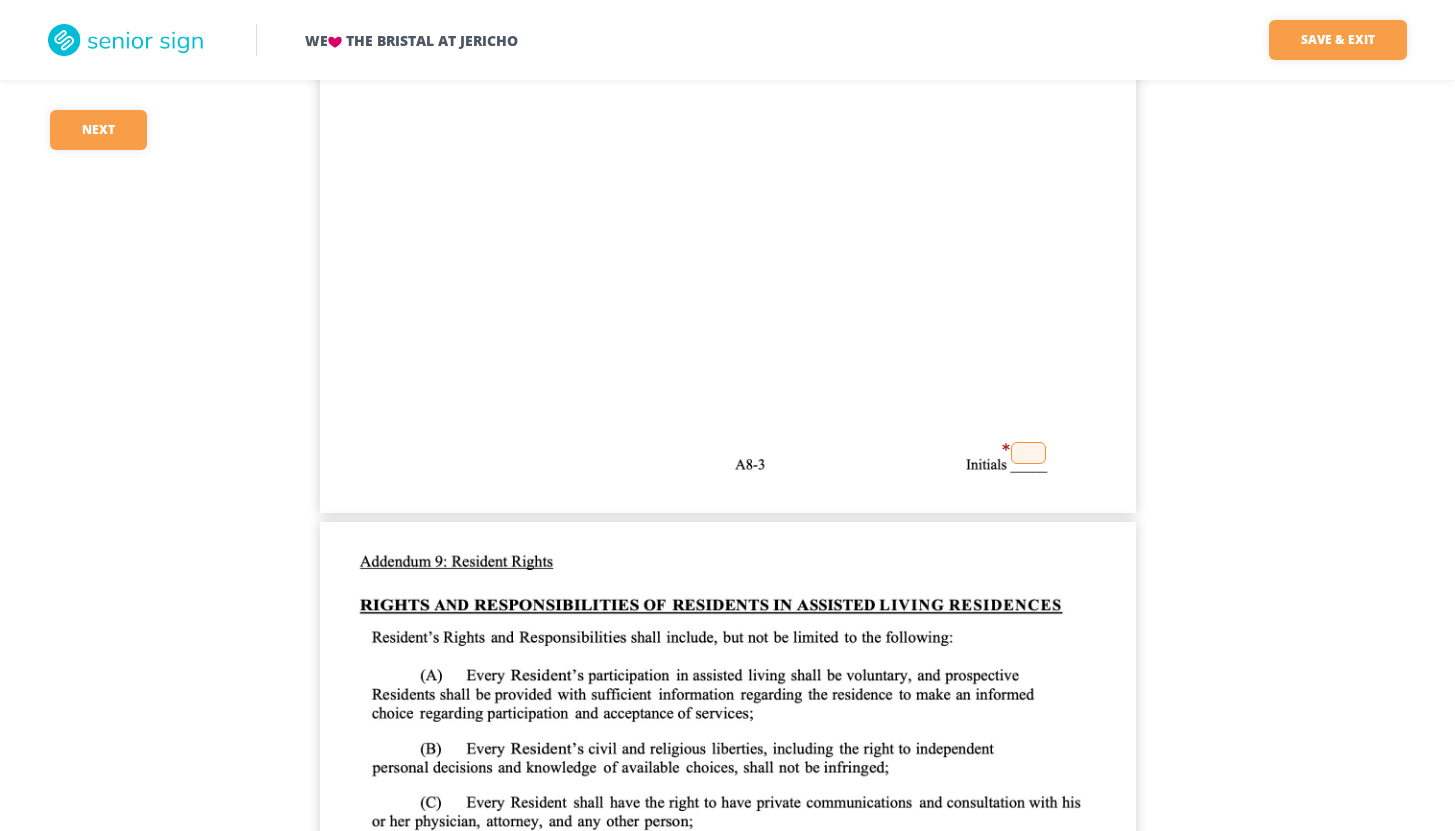 scroll, scrollTop: 32647, scrollLeft: 0, axis: vertical 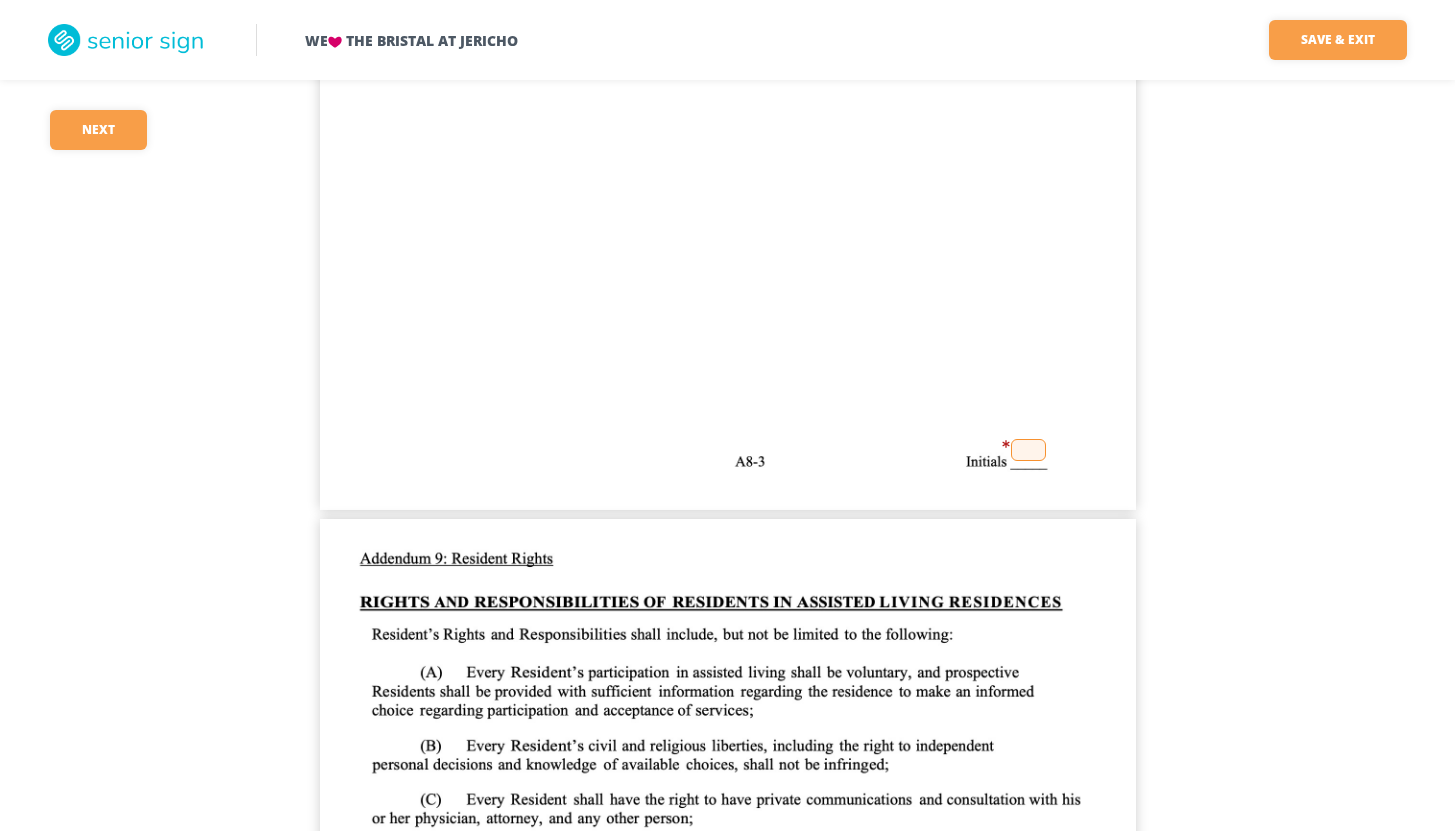 click at bounding box center (1028, 450) 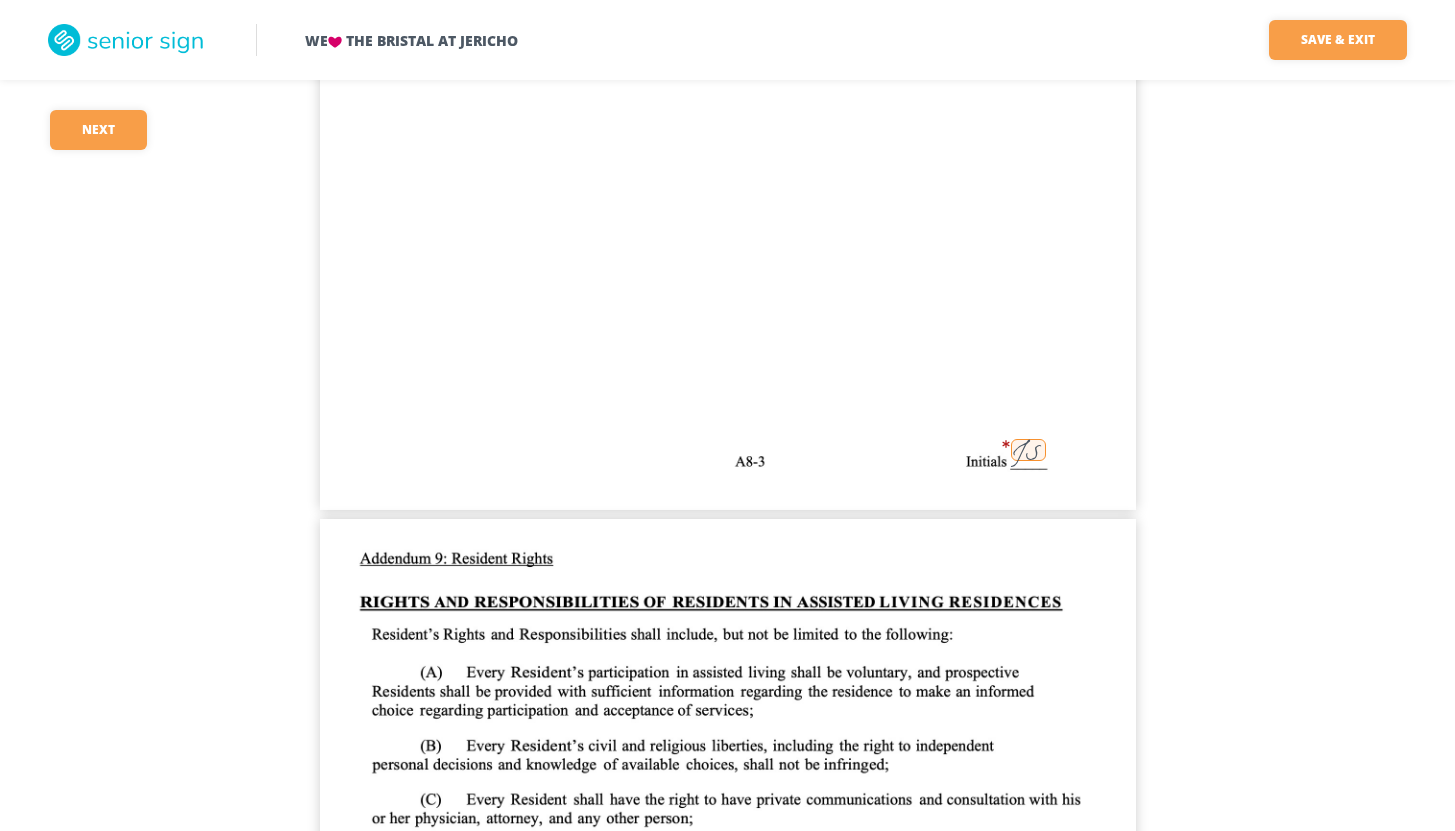 click on "We    The Bristal at Jericho Save & Exit Save & exit FILLED 59 / 148   35   required Next 35 [FIRST] [LAST] 249 07/08/2025 [FIRST] [LAST] [FIRST] [LAST] JS 07/08/2025 249 JS JS NONE JS N/A JS     296.67 JS                             160 JS                 JS 456.67 JS JS JS JS JS JS JS JS JS JS [FIRST] [LAST]   07/05/2025 [FIRST] [LAST]   07/05/2025       JS [FIRST] [LAST] 68 [STREET] [CITY] [STATE] [ZIP] [FIRST] [LAST]   [FIRST] [LAST] 68 [STREET] [CITY] [STATE] [ZIP] ([PHONE]) 07/05/2025 JS [FIRST] [LAST]   07/05/2025 [FIRST] [LAST]   07/05/2025     JS 249 [FIRST] [LAST] 296.67 8900 JS JS [FIRST] [LAST] [FIRST] [LAST]       07/05/2025 JS JS JS JS [FIRST] [LAST]   ([PHONE]) JS [FIRST] [LAST] [FIRST] [LAST]       Crc [FIRST] [LAST] 07/05/2025 JS [FIRST] [LAST]       Crc [FIRST] [LAST] 07/05/2025 JS [FIRST] [LAST]       Crc [FIRST] [LAST] 07/05/2025     JS JS JS               [FIRST] [LAST]                     [FIRST] [LAST] 249 [FIRST] [LAST] 07/08/2025       Crc       Crc       Crc [FIRST] [LAST]" at bounding box center [727, -3269] 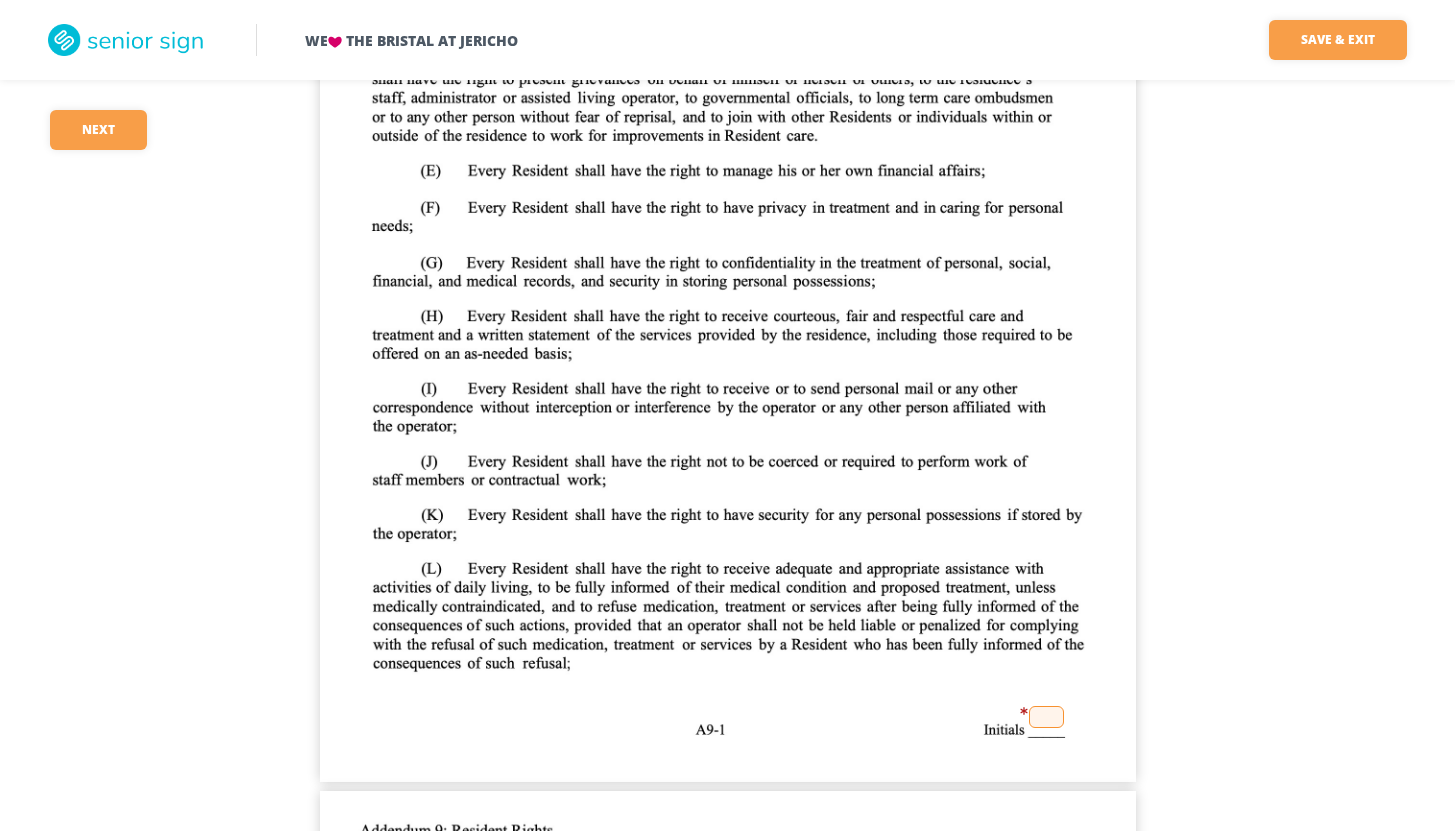 scroll, scrollTop: 33447, scrollLeft: 0, axis: vertical 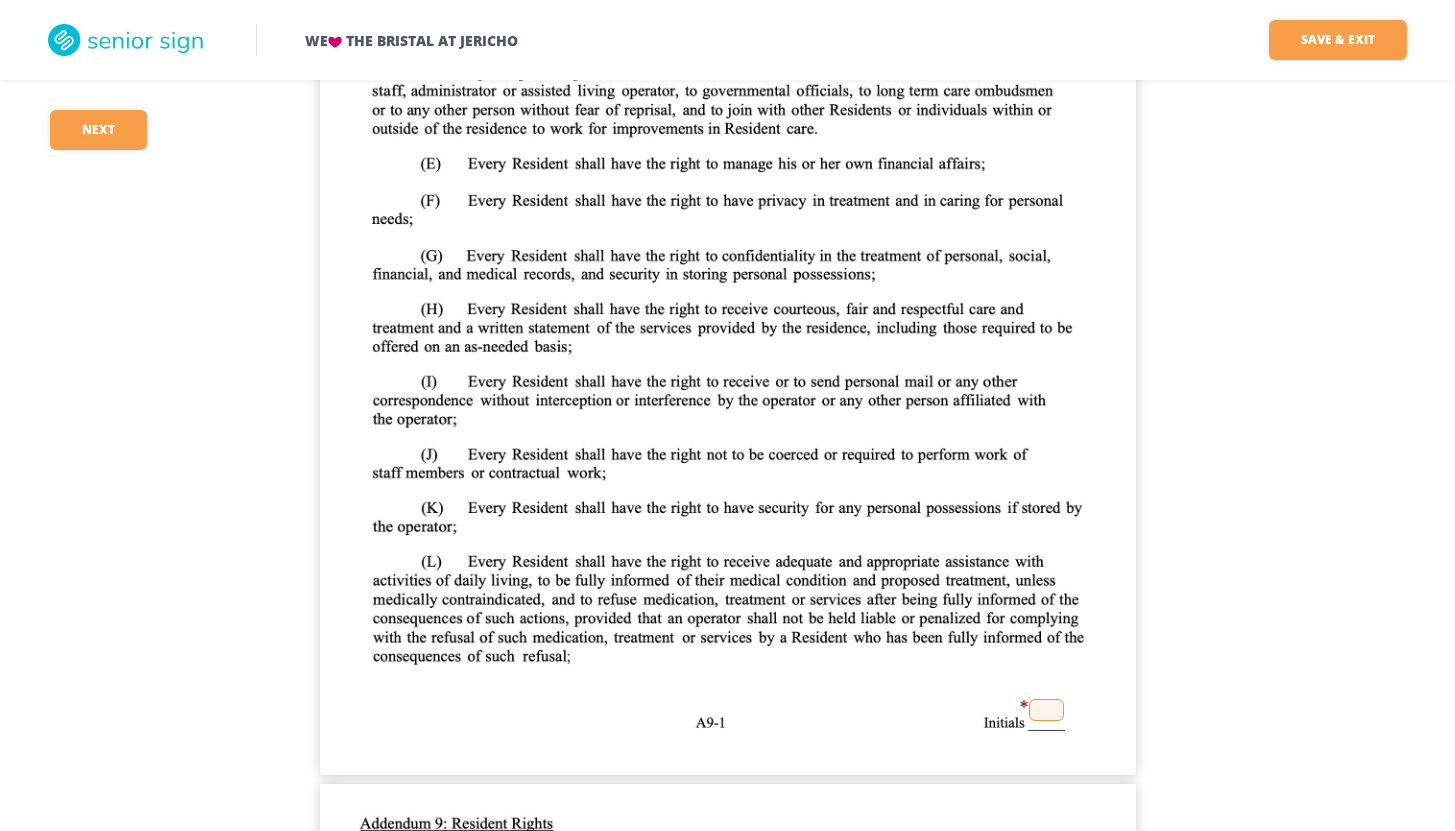 click at bounding box center (1046, 710) 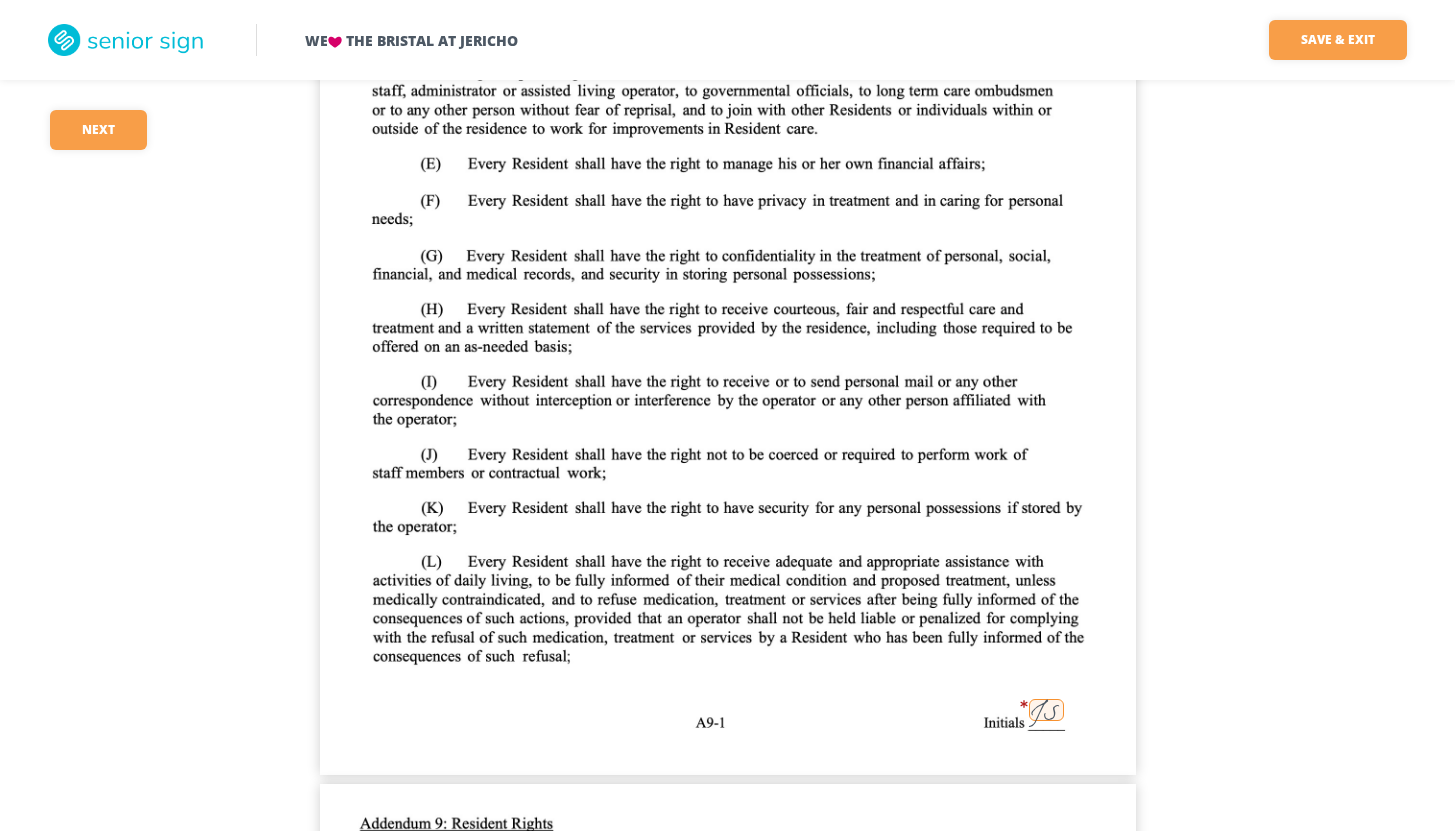 click on "We    The Bristal at Jericho Save & Exit Save & exit FILLED 34 / 148   34   required Next 34 [FIRST] [LAST] 249 [DATE] [FIRST] [LAST] JS [DATE] 249 JS JS NONE JS N/A JS     296.67 JS                             160 JS                 JS 456.67 JS JS JS JS JS JS JS JS JS JS [FIRST] [LAST]   [DATE] [FIRST] [LAST]   [DATE]       JS [FIRST] [LAST] [NUMBER] [STREET] [CITY] [STATE] [FIRST] [LAST]   [FIRST] [LAST] [NUMBER] [STREET] [CITY] [STATE] ([PHONE]) [DATE] JS [FIRST] [LAST]   [DATE] [FIRST] [LAST]   [DATE]     JS 249 [FIRST] [LAST] 296.67 8900 JS JS [FIRST] [LAST] [FIRST] [LAST]       [DATE] JS JS JS JS [FIRST] [LAST]   ([PHONE]) JS [FIRST] [LAST] [FIRST] [LAST]       Crc [FIRST] [LAST] [DATE] JS [FIRST] [LAST]       Crc [FIRST] [LAST] [DATE] JS [FIRST] [LAST]       Crc [FIRST] [LAST] [DATE]     JS JS JS JS               [FIRST] [LAST]                     [FIRST] [LAST] 249 [FIRST] [LAST] [DATE]       Crc       Crc       Crc [FIRST] [LAST]" at bounding box center [727, -4069] 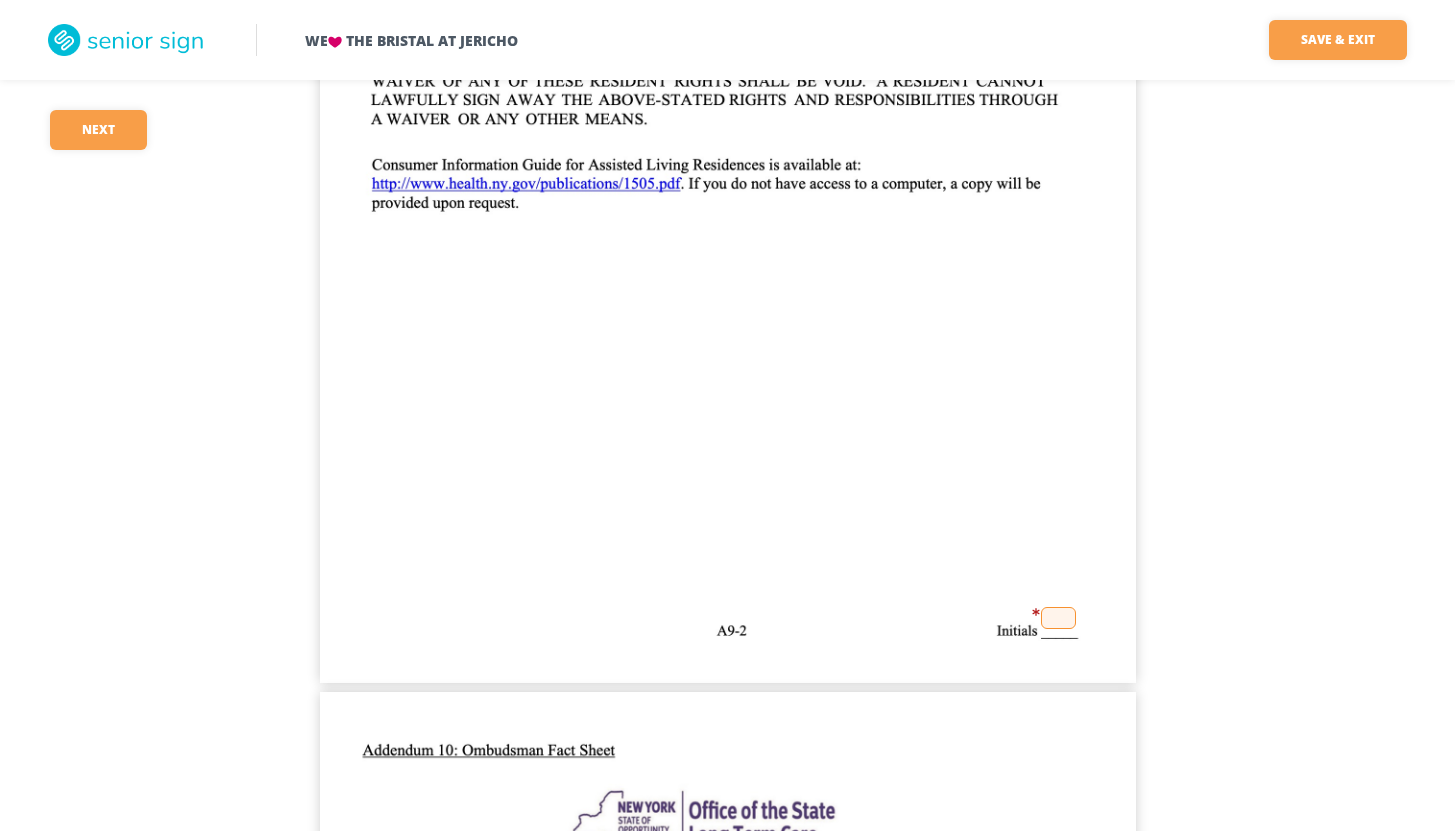 scroll, scrollTop: 34607, scrollLeft: 0, axis: vertical 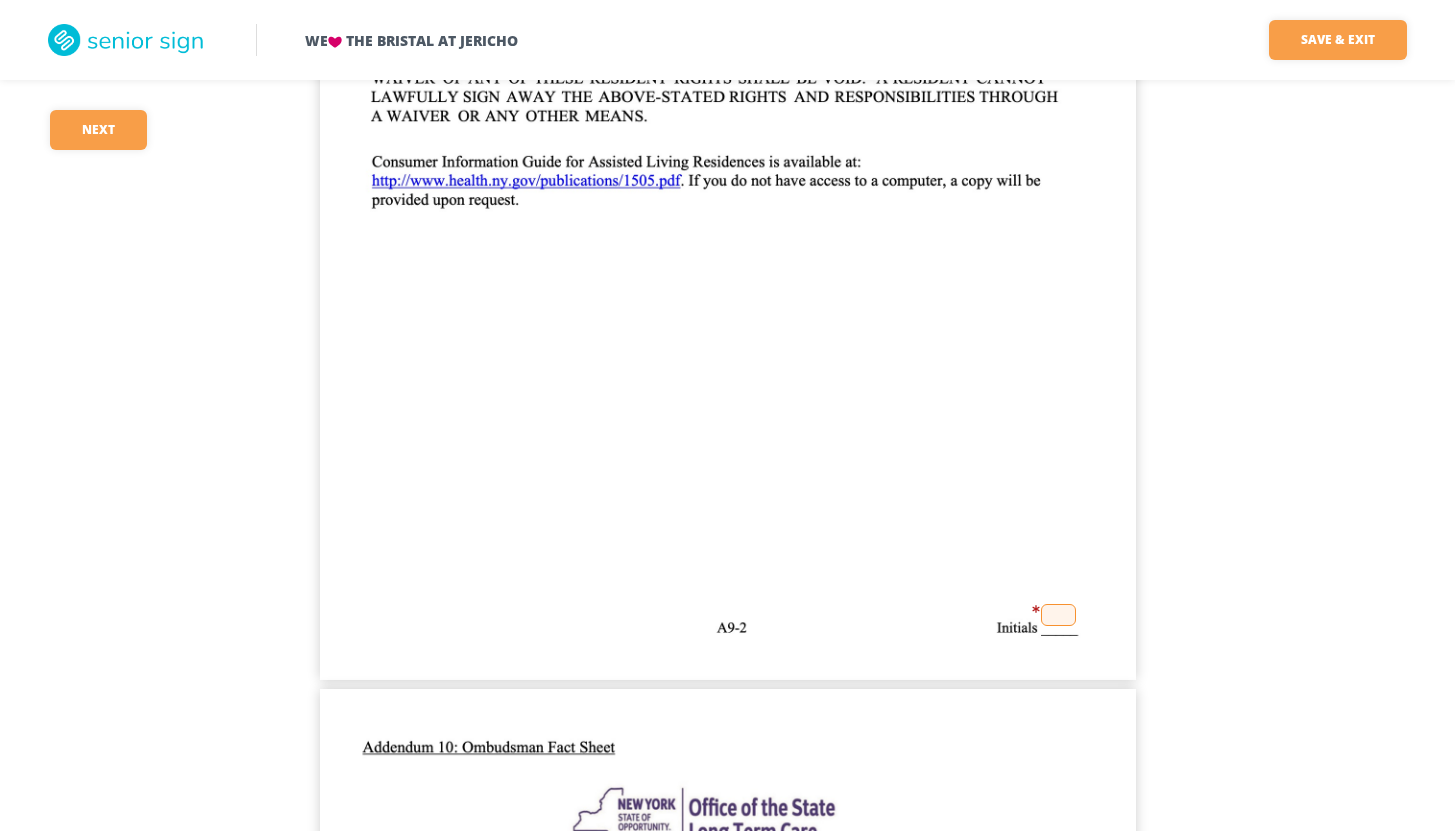 click at bounding box center [1058, 615] 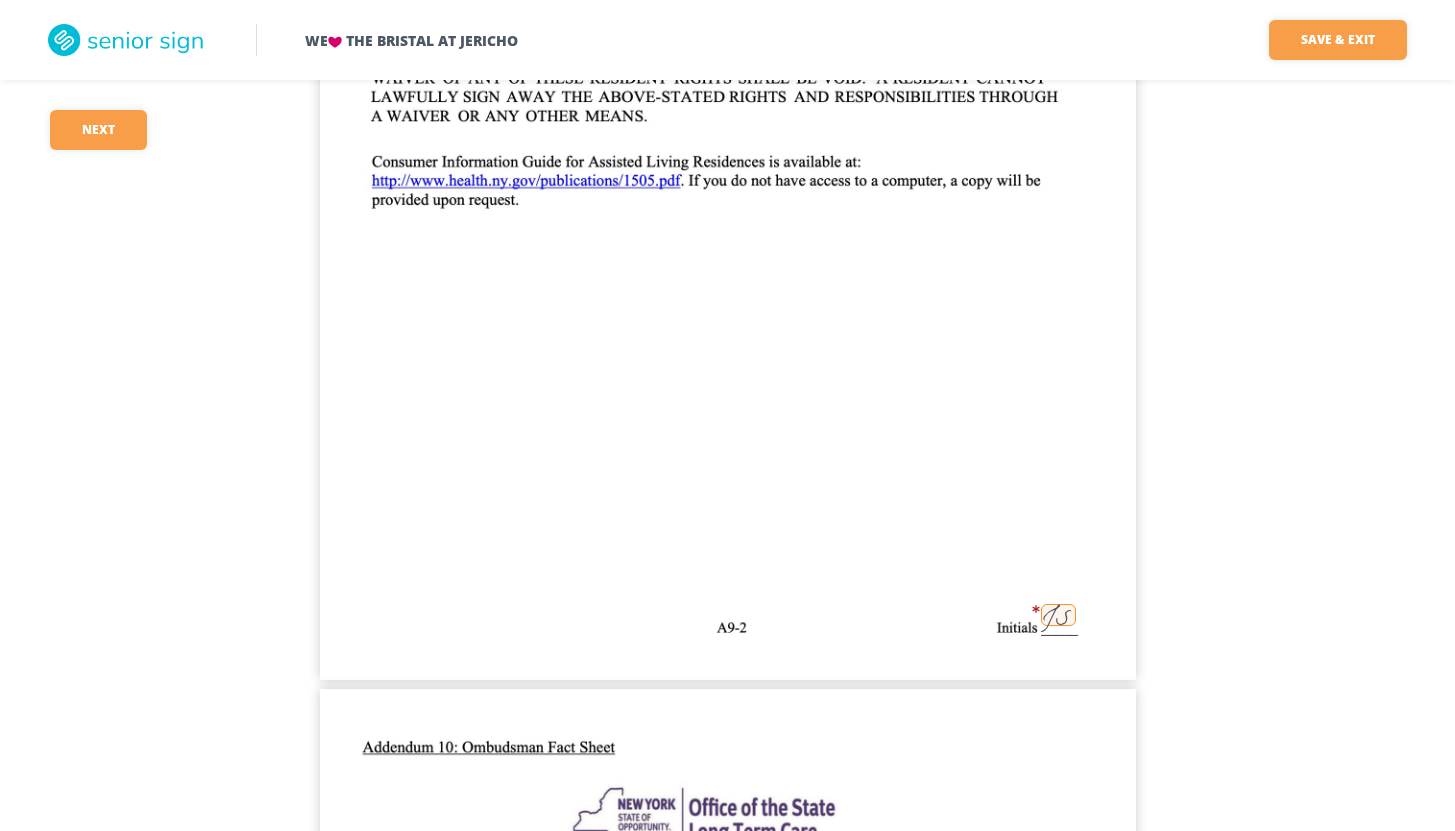 click on "We    The Bristal at Jericho Save & Exit Save & exit FILLED 61 / 148   33   required Next 33 [FIRST] [LAST] 249 [DATE] [FIRST] [LAST] JS [DATE] 249 JS JS NONE JS N/A JS     296.67 JS                             160 JS                 JS 456.67 JS JS JS JS JS JS JS JS JS JS [FIRST] [LAST]   [DATE] [FIRST] [LAST]   [DATE]       JS [FIRST] [LAST] [NUMBER] [STREET] [CITY] [STATE] [FIRST] [LAST]   [FIRST] [LAST] [NUMBER] [STREET] [CITY] [STATE] ([PHONE]) [DATE] JS [FIRST] [LAST]   [DATE] [FIRST] [LAST]   [DATE]     JS 249 [FIRST] [LAST] 296.67 8900 JS JS [FIRST] [LAST] [FIRST] [LAST]       [DATE] JS JS JS JS [FIRST] [LAST]   ([PHONE]) JS [FIRST] [LAST] [FIRST] [LAST]       Crc [FIRST] [LAST] [DATE] JS [FIRST] [LAST]       Crc [FIRST] [LAST] [DATE] JS [FIRST] [LAST]       Crc [FIRST] [LAST] [DATE]     JS JS JS JS JS               [FIRST] [LAST]                     [FIRST] [LAST] 249 [FIRST] [LAST] [DATE]       Crc       Crc       Crc [FIRST] [LAST]" at bounding box center (727, -5229) 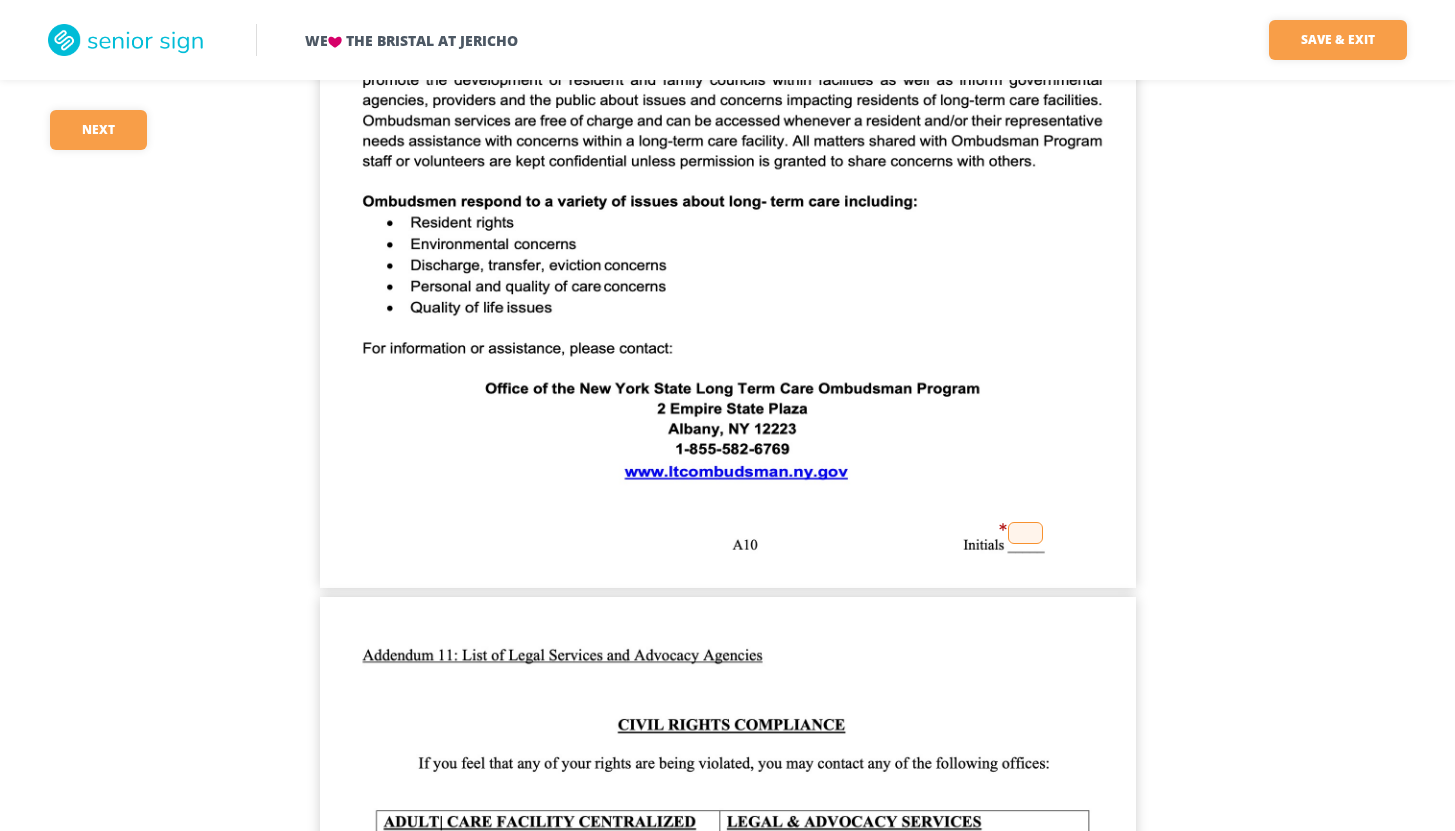 scroll, scrollTop: 35767, scrollLeft: 0, axis: vertical 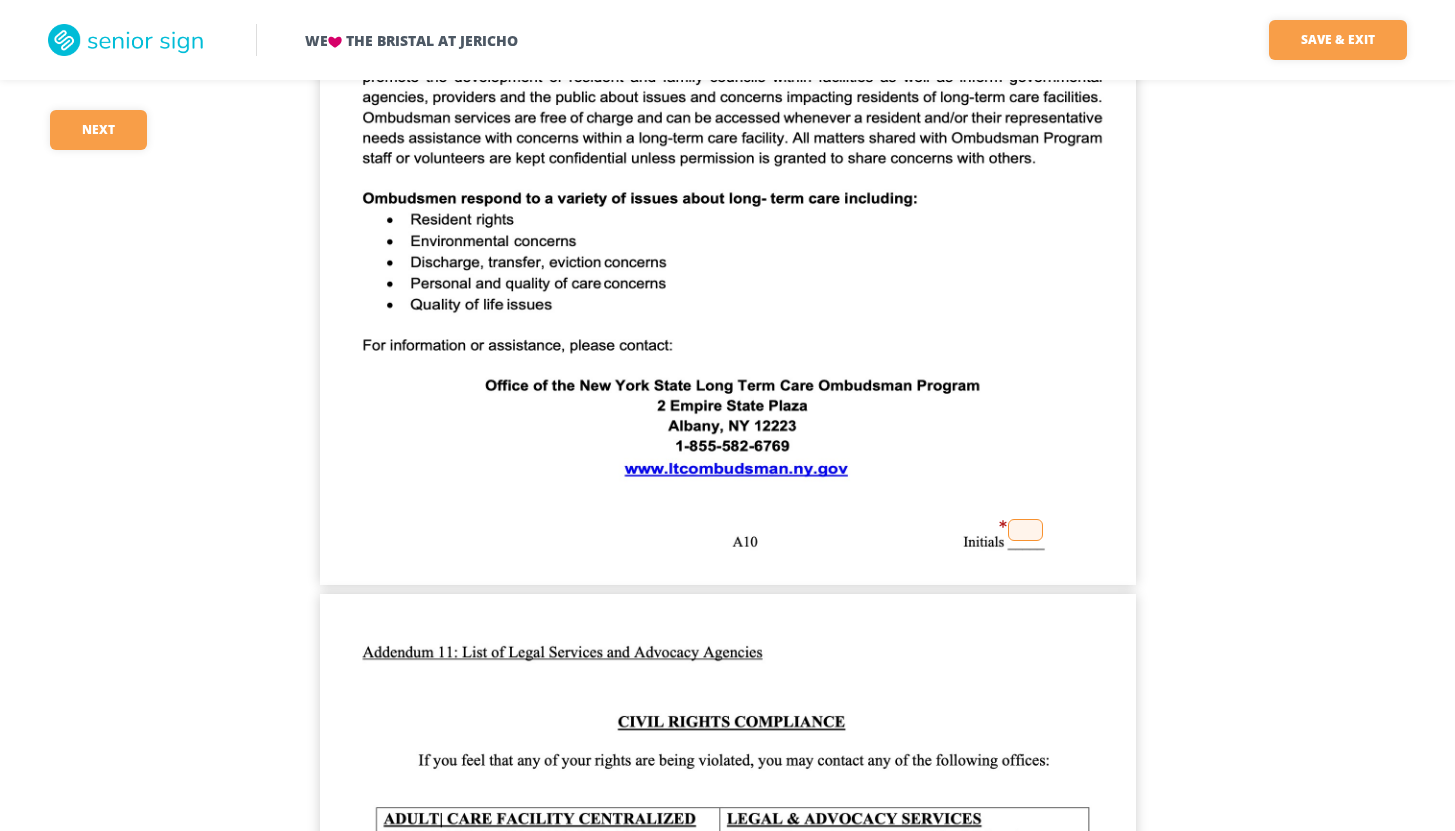 click at bounding box center (1025, 530) 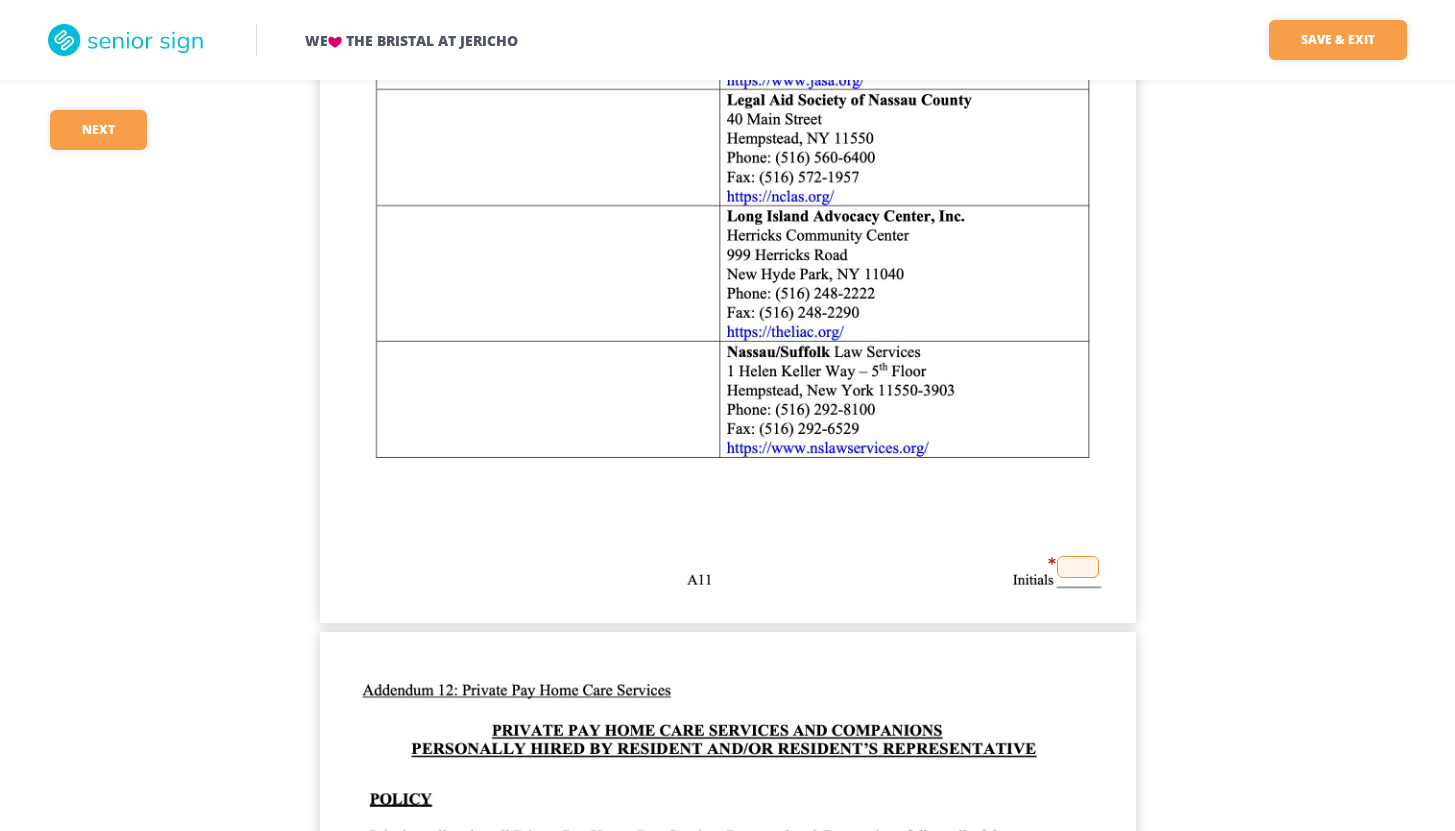 scroll, scrollTop: 36807, scrollLeft: 0, axis: vertical 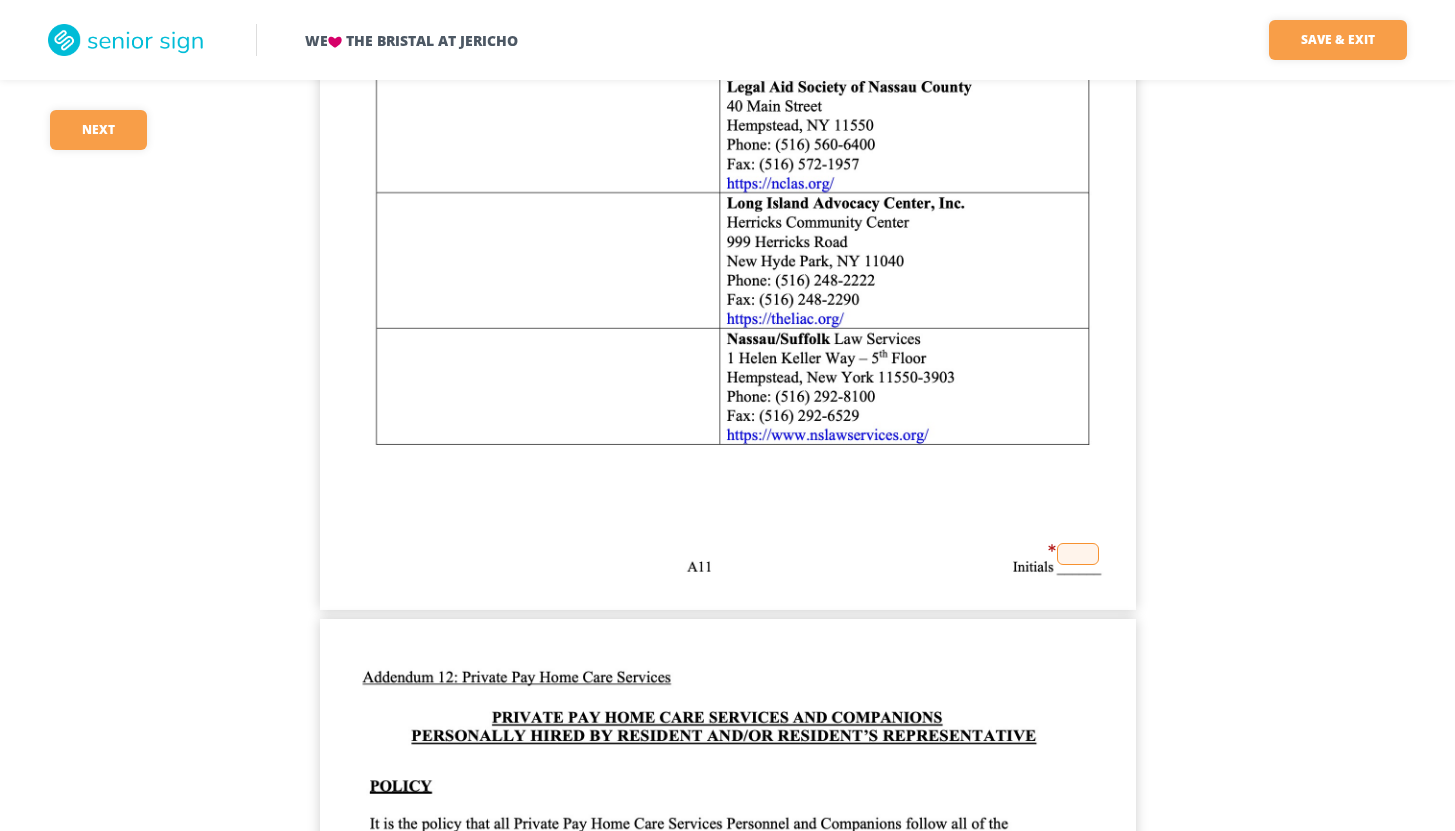click at bounding box center (1078, 554) 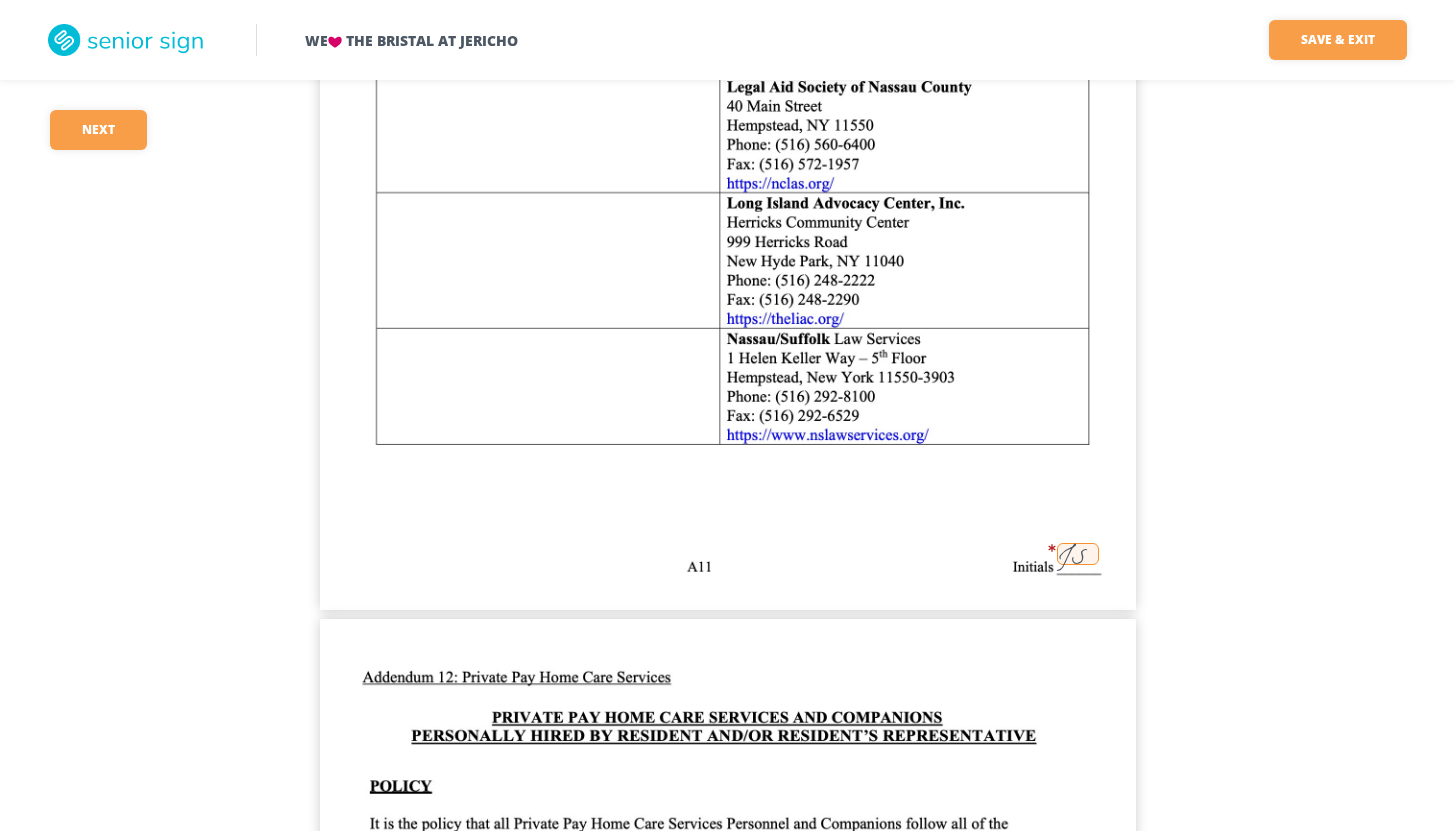click on "We    The Bristal at Jericho Save & Exit Save & exit FILLED 63 / 148   31   required Next 31 [FIRST] [LAST] 249 07/08/2025 [FIRST] [LAST] [FIRST] [LAST] JS 07/08/2025 249 JS JS NONE JS N/A JS     296.67 JS                             160 JS                 JS 456.67 JS JS JS JS JS JS JS JS JS JS [FIRST] [LAST]   07/05/2025 [FIRST] [LAST]   07/05/2025       JS [FIRST] [LAST] 68 [STREET] [CITY] [STATE] [ZIP] [FIRST] [LAST]   [FIRST] [LAST] 68 [STREET] [CITY] [STATE] [ZIP] ([PHONE]) 07/05/2025 JS [FIRST] [LAST]   07/05/2025 [FIRST] [LAST]   07/05/2025     JS 249 [FIRST] [LAST] 296.67 8900 JS JS [FIRST] [LAST] [FIRST] [LAST]       07/05/2025 JS JS JS JS [FIRST] [LAST]   ([PHONE]) JS [FIRST] [LAST] [FIRST] [LAST]       Crc [FIRST] [LAST] 07/05/2025 JS [FIRST] [LAST]       Crc [FIRST] [LAST] 07/05/2025 JS [FIRST] [LAST]       Crc [FIRST] [LAST] 07/05/2025     JS JS JS JS JS JS JS               [FIRST] [LAST]                     [FIRST] [LAST] 249 [FIRST] [LAST] 07/08/2025       Crc       Crc       Crc [FIRST] [LAST]" at bounding box center [727, -7429] 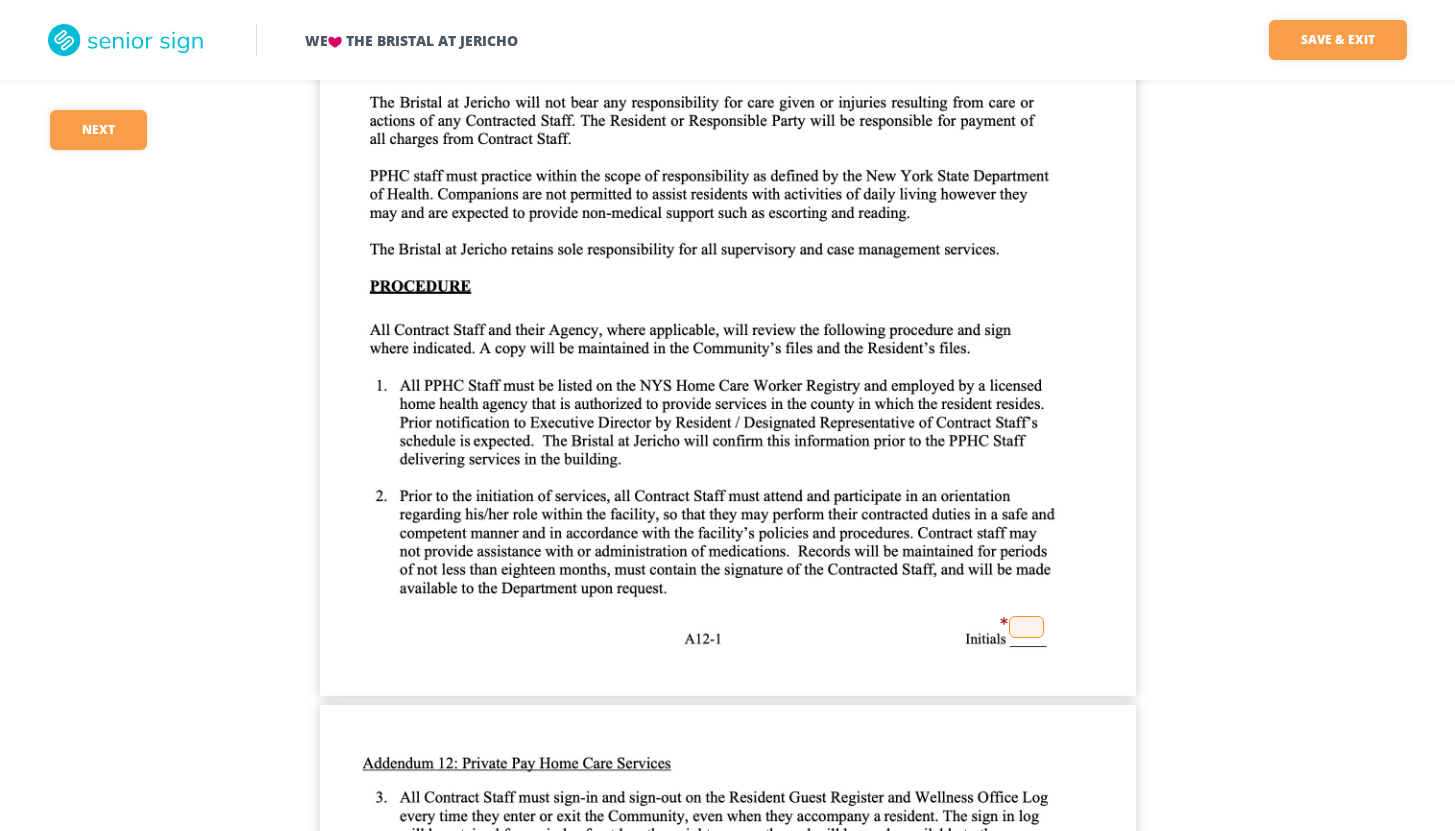 scroll, scrollTop: 37807, scrollLeft: 0, axis: vertical 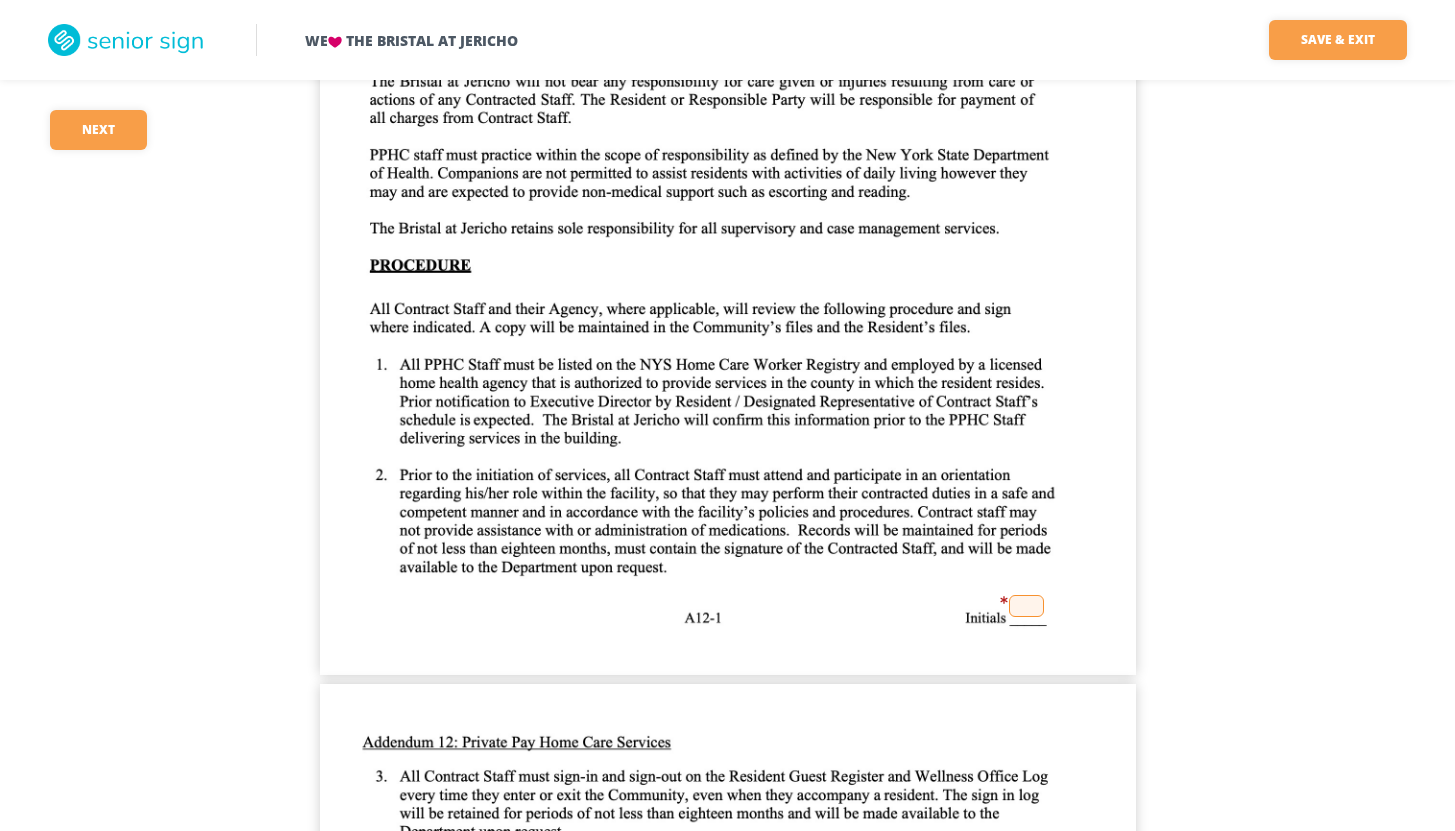 click at bounding box center (1026, 606) 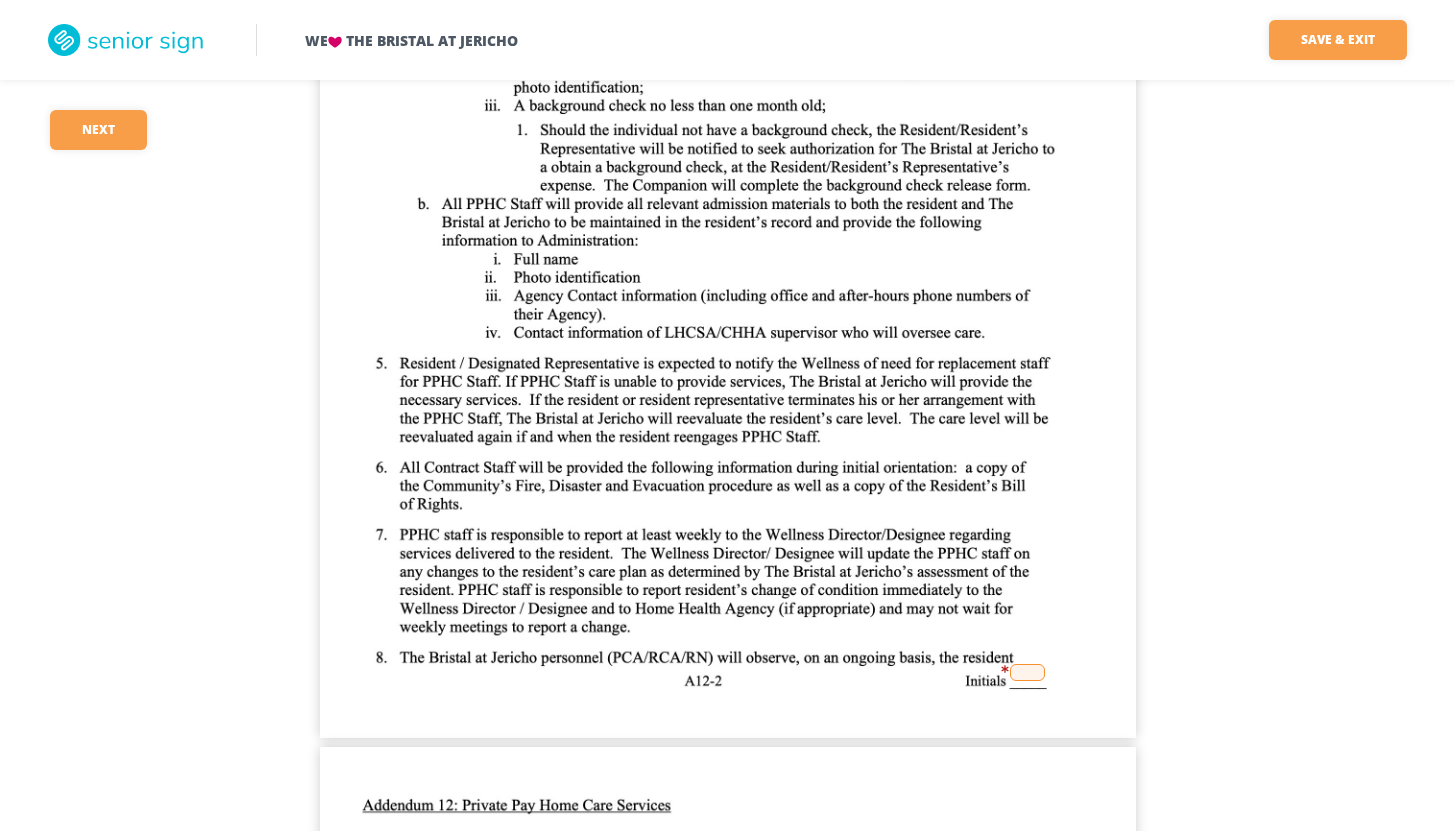 scroll, scrollTop: 38847, scrollLeft: 0, axis: vertical 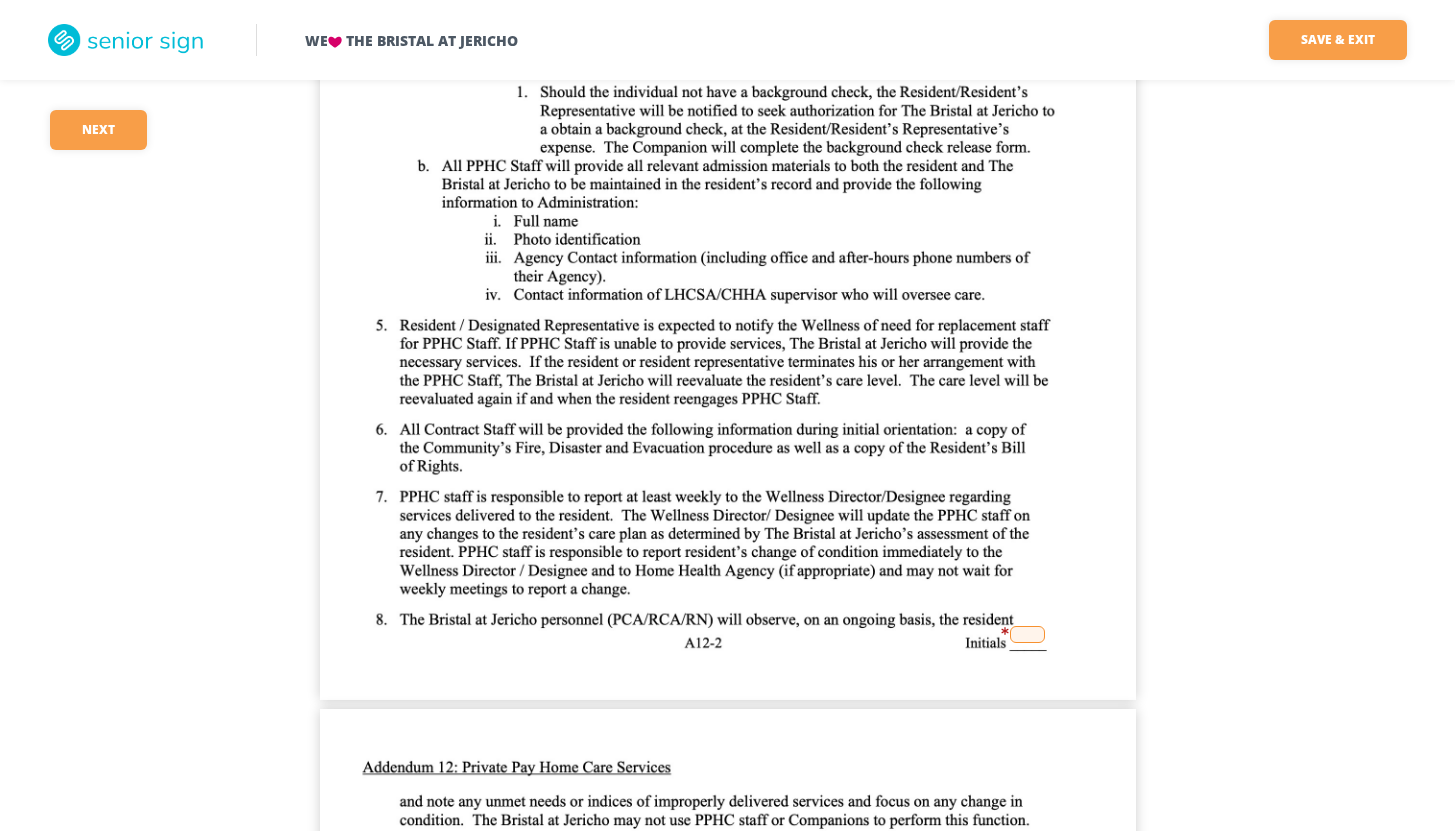 click at bounding box center [1027, 634] 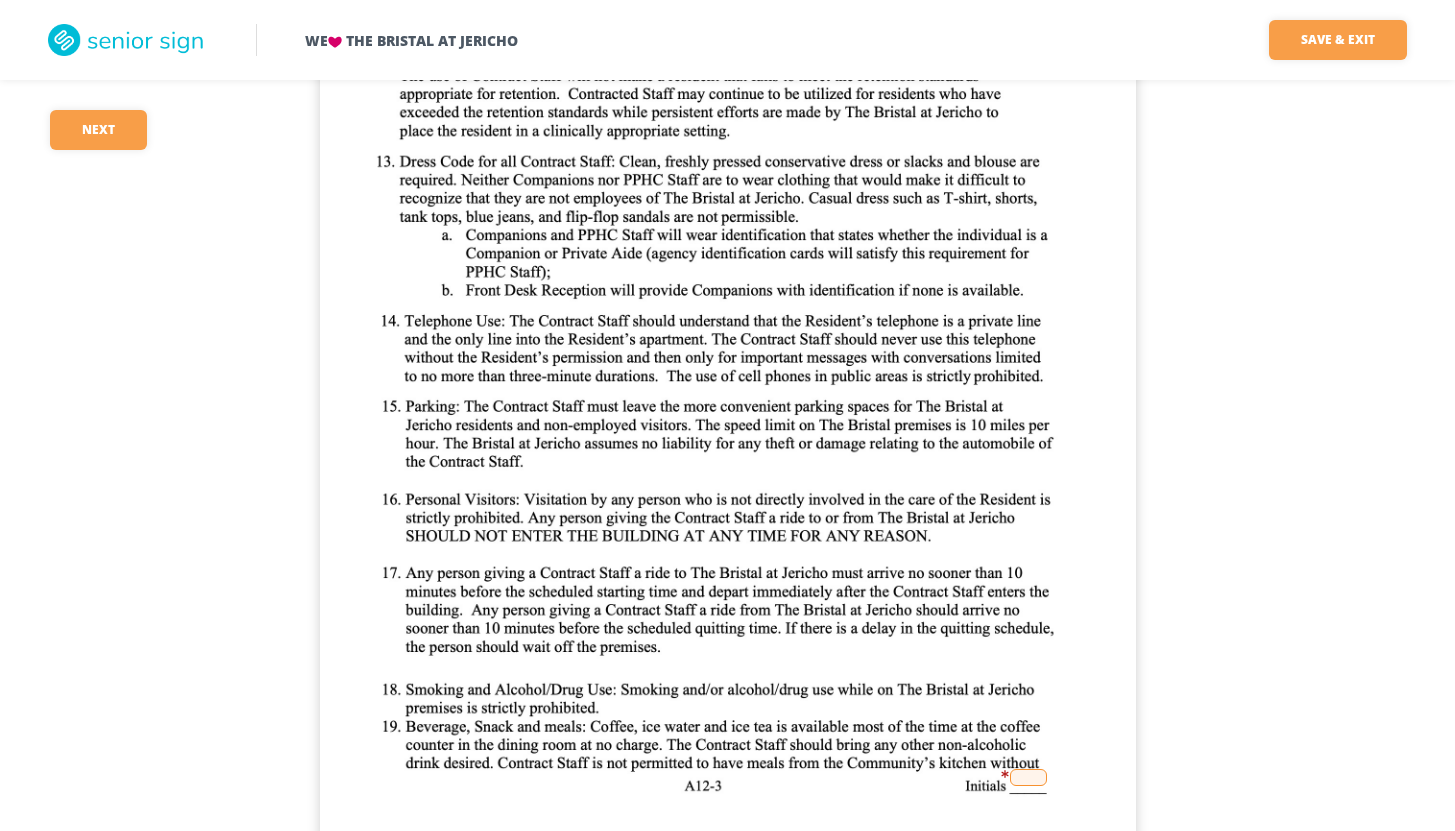 scroll, scrollTop: 39847, scrollLeft: 0, axis: vertical 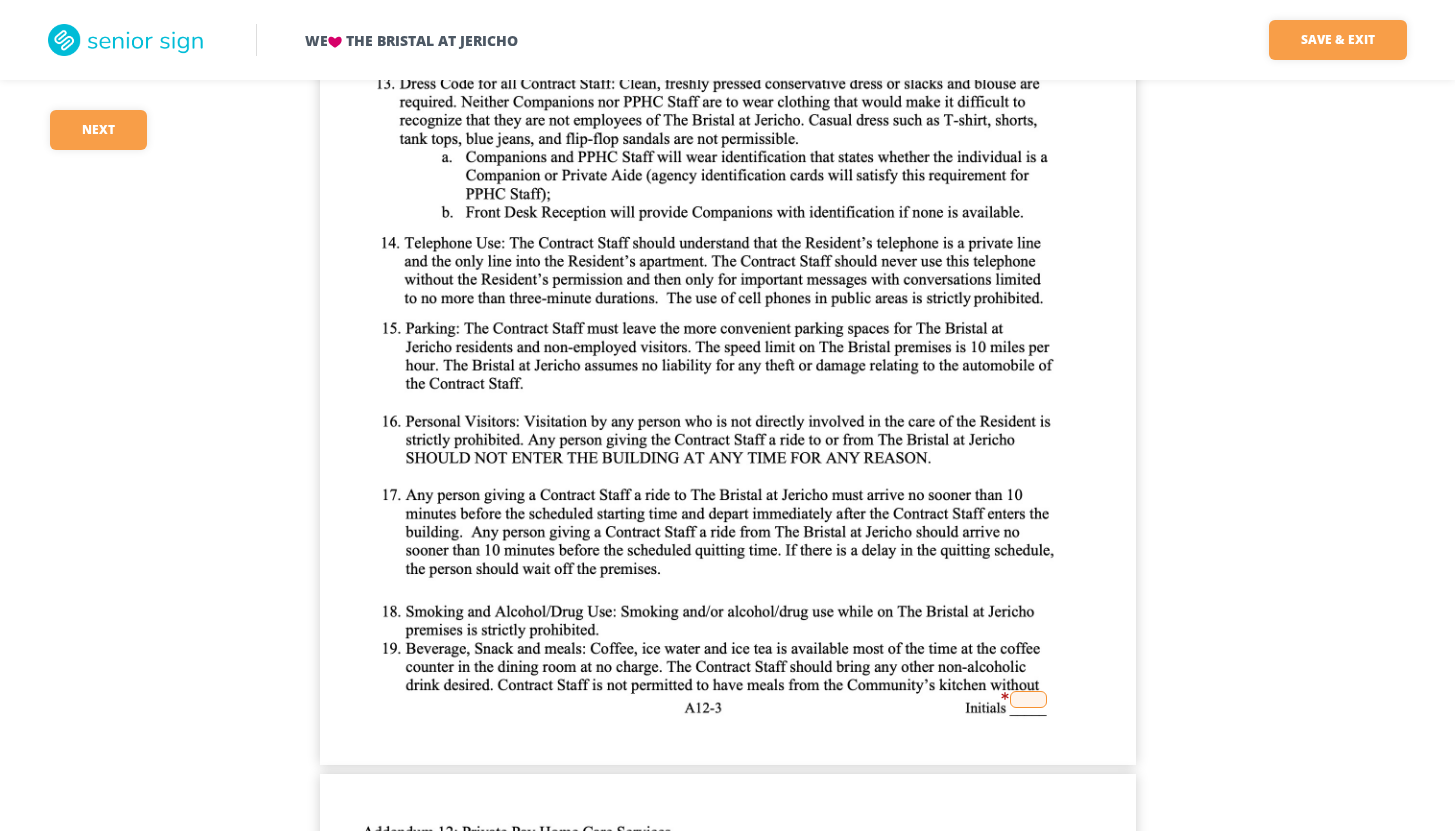 click at bounding box center [1028, 699] 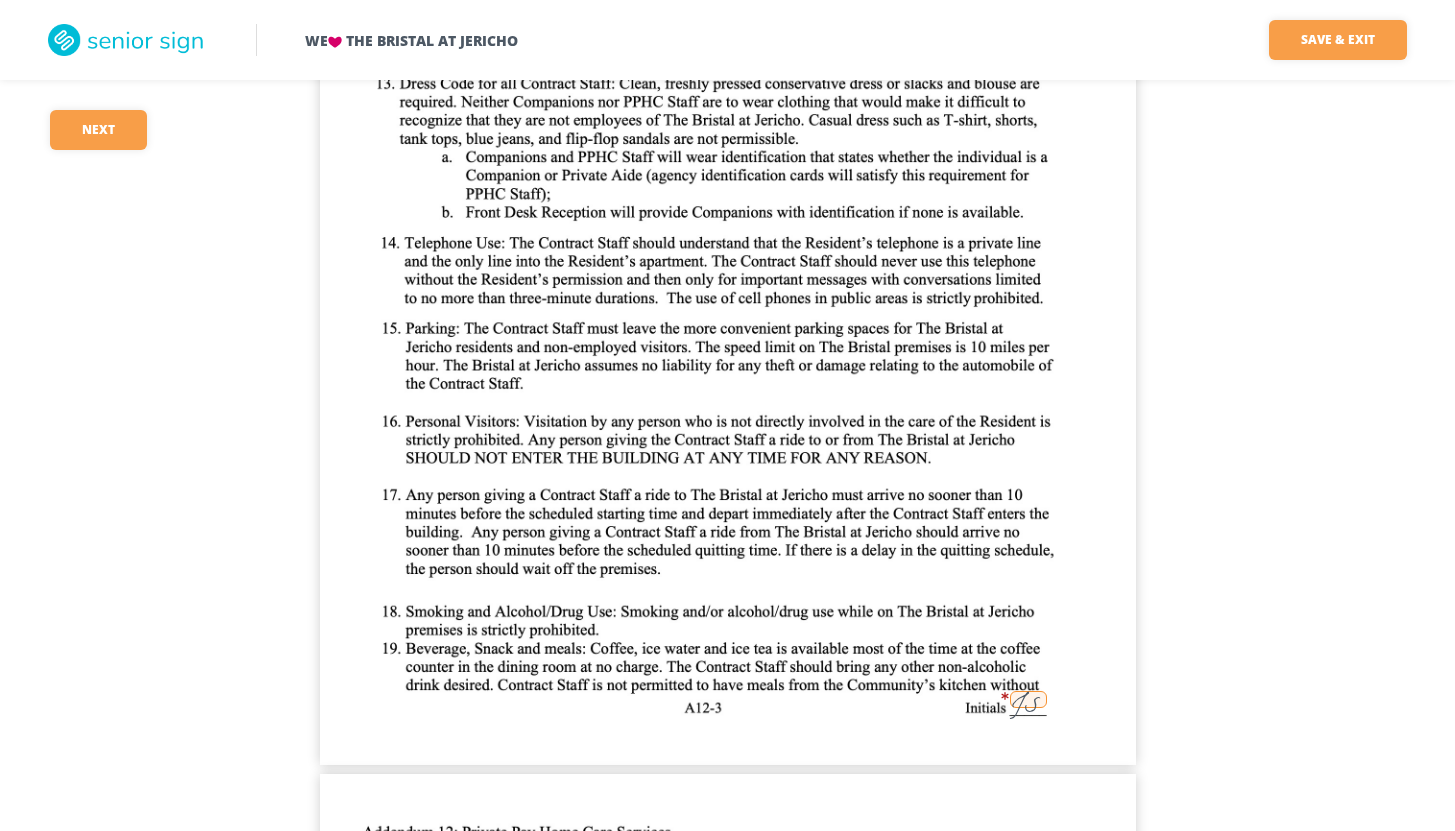 click on "We    The Bristal at Jericho Save & Exit Save & exit FILLED 66 / 148   28   required Next 28 [FIRST] [LAST] 249 07/08/2025 [FIRST] [LAST] [FIRST] [LAST] JS 07/08/2025 249 JS JS NONE JS N/A JS     296.67 JS                             160 JS                 JS 456.67 JS JS JS JS JS JS JS JS JS JS [FIRST] [LAST]   07/05/2025 [FIRST] [LAST]   07/05/2025       JS [FIRST] [LAST] 68 [STREET] [CITY] [STATE] [ZIP] [FIRST] [LAST]   [FIRST] [LAST] 68 [STREET] [CITY] [STATE] [ZIP] ([PHONE]) 07/05/2025 JS [FIRST] [LAST]   07/05/2025 [FIRST] [LAST]   07/05/2025     JS 249 [FIRST] [LAST] 296.67 8900 JS JS [FIRST] [LAST] [FIRST] [LAST]       07/05/2025 JS JS JS JS [FIRST] [LAST]   ([PHONE]) JS [FIRST] [LAST] [FIRST] [LAST]       Crc [FIRST] [LAST] 07/05/2025 JS [FIRST] [LAST]       Crc [FIRST] [LAST] 07/05/2025 JS [FIRST] [LAST]       Crc [FIRST] [LAST] 07/05/2025     JS JS JS JS JS JS JS JS JS JS               [FIRST] [LAST]                     [FIRST] [LAST] 249 [FIRST] [LAST] 07/08/2025       Crc       Crc       Crc [FIRST] [LAST]" at bounding box center (727, -10469) 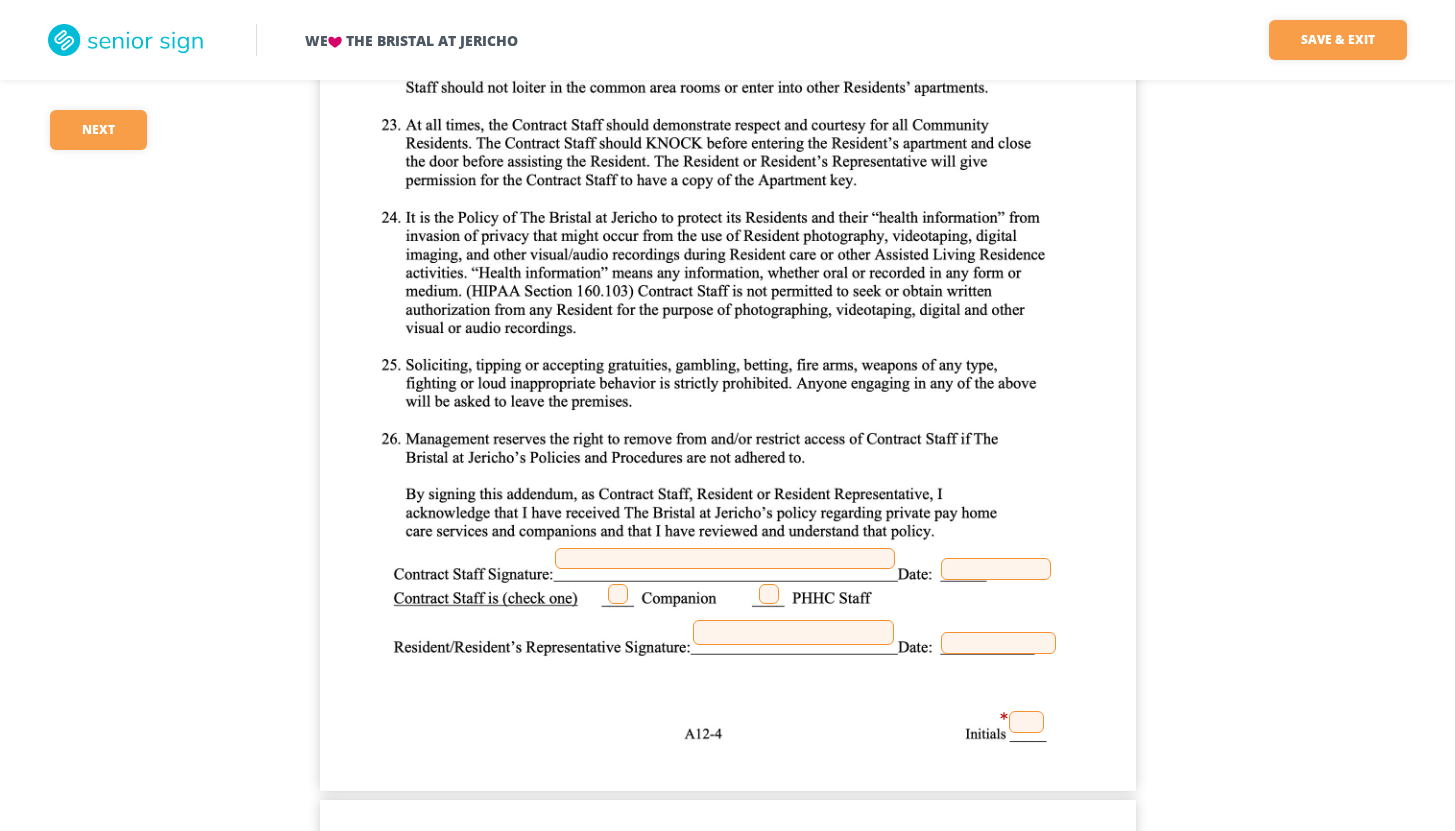 scroll, scrollTop: 40887, scrollLeft: 0, axis: vertical 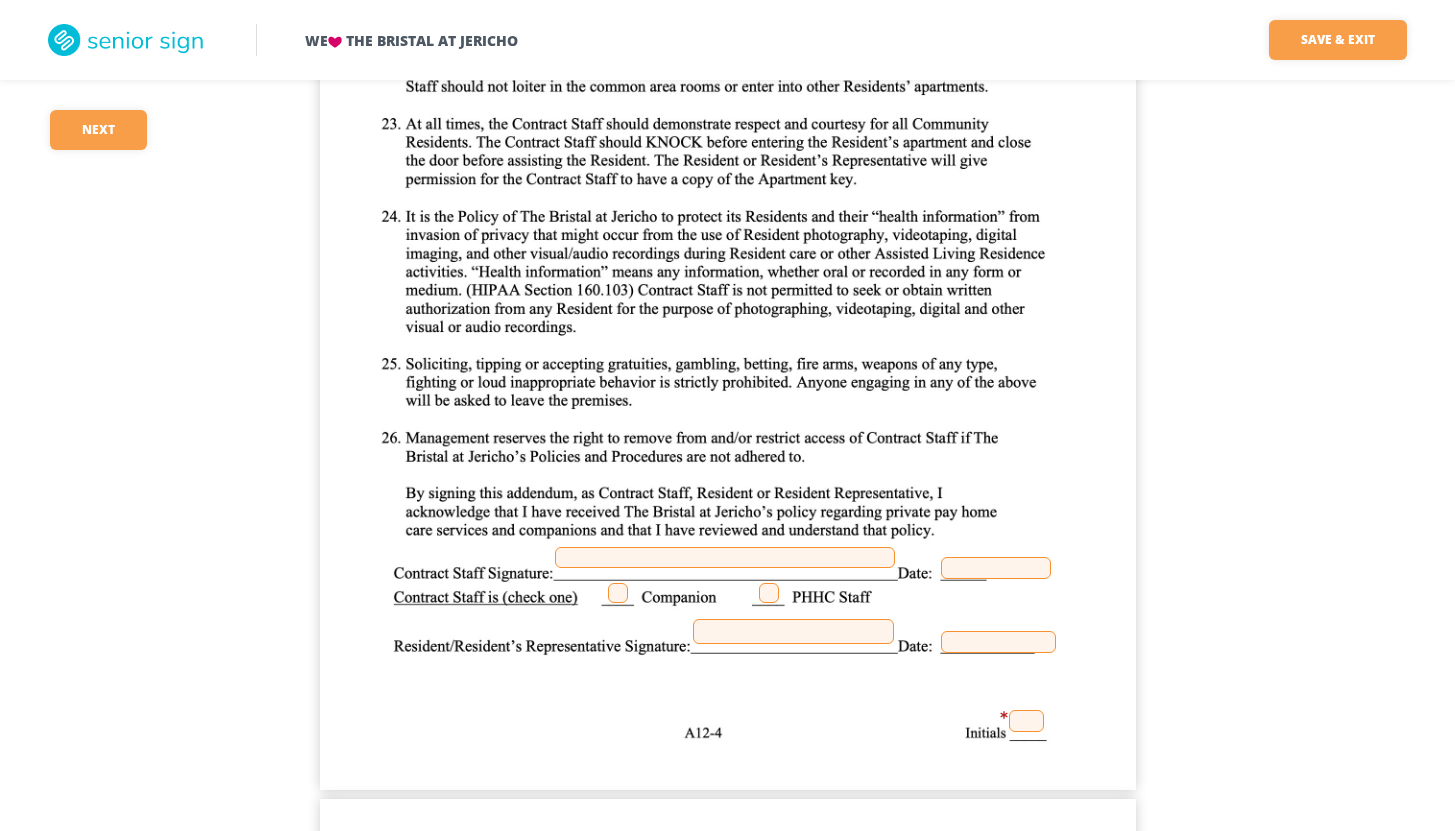 click at bounding box center (1026, 721) 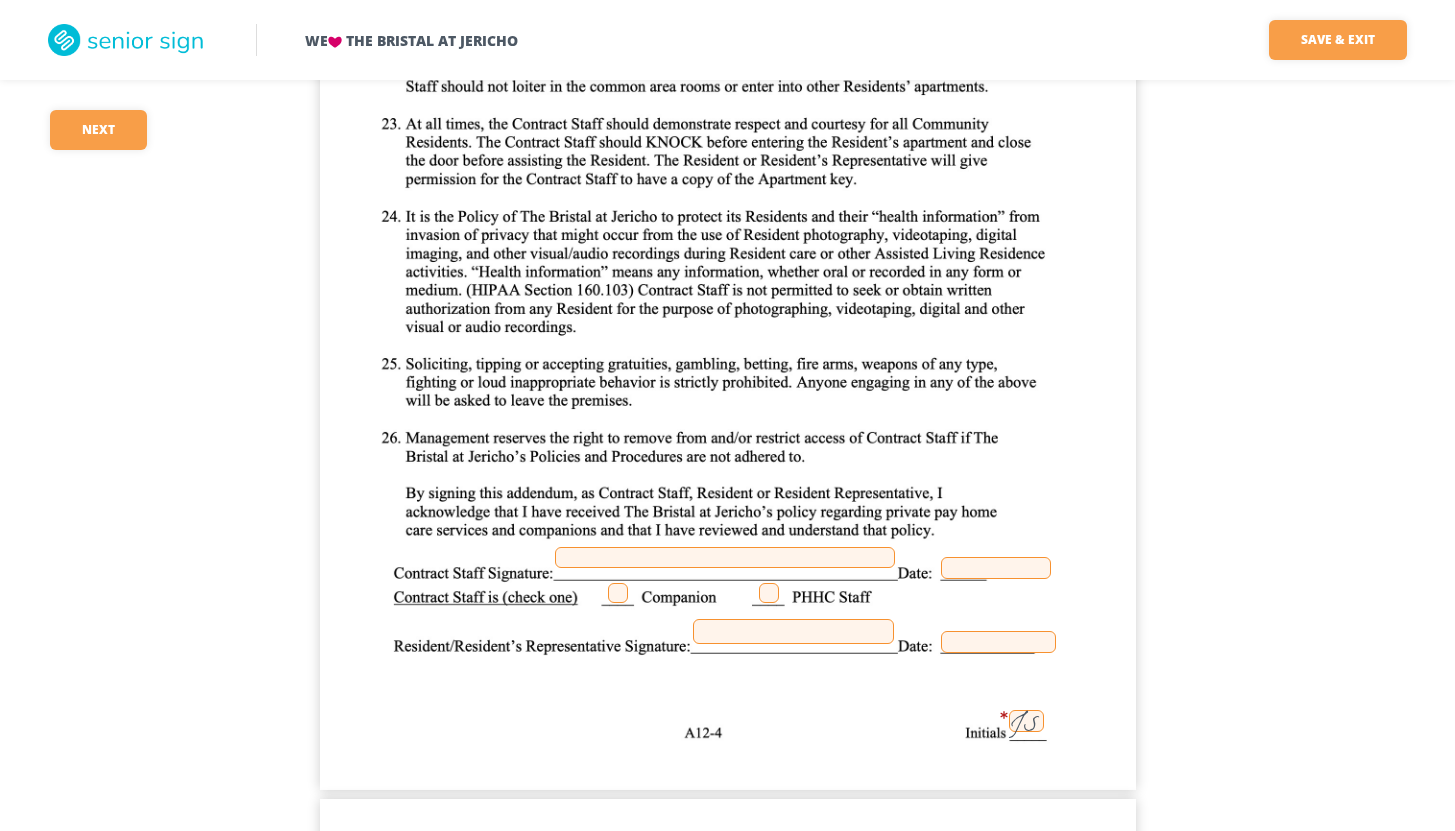 click on "We    The Bristal at Jericho Save & Exit Save & exit FILLED 67 / 148   27   required Next 27 [FIRST] [LAST] 249 07/08/2025 [FIRST] [LAST] [FIRST] [LAST] JS 07/08/2025 249 JS JS NONE JS N/A JS     296.67 JS                             160 JS                 JS 456.67 JS JS JS JS JS JS JS JS JS JS [FIRST] [LAST]   07/05/2025 [FIRST] [LAST]   07/05/2025       JS [FIRST] [LAST] 68 [STREET] [CITY] [STATE] [POSTAL_CODE] [FIRST] [LAST] [FIRST] [LAST]   [FIRST] [LAST] 68 [STREET] [CITY] [STATE] [POSTAL_CODE] ([PHONE])_448-2132 07/05/2025 JS [FIRST] [LAST]   07/05/2025 [FIRST] [LAST]   07/05/2025     JS 249 [FIRST] [LAST] 296.67 8900 JS JS [FIRST] [LAST] [FIRST] [LAST]       07/05/2025 JS JS JS JS [FIRST] [LAST]   ([PHONE])_448-2132 JS [FIRST] [LAST] [FIRST] [LAST]       Crc [FIRST] [LAST] 07/05/2025 JS [FIRST] [LAST]       Crc [FIRST] [LAST] 07/05/2025 JS [FIRST] [LAST]       Crc [FIRST] [LAST] 07/05/2025     JS JS JS JS JS JS JS JS JS JS     JS           [FIRST] [LAST]                     [FIRST] [LAST] 249 [FIRST] [LAST] 07/08/2025       Crc       Crc       Crc [FIRST] [LAST]" at bounding box center [727, -11509] 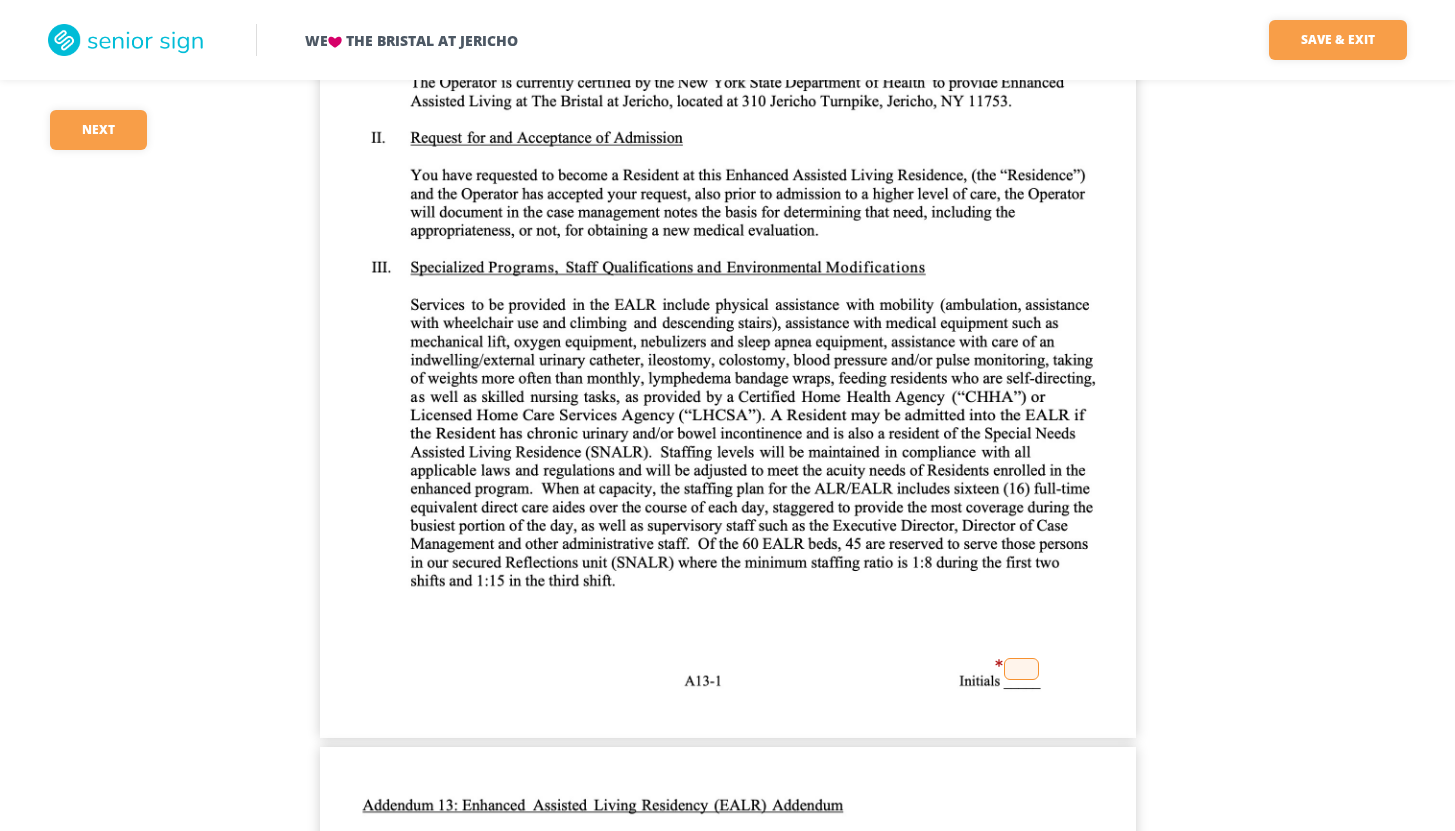 scroll, scrollTop: 42007, scrollLeft: 0, axis: vertical 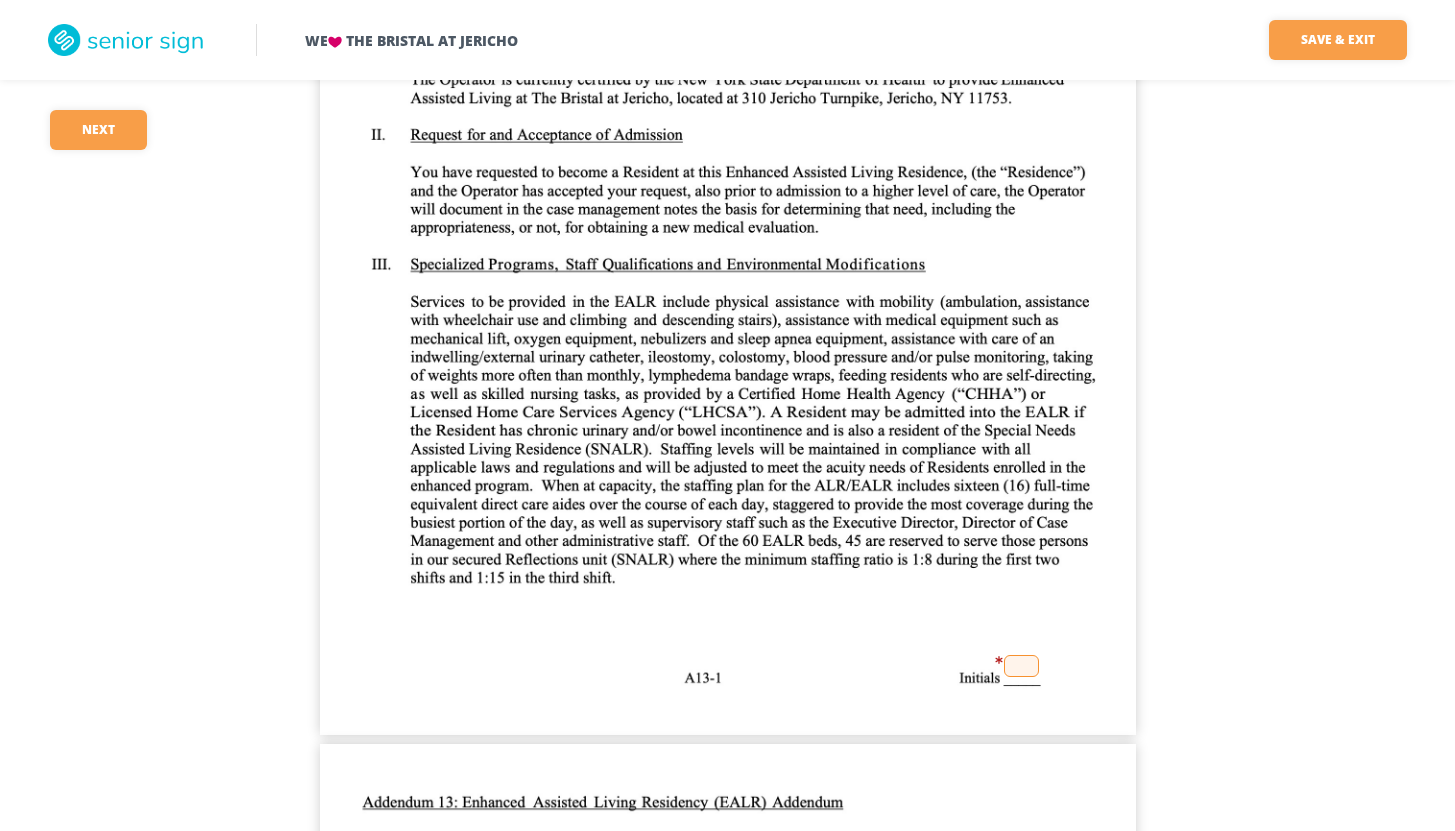 click at bounding box center [728, 207] 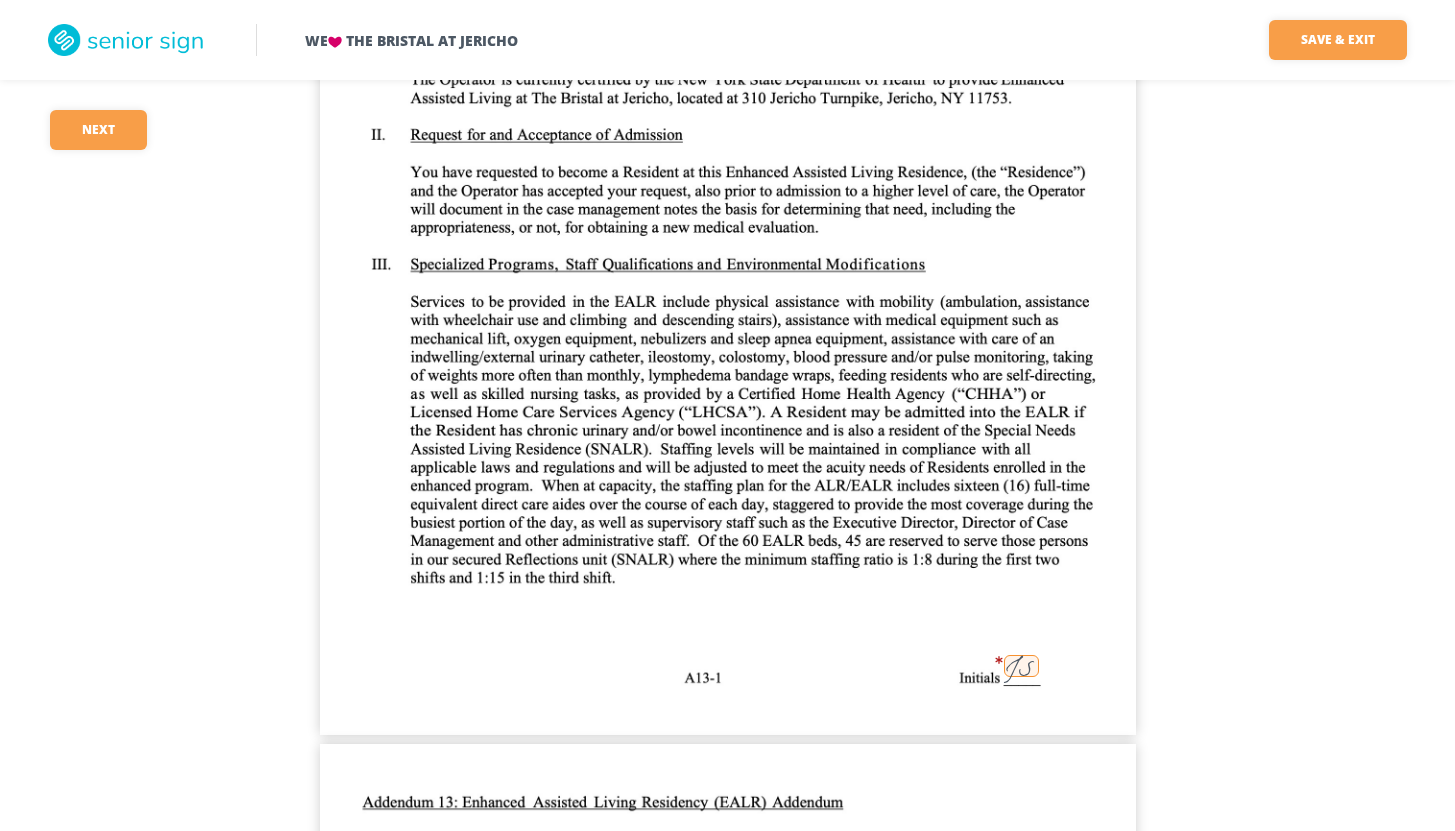 click on "We    The Bristal at Jericho Save & Exit Save & exit FILLED 68 / 148   26   required Next 26 [FIRST] [LAST] 249 07/08/2025 [FIRST] [LAST] [FIRST] [LAST] JS 07/08/2025 249 JS JS NONE JS N/A JS     296.67 JS                             160 JS                 JS 456.67 JS JS JS JS JS JS JS JS JS JS [FIRST] [LAST]   07/05/2025 [FIRST] [LAST]   07/05/2025       JS [FIRST] [LAST] 68 [STREET] [CITY] [STATE] [POSTAL_CODE] [FIRST] [LAST] [FIRST] [LAST]   [FIRST] [LAST] 68 [STREET] [CITY] [STATE] [POSTAL_CODE] ([PHONE])_448-2132 07/05/2025 JS [FIRST] [LAST]   07/05/2025 [FIRST] [LAST]   07/05/2025     JS 249 [FIRST] [LAST] 296.67 8900 JS JS [FIRST] [LAST] [FIRST] [LAST]       07/05/2025 JS JS JS JS [FIRST] [LAST]   ([PHONE])_448-2132 JS [FIRST] [LAST] [FIRST] [LAST]       Crc [FIRST] [LAST] 07/05/2025 JS [FIRST] [LAST]       Crc [FIRST] [LAST] 07/05/2025 JS [FIRST] [LAST]       Crc [FIRST] [LAST] 07/05/2025     JS JS JS JS JS JS JS JS JS JS     JS JS           [FIRST] [LAST]                     [FIRST] [LAST] 249 [FIRST] [LAST] 07/08/2025       Crc       Crc       Crc [FIRST] [LAST]" at bounding box center (727, -12629) 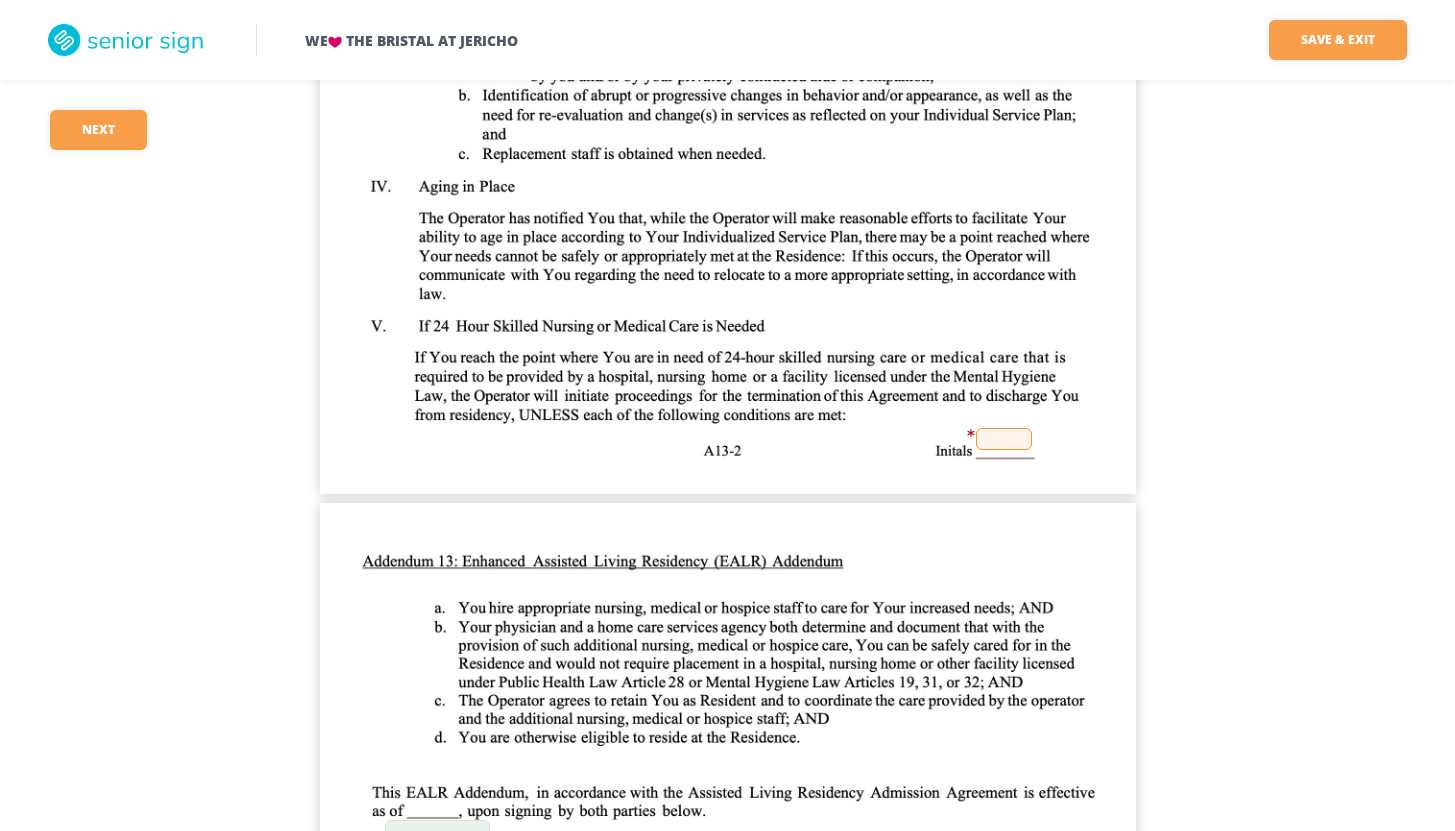scroll, scrollTop: 43327, scrollLeft: 0, axis: vertical 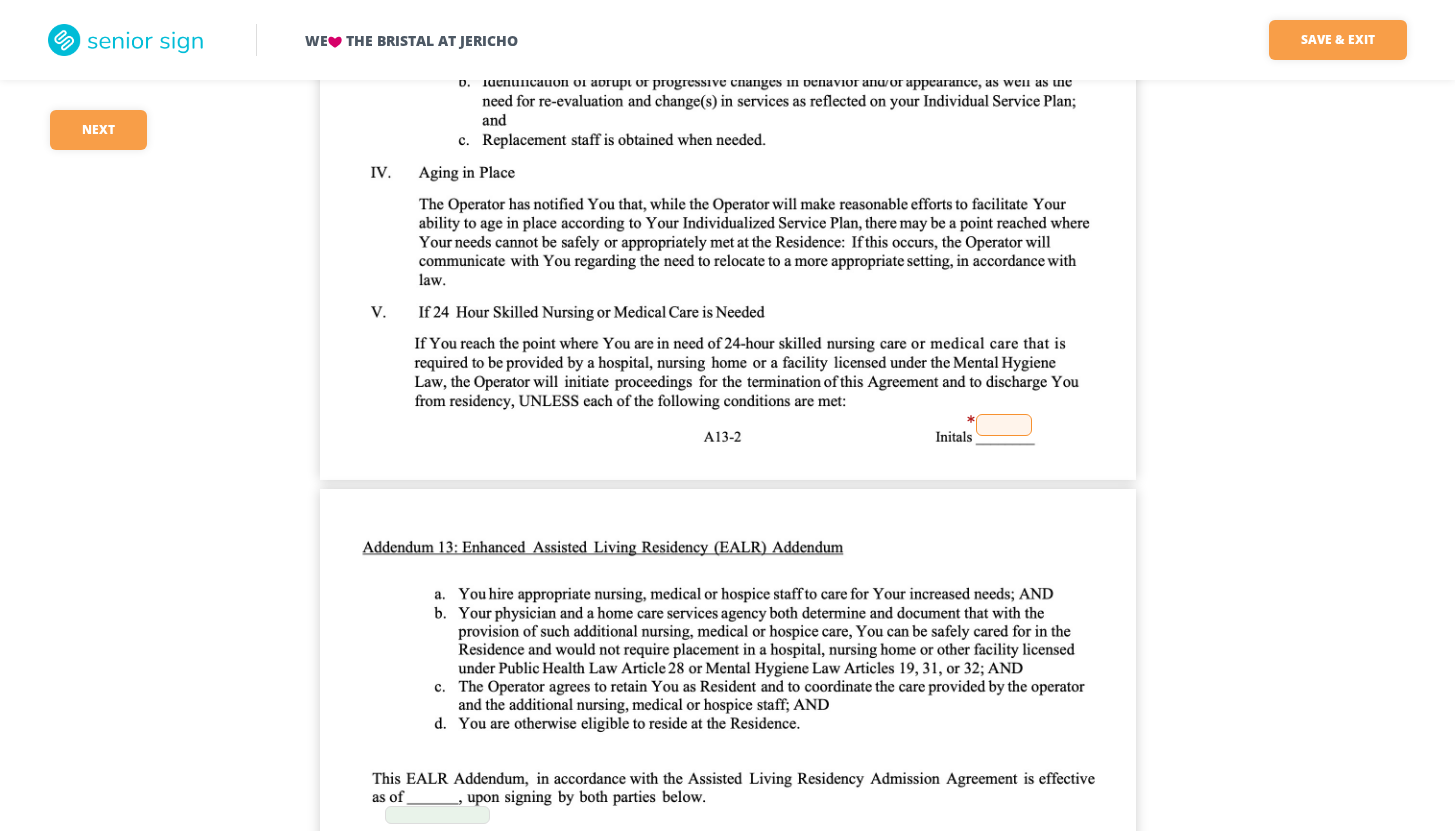 click at bounding box center [1004, 425] 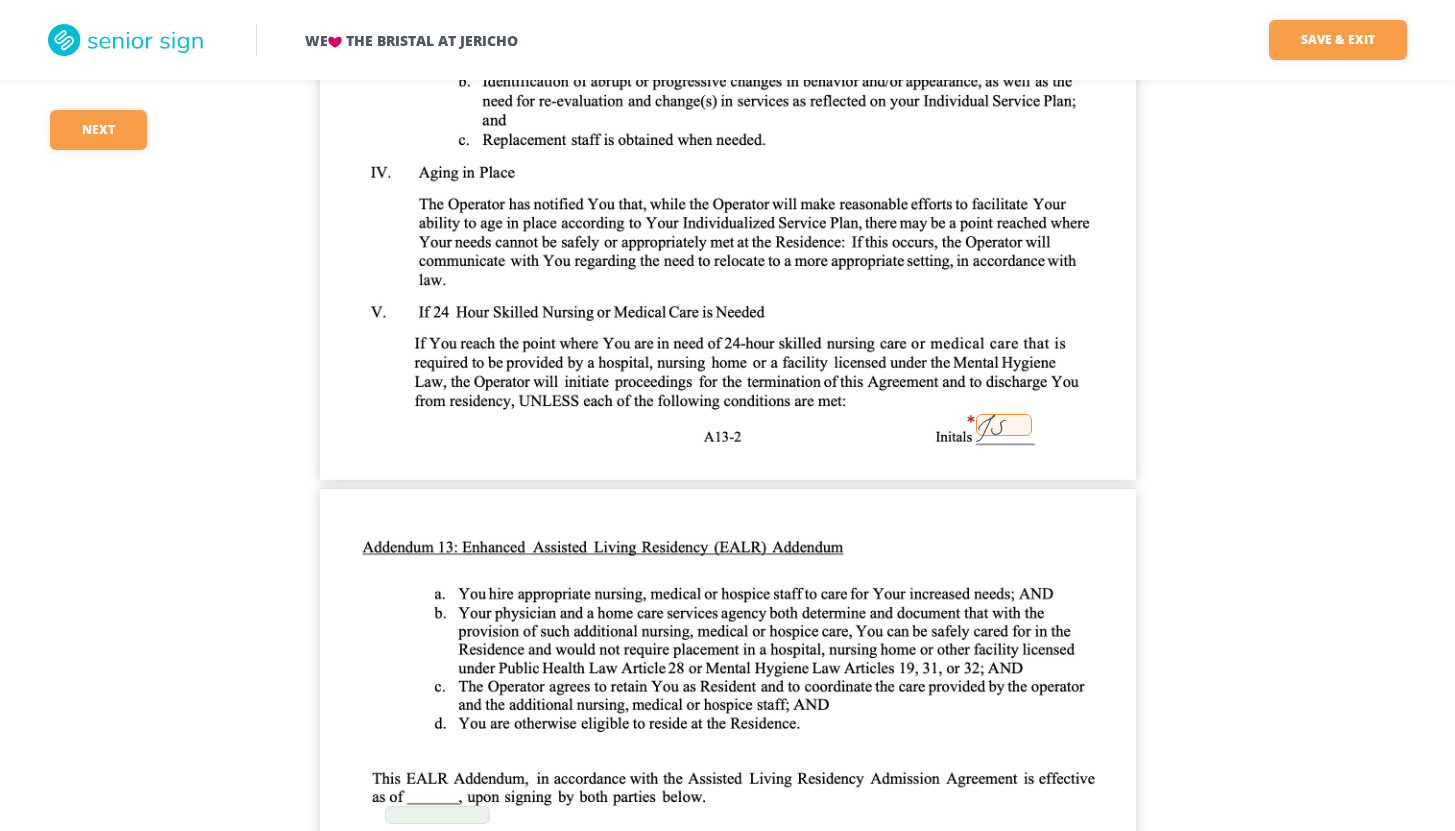 click on "We    The Bristal at Jericho Save & Exit Save & exit FILLED 69 / 148   25   required Next 25 [FIRST] [LAST] 249 07/08/2025 [FIRST] [LAST] [FIRST] [LAST] JS 07/08/2025 249 JS JS NONE JS N/A JS     296.67 JS                             160 JS                 JS 456.67 JS JS JS JS JS JS JS JS JS JS [FIRST] [LAST]   07/05/2025 [FIRST] [LAST]   07/05/2025       JS [FIRST] [LAST] 68 [STREET] [CITY] [STATE] [ZIP] [FIRST] [LAST]   [FIRST] [LAST] 68 [STREET] [CITY] [STATE] [ZIP] ([PHONE]) 07/05/2025 JS [FIRST] [LAST]   07/05/2025 [FIRST] [LAST]   07/05/2025     JS 249 [FIRST] [LAST] 296.67 8900 JS JS [FIRST] [LAST] [FIRST] [LAST]       07/05/2025 JS JS JS JS [FIRST] [LAST]   ([PHONE]) JS [FIRST] [LAST] [FIRST] [LAST]       Crc [FIRST] [LAST] 07/05/2025 JS [FIRST] [LAST]       Crc [FIRST] [LAST] 07/05/2025 JS [FIRST] [LAST]       Crc [FIRST] [LAST] 07/05/2025     JS JS JS JS JS JS JS JS JS JS     JS JS JS   [FIRST] [LAST]   07/05/2025       [FIRST] [LAST]           JS           [FIRST] [LAST] 249 [FIRST] [LAST] 07/08/2025       Crc" at bounding box center [727, -13949] 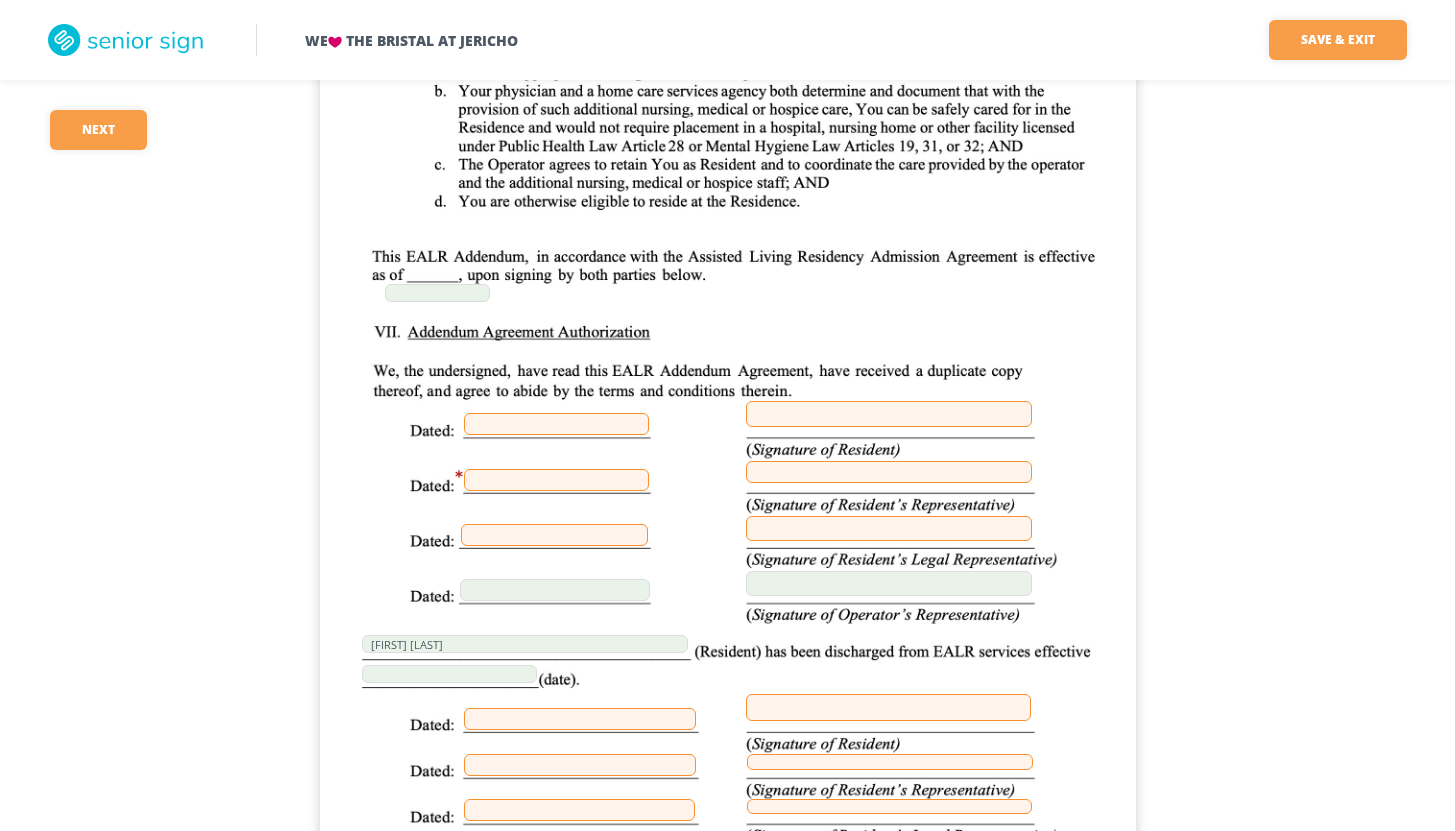 scroll, scrollTop: 43887, scrollLeft: 0, axis: vertical 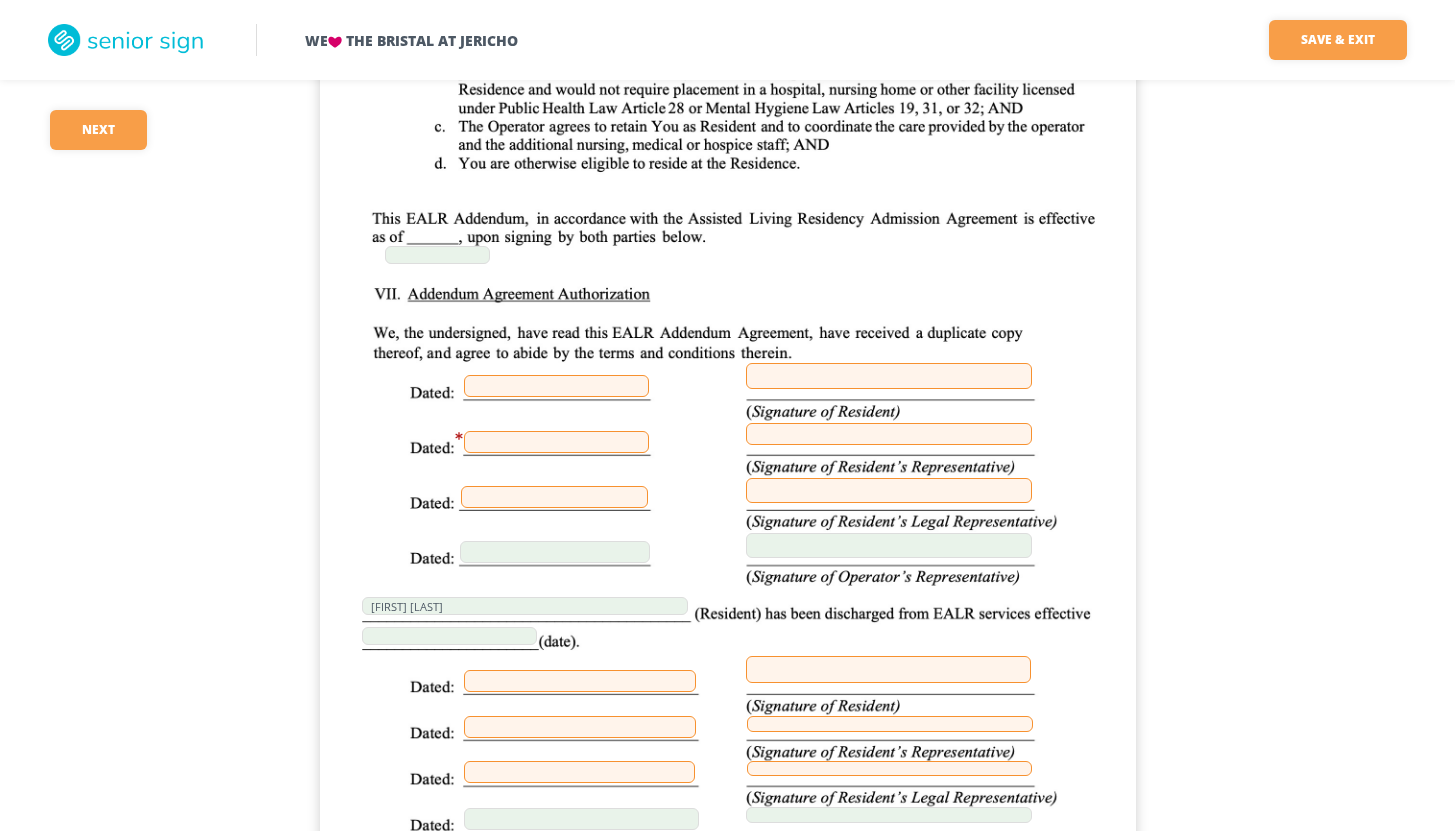 click at bounding box center (556, 442) 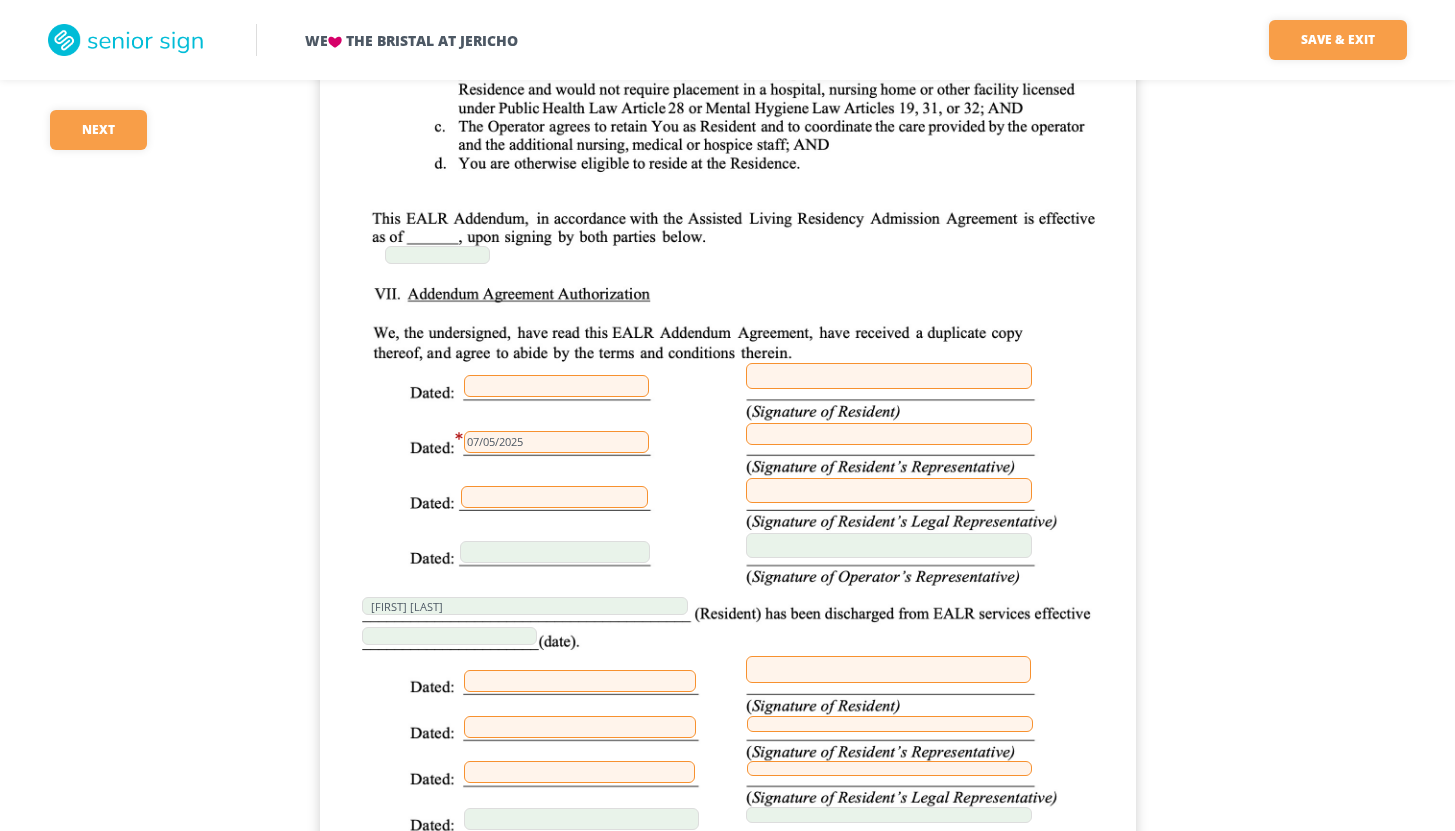 click at bounding box center (889, 434) 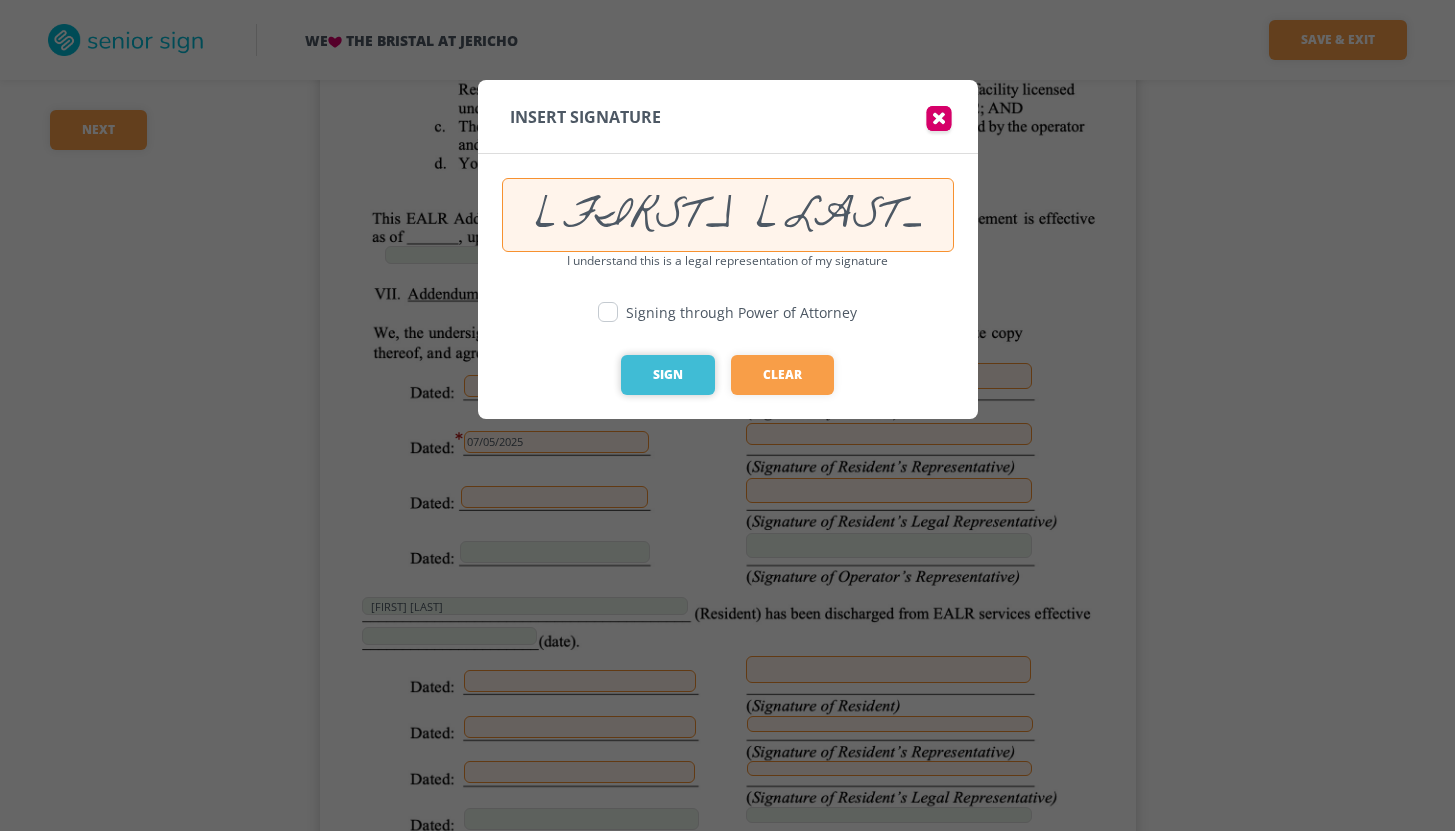 click on "Sign" at bounding box center [668, 375] 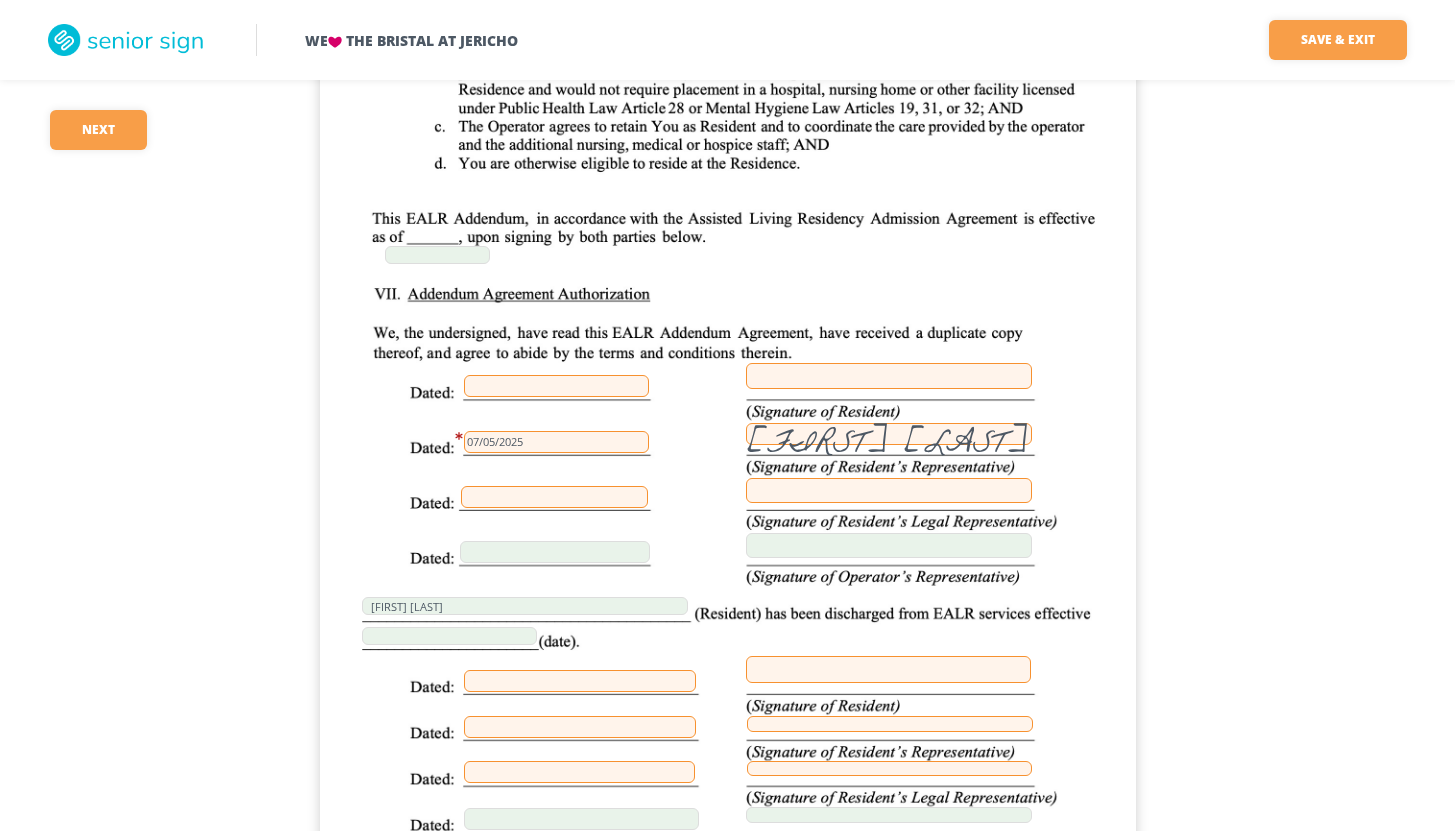 click on "We    The Bristal at Jericho Save & Exit Save & exit FILLED 71 / 148   24   required Next 24 [FIRST] [LAST] 249 [DATE] [FIRST] [LAST] JS [DATE] 249 JS JS NONE JS N/A JS     296.67 JS                             160 JS                 JS 456.67 JS JS JS JS JS JS JS JS JS JS [FIRST] [LAST]   [DATE] [FIRST] [LAST]   [DATE]       JS [FIRST] [LAST] [NUMBER] [STREET] [CITY] [STATE] [FIRST] [LAST]   [FIRST] [LAST] [NUMBER] [STREET] [CITY] [STATE] ([PHONE]) [DATE] JS [FIRST] [LAST]   [DATE] [FIRST] [LAST]   [DATE]     JS 249 [FIRST] [LAST] 296.67 8900 JS JS [FIRST] [LAST] [FIRST] [LAST]       [DATE] JS JS JS JS [FIRST] [LAST]   ([PHONE]) JS [FIRST] [LAST] [FIRST] [LAST]       Crc [FIRST] [LAST] [DATE] JS [FIRST] [LAST]       Crc [FIRST] [LAST] [DATE] JS [FIRST] [LAST]       Crc [FIRST] [LAST] [DATE]     JS JS JS JS JS JS JS JS JS JS     JS JS JS   [FIRST] [LAST]   [DATE]       [FIRST] [LAST]                     [FIRST] [LAST] 249 [FIRST] [LAST] [DATE]       Crc       Crc" at bounding box center (727, -14509) 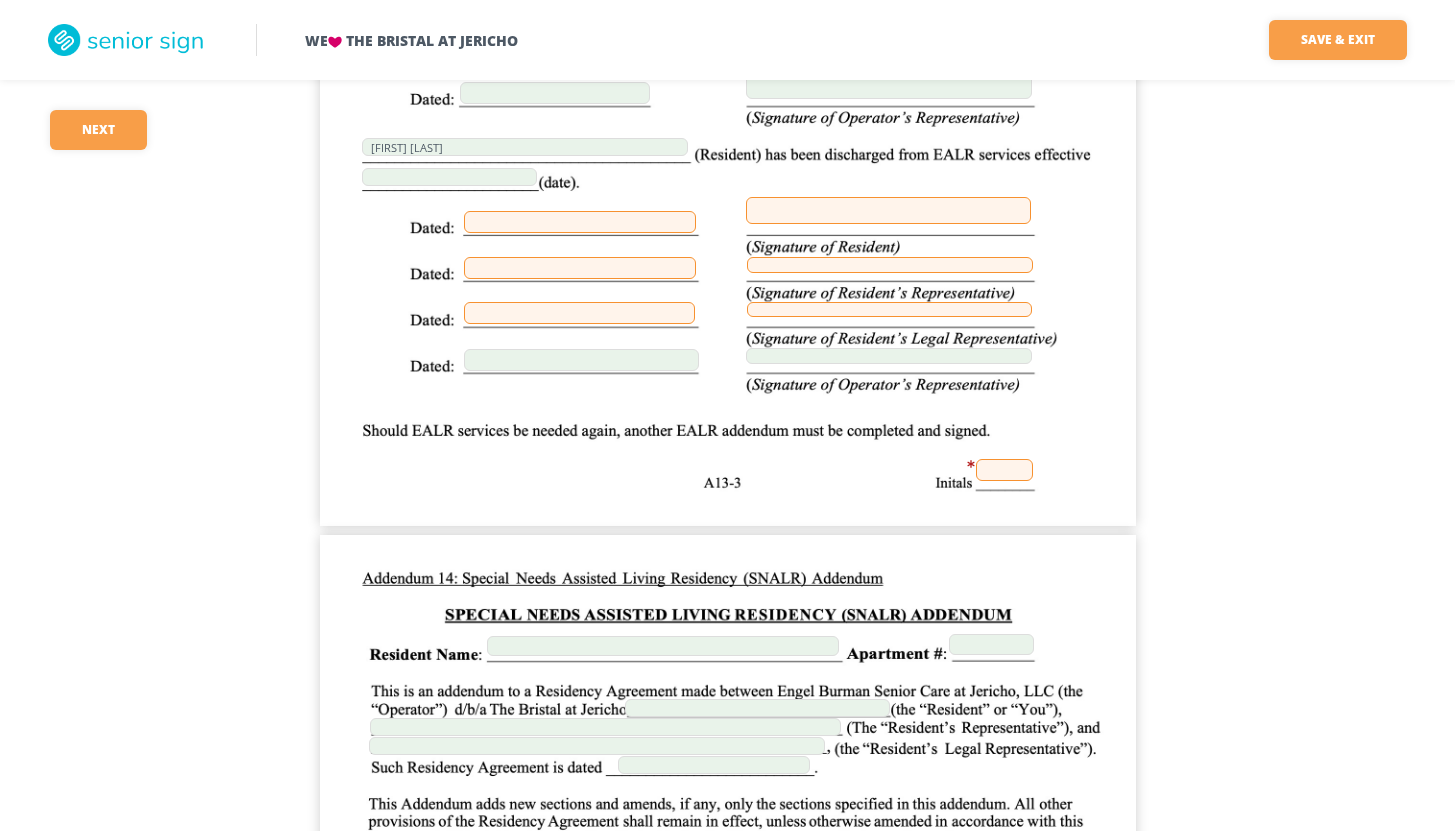 scroll, scrollTop: 44367, scrollLeft: 0, axis: vertical 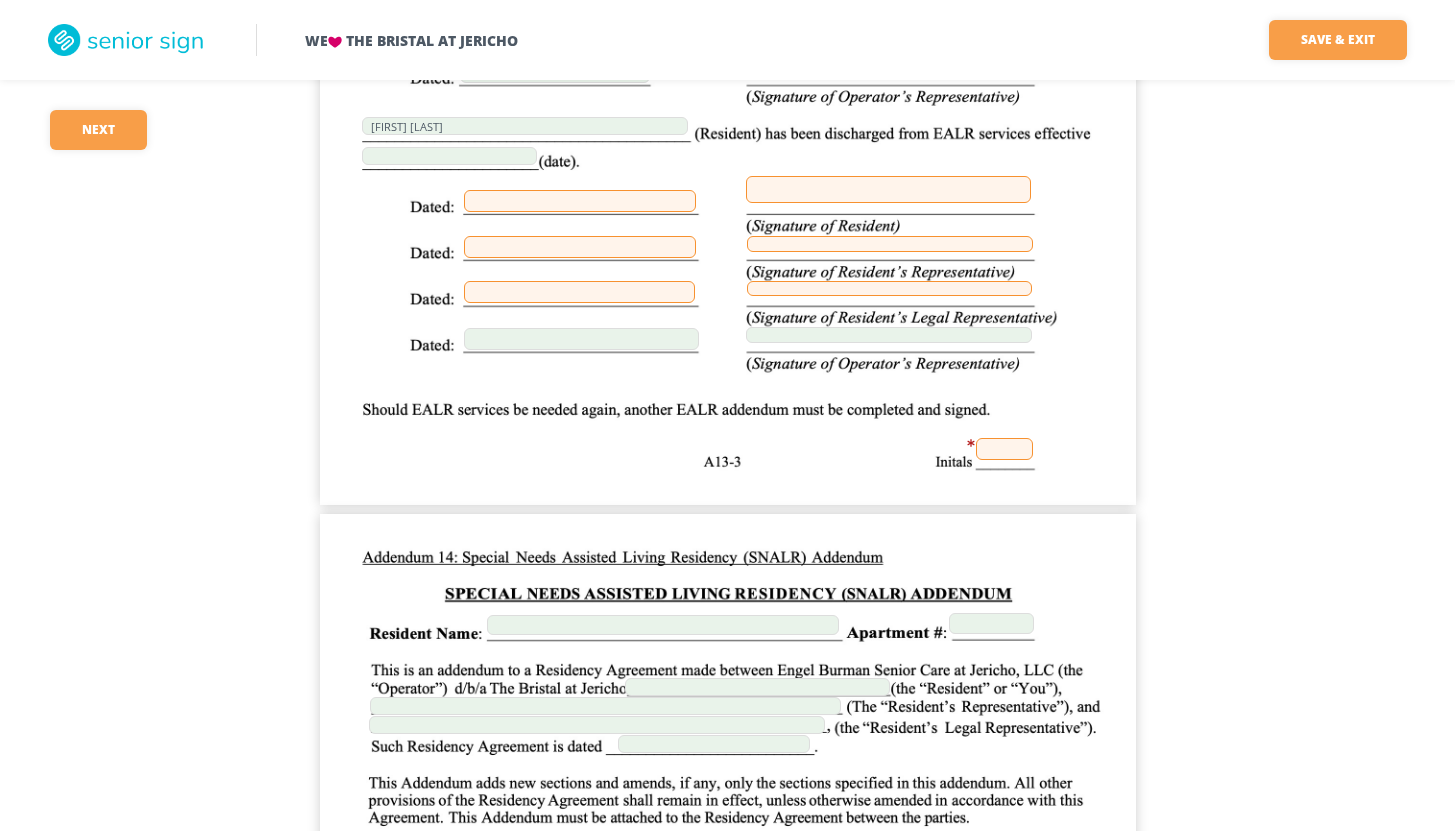 click at bounding box center (1004, 449) 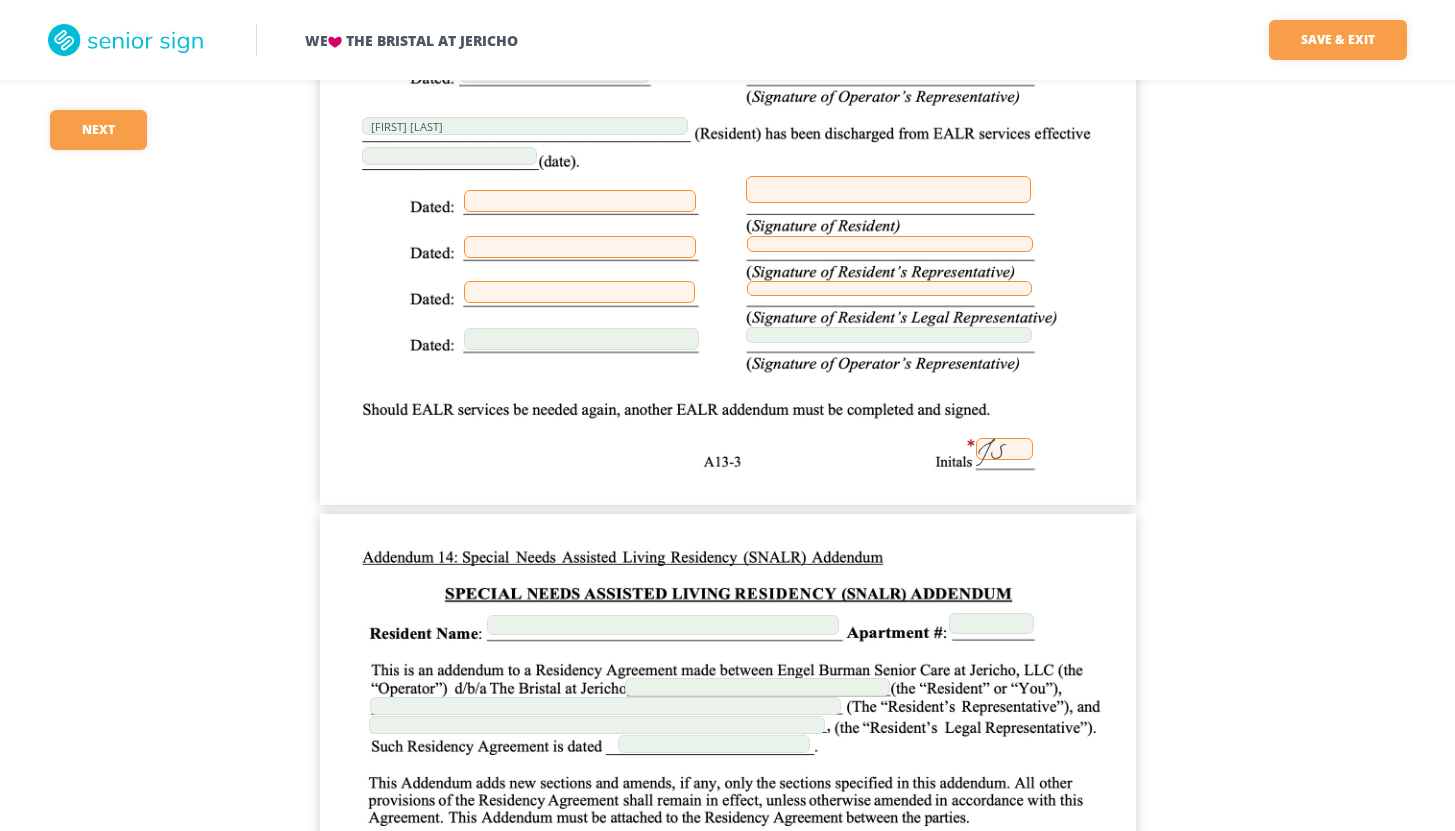 click on "We    The Bristal at Jericho Save & Exit Save & exit FILLED 72 / 148   23   required Next 23 [FIRST] [LAST] 249 07/08/2025 [FIRST] [LAST] [FIRST] [LAST] JS 07/08/2025 249 JS JS NONE JS N/A JS     296.67 JS                             160 JS                 JS 456.67 JS JS JS JS JS JS JS JS JS JS [FIRST] [LAST]   07/05/2025 [FIRST] [LAST]   07/05/2025       JS [FIRST] [LAST] 68 [STREET] [CITY] [STATE] [ZIP] [FIRST] [LAST]   [FIRST] [LAST] 68 [STREET] [CITY] [STATE] [ZIP] ([PHONE]) 07/05/2025 JS [FIRST] [LAST]   07/05/2025 [FIRST] [LAST]   07/05/2025     JS 249 [FIRST] [LAST] 296.67 8900 JS JS [FIRST] [LAST] [FIRST] [LAST]       07/05/2025 JS JS JS JS [FIRST] [LAST]   ([PHONE]) JS [FIRST] [LAST] [FIRST] [LAST]       Crc [FIRST] [LAST] 07/05/2025 JS [FIRST] [LAST]       Crc [FIRST] [LAST] 07/05/2025 JS [FIRST] [LAST]       Crc [FIRST] [LAST] 07/05/2025     JS JS JS JS JS JS JS JS JS JS     JS JS JS   [FIRST] [LAST]   07/05/2025       [FIRST] [LAST]           JS           [FIRST] [LAST] 249 [FIRST] [LAST] 07/08/2025       Crc" at bounding box center [727, -14989] 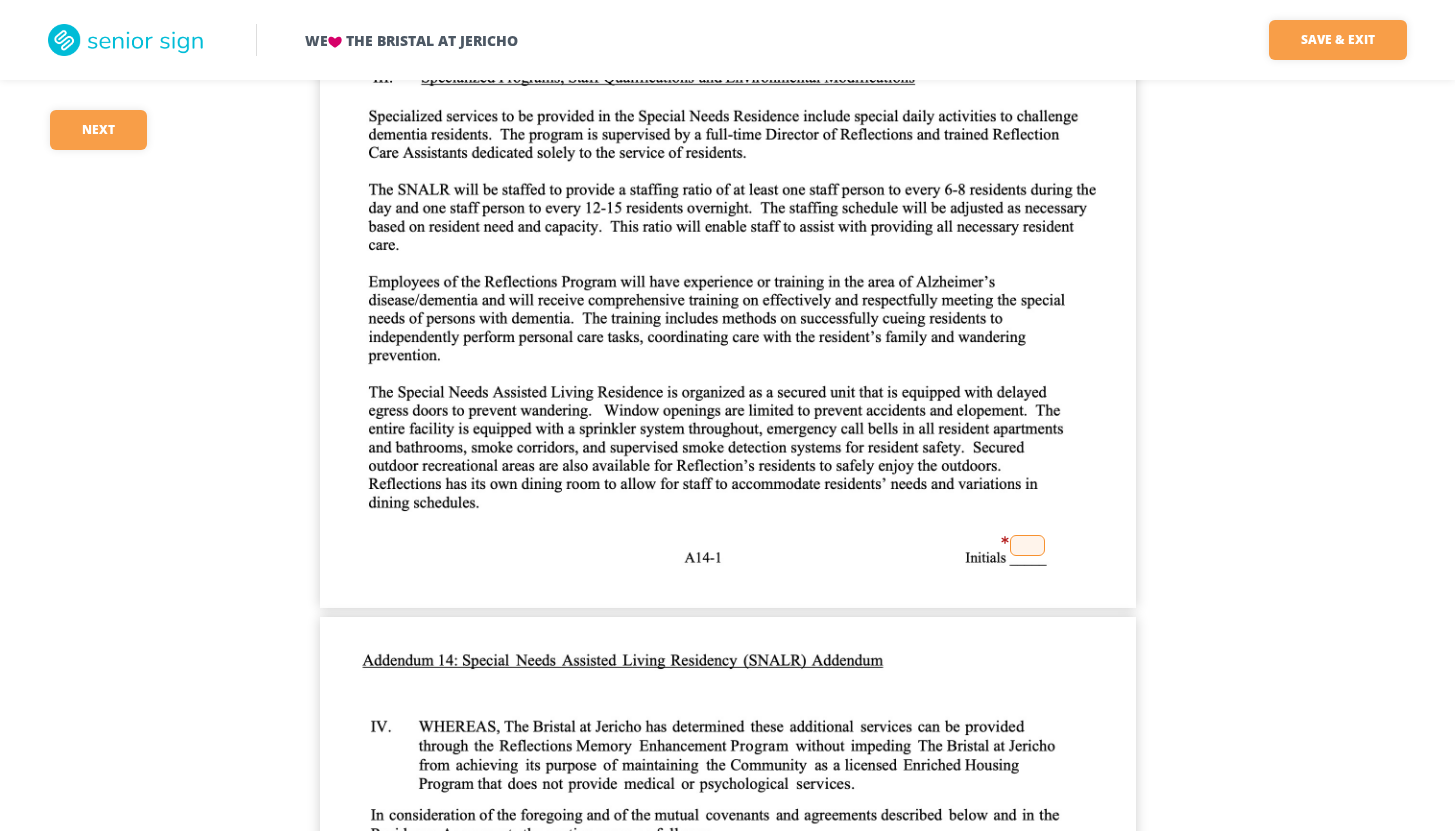 scroll, scrollTop: 45367, scrollLeft: 0, axis: vertical 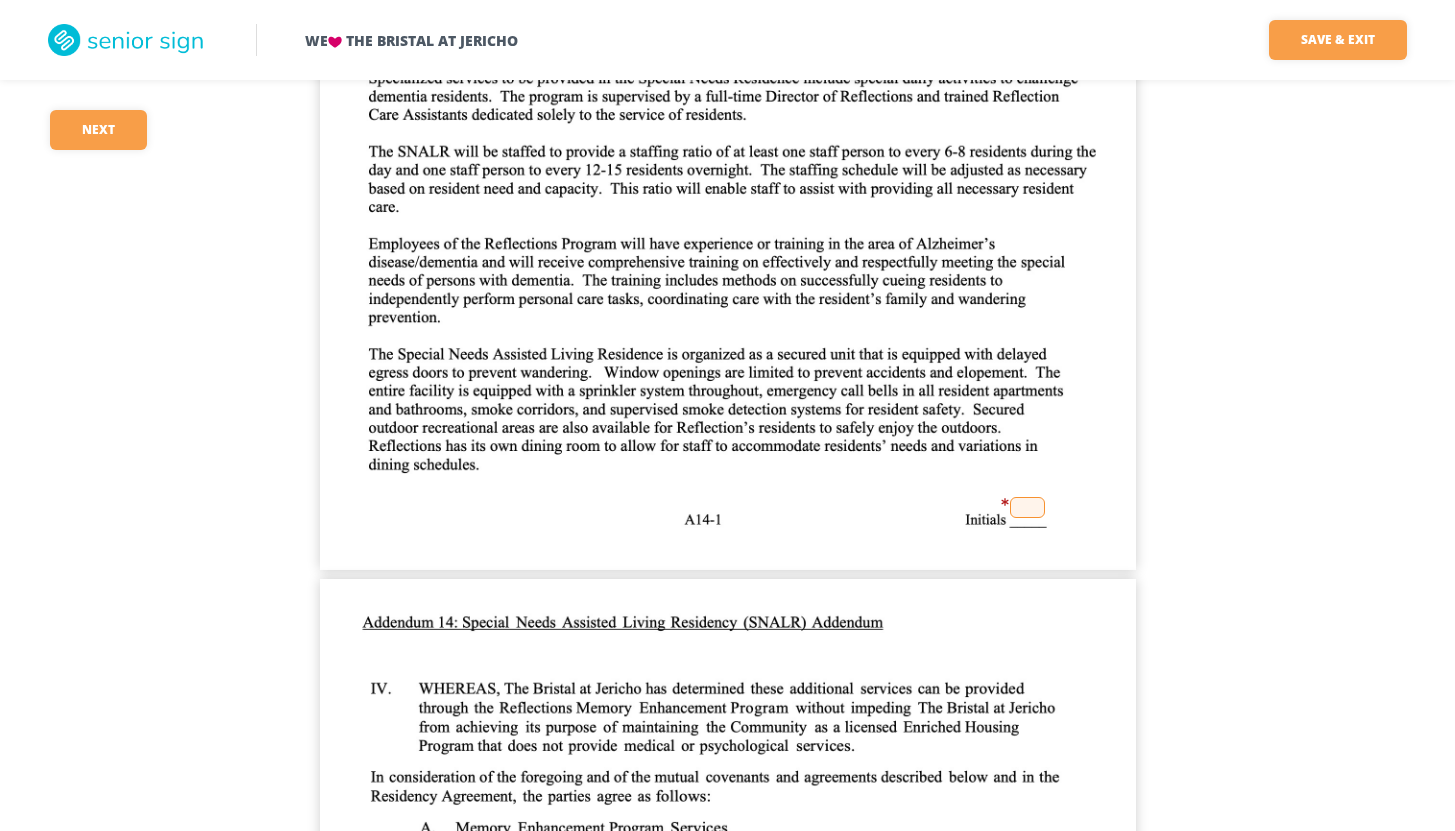 click at bounding box center (1027, 507) 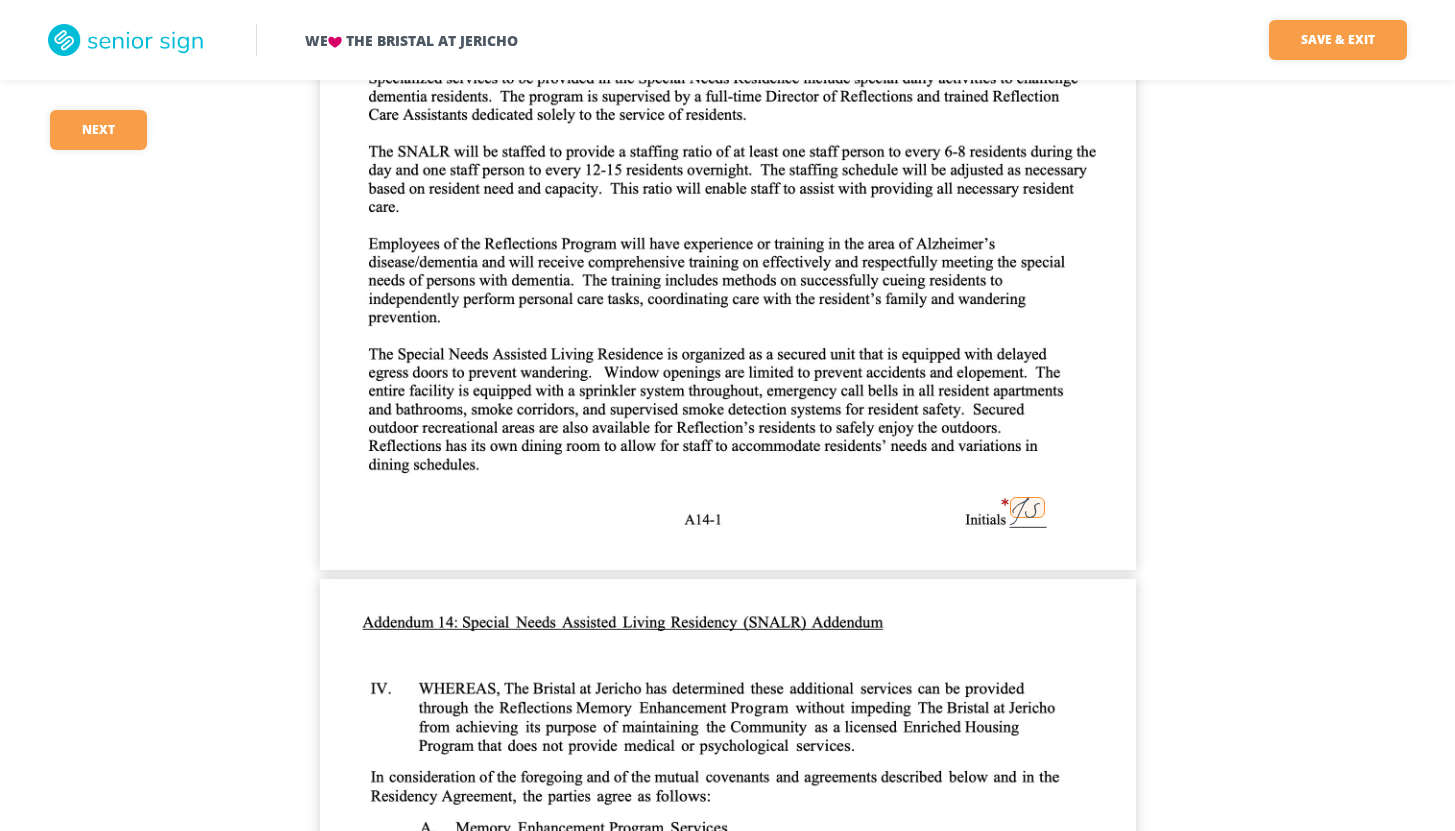 click on "We    The Bristal at Jericho Save & Exit Save & exit FILLED 73 / 148   22   required Next 22 [FIRST] [LAST] 249 [DATE] [FIRST] [LAST] JS [DATE] 249 JS JS NONE JS N/A JS     296.67 JS                             160 JS                 JS 456.67 JS JS JS JS JS JS JS JS JS JS [FIRST] [LAST]   [DATE] [FIRST] [LAST]   [DATE]       JS [FIRST] [LAST] [NUMBER] [STREET] [CITY] [STATE] [FIRST] [LAST]   [FIRST] [LAST] [NUMBER] [STREET] [CITY] [STATE] ([PHONE]) [DATE] JS [FIRST] [LAST]   [DATE] [FIRST] [LAST]   [DATE]     JS 249 [FIRST] [LAST] 296.67 8900 JS JS [FIRST] [LAST] [FIRST] [LAST]       [DATE] JS JS JS JS [FIRST] [LAST]   ([PHONE]) JS [FIRST] [LAST] [FIRST] [LAST]       Crc [FIRST] [LAST] [DATE] JS [FIRST] [LAST]       Crc [FIRST] [LAST] [DATE] JS [FIRST] [LAST]       Crc [FIRST] [LAST] [DATE]     JS JS JS JS JS JS JS JS JS JS     JS JS JS   [FIRST] [LAST]   [DATE]       [FIRST] [LAST]           JS JS           [FIRST] [LAST] 249 [FIRST] [LAST] [DATE]       Crc       Crc       Crc [FIRST] [LAST]" at bounding box center [727, -15989] 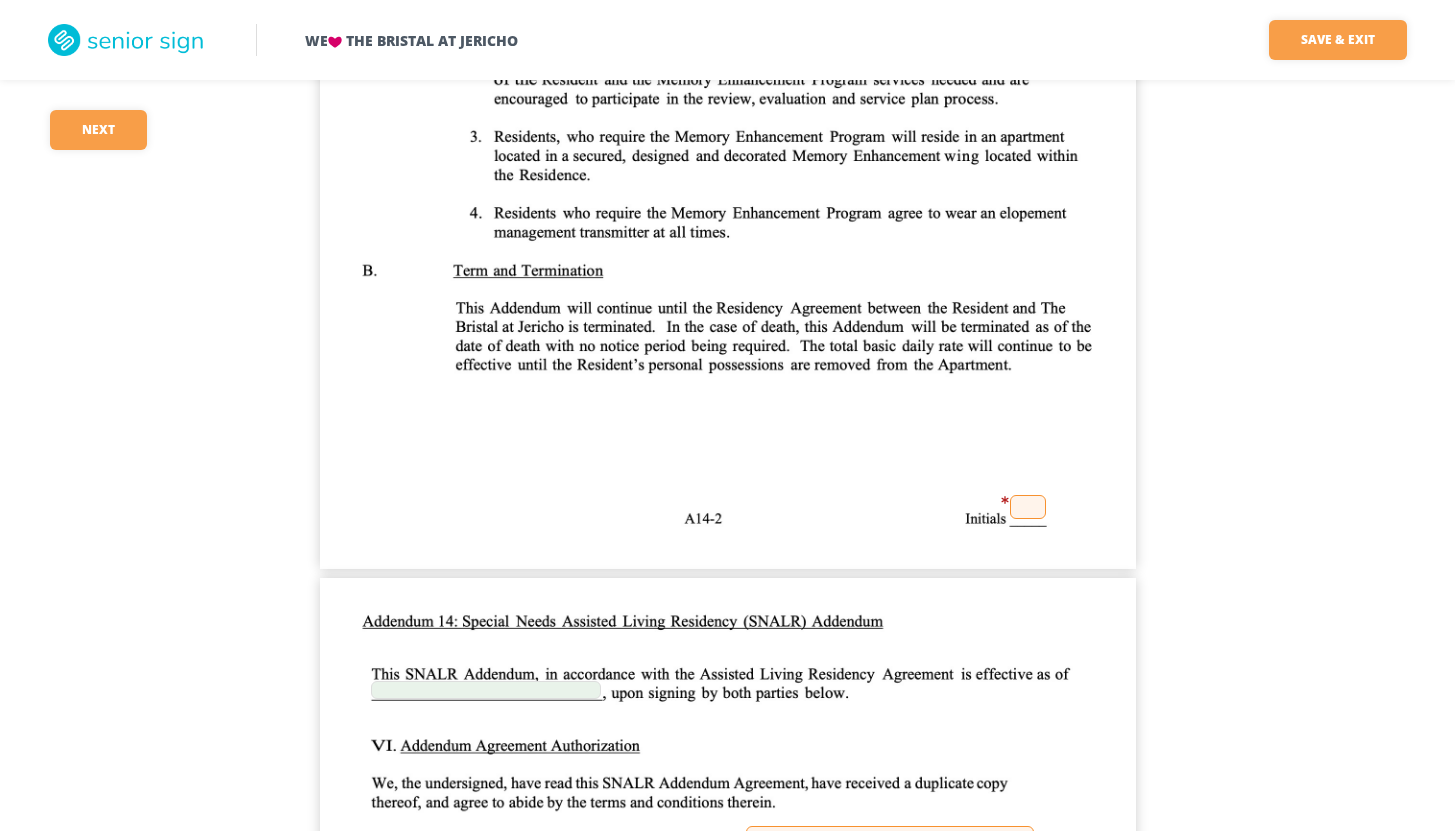 scroll, scrollTop: 46447, scrollLeft: 0, axis: vertical 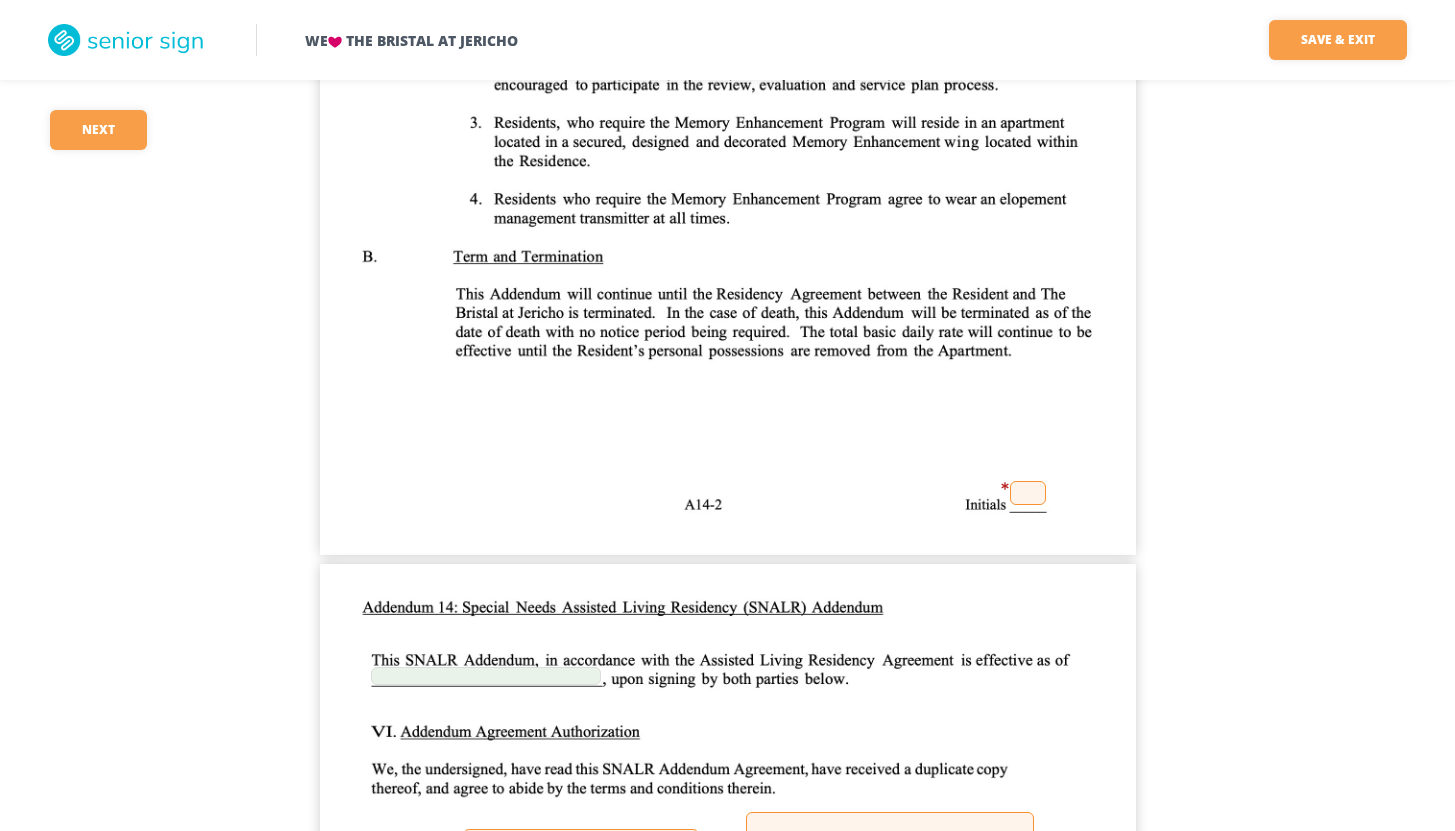 click at bounding box center (1028, 493) 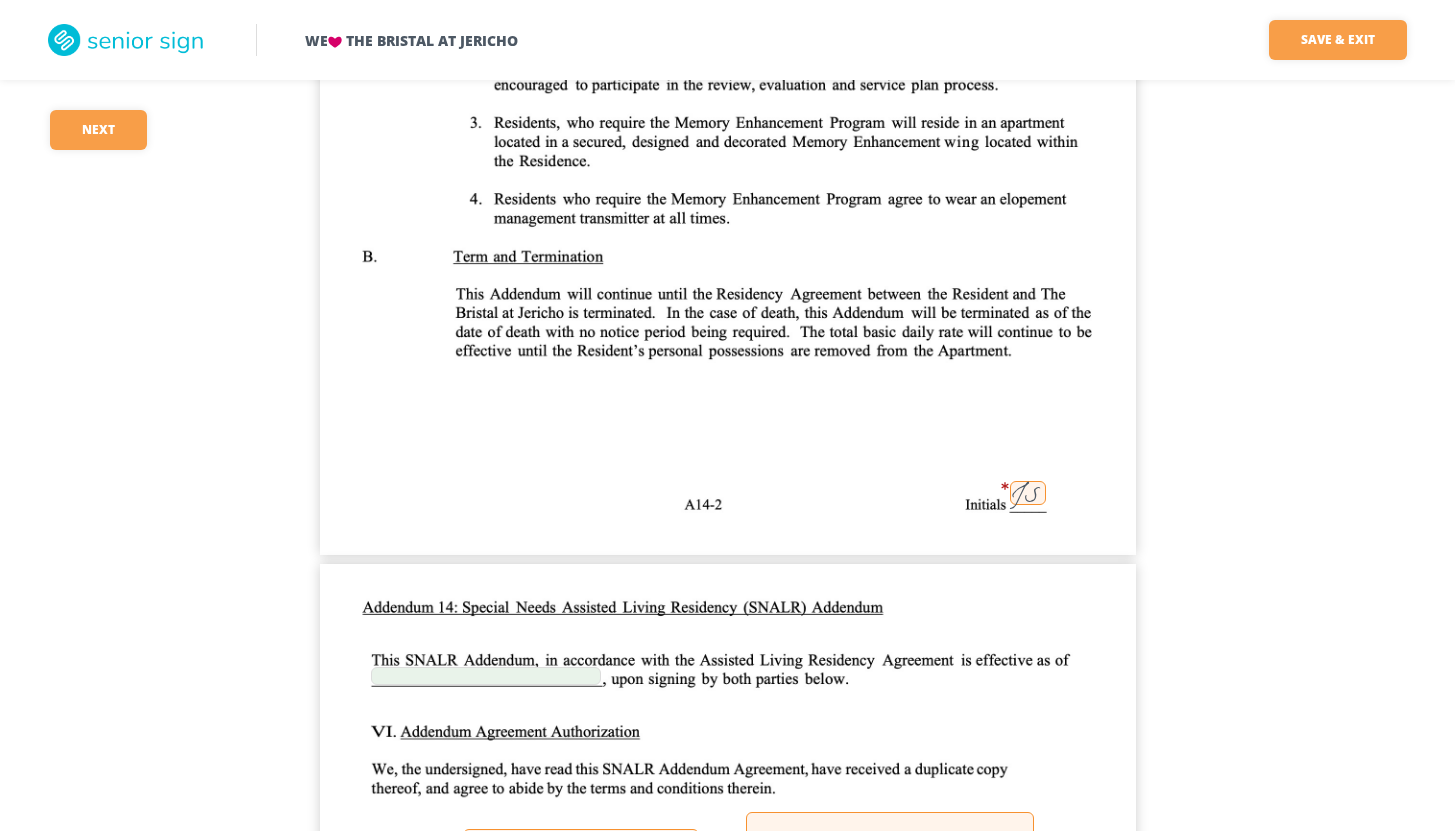 click on "We    The Bristal at Jericho Save & Exit Save & exit FILLED 74 / 148   21   required Next 21 [FIRST] [LAST] 249 07/08/2025 [FIRST] [LAST] [FIRST] [LAST] JS 07/08/2025 249 JS JS NONE JS N/A JS     296.67 JS                             160 JS                 JS 456.67 JS JS JS JS JS JS JS JS JS JS [FIRST] [LAST]   07/05/2025 [FIRST] [LAST]   07/05/2025       JS [FIRST] [LAST] 68 [STREET] [CITY] [STATE] [ZIP] [FIRST] [LAST]   [FIRST] [LAST] 68 [STREET] [CITY] [STATE] [ZIP] ([PHONE]) 07/05/2025 JS [FIRST] [LAST]   07/05/2025 [FIRST] [LAST]   07/05/2025     JS 249 [FIRST] [LAST] 296.67 8900 JS JS [FIRST] [LAST] [FIRST] [LAST]       07/05/2025 JS JS JS JS [FIRST] [LAST]   ([PHONE]) JS [FIRST] [LAST] [FIRST] [LAST]       Crc [FIRST] [LAST] 07/05/2025 JS [FIRST] [LAST]       Crc [FIRST] [LAST] 07/05/2025 JS [FIRST] [LAST]       Crc [FIRST] [LAST] 07/05/2025     JS JS JS JS JS JS JS JS JS JS     JS JS JS   [FIRST] [LAST]   07/05/2025       [FIRST] [LAST]           JS JS JS           [FIRST] [LAST] 249 [FIRST] [LAST] 07/08/2025       Crc" at bounding box center (727, -17069) 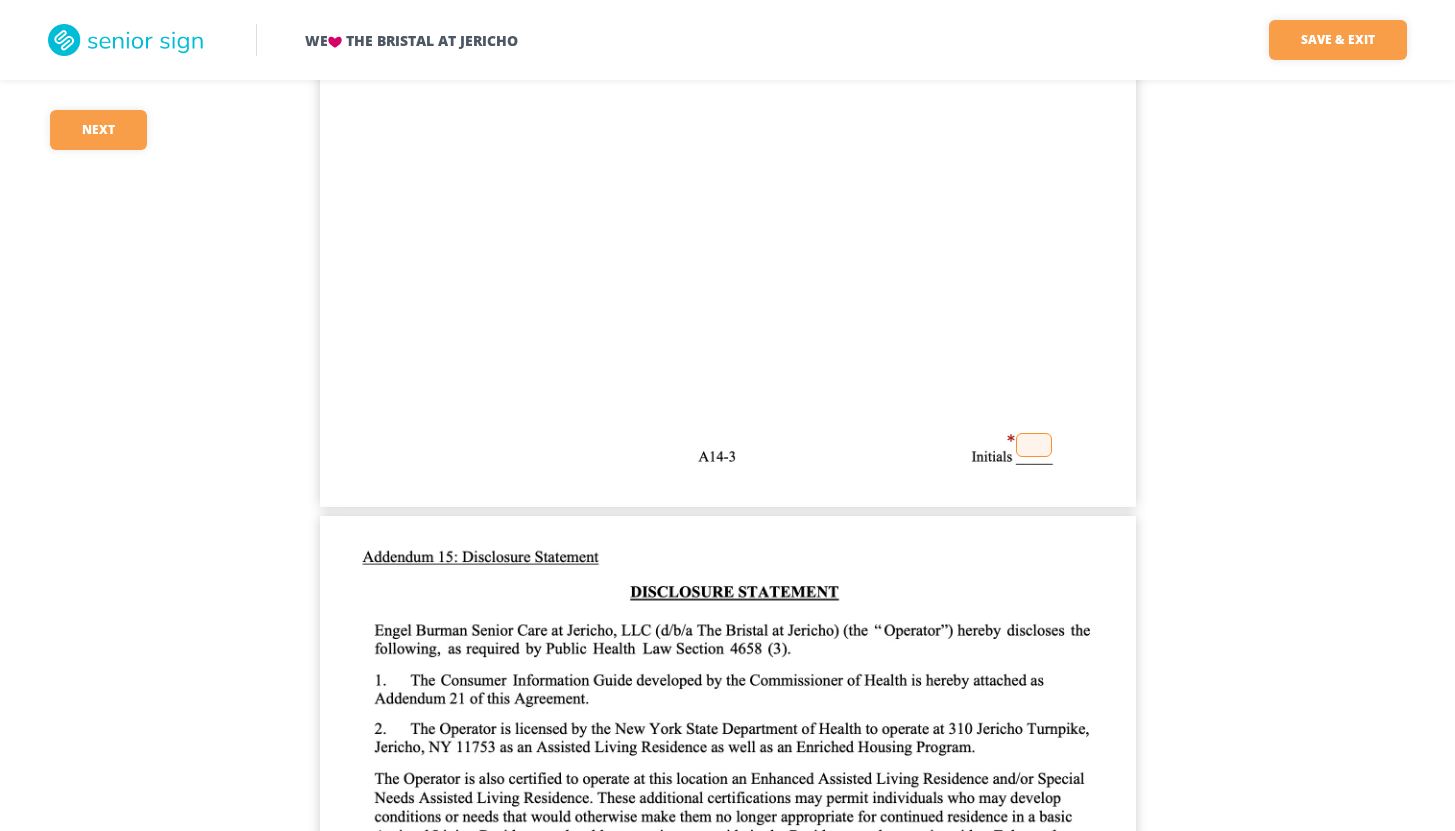 scroll, scrollTop: 47567, scrollLeft: 0, axis: vertical 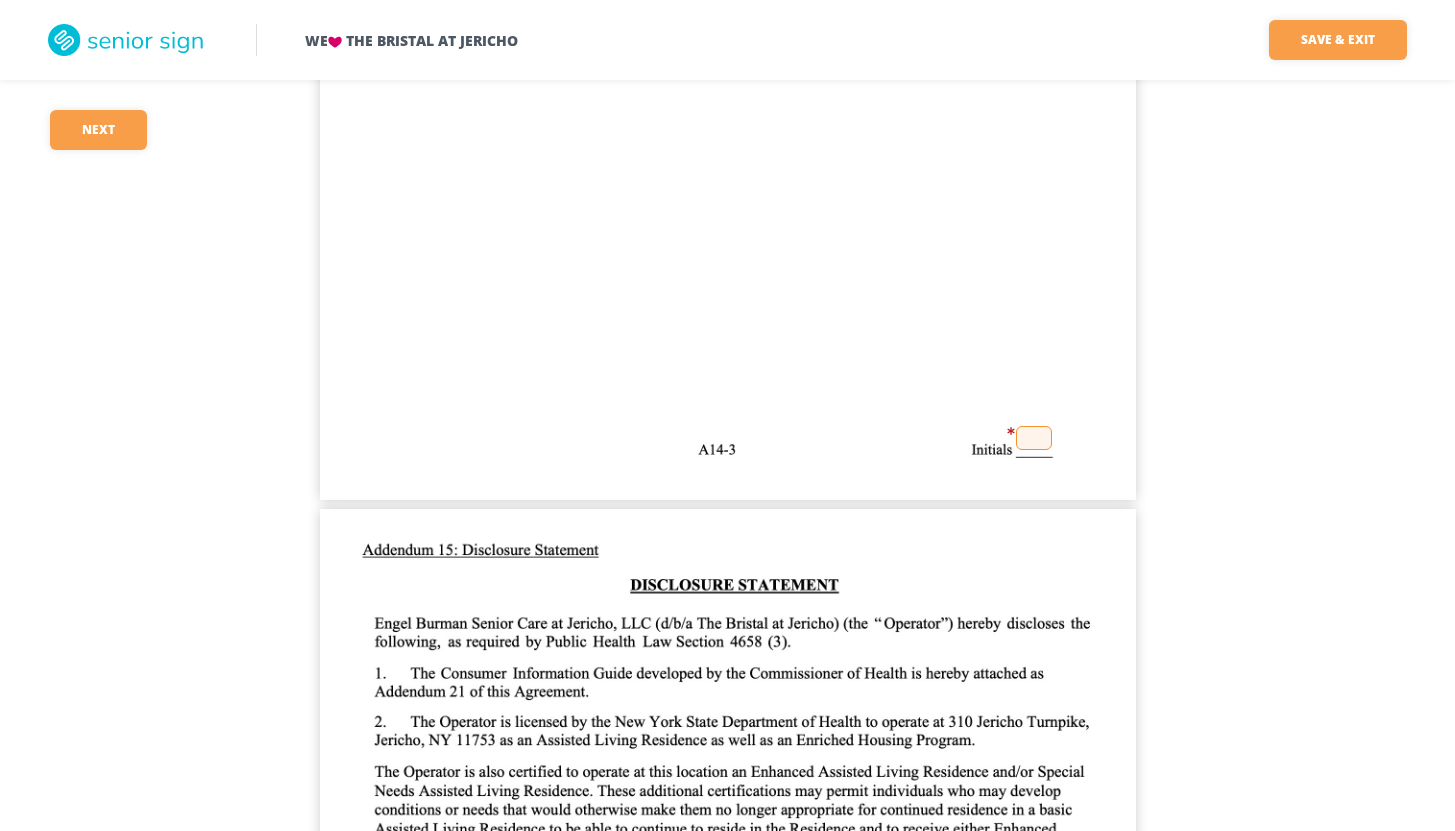 click at bounding box center (1034, 438) 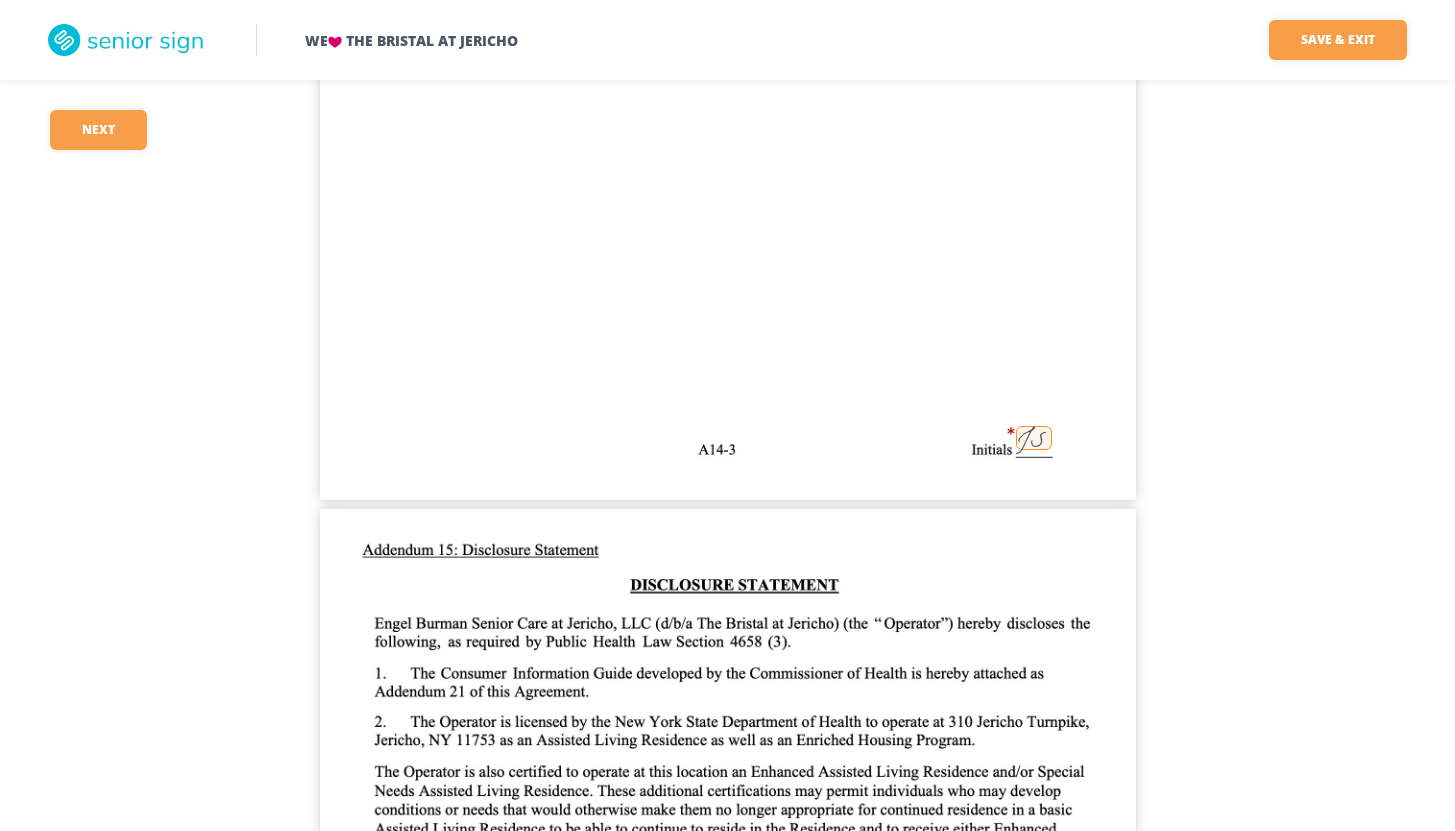 click on "We    The Bristal at Jericho Save & Exit Save & exit FILLED 75 / 148   20   required Next 20 [FIRST] [LAST] 249 07/08/2025 [FIRST] [LAST] [FIRST] [LAST] JS 07/08/2025 249 JS JS NONE JS N/A JS     296.67 JS                             160 JS                 JS 456.67 JS JS JS JS JS JS JS JS JS JS [FIRST] [LAST]   07/05/2025 [FIRST] [LAST]   07/05/2025       JS [FIRST] [LAST] 68 [STREET] [CITY] [STATE] [POSTAL_CODE] [FIRST] [LAST] [FIRST] [LAST]   [FIRST] [LAST] 68 [STREET] [CITY] [STATE] [POSTAL_CODE] ([PHONE])_448-2132 07/05/2025 JS [FIRST] [LAST]   07/05/2025 [FIRST] [LAST]   07/05/2025     JS 249 [FIRST] [LAST] 296.67 8900 JS JS [FIRST] [LAST] [FIRST] [LAST]       07/05/2025 JS JS JS JS [FIRST] [LAST]   ([PHONE])_448-2132 JS [FIRST] [LAST] [FIRST] [LAST]       Crc [FIRST] [LAST] 07/05/2025 JS [FIRST] [LAST]       Crc [FIRST] [LAST] 07/05/2025 JS [FIRST] [LAST]       Crc [FIRST] [LAST] 07/05/2025     JS JS JS JS JS JS JS JS JS JS     JS JS JS   [FIRST] [LAST]   07/05/2025       [FIRST] [LAST]           JS JS JS           JS [FIRST] [LAST] 249 [FIRST] [LAST] 07/08/2025       Crc" at bounding box center [727, -18189] 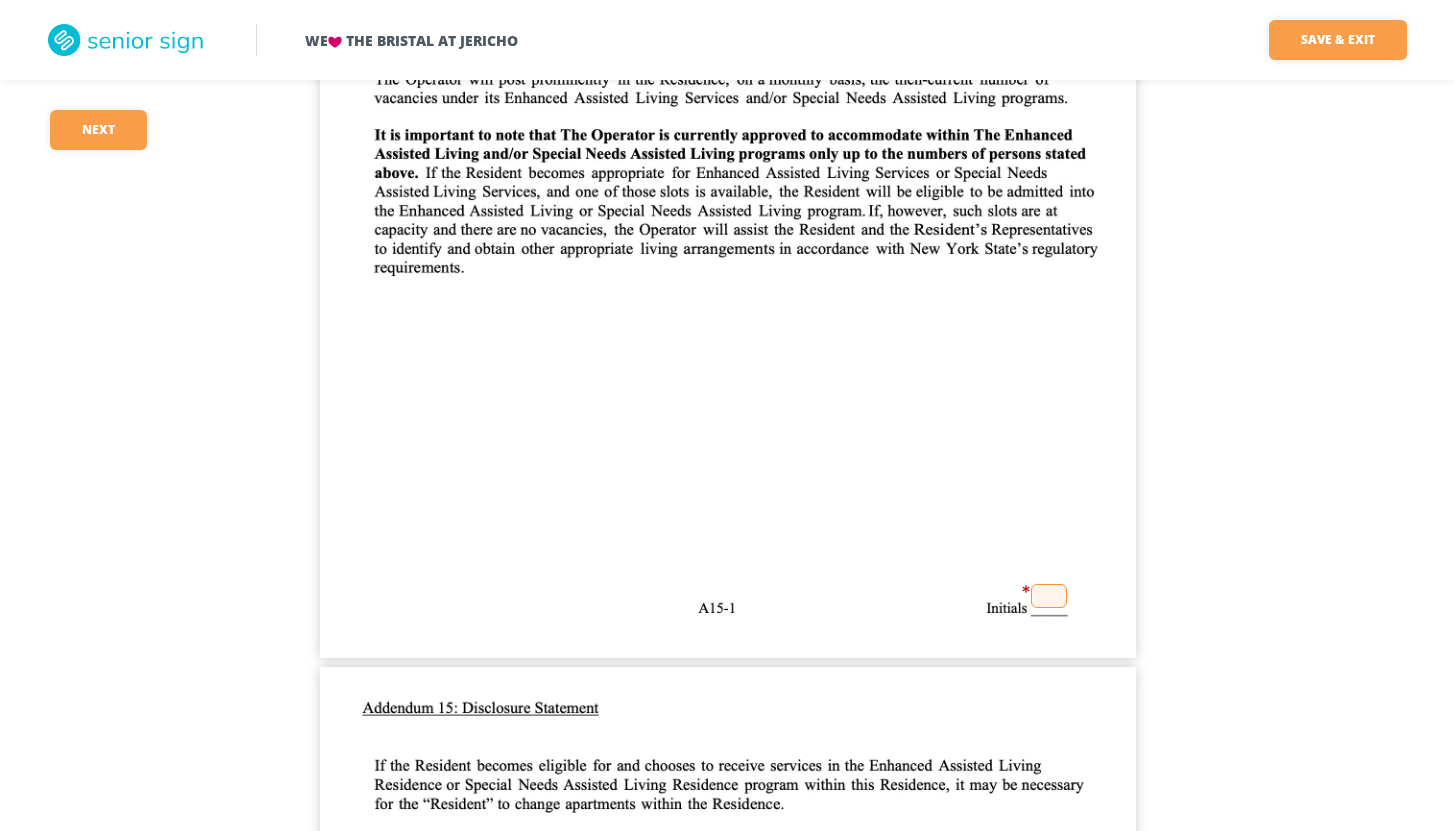 scroll, scrollTop: 48567, scrollLeft: 0, axis: vertical 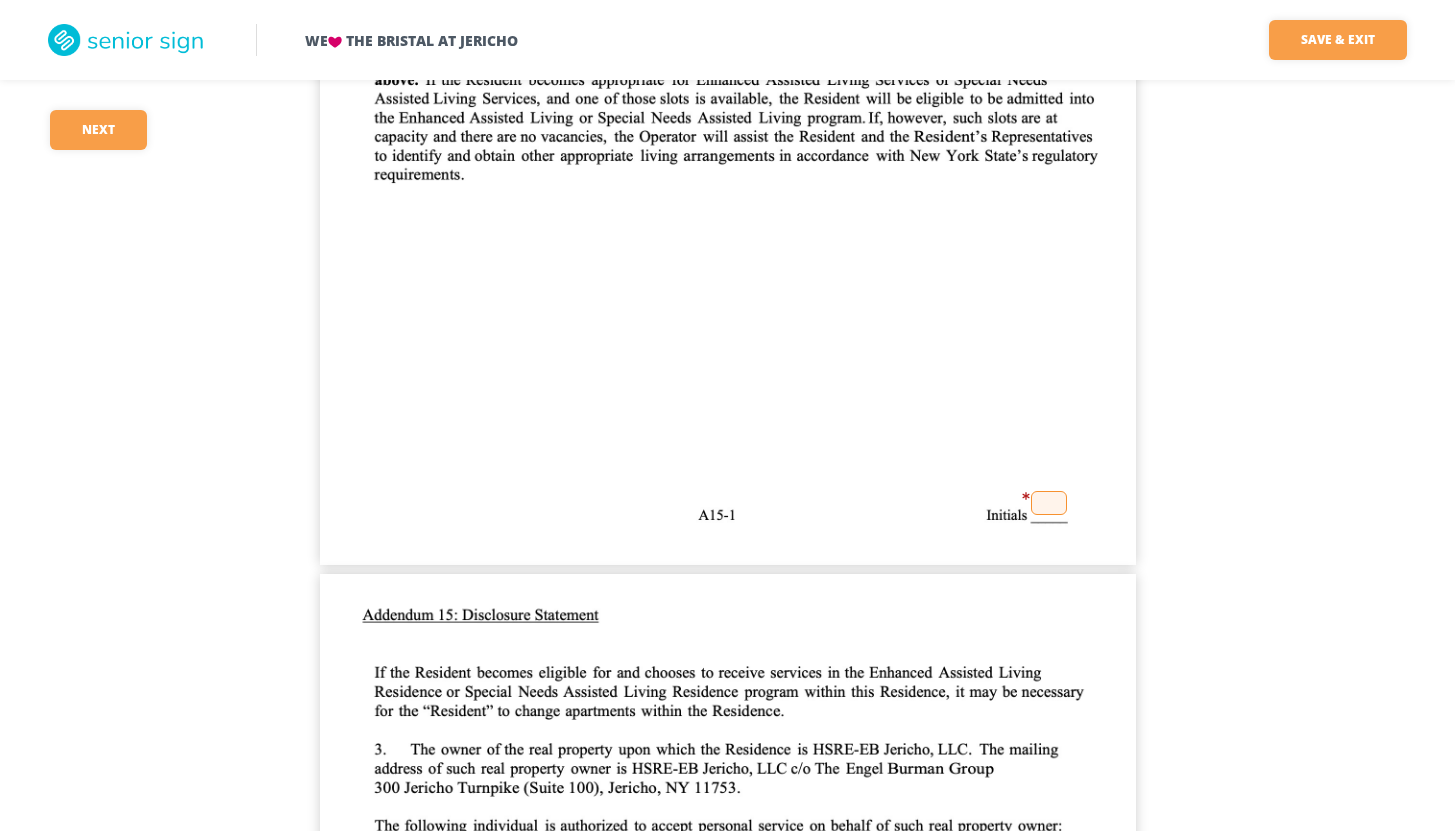 click at bounding box center (1049, 503) 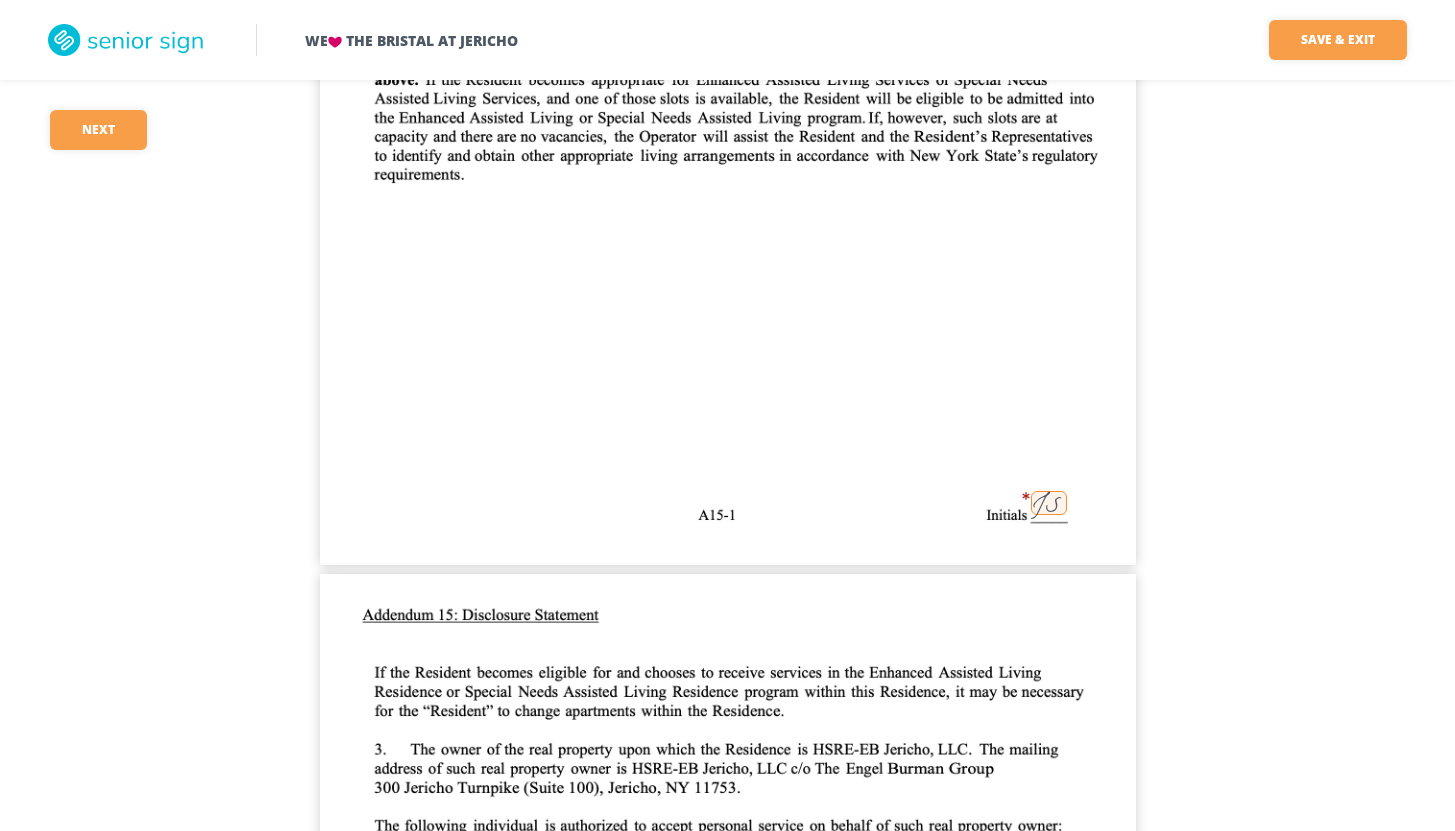 click on "We    The Bristal at Jericho Save & Exit Save & exit FILLED 76 / 148   19   required Next 19 [FIRST] [LAST] 249 [DATE] [FIRST] [LAST] JS [DATE] 249 JS JS NONE JS N/A JS     296.67 JS                             160 JS                 JS 456.67 JS JS JS JS JS JS JS JS JS JS [FIRST] [LAST]   [DATE] [FIRST] [LAST]   [DATE]       JS [FIRST] [LAST] [NUMBER] [STREET] [CITY] [STATE] [FIRST] [LAST]   [FIRST] [LAST] [NUMBER] [STREET] [CITY] [STATE] ([PHONE]) [DATE] JS [FIRST] [LAST]   [DATE] [FIRST] [LAST]   [DATE]     JS 249 [FIRST] [LAST] 296.67 8900 JS JS [FIRST] [LAST] [FIRST] [LAST]       [DATE] JS JS JS JS [FIRST] [LAST]   ([PHONE]) JS [FIRST] [LAST] [FIRST] [LAST]       Crc [FIRST] [LAST] [DATE] JS [FIRST] [LAST]       Crc [FIRST] [LAST] [DATE] JS [FIRST] [LAST]       Crc [FIRST] [LAST] [DATE]     JS JS JS JS JS JS JS JS JS JS     JS JS JS   [FIRST] [LAST]   [DATE]       [FIRST] [LAST]           JS JS JS           JS JS [FIRST] [LAST] 249 [FIRST] [LAST] [DATE]" at bounding box center (727, -19189) 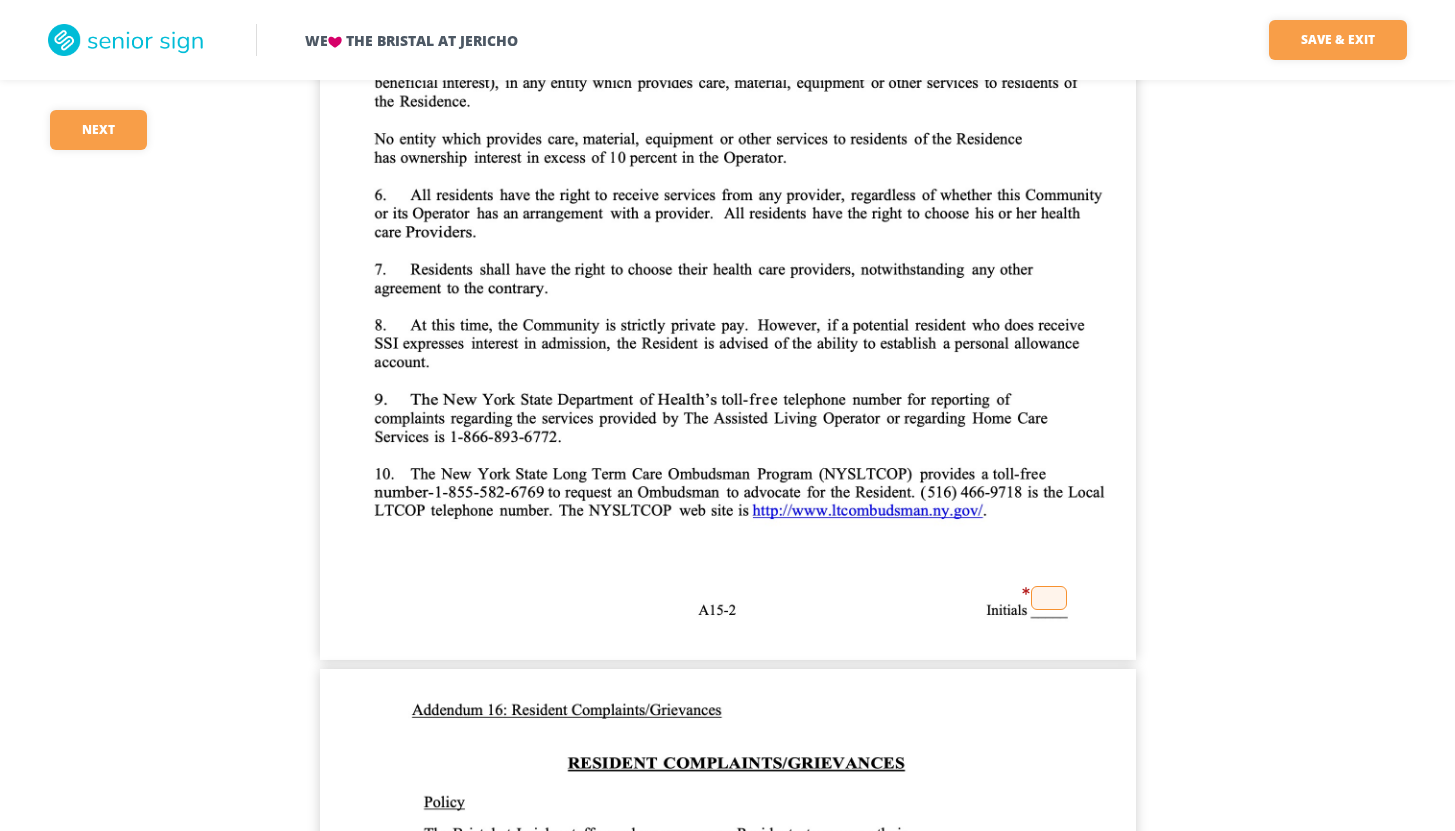 scroll, scrollTop: 49567, scrollLeft: 0, axis: vertical 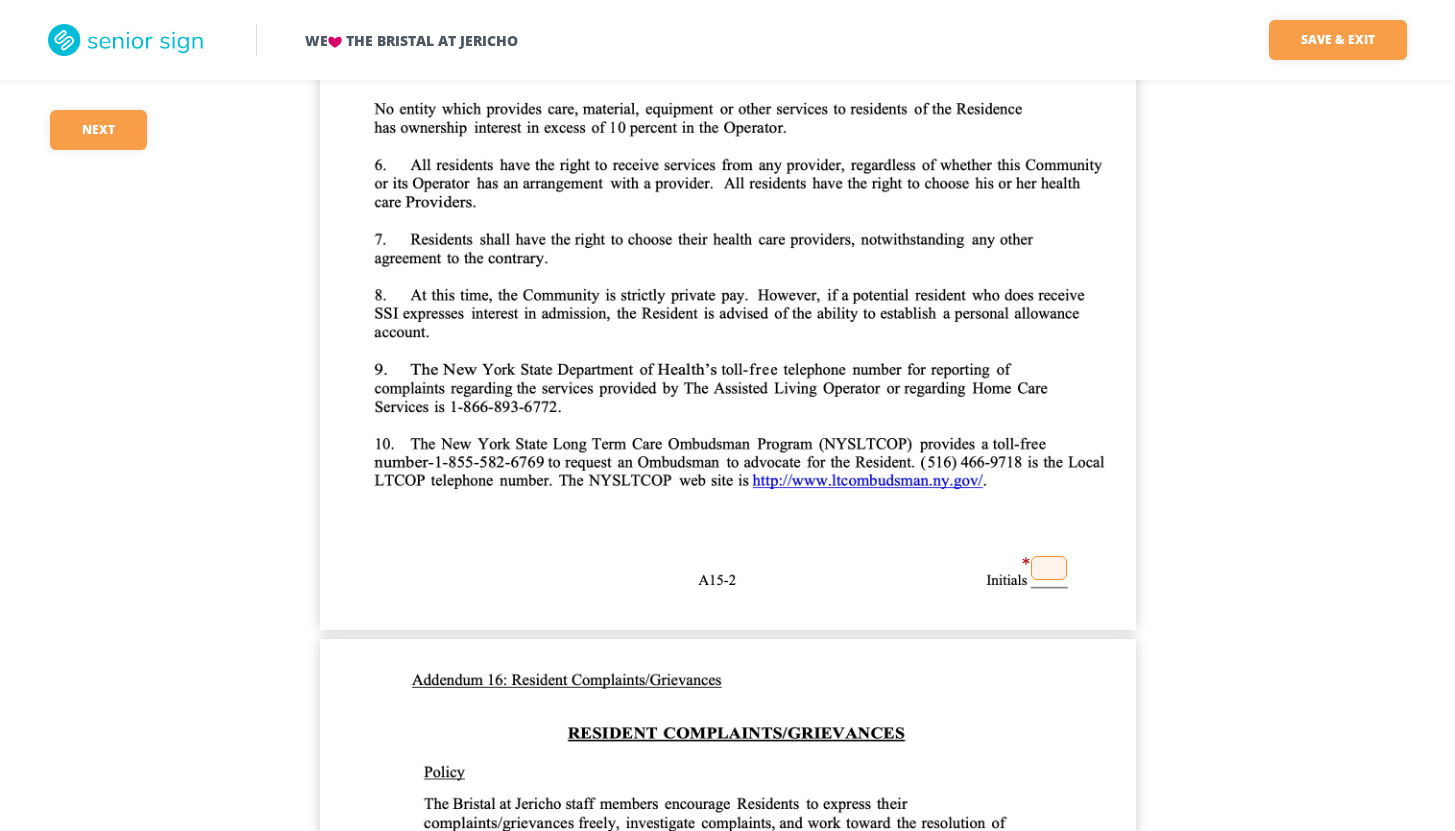 click at bounding box center (1049, 568) 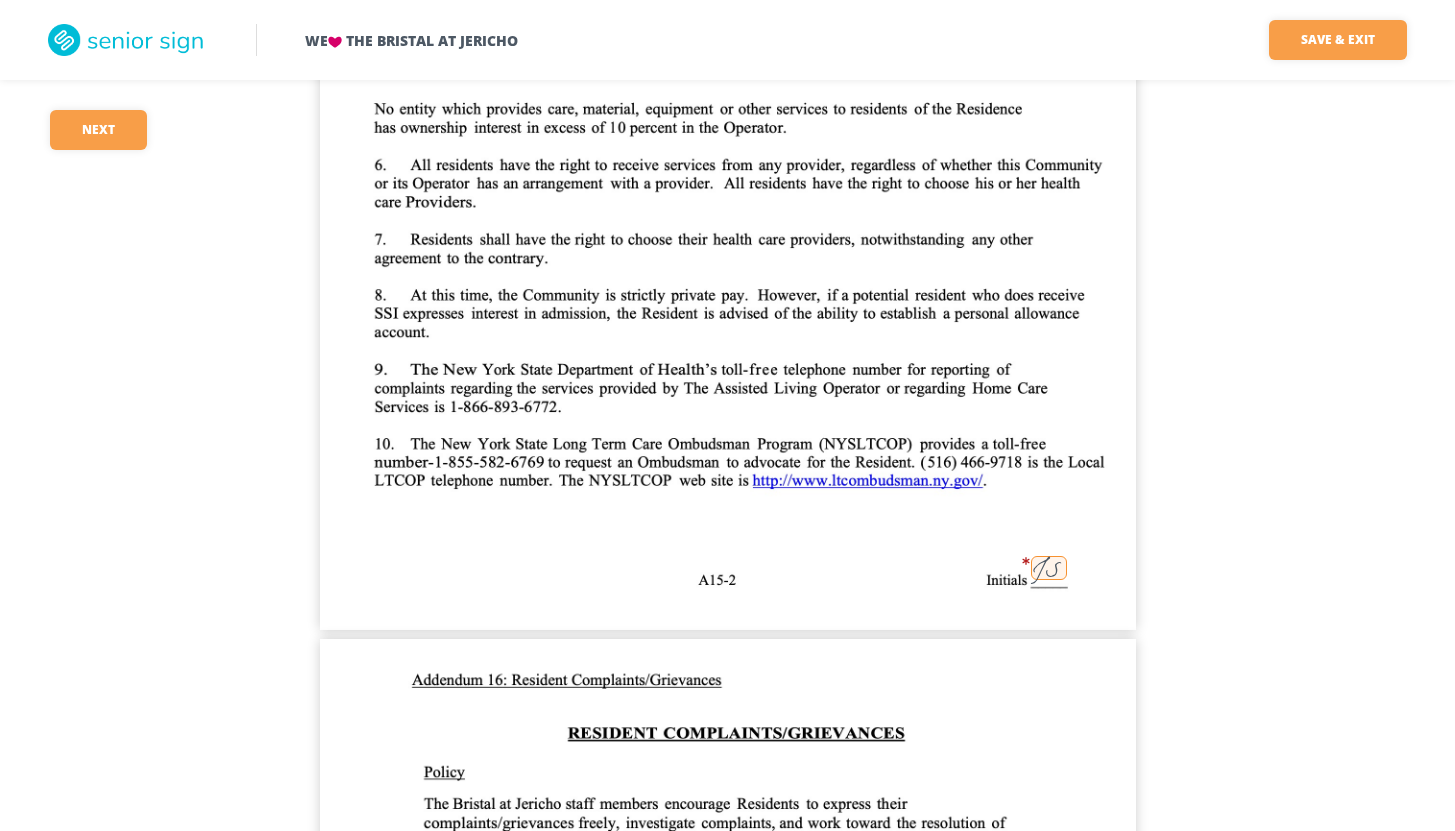 click on "We    The Bristal at Jericho Save & Exit Save & exit FILLED 77 / 148   18   required Next 18 [FIRST] [LAST] 249 [DATE] [FIRST] [LAST] JS [DATE] 249 JS JS NONE JS N/A JS     296.67 JS                             160 JS                 JS 456.67 JS JS JS JS JS JS JS JS JS JS [FIRST] [LAST]   [DATE] [FIRST] [LAST]   [DATE]       JS [FIRST] [LAST] [NUMBER] [STREET] [CITY] [STATE] [FIRST] [LAST]   [FIRST] [LAST] [NUMBER] [STREET] [CITY] [STATE] ([PHONE]) [DATE] JS [FIRST] [LAST]   [DATE] [FIRST] [LAST]   [DATE]     JS 249 [FIRST] [LAST] 296.67 8900 JS JS [FIRST] [LAST] [FIRST] [LAST]       [DATE] JS JS JS JS [FIRST] [LAST]   ([PHONE]) JS [FIRST] [LAST] [FIRST] [LAST]       Crc [FIRST] [LAST] [DATE] JS [FIRST] [LAST]       Crc [FIRST] [LAST] [DATE] JS [FIRST] [LAST]       Crc [FIRST] [LAST] [DATE]     JS JS JS JS JS JS JS JS JS JS     JS JS JS   [FIRST] [LAST]   [DATE]       [FIRST] [LAST]           JS JS JS           JS JS JS [FIRST] [LAST] 249 [FIRST] [LAST] [DATE]" at bounding box center (727, -20189) 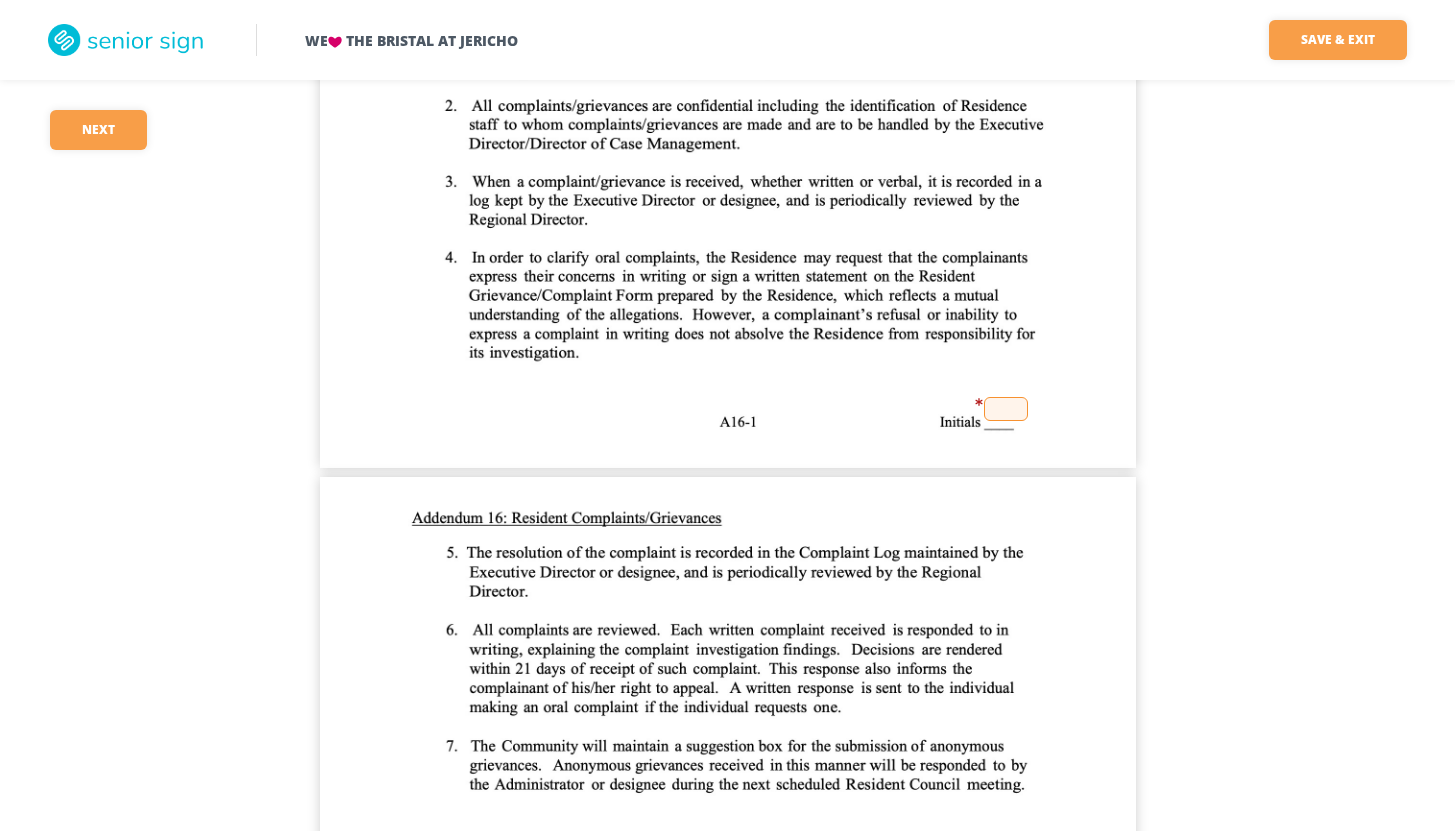 scroll, scrollTop: 50807, scrollLeft: 0, axis: vertical 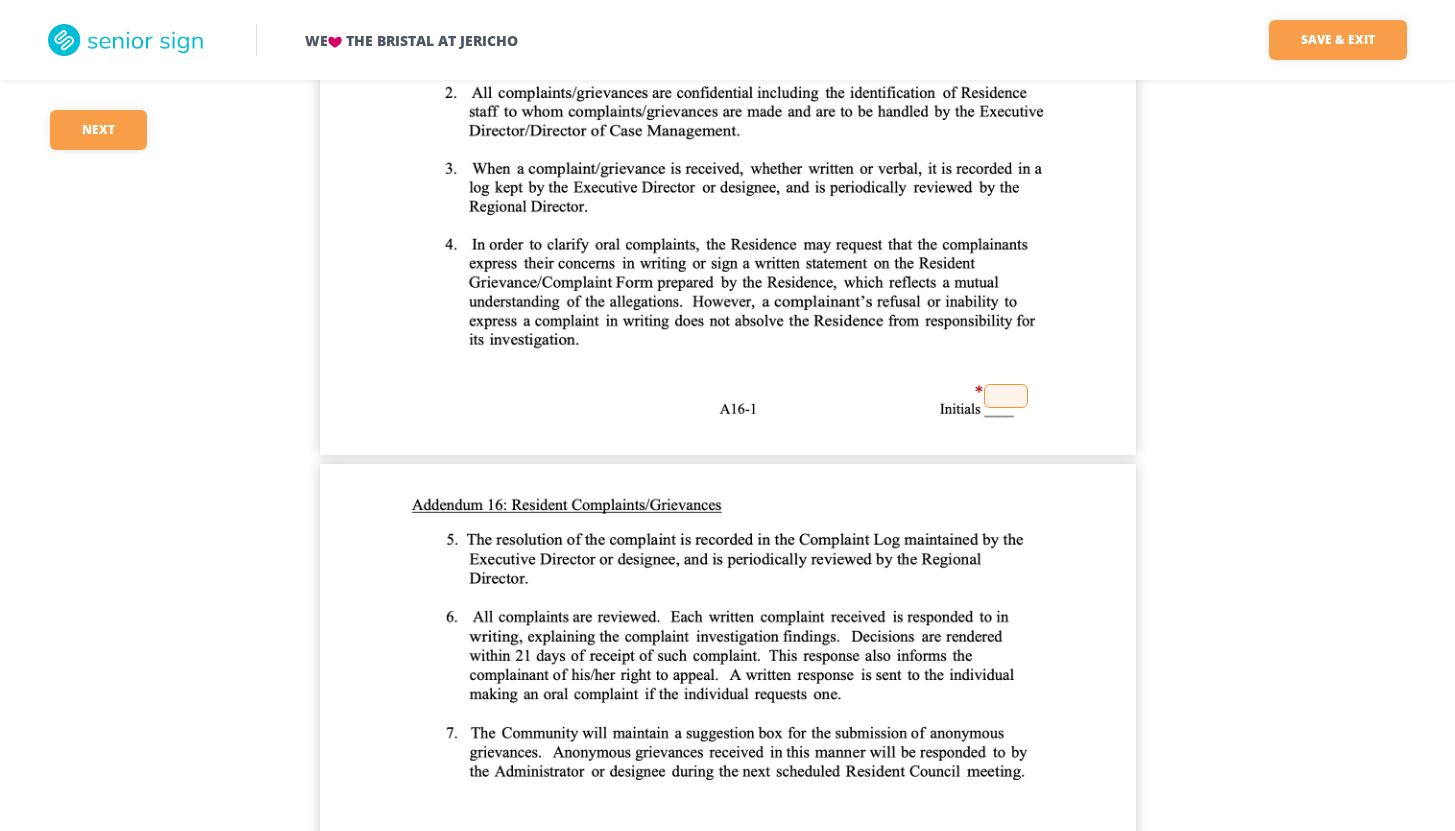 click at bounding box center [1006, 396] 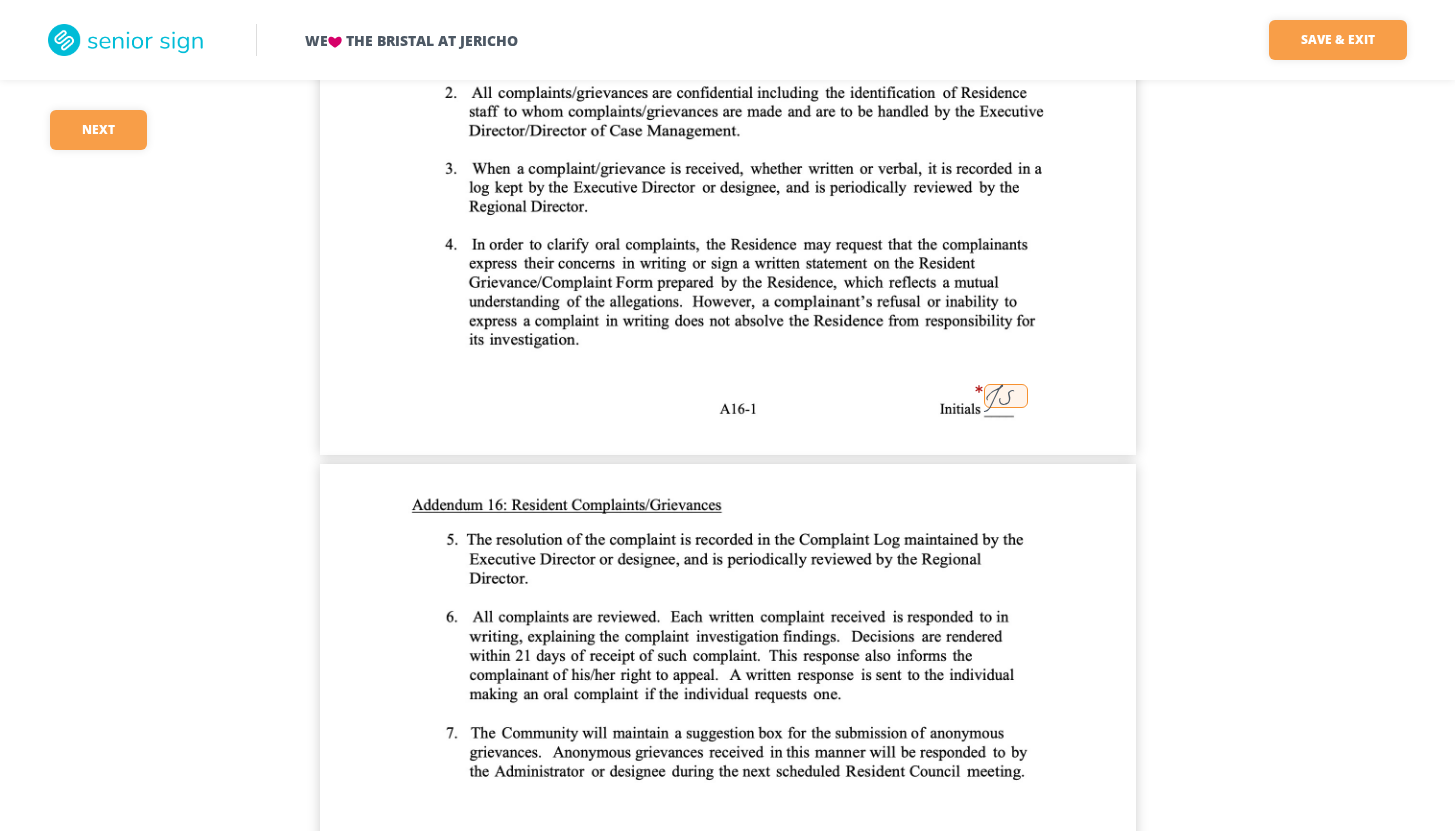 click on "We    The Bristal at Jericho Save & Exit Save & exit FILLED 78 / 148   17   required Next 17 [FIRST] [LAST] 249 07/08/2025 [FIRST] [LAST] [FIRST] [LAST] JS 07/08/2025 249 JS JS NONE JS N/A JS     296.67 JS                             160 JS                 JS 456.67 JS JS JS JS JS JS JS JS JS JS [FIRST] [LAST]   07/05/2025 [FIRST] [LAST]   07/05/2025       JS [FIRST] [LAST] 68 [STREET] [CITY] [STATE] [POSTAL_CODE] [FIRST] [LAST] [FIRST] [LAST]   [FIRST] [LAST] 68 [STREET] [CITY] [STATE] [POSTAL_CODE] ([PHONE])_448-2132 07/05/2025 JS [FIRST] [LAST]   07/05/2025 [FIRST] [LAST]   07/05/2025     JS 249 [FIRST] [LAST] 296.67 8900 JS JS [FIRST] [LAST] [FIRST] [LAST]       07/05/2025 JS JS JS JS [FIRST] [LAST]   ([PHONE])_448-2132 JS [FIRST] [LAST] [FIRST] [LAST]       Crc [FIRST] [LAST] 07/05/2025 JS [FIRST] [LAST]       Crc [FIRST] [LAST] 07/05/2025 JS [FIRST] [LAST]       Crc [FIRST] [LAST] 07/05/2025     JS JS JS JS JS JS JS JS JS JS     JS JS JS   [FIRST] [LAST]   07/05/2025       [FIRST] [LAST]           JS JS JS           JS JS JS JS [FIRST] [LAST] 249 [FIRST] [LAST] 07/08/2025" at bounding box center (727, -21429) 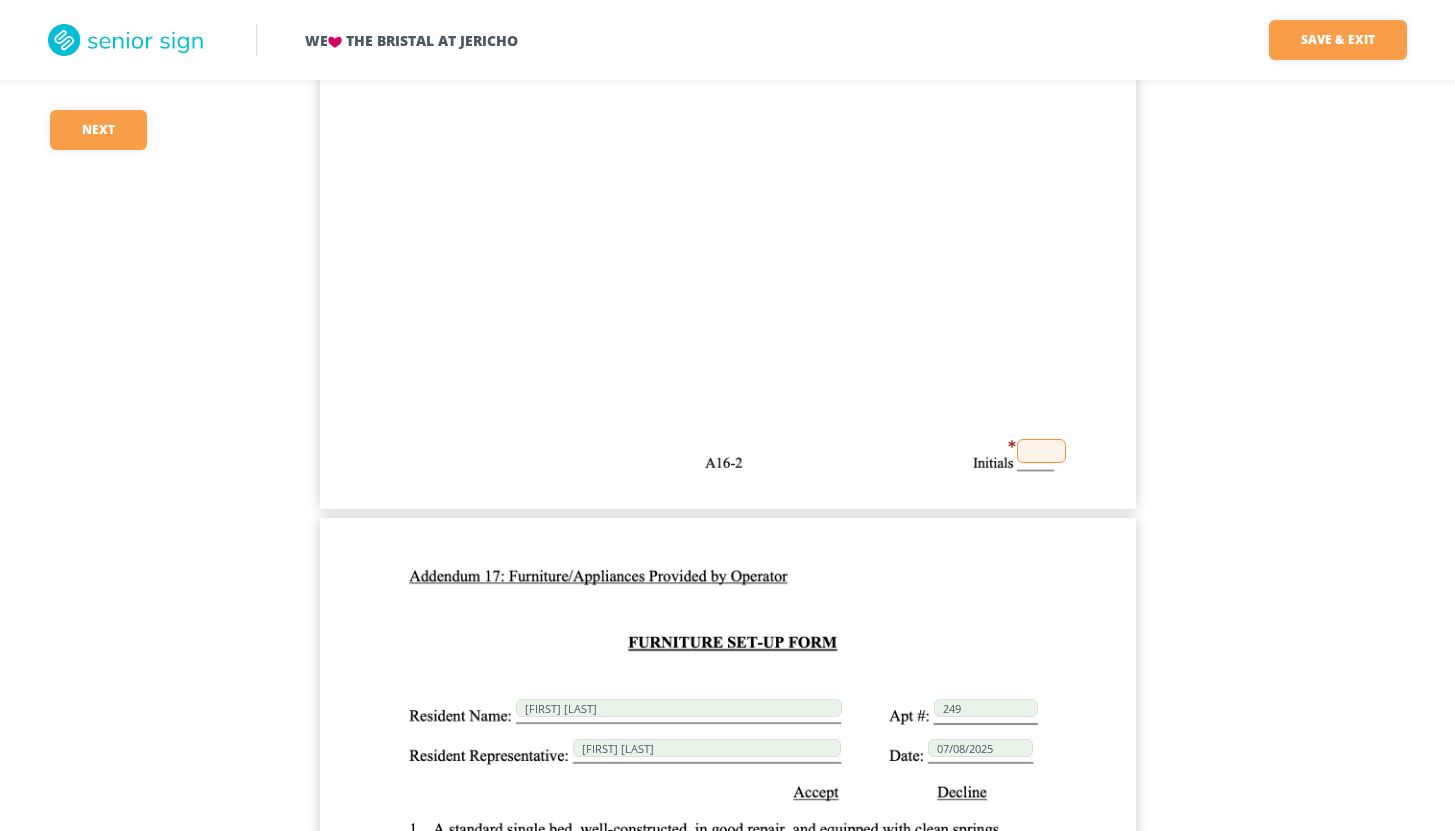 scroll, scrollTop: 51847, scrollLeft: 0, axis: vertical 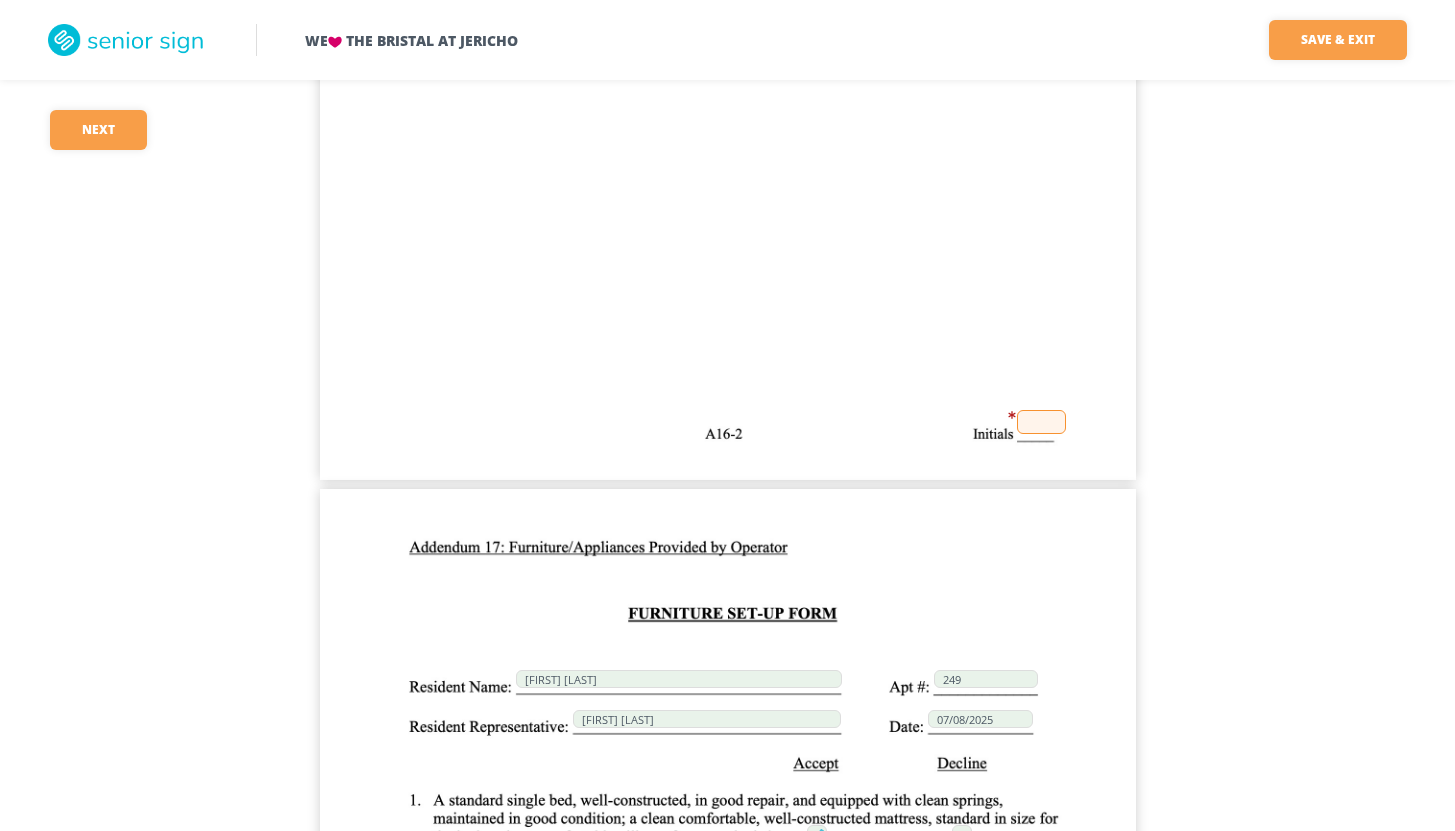click at bounding box center [1041, 422] 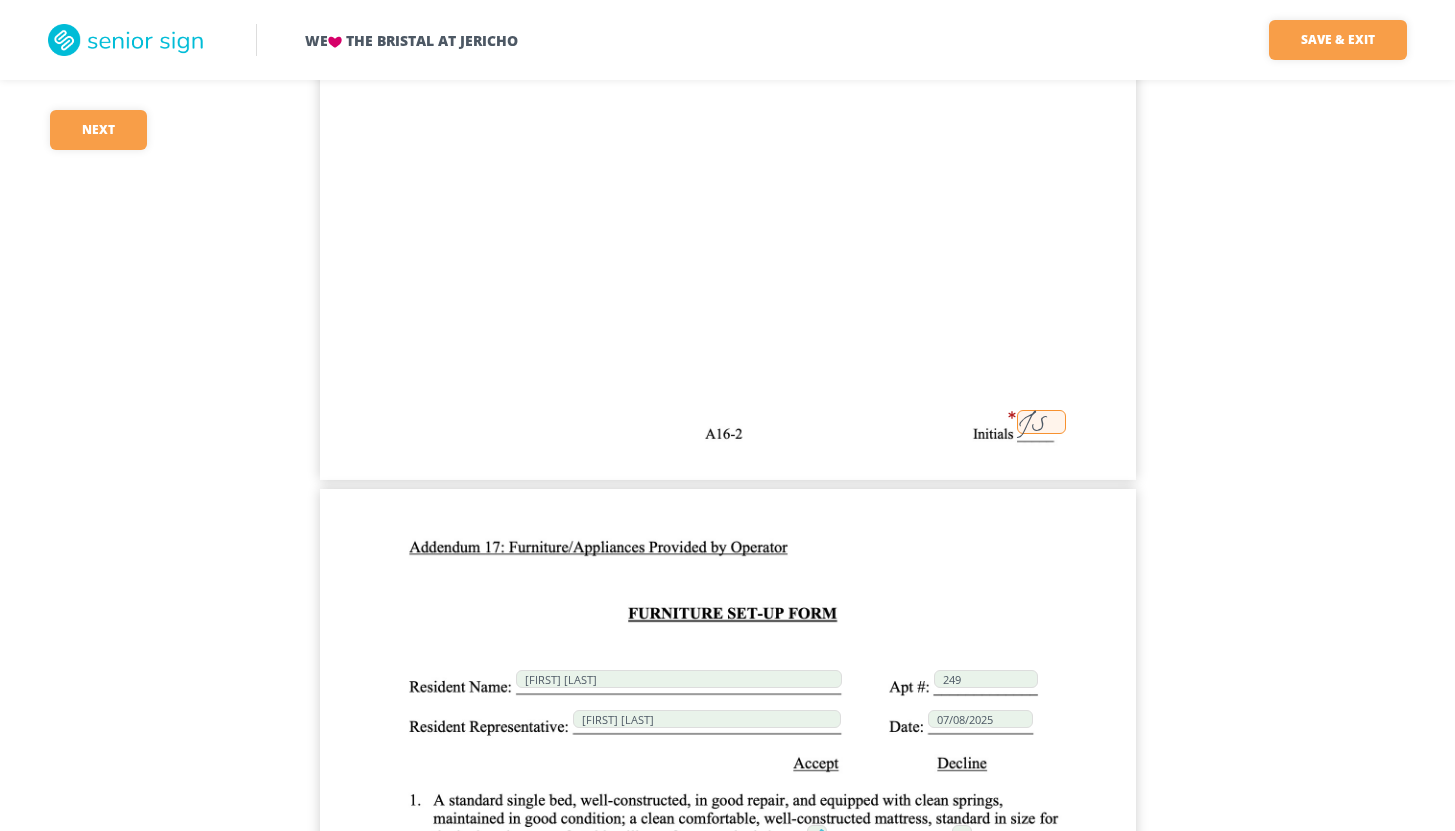 click on "We    The Bristal at Jericho Save & Exit Save & exit FILLED 79 / 148   16   required Next 16 [FIRST] [LAST] 249 07/08/2025 [FIRST] [LAST] [INITIAL] 07/08/2025 249 [INITIAL] [INITIAL] NONE [INITIAL] N/A [INITIAL]     296.67 [INITIAL]                 160 [INITIAL]                 [INITIAL] 456.67 [INITIAL] [INITIAL] [INITIAL] [INITIAL] [INITIAL] [INITIAL] [INITIAL] [INITIAL] [INITIAL] [FIRST] [LAST]   07/05/2025 [FIRST] [LAST]   07/05/2025       [INITIAL] [FIRST] [LAST] 68 [STREET] [CITY] [STATE] [POSTAL_CODE] [FIRST] [LAST] [FIRST] [LAST]   [FIRST] [LAST] 68 [STREET] [CITY] [STATE] [POSTAL_CODE] ([PHONE]) 07/05/2025 [INITIAL] [FIRST] [LAST]   07/05/2025 [FIRST] [LAST]   07/05/2025     [INITIAL] 249 [FIRST] [LAST] 296.67 8900 [INITIAL] [INITIAL] [FIRST] [LAST] [FIRST] [LAST]       07/05/2025 [INITIAL] [INITIAL] [INITIAL] [INITIAL] [FIRST] [LAST]   ([PHONE]) [INITIAL] [FIRST] [LAST] [FIRST] [LAST]       Crc [FIRST] [LAST] 07/05/2025 [INITIAL] [FIRST] [LAST]       Crc [FIRST] [LAST] 07/05/2025 [INITIAL] [FIRST] [LAST]       Crc [FIRST] [LAST] 07/05/2025     [INITIAL] [INITIAL] [INITIAL] [INITIAL] [INITIAL] [INITIAL] [INITIAL] [INITIAL] [INITIAL] [INITIAL]     [INITIAL] [INITIAL] [INITIAL]   [FIRST] [LAST]   07/05/2025       [FIRST] [LAST]           [INITIAL] [INITIAL] [INITIAL]           [INITIAL] [INITIAL] [INITIAL] [INITIAL] [FIRST] [LAST] 249 [FIRST] [LAST]" at bounding box center (727, -22469) 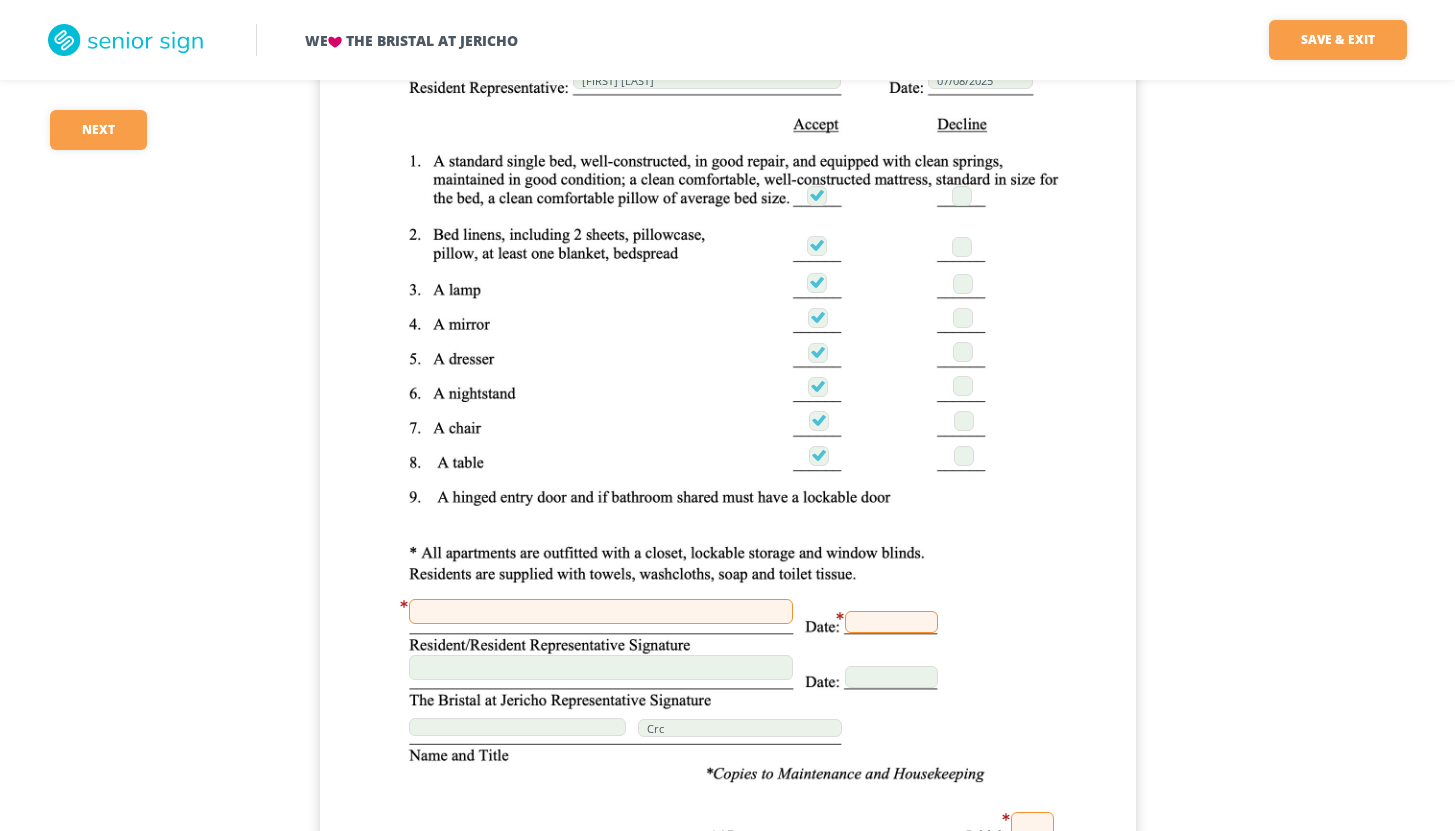 scroll, scrollTop: 52487, scrollLeft: 0, axis: vertical 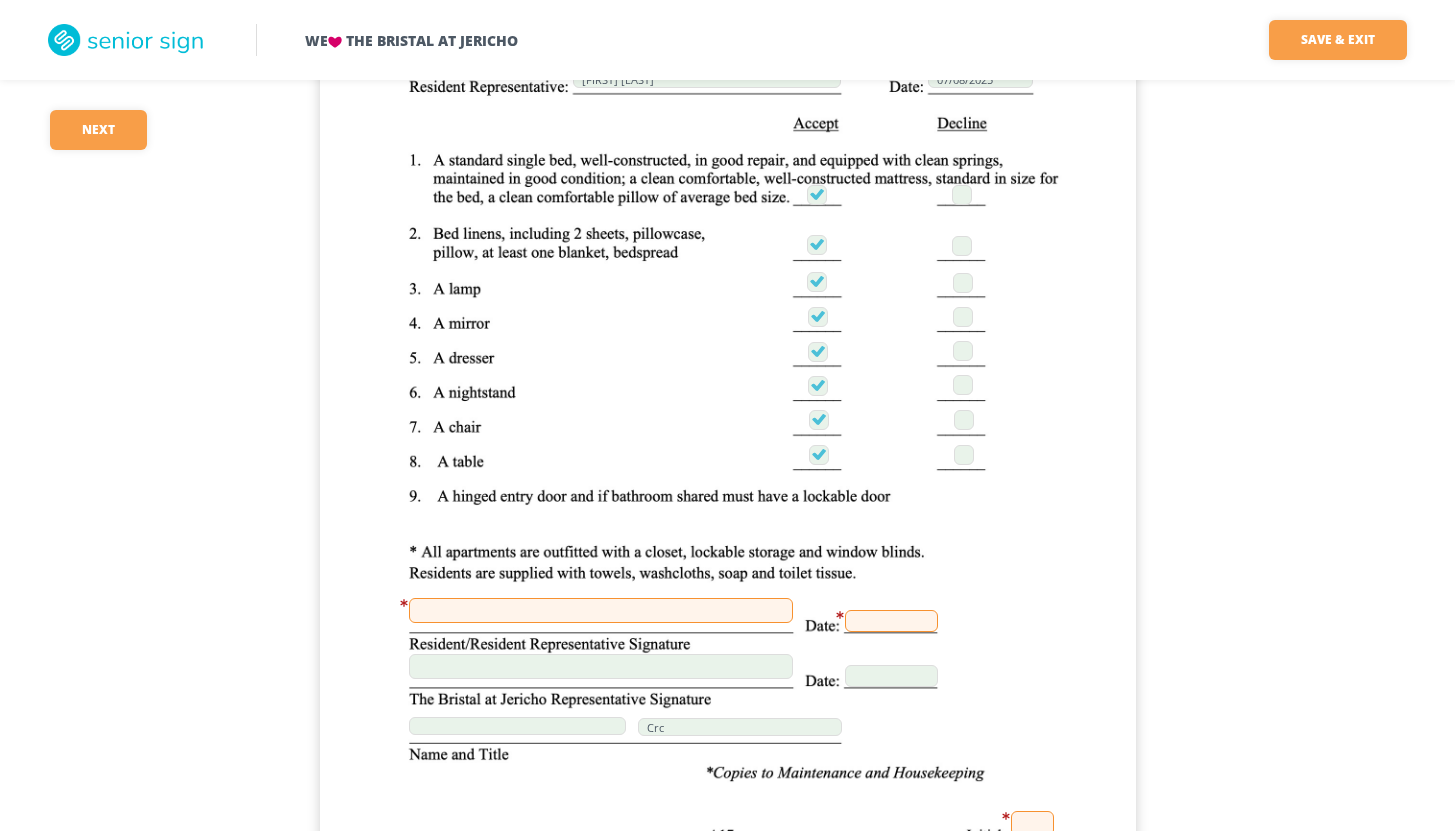 click at bounding box center [601, 610] 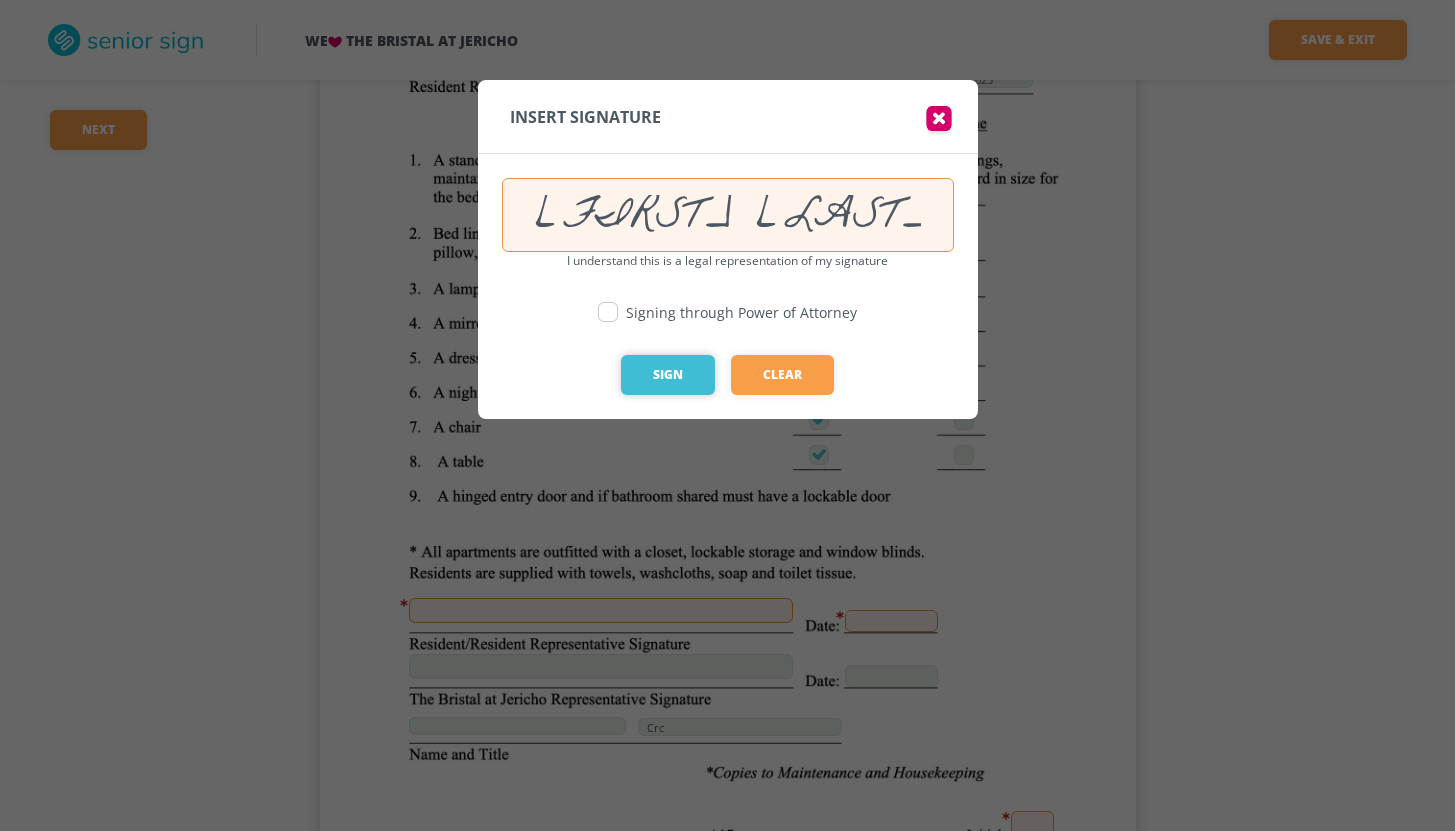 click on "Sign" at bounding box center (668, 375) 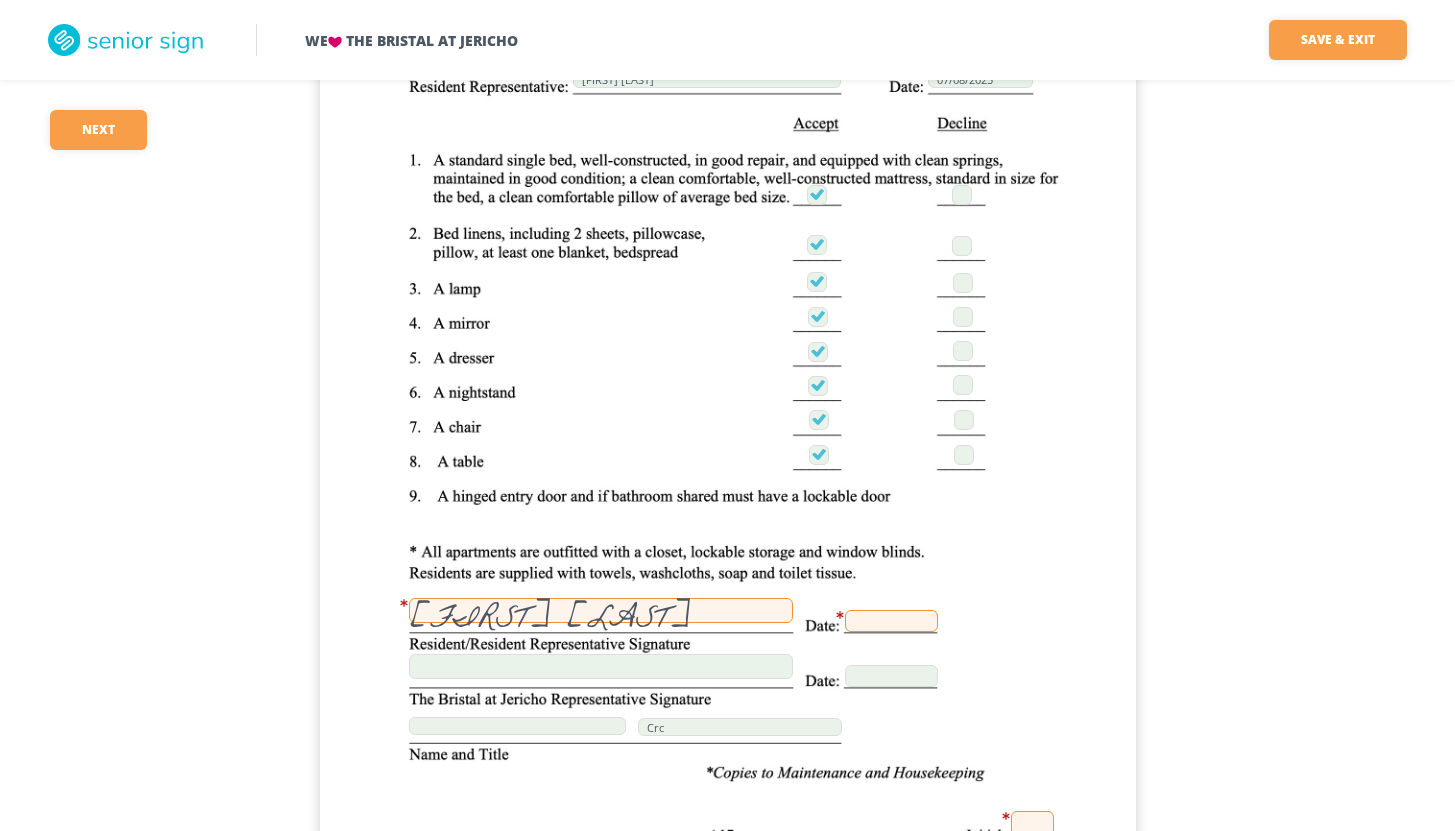 click at bounding box center (891, 621) 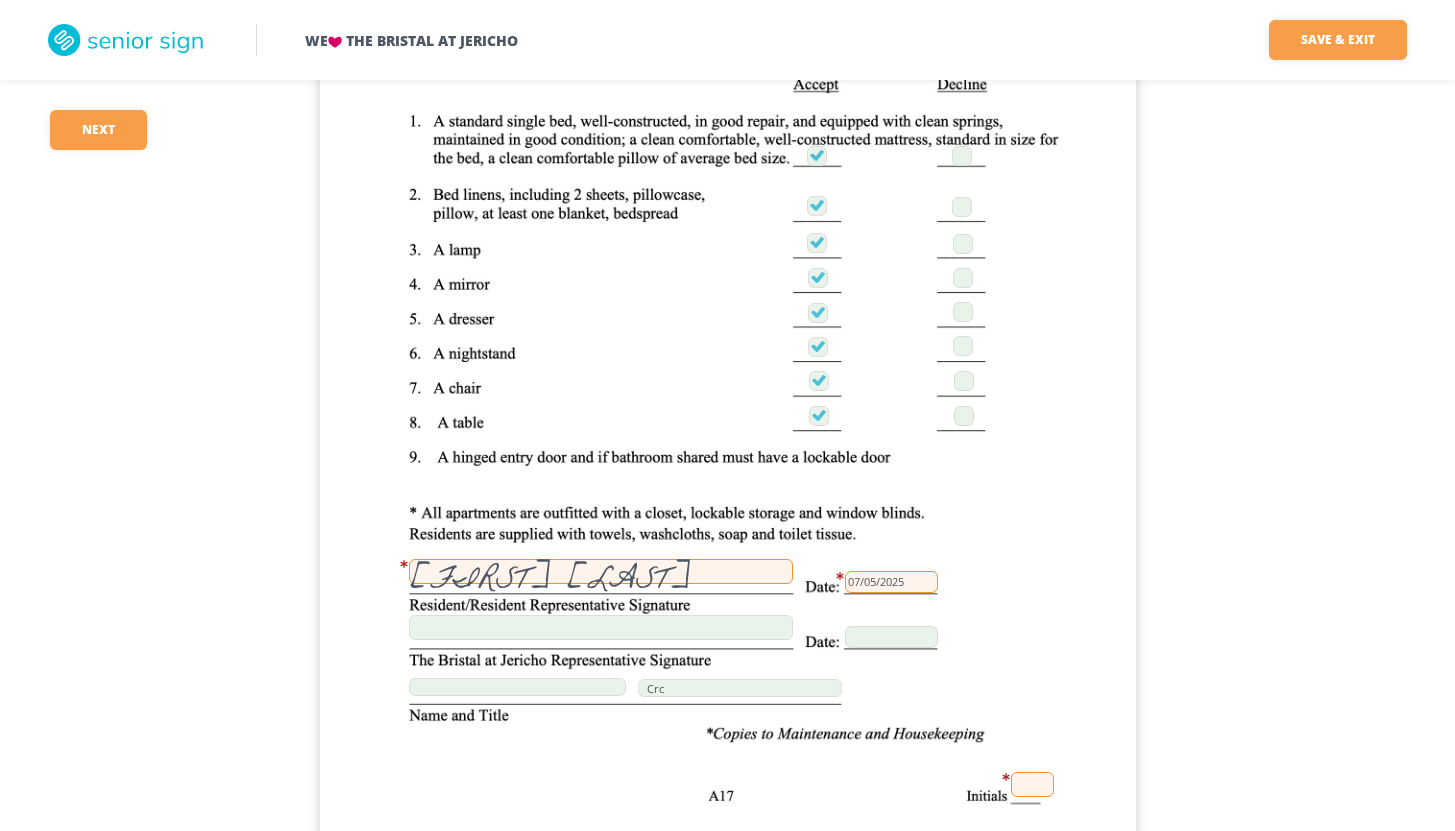 scroll, scrollTop: 52527, scrollLeft: 0, axis: vertical 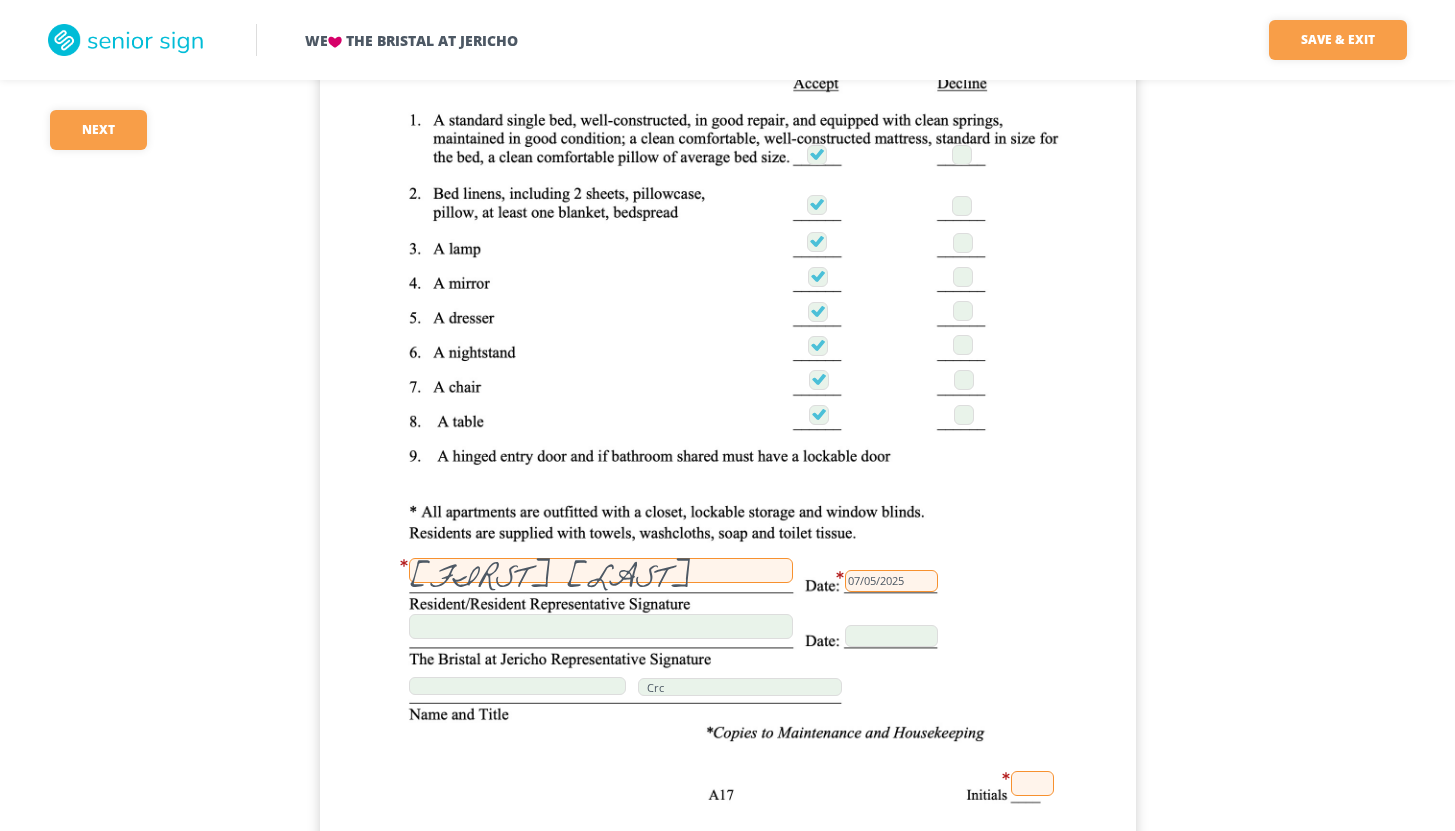 click at bounding box center [1032, 783] 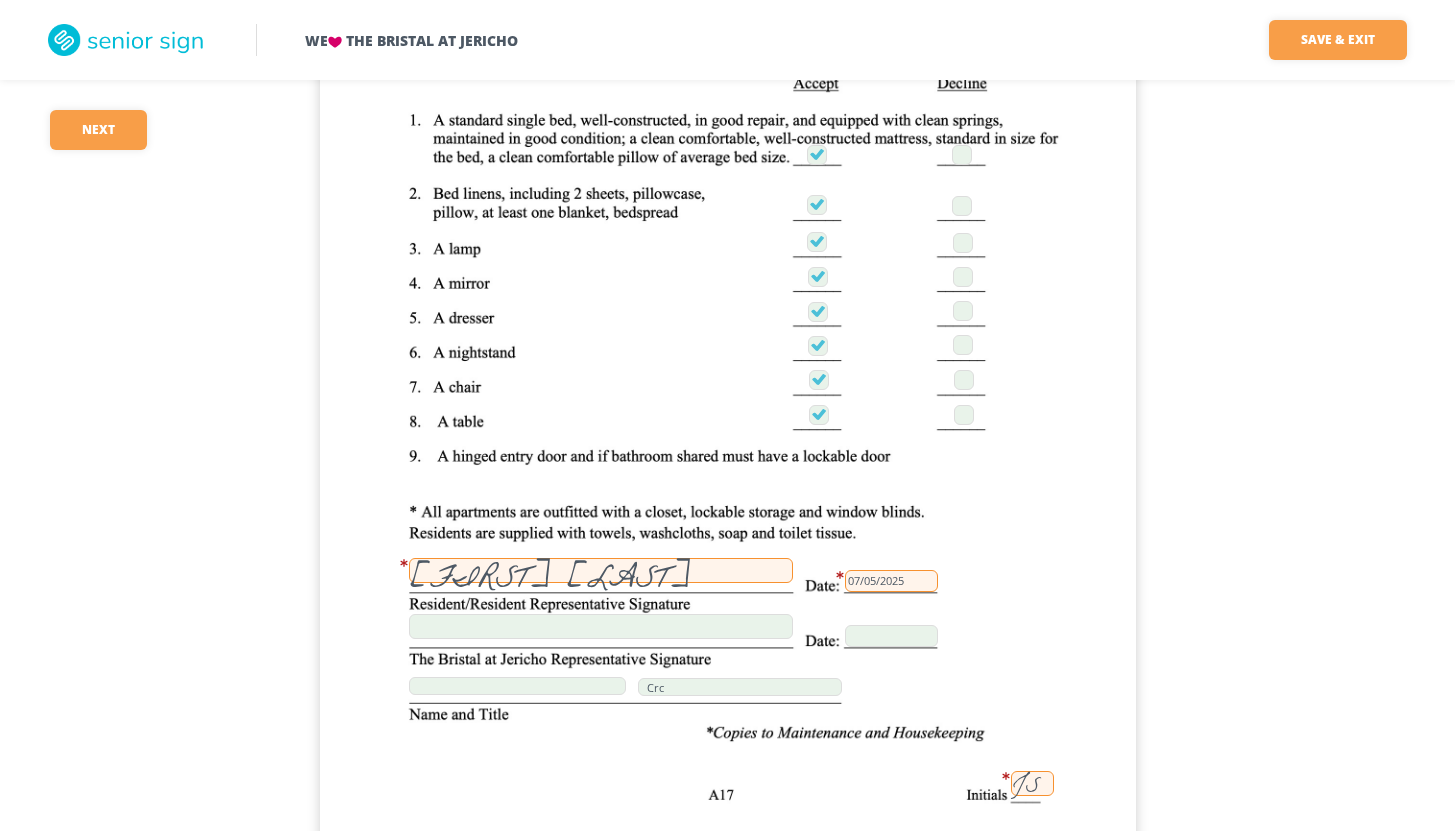 click on "We    The Bristal at Jericho Save & Exit Save & exit FILLED 82 / 148   13   required Next 13 [FIRST] [LAST] 249 [DATE] [FIRST] [LAST] JS [DATE] 249 JS JS NONE JS N/A JS     296.67 JS                             160 JS                 JS 456.67 JS JS JS JS JS JS JS JS JS JS [FIRST] [LAST]   [DATE] [FIRST] [LAST]   [DATE]       JS [FIRST] [LAST] [NUMBER] [STREET] [CITY] [STATE] [FIRST] [LAST]   [FIRST] [LAST] [NUMBER] [STREET] [CITY] [STATE] ([PHONE]) [DATE] JS [FIRST] [LAST]   [DATE] [FIRST] [LAST]   [DATE]     JS 249 [FIRST] [LAST] 296.67 8900 JS JS [FIRST] [LAST] [FIRST] [LAST]       [DATE] JS JS JS JS [FIRST] [LAST]   ([PHONE]) JS [FIRST] [LAST] [FIRST] [LAST]       Crc [FIRST] [LAST] [DATE] JS [FIRST] [LAST]       Crc [FIRST] [LAST] [DATE] JS [FIRST] [LAST]       Crc [FIRST] [LAST] [DATE]     JS JS JS JS JS JS JS JS JS JS     JS JS JS   [FIRST] [LAST]   [DATE]       [FIRST] [LAST]           JS JS JS           JS JS JS JS JS [FIRST] [LAST] 249 [FIRST] [LAST]       JS" at bounding box center (727, -23149) 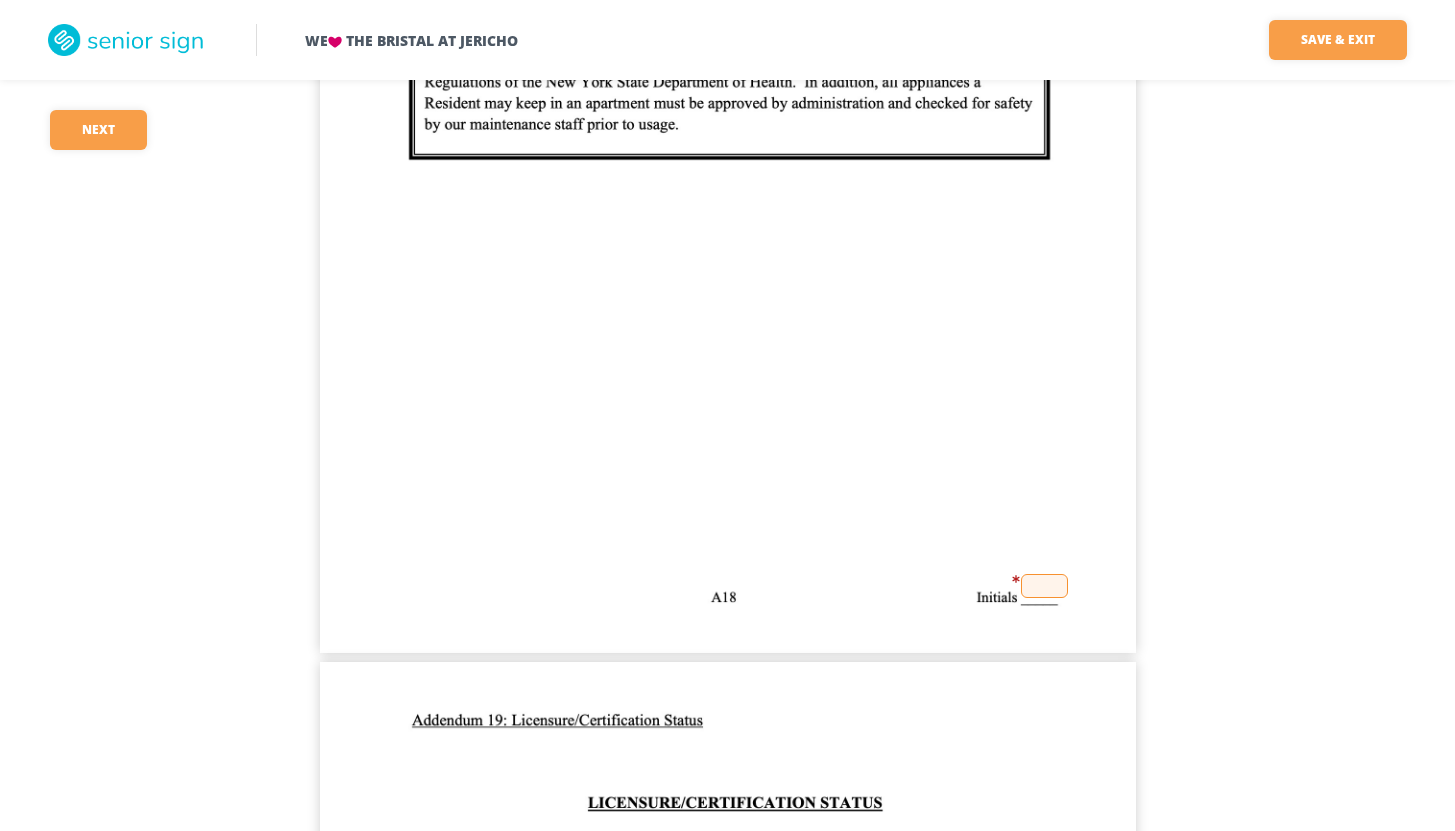 scroll, scrollTop: 53807, scrollLeft: 0, axis: vertical 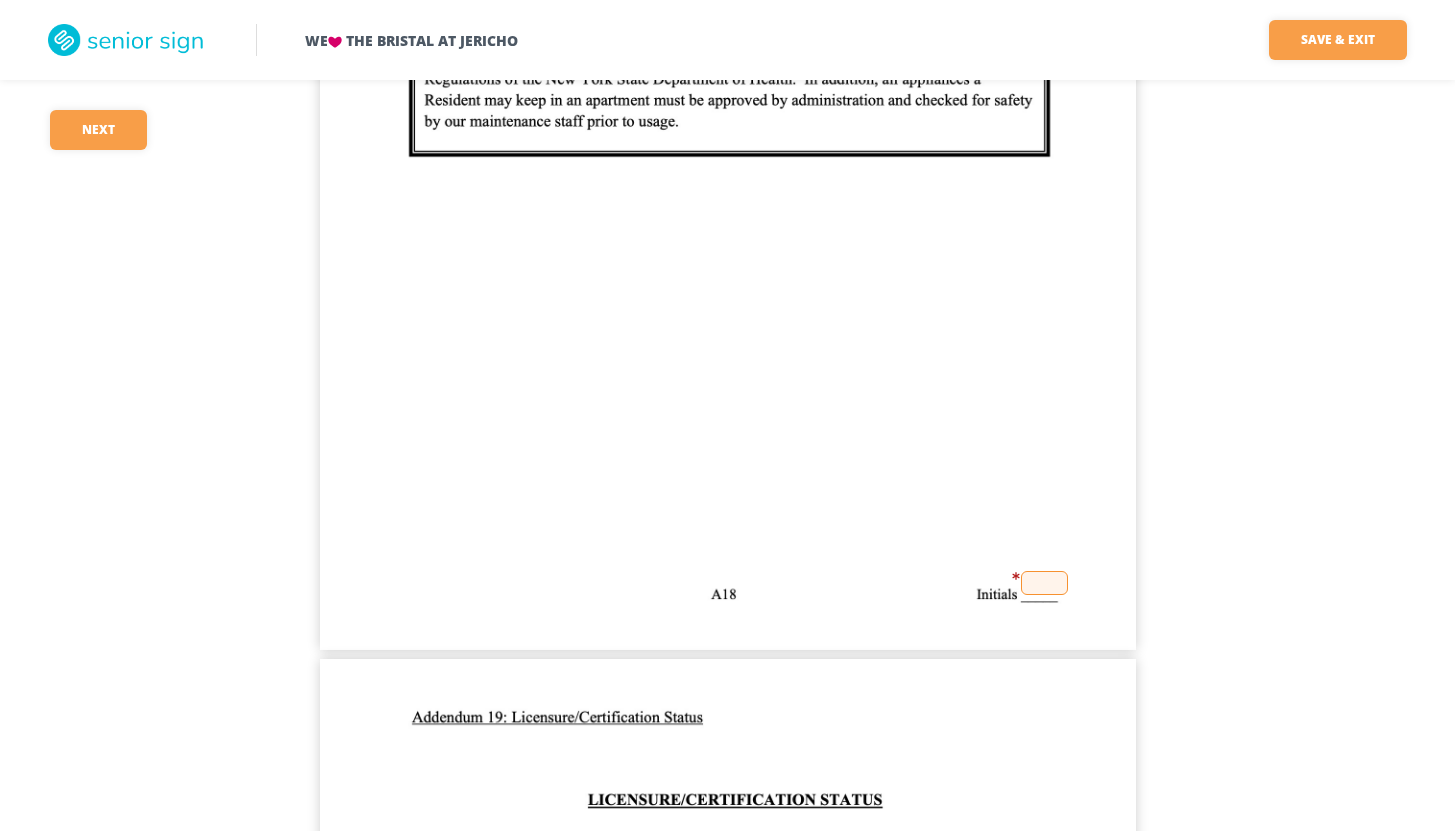 click at bounding box center [1044, 583] 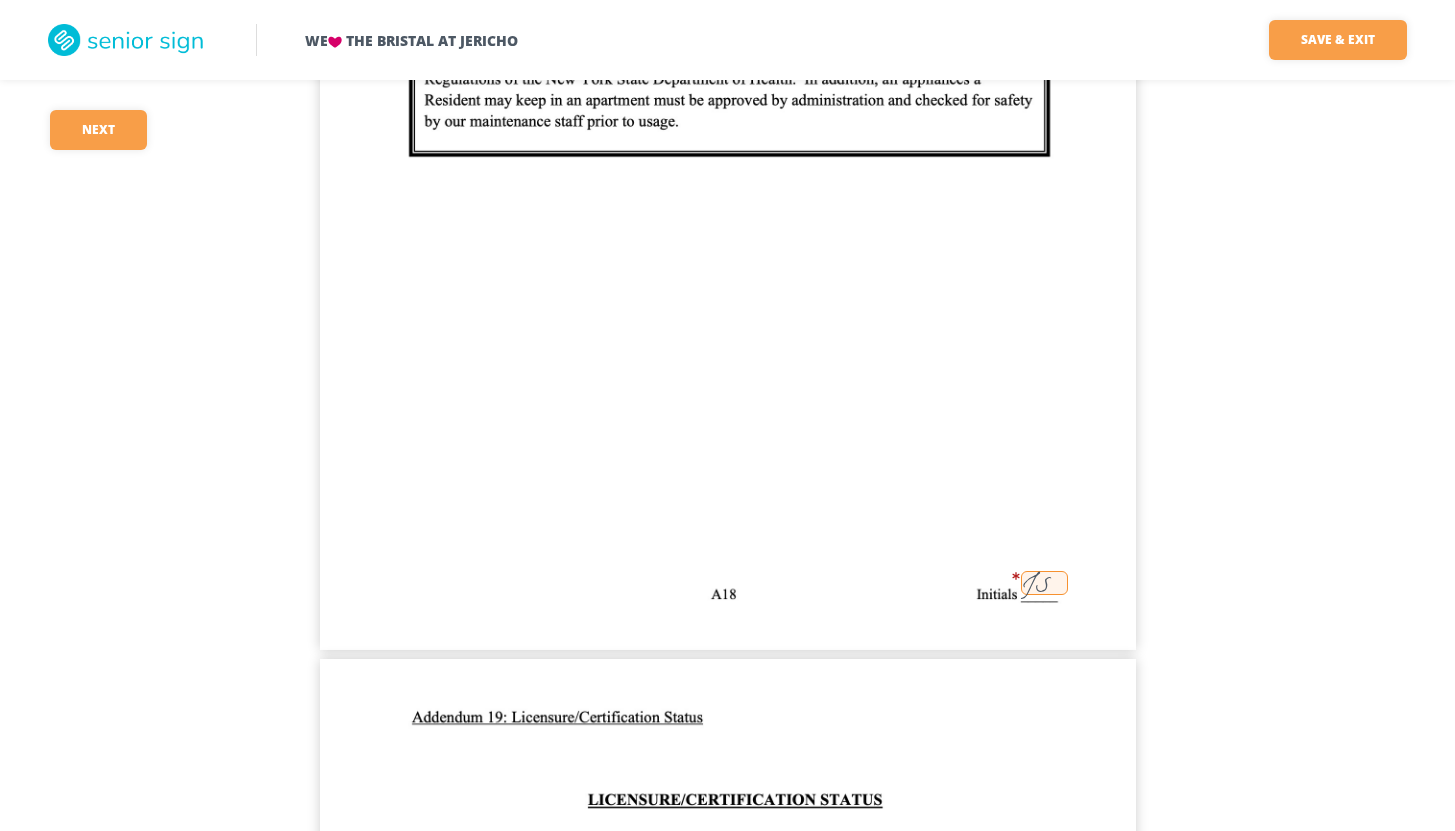 click on "We    The Bristal at Jericho Save & Exit Save & exit FILLED 83 / 148   12   required Next 12 [FIRST] [LAST] 249 07/08/2025 [FIRST] [LAST] [FIRST] [LAST] JS 07/08/2025 249 JS JS NONE JS N/A JS     296.67 JS                             160 JS                 JS 456.67 JS JS JS JS JS JS JS JS JS JS [FIRST] [LAST]   07/05/2025 [FIRST] [LAST]   07/05/2025       JS [FIRST] [LAST] 68 [STREET] [CITY] [STATE] [POSTAL_CODE] [FIRST] [LAST] [FIRST] [LAST]   [FIRST] [LAST] 68 [STREET] [CITY] [STATE] [POSTAL_CODE] ([PHONE])_448-2132 07/05/2025 JS [FIRST] [LAST]   07/05/2025 [FIRST] [LAST]   07/05/2025     JS 249 [FIRST] [LAST] 296.67 8900 JS JS [FIRST] [LAST] [FIRST] [LAST]       07/05/2025 JS JS JS JS [FIRST] [LAST]   ([PHONE])_448-2132 JS [FIRST] [LAST] [FIRST] [LAST]       Crc [FIRST] [LAST] 07/05/2025 JS [FIRST] [LAST]       Crc [FIRST] [LAST] 07/05/2025 JS [FIRST] [LAST]       Crc [FIRST] [LAST] 07/05/2025     JS JS JS JS JS JS JS JS JS JS     JS JS JS   [FIRST] [LAST]   07/05/2025       [FIRST] [LAST]           JS JS JS           JS JS JS JS JS [FIRST] [LAST] 249 [FIRST] [LAST]       JS" at bounding box center [727, -24429] 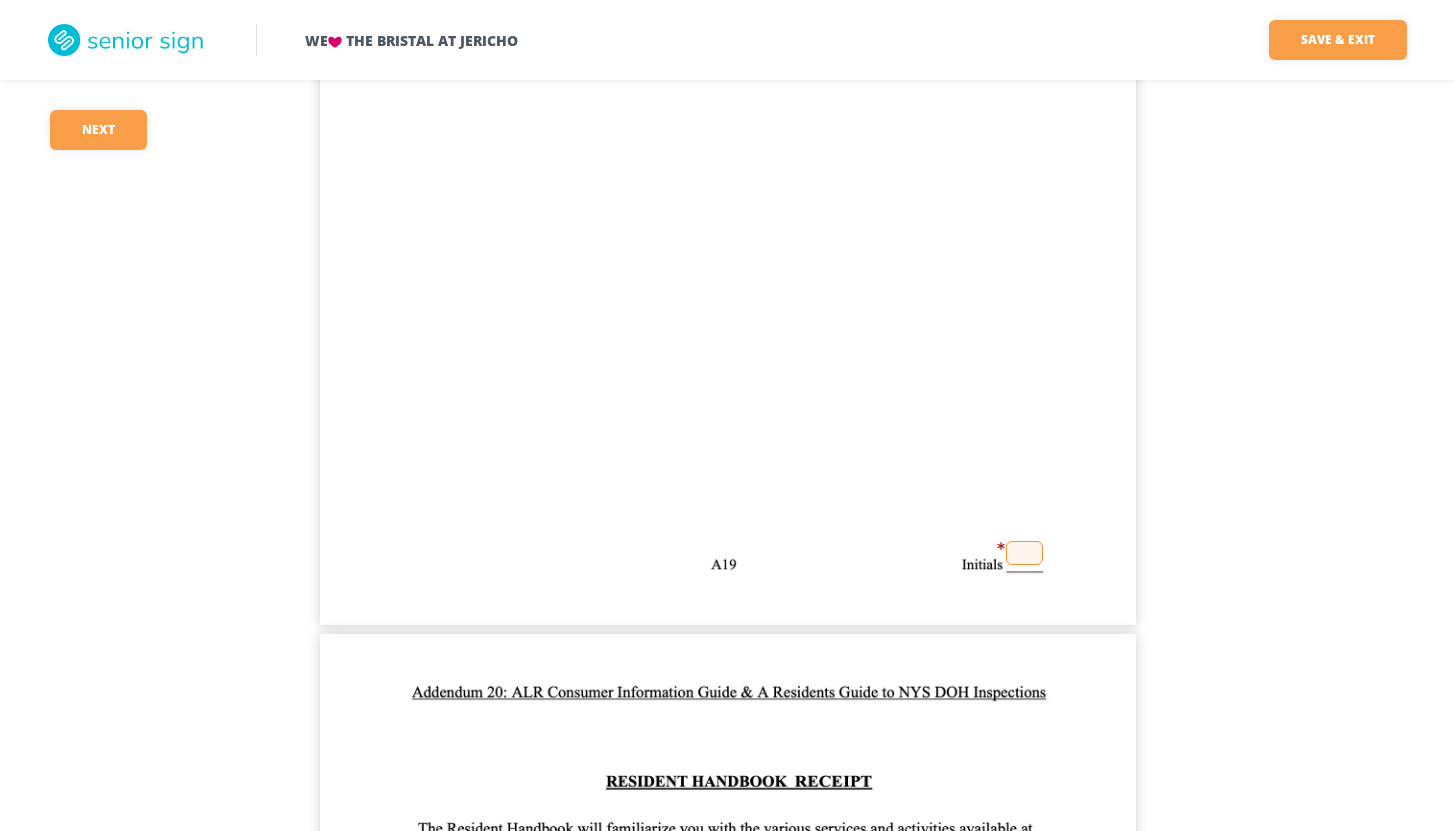 scroll, scrollTop: 54927, scrollLeft: 0, axis: vertical 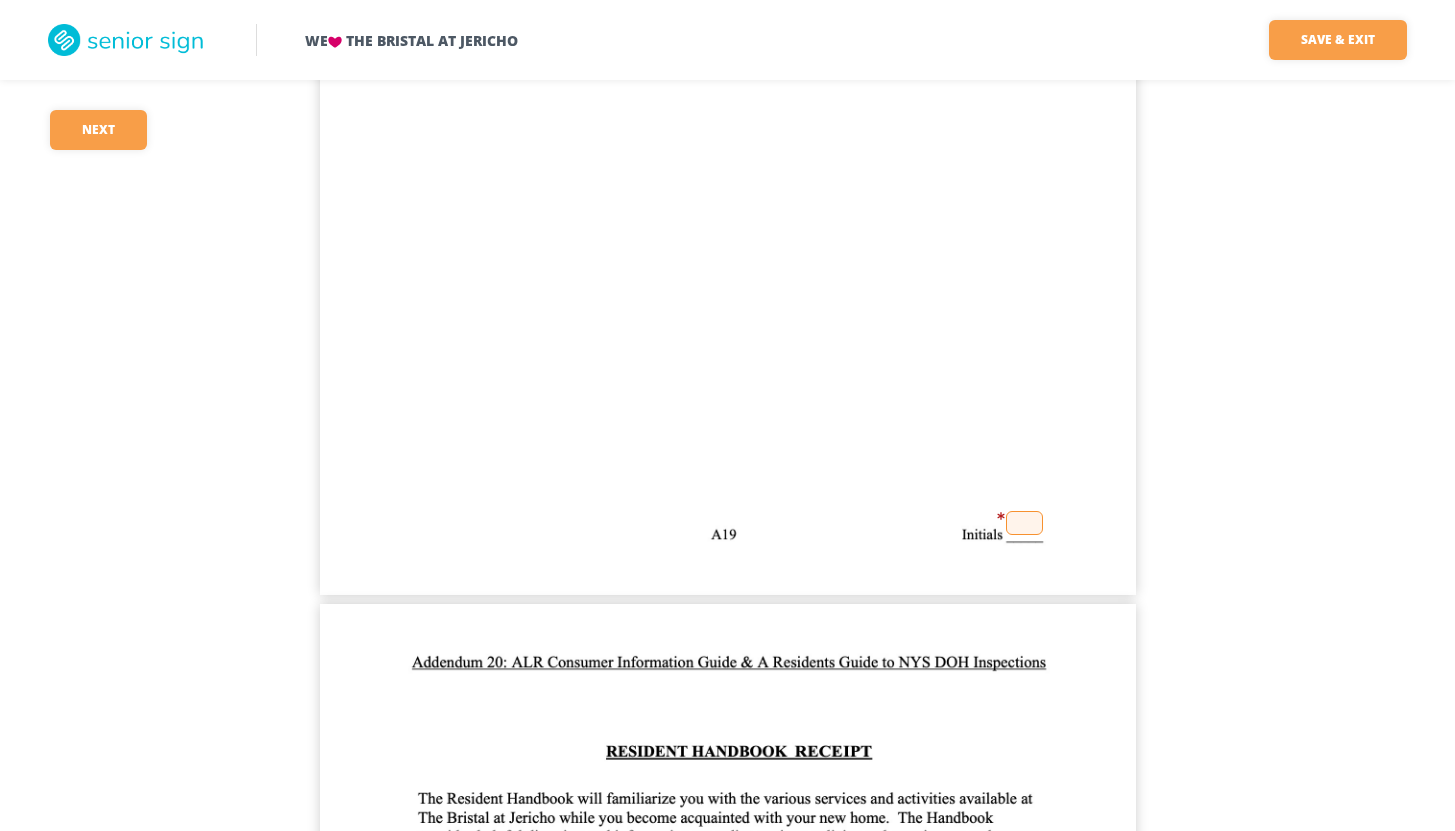 click at bounding box center (1024, 523) 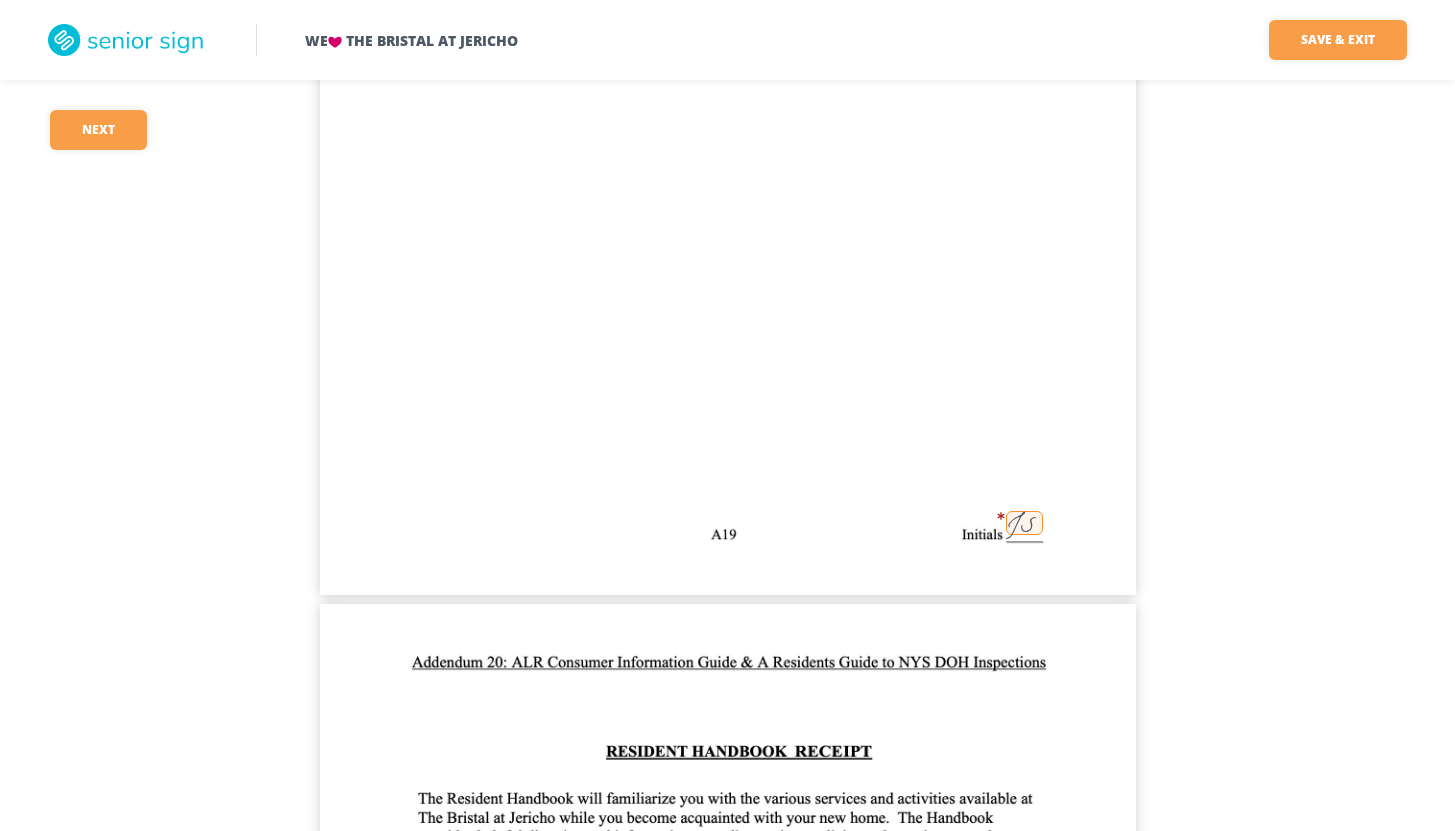 click on "We    The Bristal at Jericho Save & Exit Save & exit FILLED 84 / 148   11   required Next 11 [FIRST] [LAST] 249 07/08/2025 [FIRST] [LAST] [FIRST] [LAST] JS 07/08/2025 249 JS JS NONE JS N/A JS     296.67 JS                             160 JS                 JS 456.67 JS JS JS JS JS JS JS JS JS JS [FIRST] [LAST]   07/05/2025 [FIRST] [LAST]   07/05/2025       JS [FIRST] [LAST] 68 [STREET] [CITY] [STATE] [POSTAL_CODE] [FIRST] [LAST] [FIRST] [LAST]   [FIRST] [LAST] 68 [STREET] [CITY] [STATE] [POSTAL_CODE] ([PHONE])_448-2132 07/05/2025 JS [FIRST] [LAST]   07/05/2025 [FIRST] [LAST]   07/05/2025     JS 249 [FIRST] [LAST] 296.67 8900 JS JS [FIRST] [LAST] [FIRST] [LAST]       07/05/2025 JS JS JS JS [FIRST] [LAST]   ([PHONE])_448-2132 JS [FIRST] [LAST] [FIRST] [LAST]       Crc [FIRST] [LAST] 07/05/2025 JS [FIRST] [LAST]       Crc [FIRST] [LAST] 07/05/2025 JS [FIRST] [LAST]       Crc [FIRST] [LAST] 07/05/2025     JS JS JS JS JS JS JS JS JS JS     JS JS JS   [FIRST] [LAST]   07/05/2025       [FIRST] [LAST]           JS JS JS           JS JS JS JS JS [FIRST] [LAST] 249 [FIRST] [LAST]       JS" at bounding box center (727, -25549) 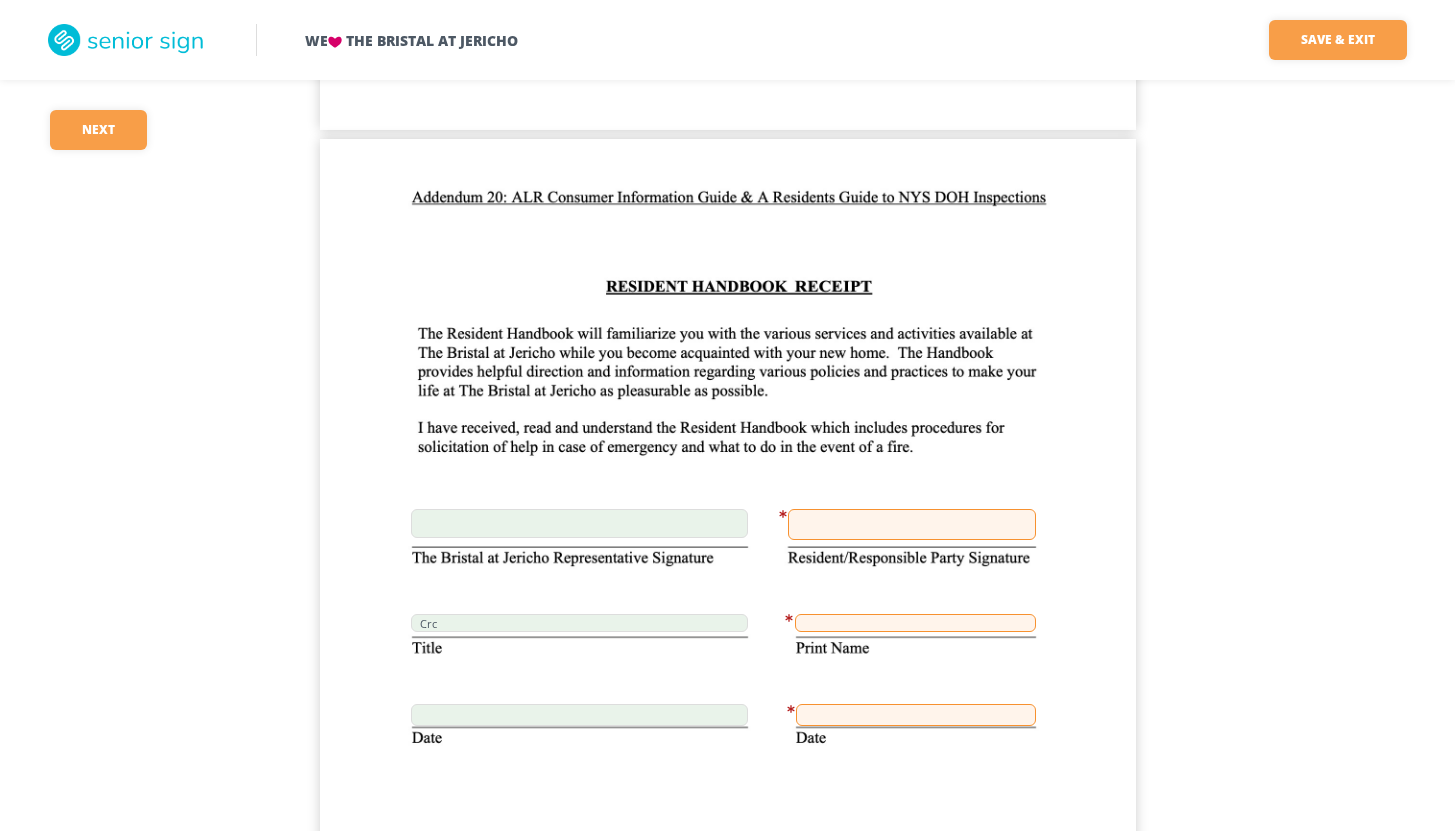 scroll, scrollTop: 55407, scrollLeft: 0, axis: vertical 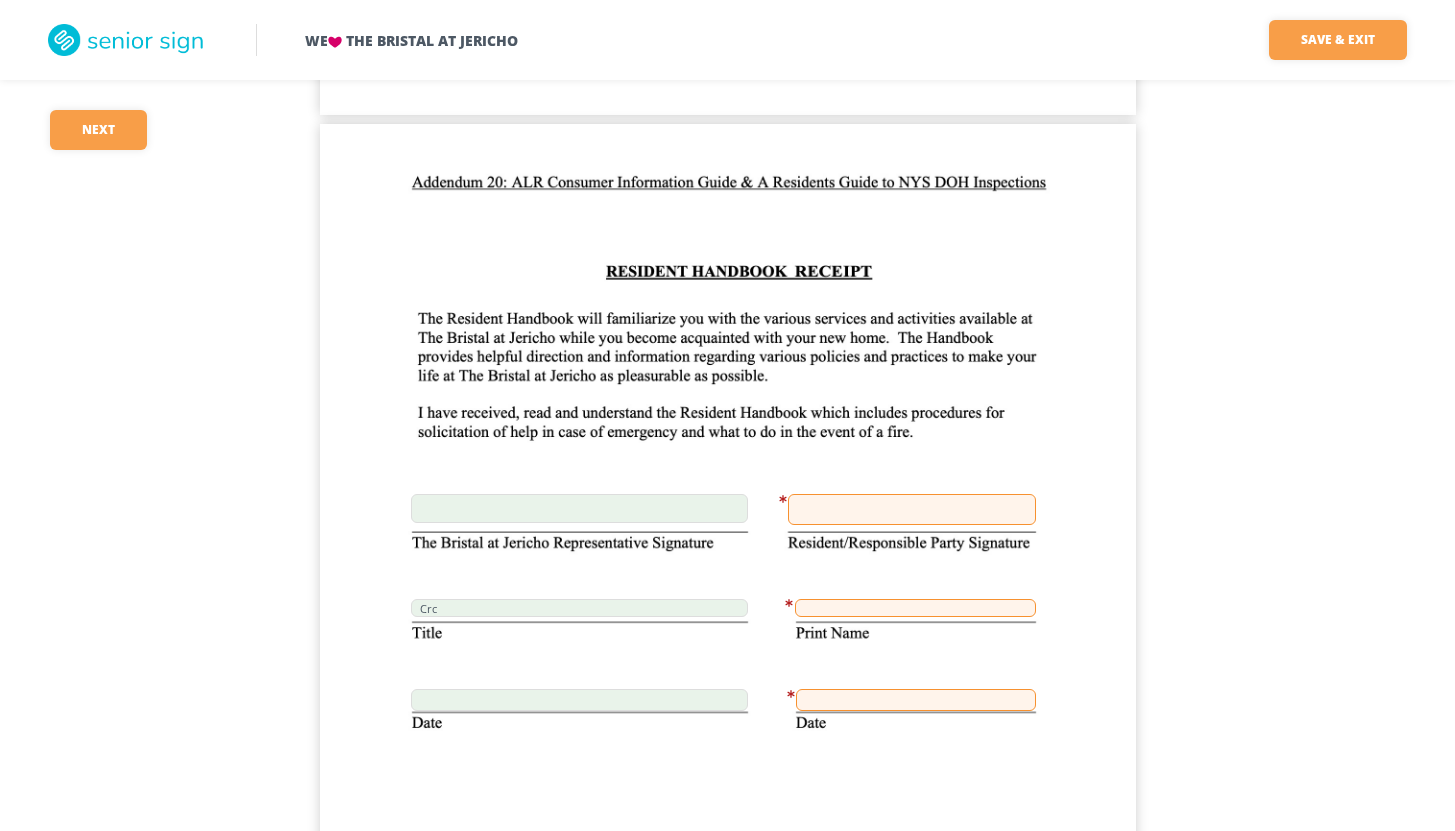 click at bounding box center [912, 509] 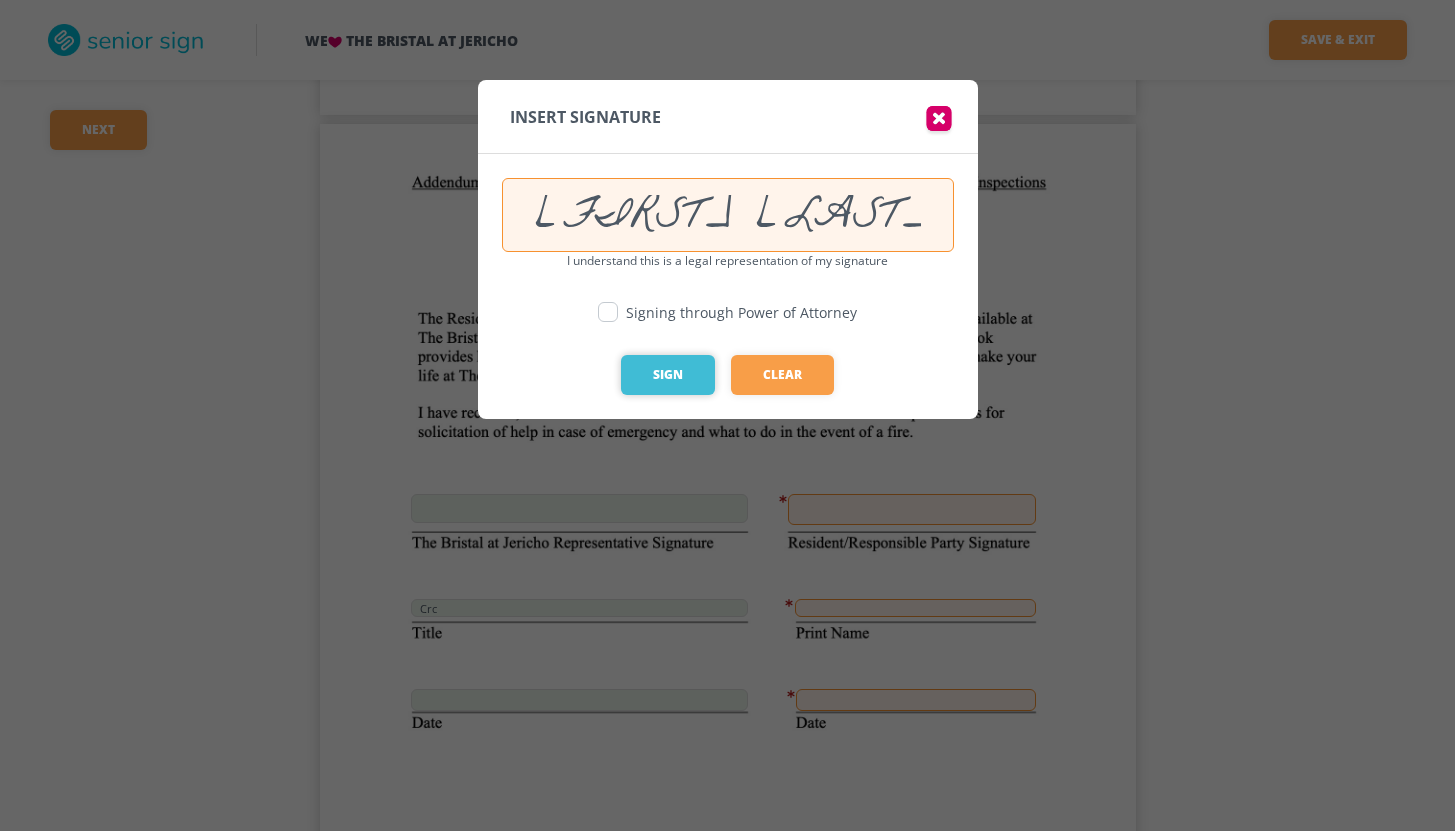 click on "Sign" at bounding box center [668, 375] 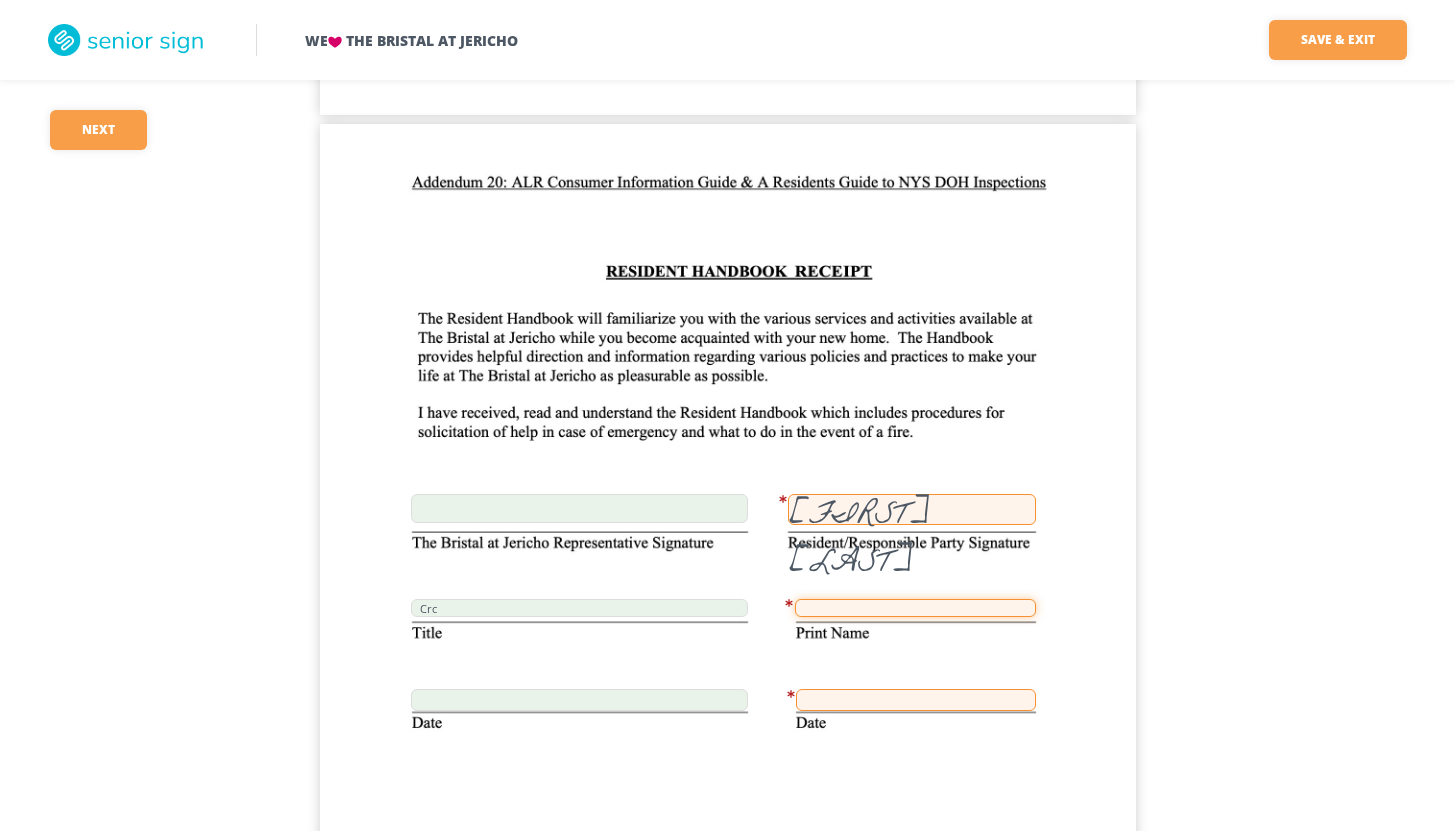 click at bounding box center [915, 608] 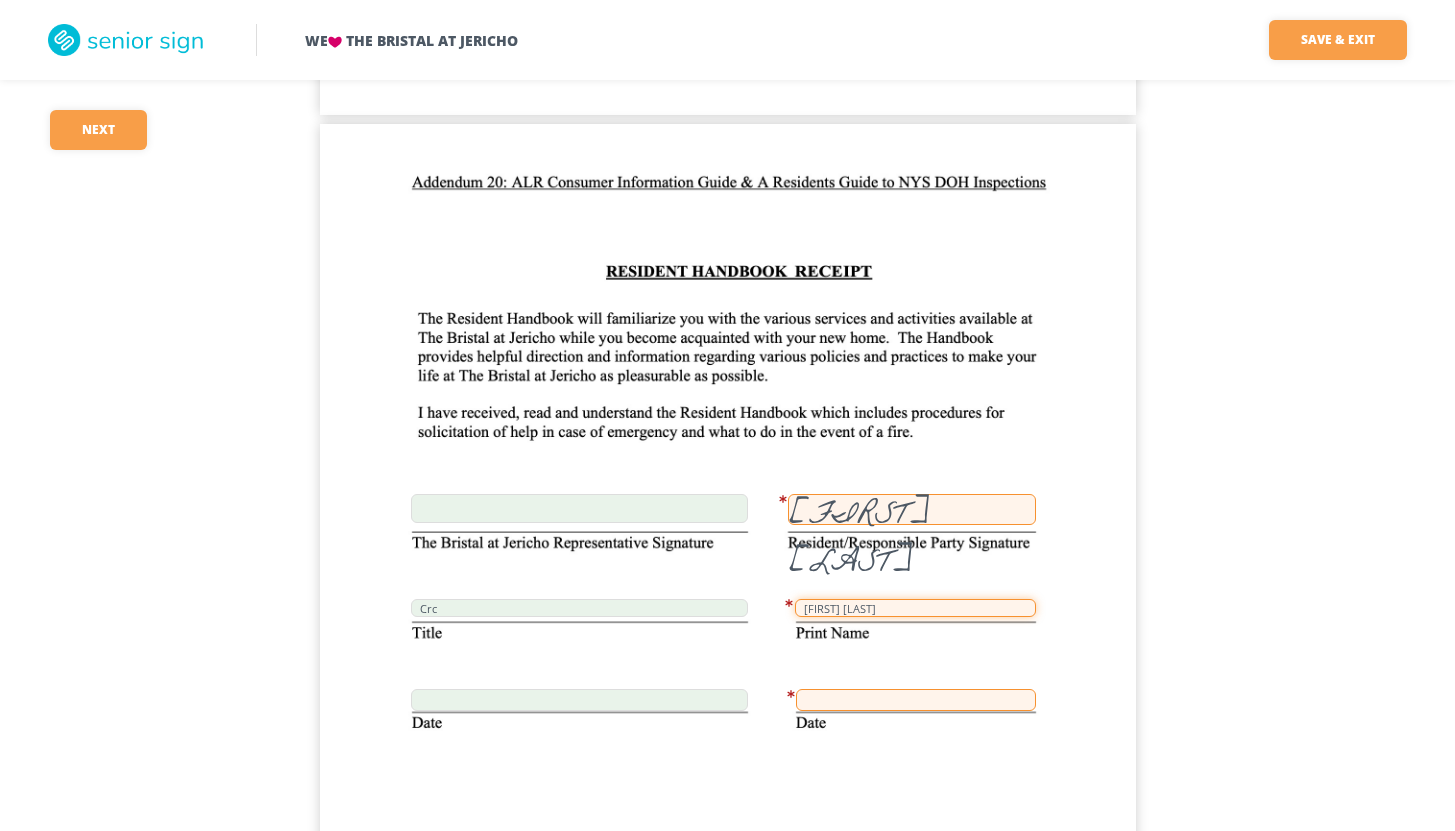 type on "[FIRST] [LAST]" 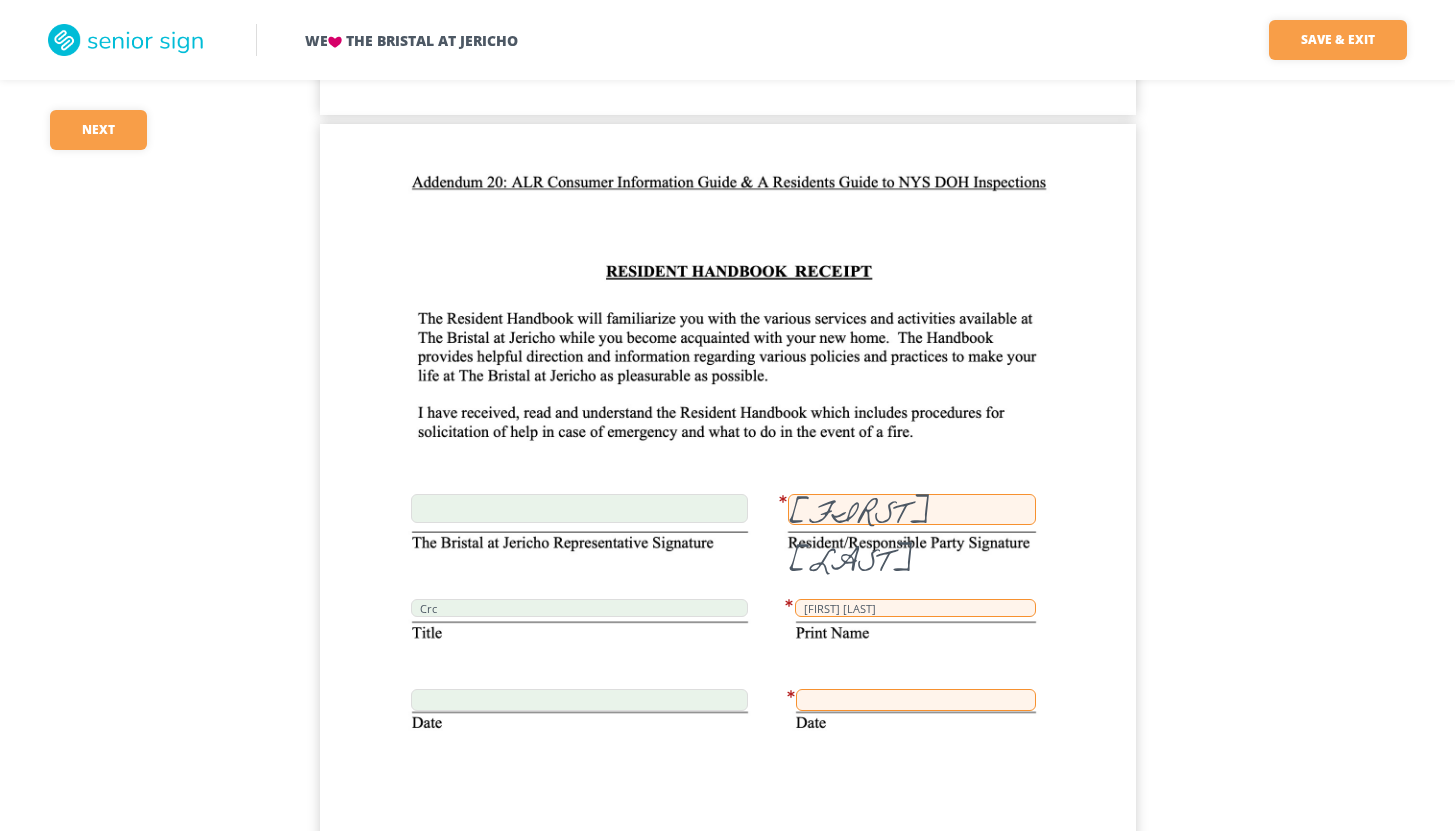 click at bounding box center [916, 700] 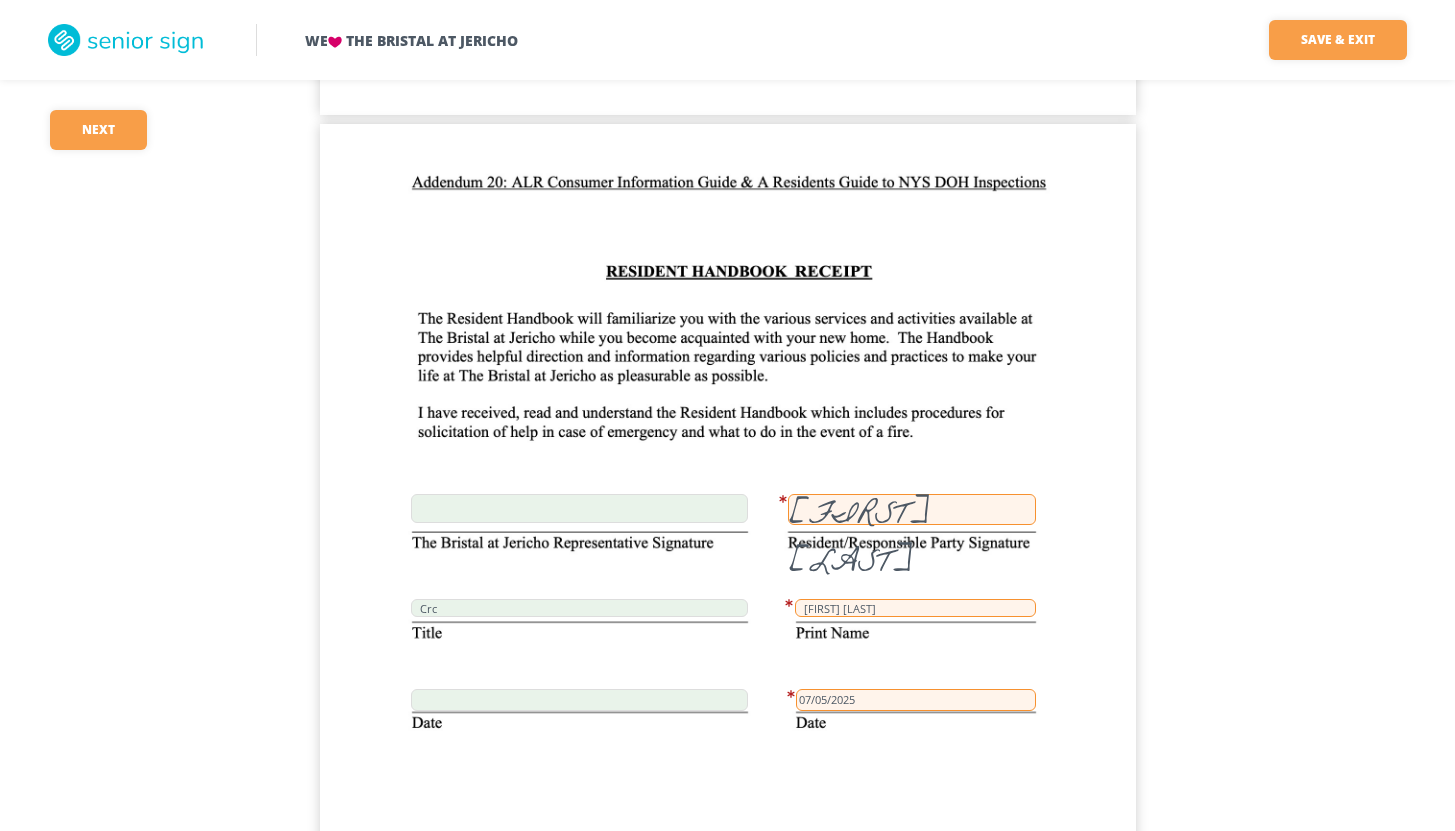 click on "We    The Bristal at Jericho Save & Exit Save & exit FILLED 87 / 148   8   required Next 8 [FIRST] [LAST] 249 07/08/2025 [FIRST] [LAST] [FIRST] [LAST] JS 07/08/2025 249 JS JS NONE JS N/A JS     296.67 JS                             160 JS                 JS 456.67 JS JS JS JS JS JS JS JS JS JS [FIRST] [LAST]   07/05/2025 [FIRST] [LAST]   07/05/2025       JS [FIRST] [LAST] 68 [STREET] [CITY] [STATE] [ZIP] [FIRST] [LAST]   [FIRST] [LAST] 68 [STREET] [CITY] [STATE] [ZIP] ([PHONE]) 07/05/2025 JS [FIRST] [LAST]   07/05/2025 [FIRST] [LAST]   07/05/2025     JS 249 [FIRST] [LAST] 296.67 8900 JS JS [FIRST] [LAST] [FIRST] [LAST]       07/05/2025 JS JS JS JS [FIRST] [LAST]   ([PHONE]) JS [FIRST] [LAST] [FIRST] [LAST]       Crc [FIRST] [LAST] 07/05/2025 JS [FIRST] [LAST]       Crc [FIRST] [LAST] 07/05/2025 JS [FIRST] [LAST]       Crc [FIRST] [LAST] 07/05/2025     JS JS JS JS JS JS JS JS JS JS     JS JS JS   [FIRST] [LAST]   07/05/2025       [FIRST] [LAST]           JS JS JS           [FIRST] [LAST] 249 [FIRST] [LAST] 07/08/2025" at bounding box center (727, -26029) 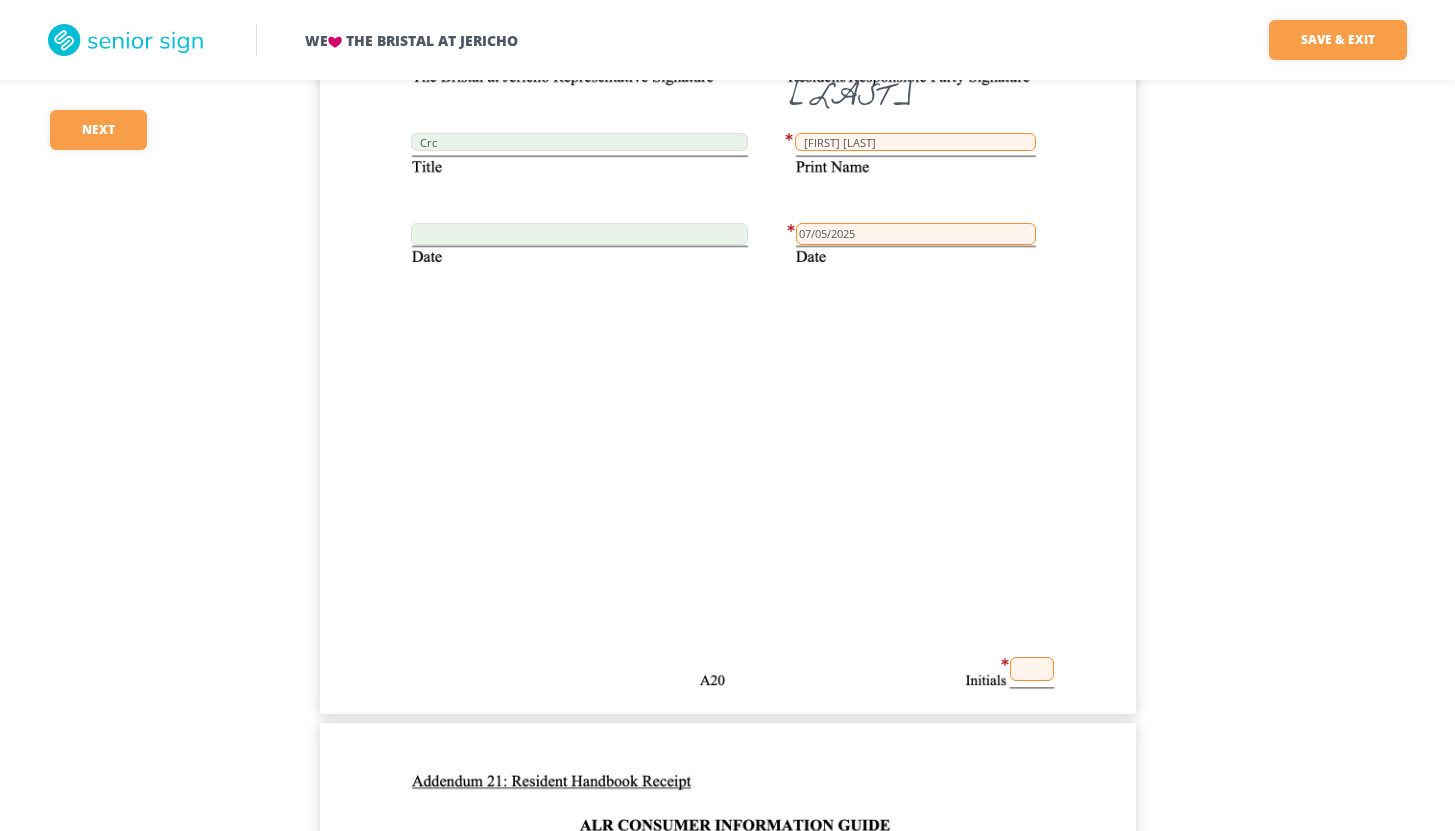 scroll, scrollTop: 55887, scrollLeft: 0, axis: vertical 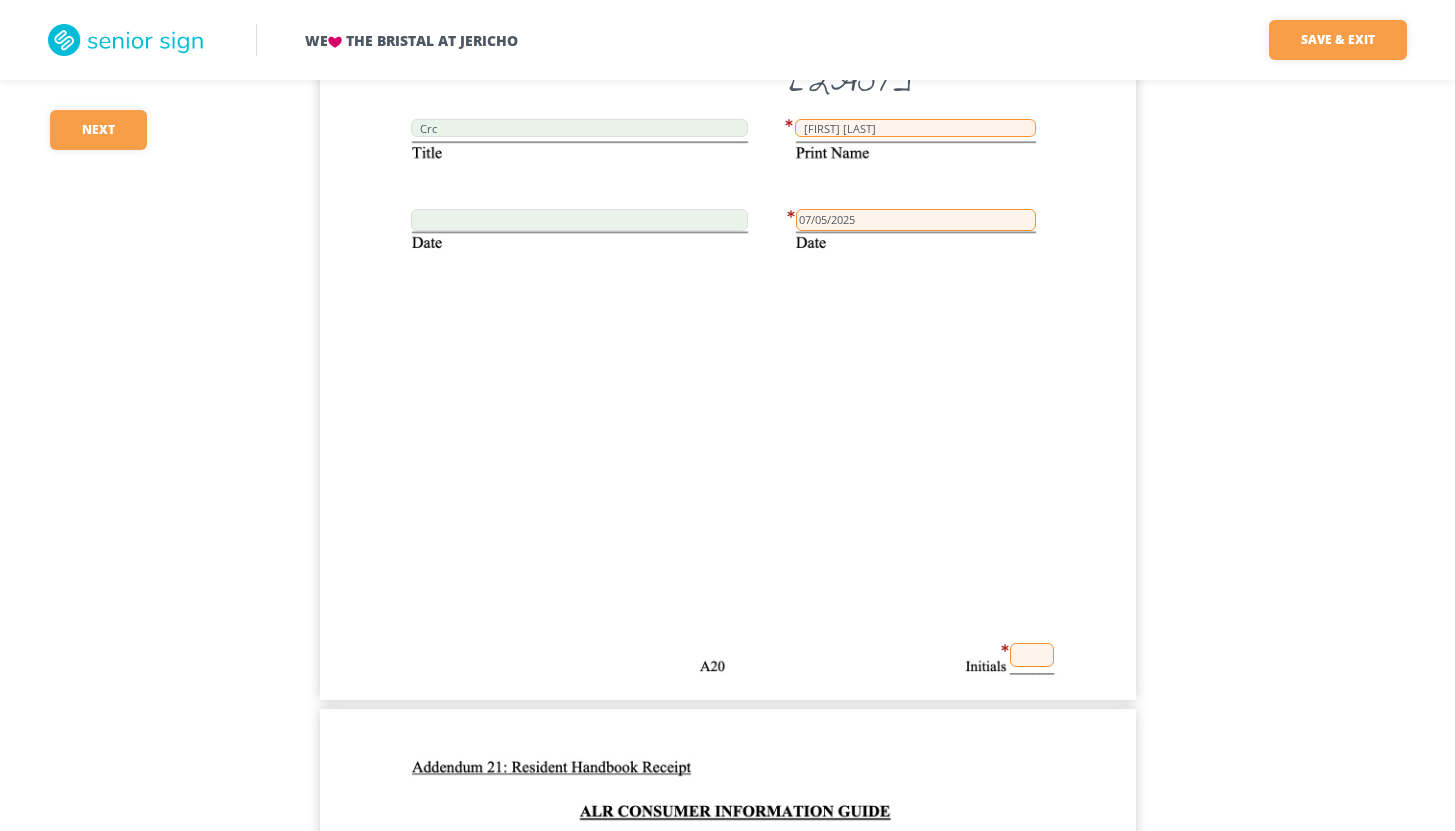 click at bounding box center (1032, 655) 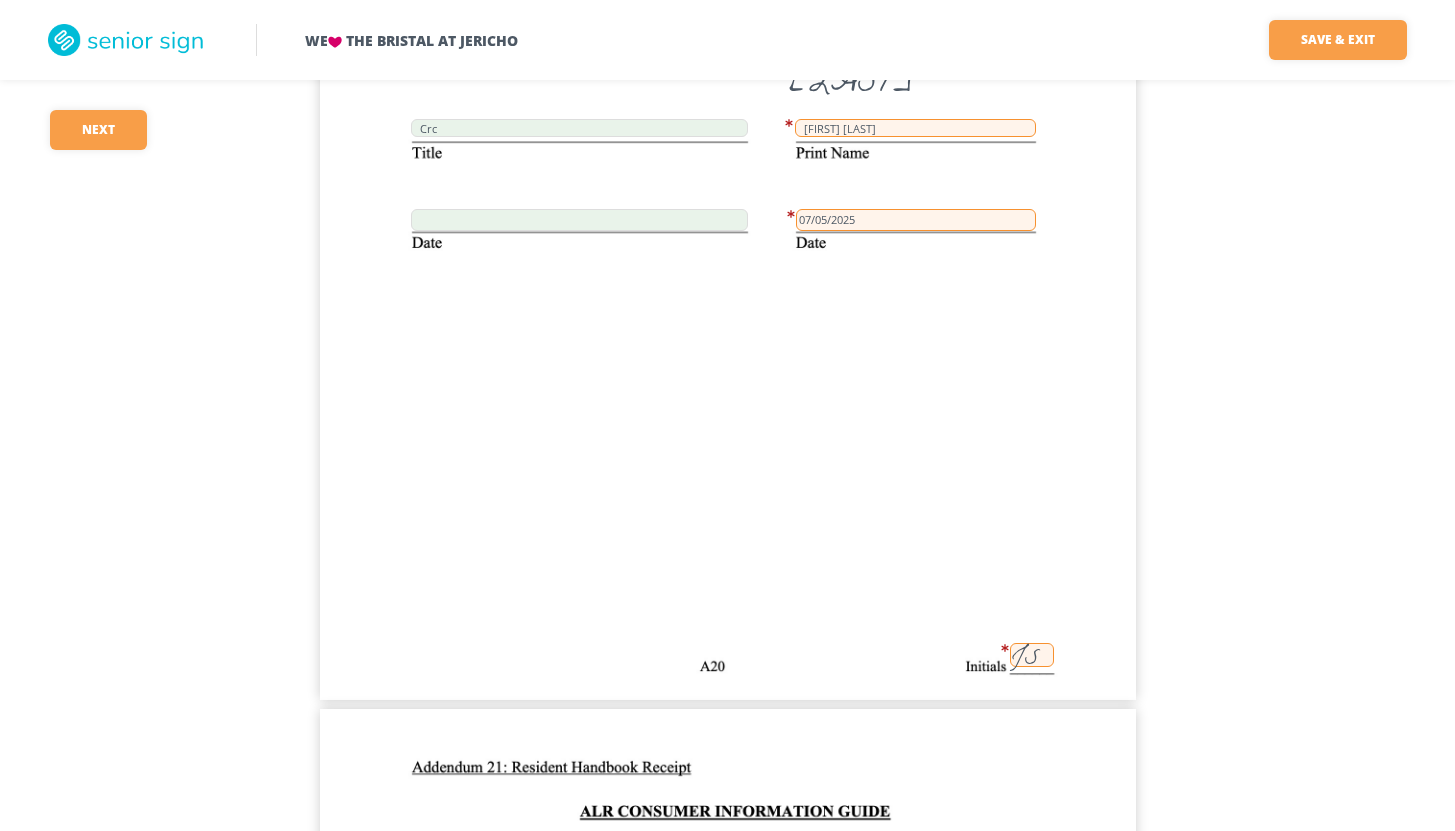 click on "We    The Bristal at Jericho Save & Exit Save & exit FILLED 88 / 148   7   required Next 7 [FIRST] [LAST] 249 07/08/2025 [FIRST] [LAST] [FIRST] [LAST] JS 07/08/2025 249 JS JS NONE JS N/A JS     296.67 JS                             160 JS                 JS 456.67 JS JS JS JS JS JS JS JS JS JS [FIRST] [LAST]   07/05/2025 [FIRST] [LAST]   07/05/2025       JS [FIRST] [LAST] 68 [STREET] [CITY] [STATE] [POSTAL_CODE] [FIRST] [LAST] [FIRST] [LAST]   [FIRST] [LAST] 68 [STREET] [CITY] [STATE] [POSTAL_CODE] ([PHONE])_448-2132 07/05/2025 JS [FIRST] [LAST]   07/05/2025 [FIRST] [LAST]   07/05/2025     JS 249 [FIRST] [LAST] 296.67 8900 JS JS [FIRST] [LAST] [FIRST] [LAST]       07/05/2025 JS JS JS JS [FIRST] [LAST]   ([PHONE])_448-2132 JS [FIRST] [LAST] [FIRST] [LAST]       Crc [FIRST] [LAST] 07/05/2025 JS [FIRST] [LAST]       Crc [FIRST] [LAST] 07/05/2025 JS [FIRST] [LAST]       Crc [FIRST] [LAST] 07/05/2025     JS JS JS JS JS JS JS JS JS JS     JS JS JS   [FIRST] [LAST]   07/05/2025       [FIRST] [LAST]           JS JS JS           JS JS JS JS JS [FIRST] [LAST] 249 [FIRST] [LAST] 07/08/2025" at bounding box center [727, -26509] 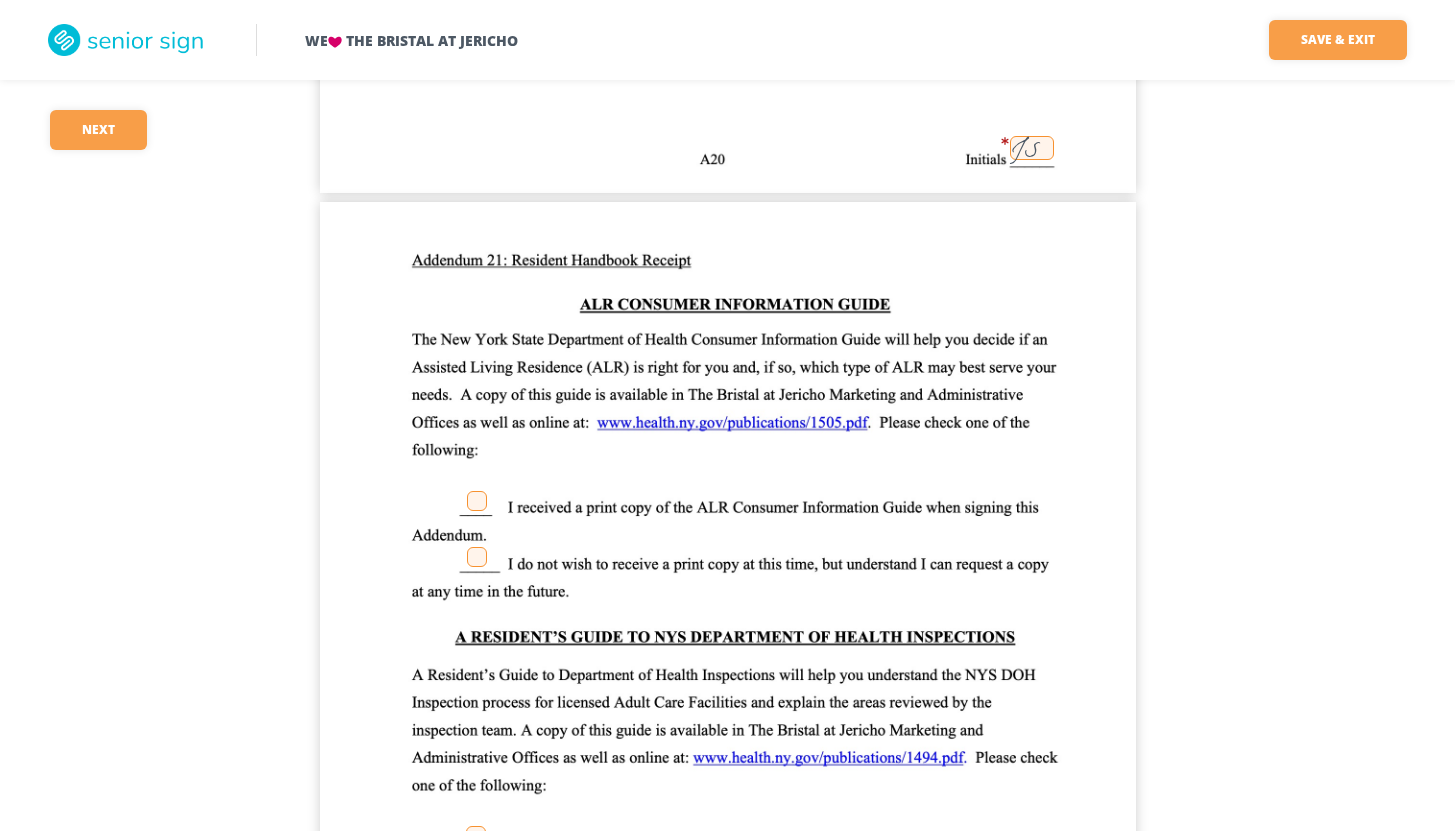 scroll, scrollTop: 56407, scrollLeft: 0, axis: vertical 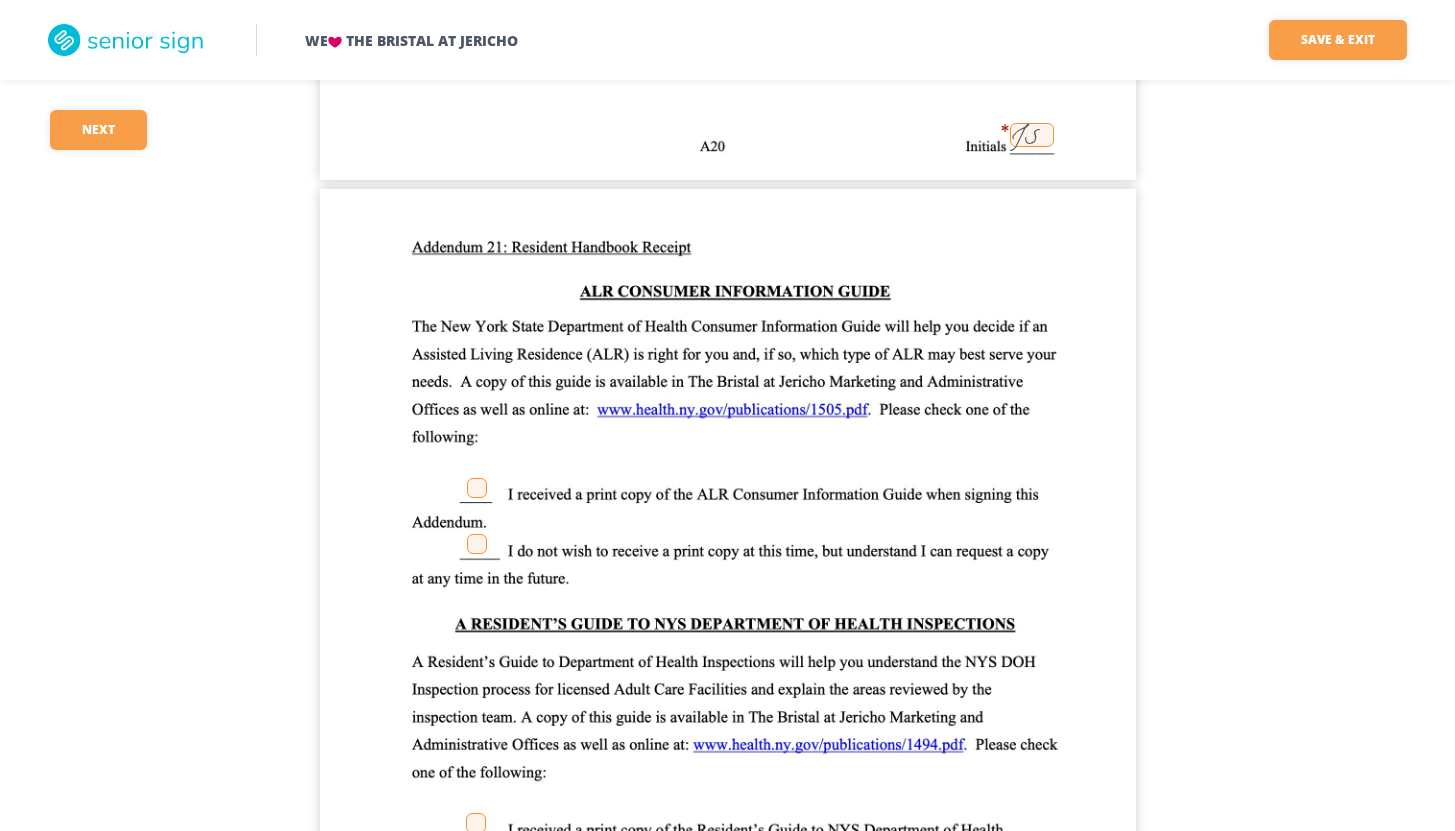 click at bounding box center (477, 544) 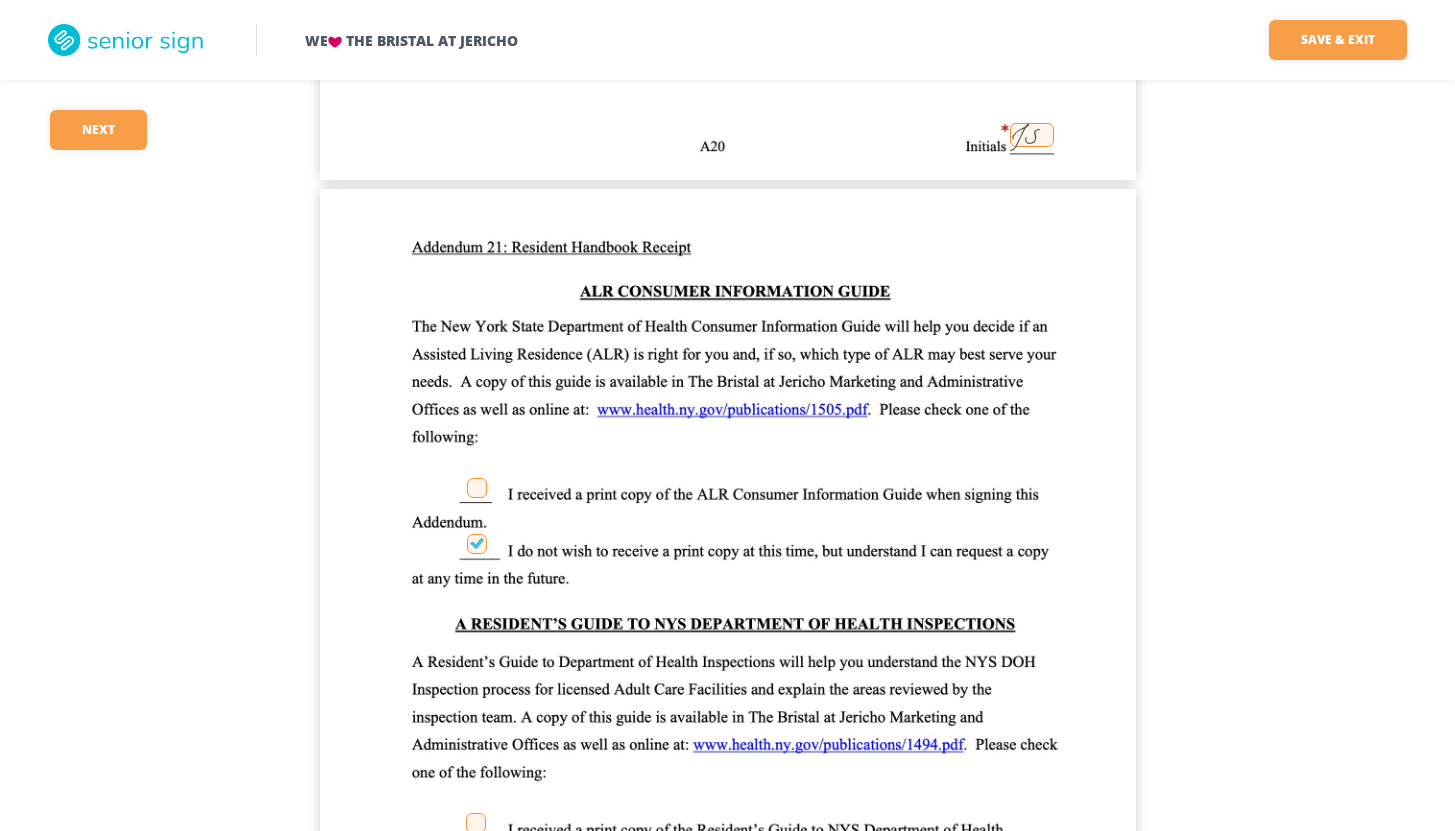 click on "We    The Bristal at Jericho Save & Exit Save & exit FILLED 88 / 148   7   required Next 7 [FIRST] [LAST] 249 07/08/2025 [FIRST] [LAST] [FIRST] [LAST] JS 07/08/2025 249 JS JS NONE JS N/A JS     296.67 JS                             160 JS                 JS 456.67 JS JS JS JS JS JS JS JS JS JS [FIRST] [LAST]   07/05/2025 [FIRST] [LAST]   07/05/2025       JS [FIRST] [LAST] 68 [STREET] [CITY] [STATE] [POSTAL_CODE] [FIRST] [LAST] [FIRST] [LAST]   [FIRST] [LAST] 68 [STREET] [CITY] [STATE] [POSTAL_CODE] ([PHONE])_448-2132 07/05/2025 JS [FIRST] [LAST]   07/05/2025 [FIRST] [LAST]   07/05/2025     JS 249 [FIRST] [LAST] 296.67 8900 JS JS [FIRST] [LAST] [FIRST] [LAST]       07/05/2025 JS JS JS JS [FIRST] [LAST]   ([PHONE])_448-2132 JS [FIRST] [LAST] [FIRST] [LAST]       Crc [FIRST] [LAST] 07/05/2025 JS [FIRST] [LAST]       Crc [FIRST] [LAST] 07/05/2025 JS [FIRST] [LAST]       Crc [FIRST] [LAST] 07/05/2025     JS JS JS JS JS JS JS JS JS JS     JS JS JS   [FIRST] [LAST]   07/05/2025       [FIRST] [LAST]           JS JS JS           JS JS JS JS JS [FIRST] [LAST] 249 [FIRST] [LAST] 07/08/2025" at bounding box center [727, -27029] 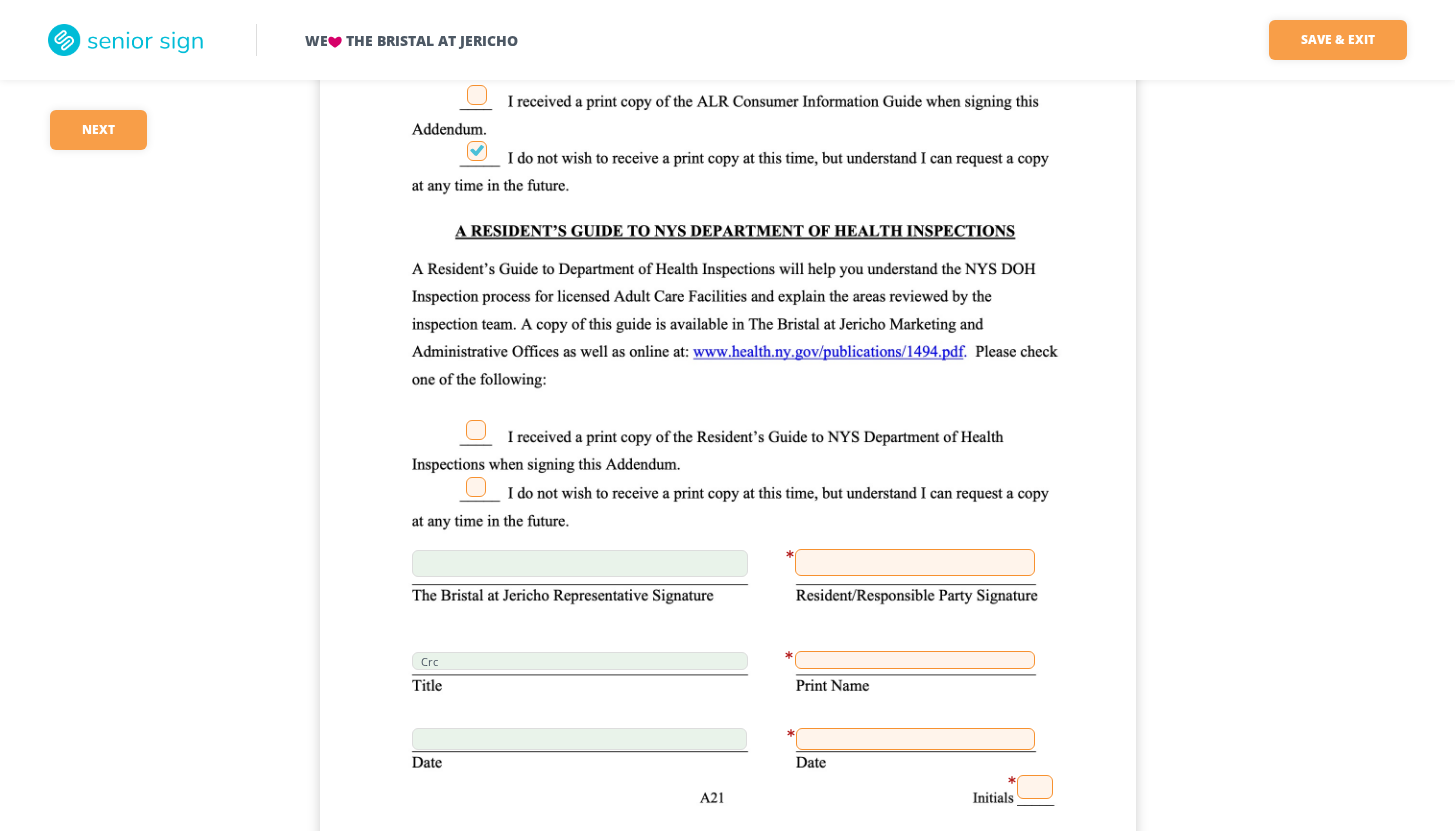 scroll, scrollTop: 56807, scrollLeft: 0, axis: vertical 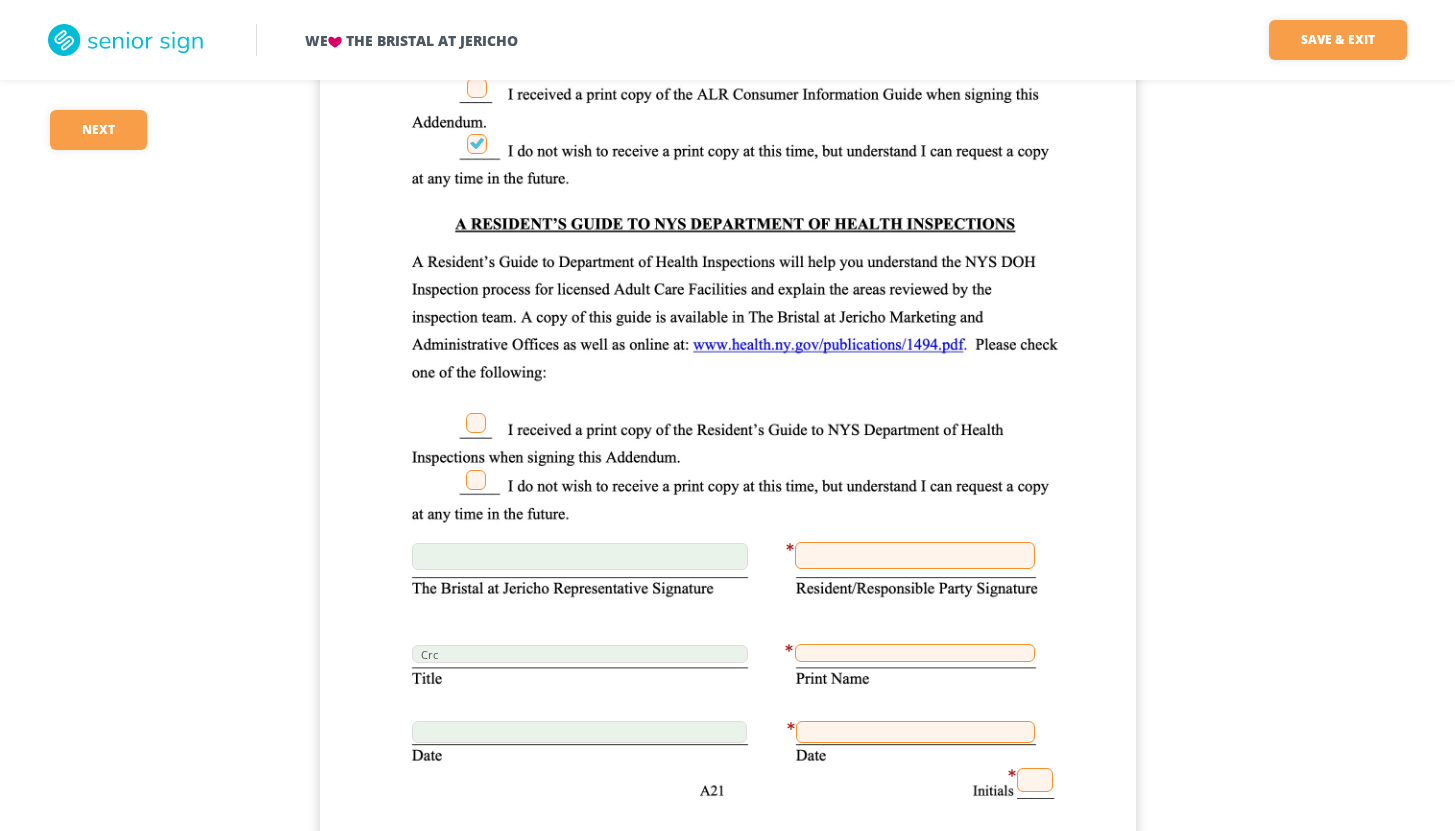 click at bounding box center [476, 480] 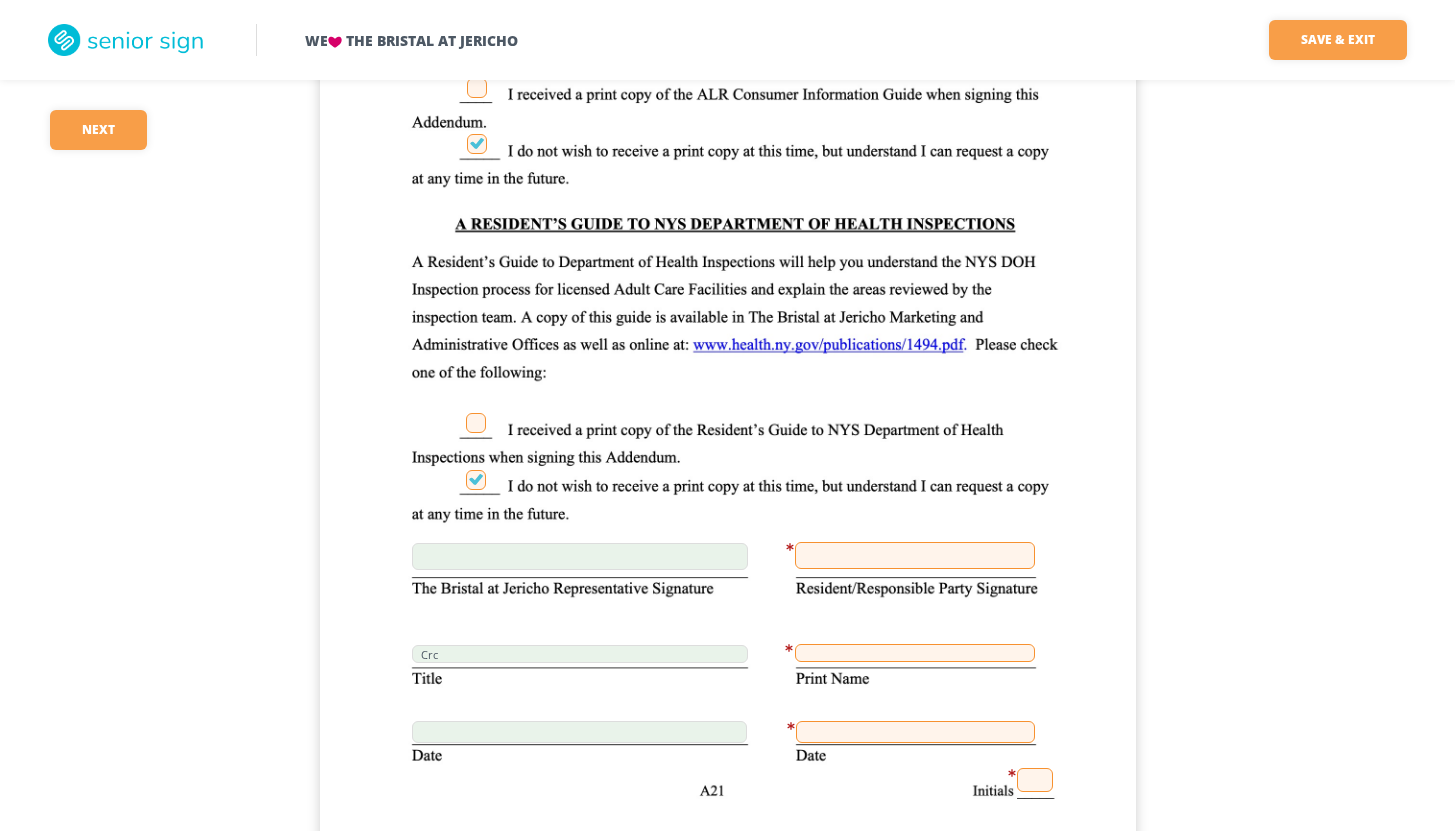 click at bounding box center [915, 555] 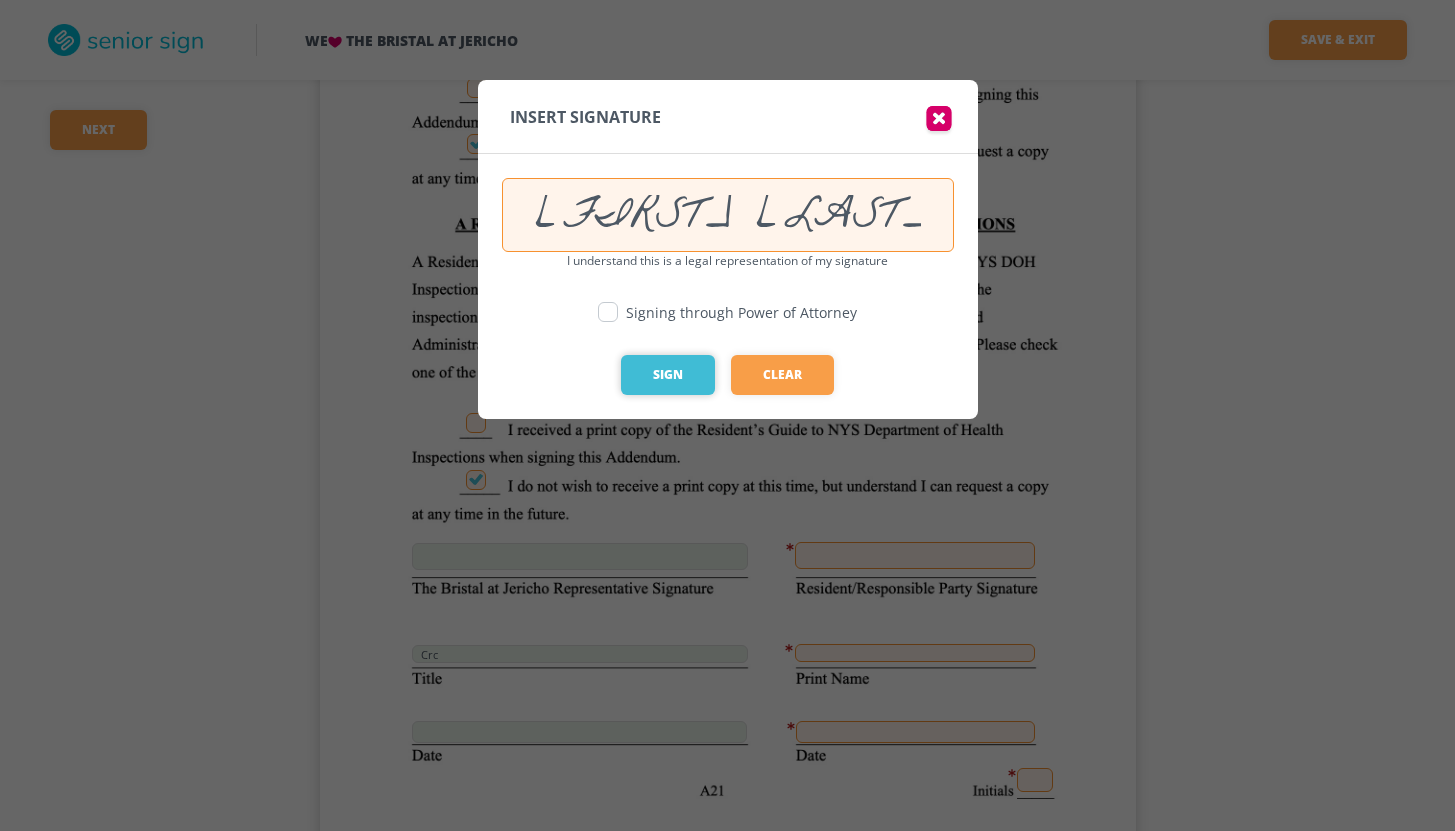 click on "Sign" at bounding box center (668, 375) 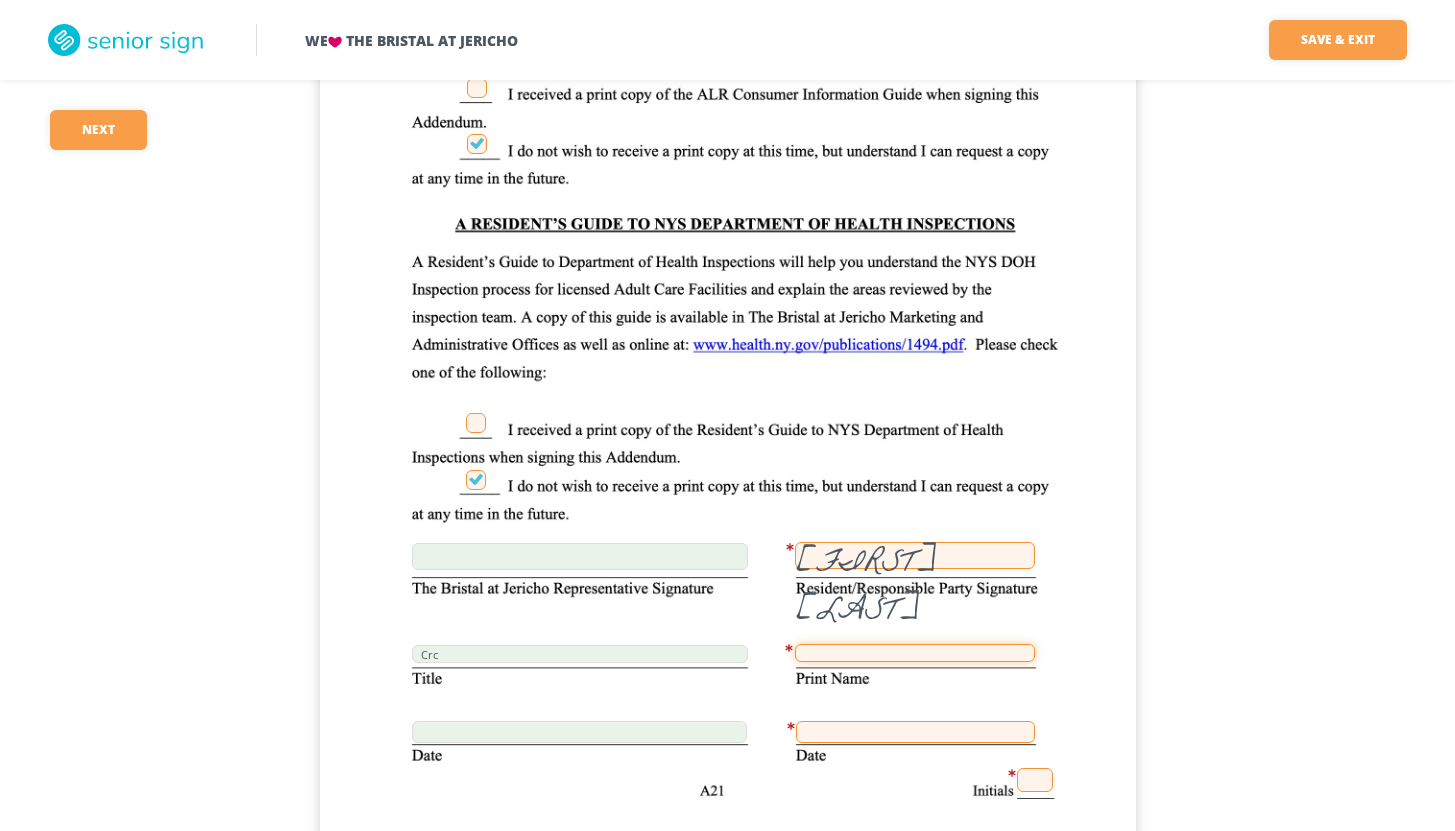 click at bounding box center [915, 653] 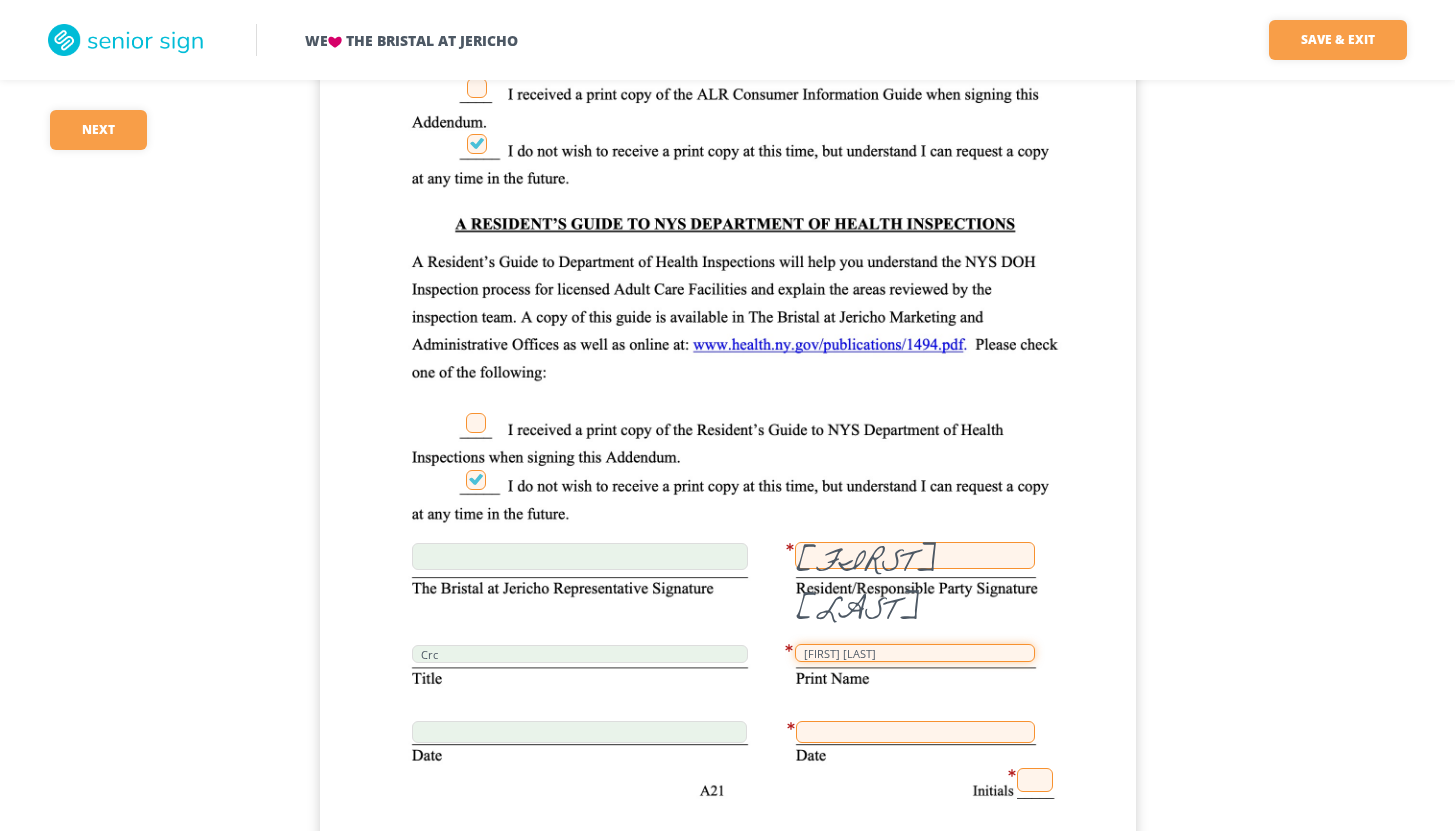 type on "[FIRST] [LAST]" 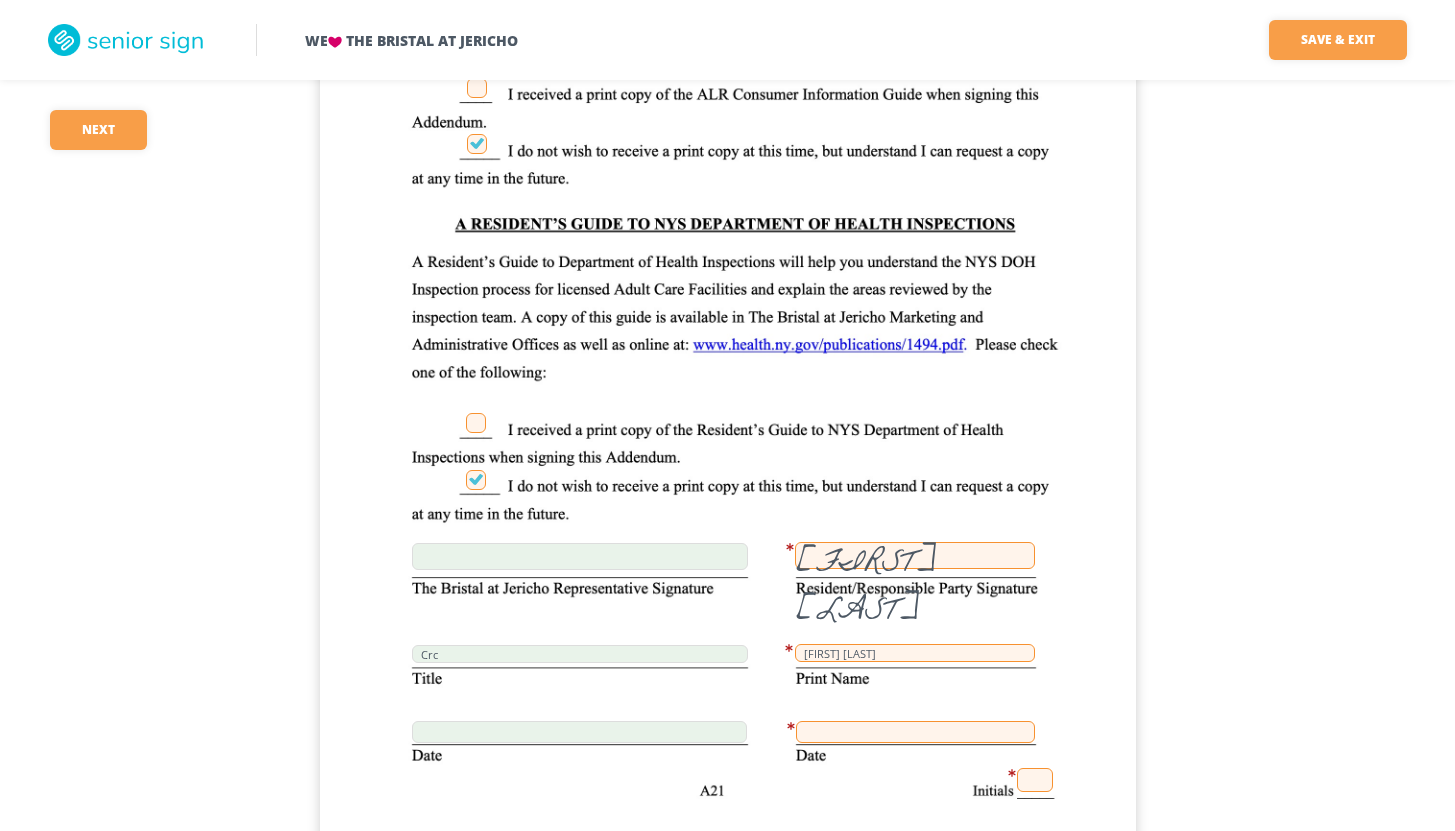 click at bounding box center [915, 732] 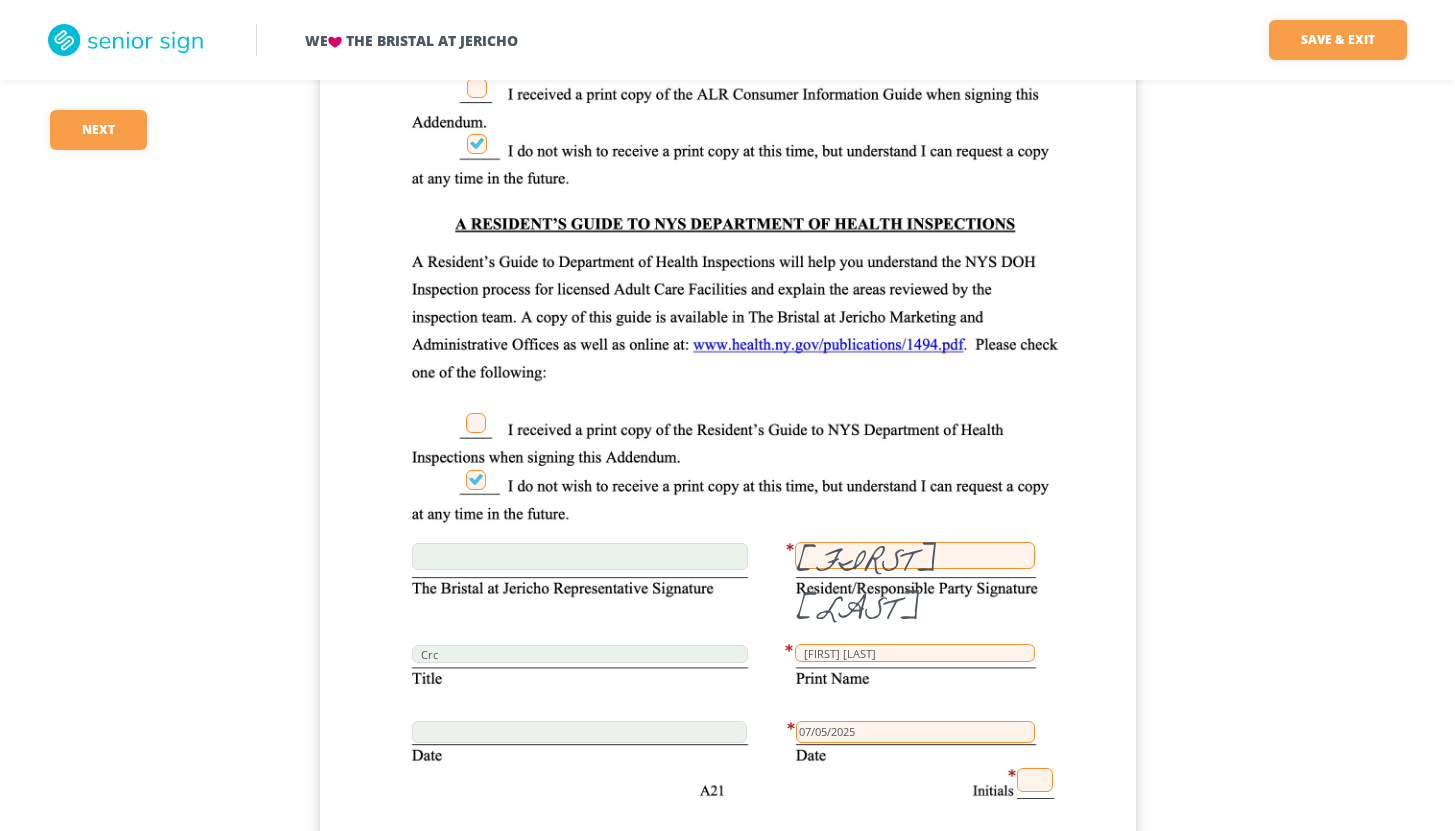 click at bounding box center [1035, 780] 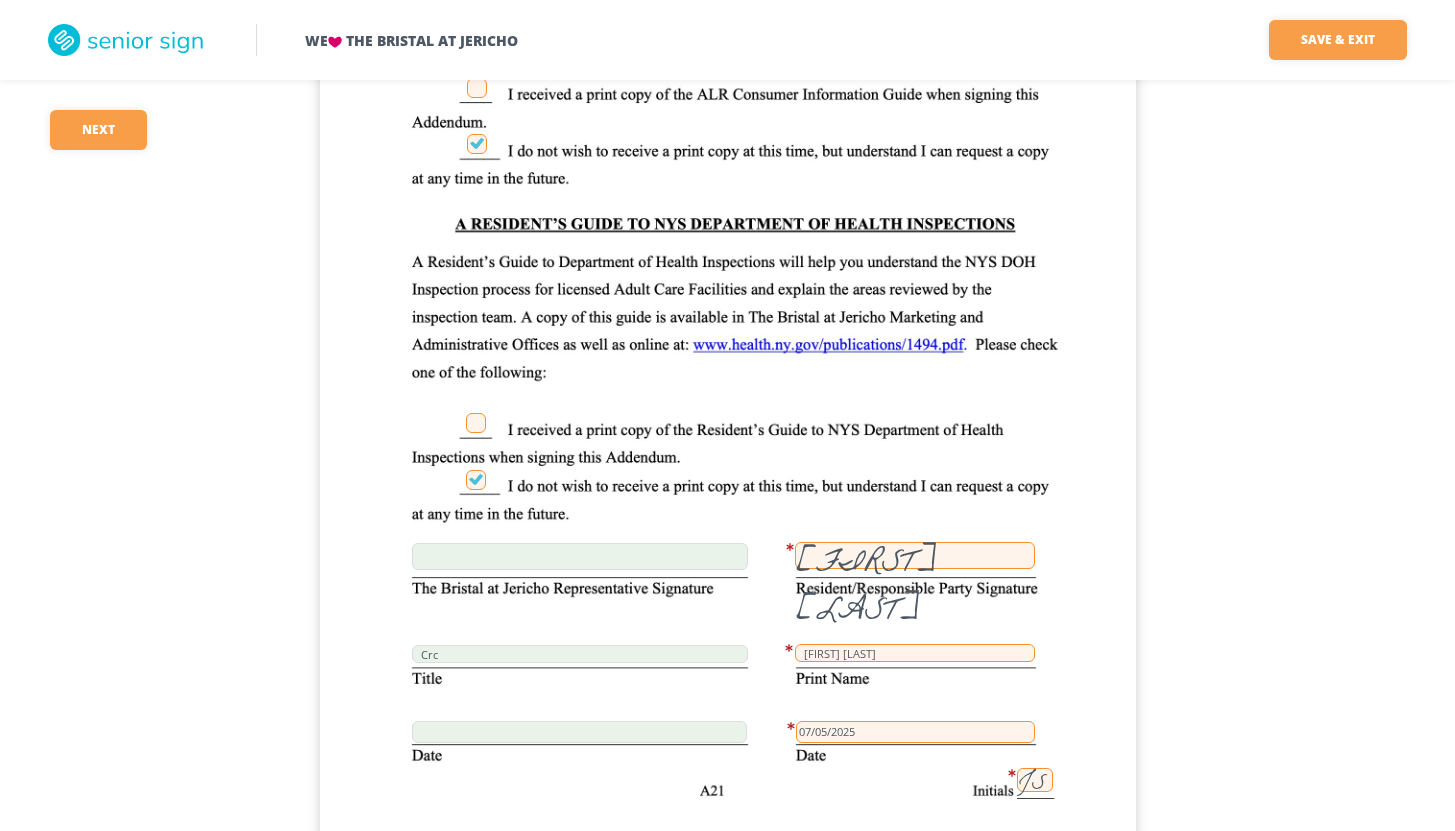 click on "We    The Bristal at Jericho Save & Exit Save & exit FILLED 94 / 148   3   required Next 3 [FIRST] [LAST] 249 07/08/2025 [FIRST] [LAST] [FIRST] [LAST] JS 07/08/2025 249 JS JS NONE JS N/A JS     296.67 JS                             160 JS                 JS 456.67 JS JS JS JS JS JS JS JS JS JS [FIRST] [LAST]   07/05/2025 [FIRST] [LAST]   07/05/2025       JS [FIRST] [LAST] 68 [STREET] [CITY] [STATE] [ZIP] [FIRST] [LAST]   [FIRST] [LAST] 68 [STREET] [CITY] [STATE] [ZIP] ([PHONE]) 07/05/2025 JS [FIRST] [LAST]   07/05/2025 [FIRST] [LAST]   07/05/2025     JS 249 [FIRST] [LAST] 296.67 8900 JS JS [FIRST] [LAST] [FIRST] [LAST]       07/05/2025 JS JS JS JS [FIRST] [LAST]   ([PHONE]) JS [FIRST] [LAST] [FIRST] [LAST]       Crc [FIRST] [LAST] 07/05/2025 JS [FIRST] [LAST]       Crc [FIRST] [LAST] 07/05/2025 JS [FIRST] [LAST]       Crc [FIRST] [LAST] 07/05/2025     JS JS JS JS JS JS JS JS JS JS     JS JS JS   [FIRST] [LAST]   07/05/2025       [FIRST] [LAST]           JS JS JS           [FIRST] [LAST] 249 [FIRST] [LAST] 07/08/2025" at bounding box center (727, -27429) 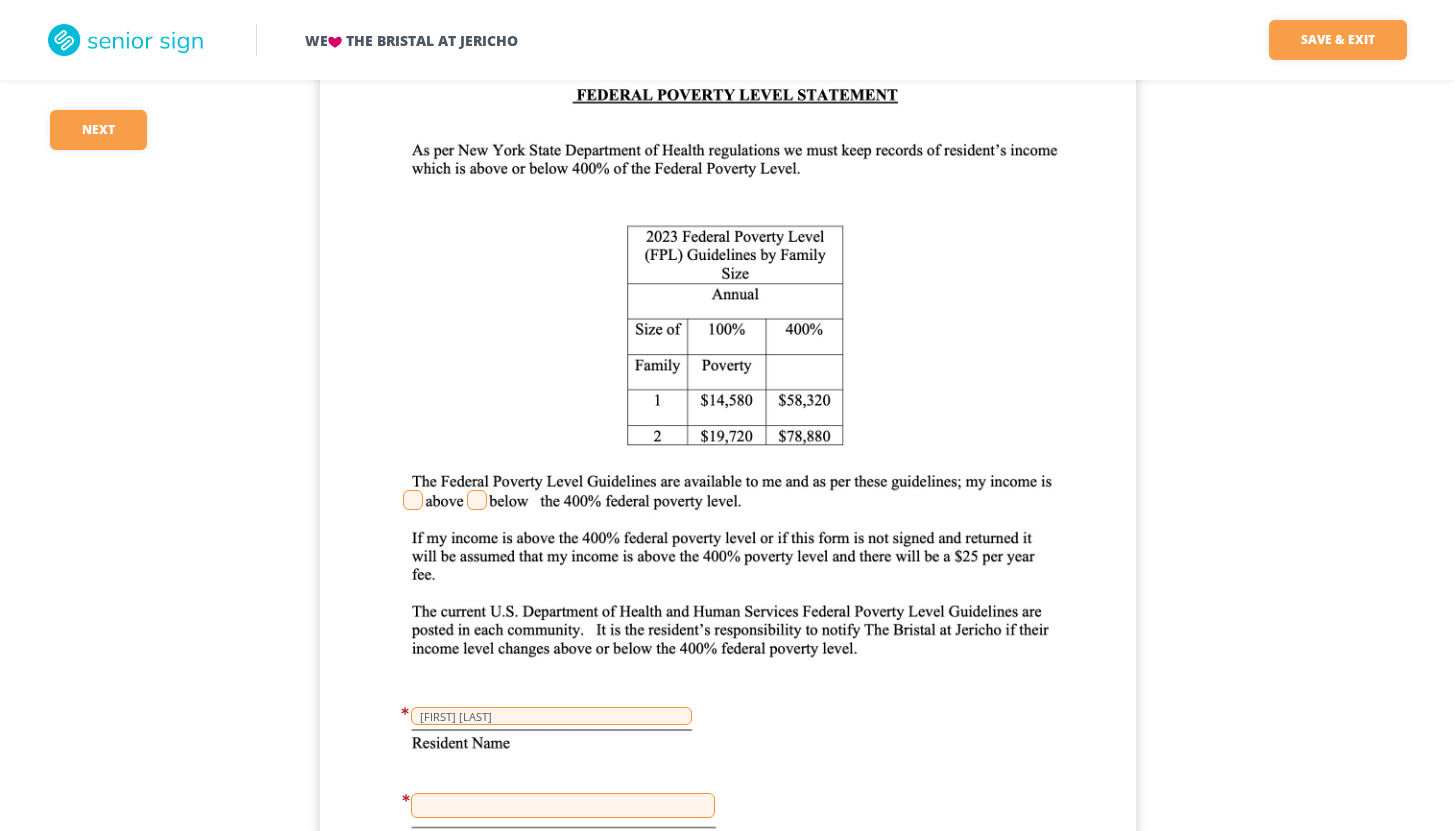 scroll, scrollTop: 57727, scrollLeft: 0, axis: vertical 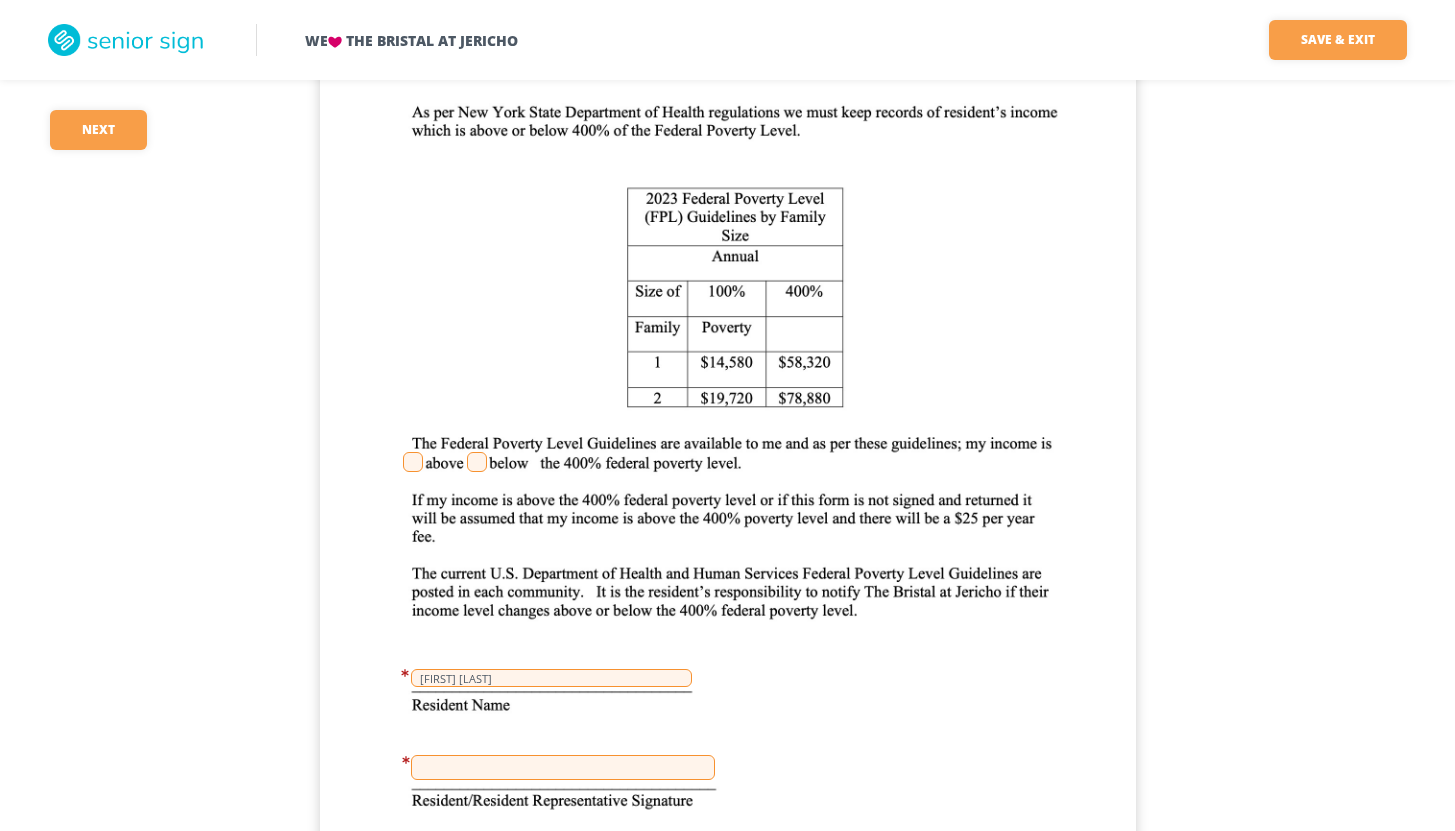 click at bounding box center [413, 462] 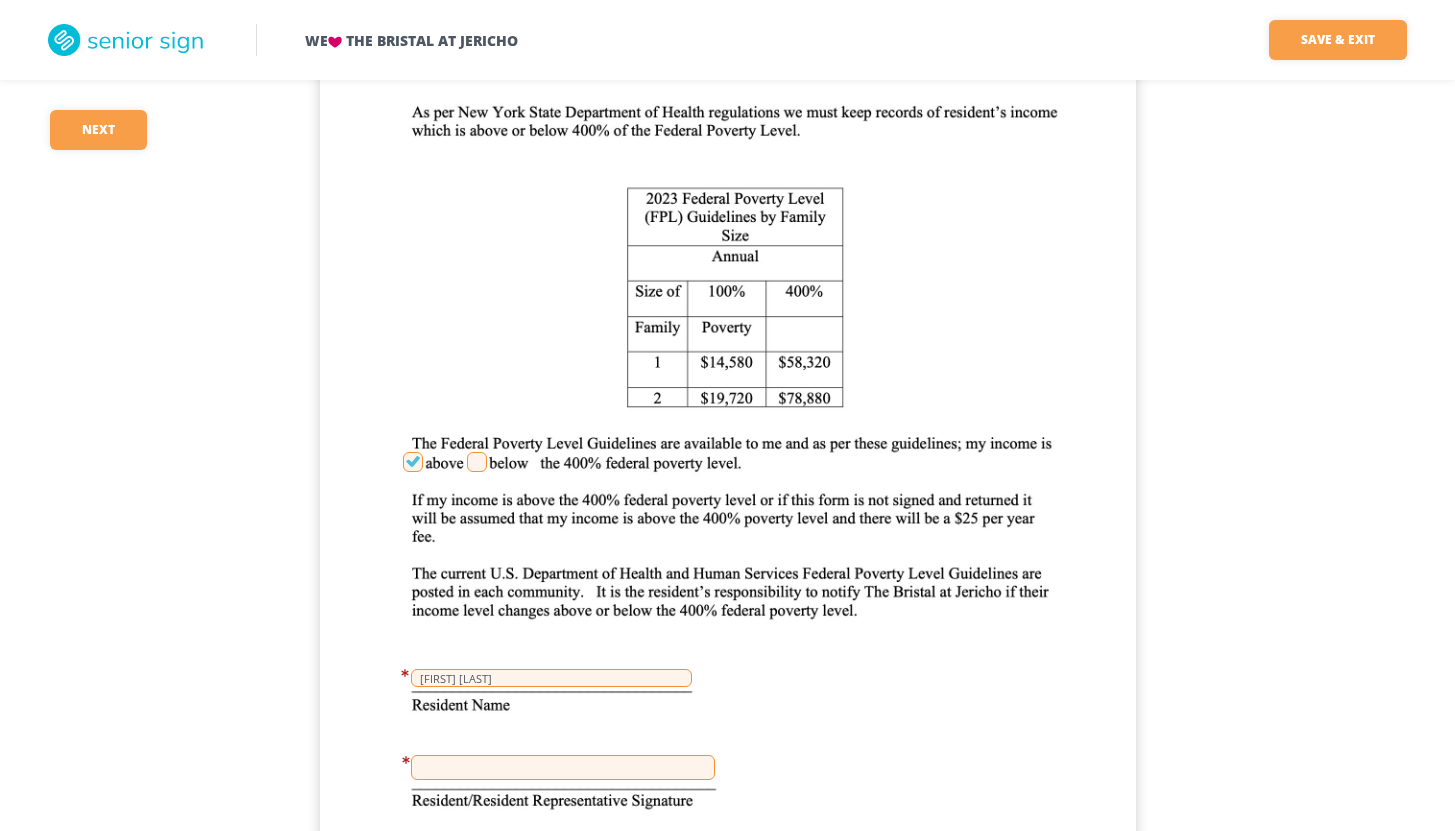 click on "[FIRST] [LAST]" at bounding box center (728, 462) 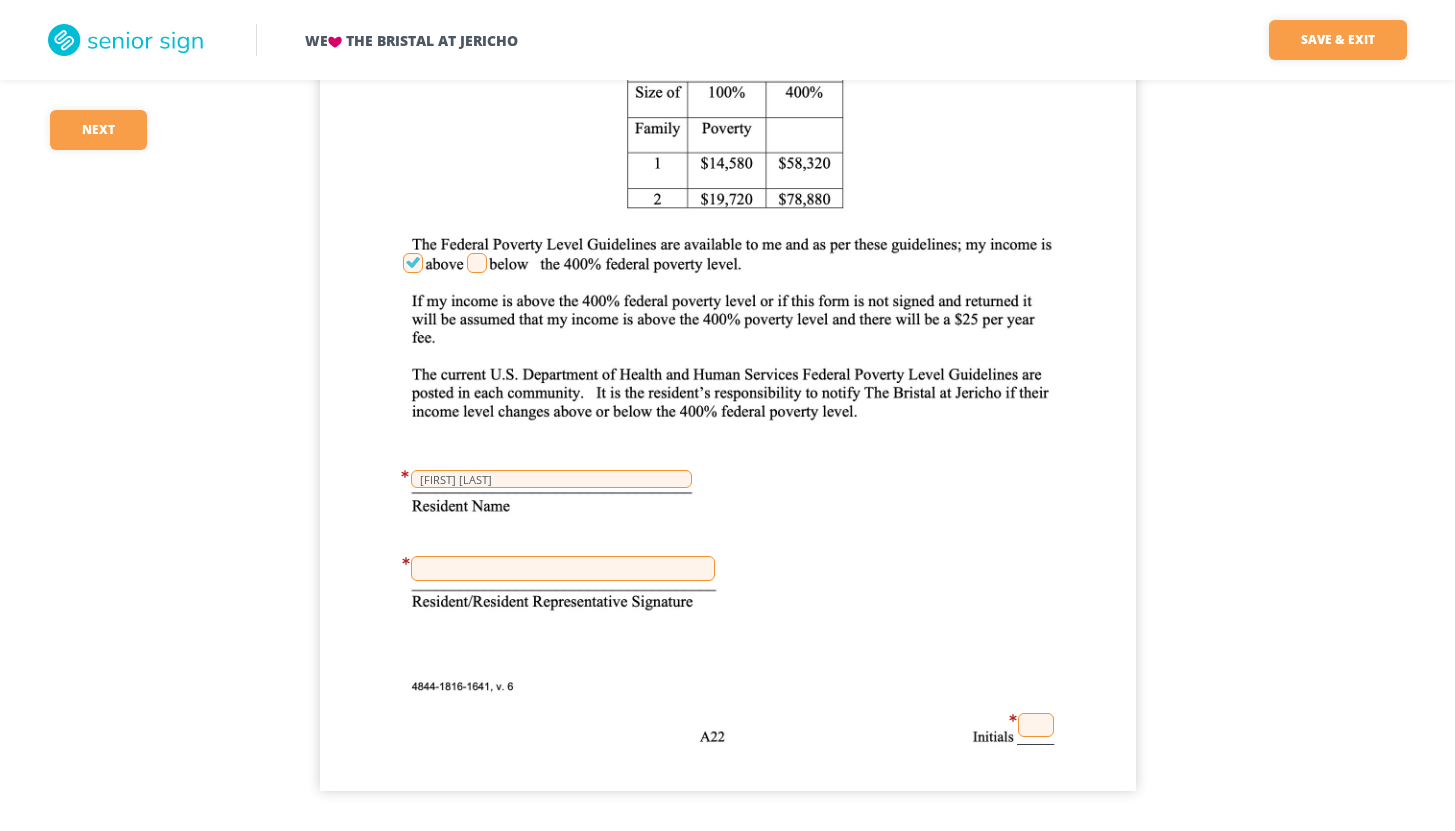 scroll, scrollTop: 57941, scrollLeft: 0, axis: vertical 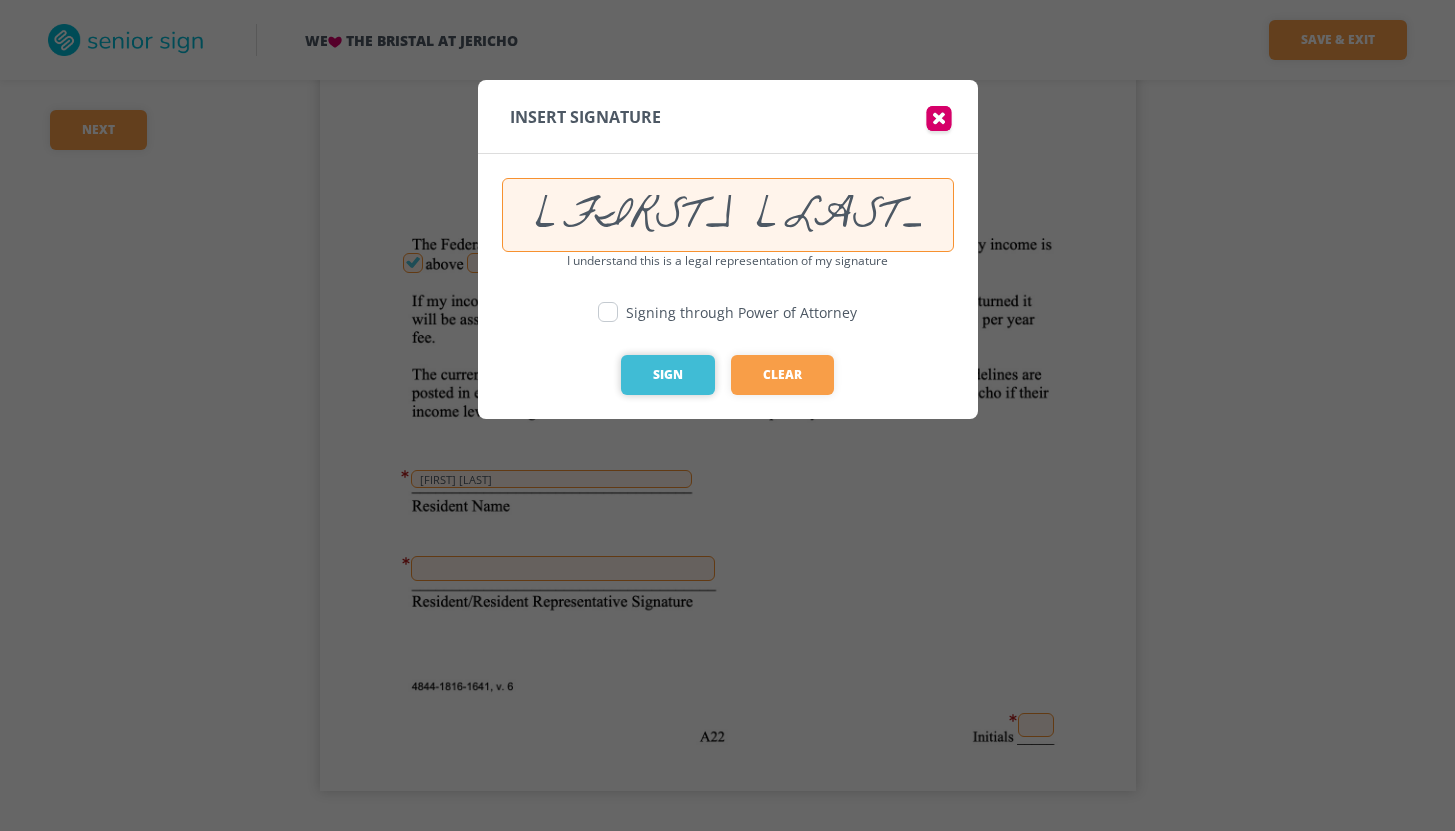 click on "Sign" at bounding box center (668, 375) 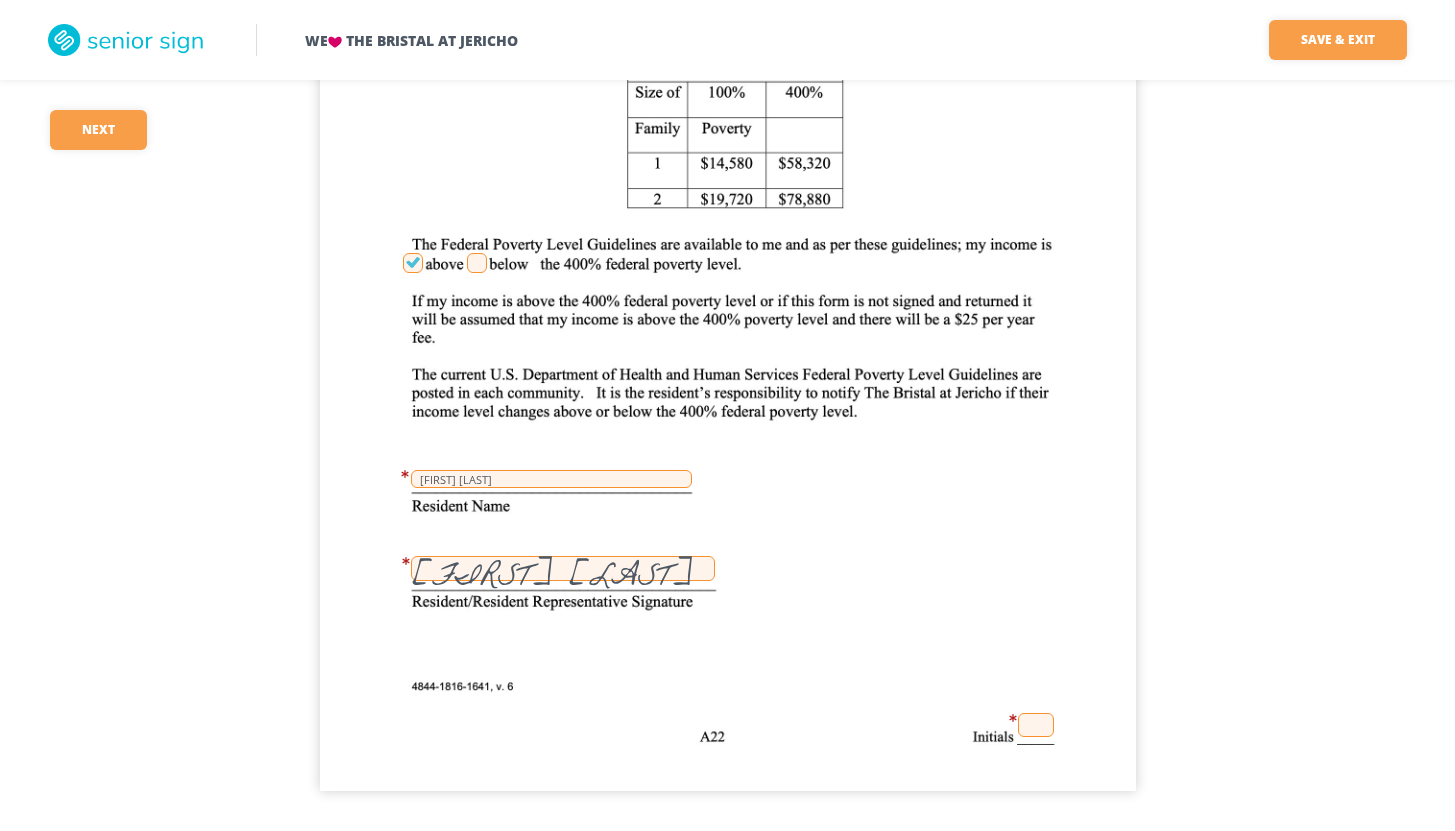 click at bounding box center [1036, 725] 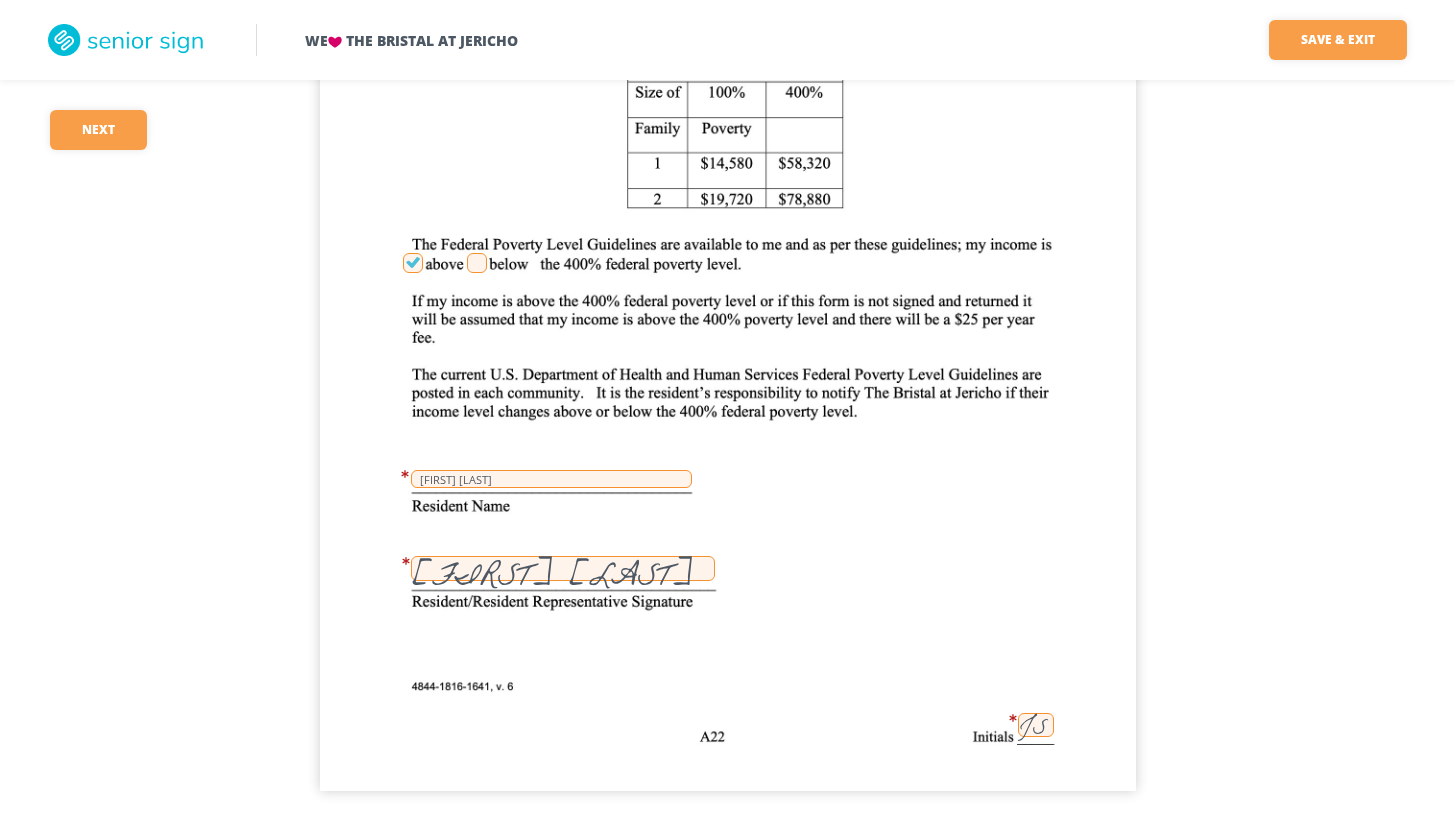 click on "We    The Bristal at Jericho Save & Exit Save & exit FILLED 97 / 148   1   required Next 1 [FIRST] [LAST] 249 07/08/2025 [FIRST] [LAST] [FIRST] [LAST] JS 07/08/2025 249 JS JS NONE JS N/A JS     296.67 JS                             160 JS                 JS 456.67 JS JS JS JS JS JS JS JS JS JS [FIRST] [LAST]   07/05/2025 [FIRST] [LAST]   07/05/2025       JS [FIRST] [LAST] 68 [STREET] [CITY] [STATE] [ZIP] [FIRST] [LAST]   [FIRST] [LAST] 68 [STREET] [CITY] [STATE] [ZIP] ([PHONE]) 07/05/2025 JS [FIRST] [LAST]   07/05/2025 [FIRST] [LAST]   07/05/2025     JS 249 [FIRST] [LAST] 296.67 8900 JS JS [FIRST] [LAST] [FIRST] [LAST]       07/05/2025 JS JS JS JS [FIRST] [LAST]   ([PHONE]) JS [FIRST] [LAST] [FIRST] [LAST]       Crc [FIRST] [LAST] 07/05/2025 JS [FIRST] [LAST]       Crc [FIRST] [LAST] 07/05/2025 JS [FIRST] [LAST]       Crc [FIRST] [LAST] 07/05/2025     JS JS JS JS JS JS JS JS JS JS     JS JS JS   [FIRST] [LAST]   07/05/2025       [FIRST] [LAST]           JS JS JS           JS JS JS JS JS [FIRST] [LAST] 249 [FIRST] [LAST] 07/08/2025" at bounding box center [727, -28548] 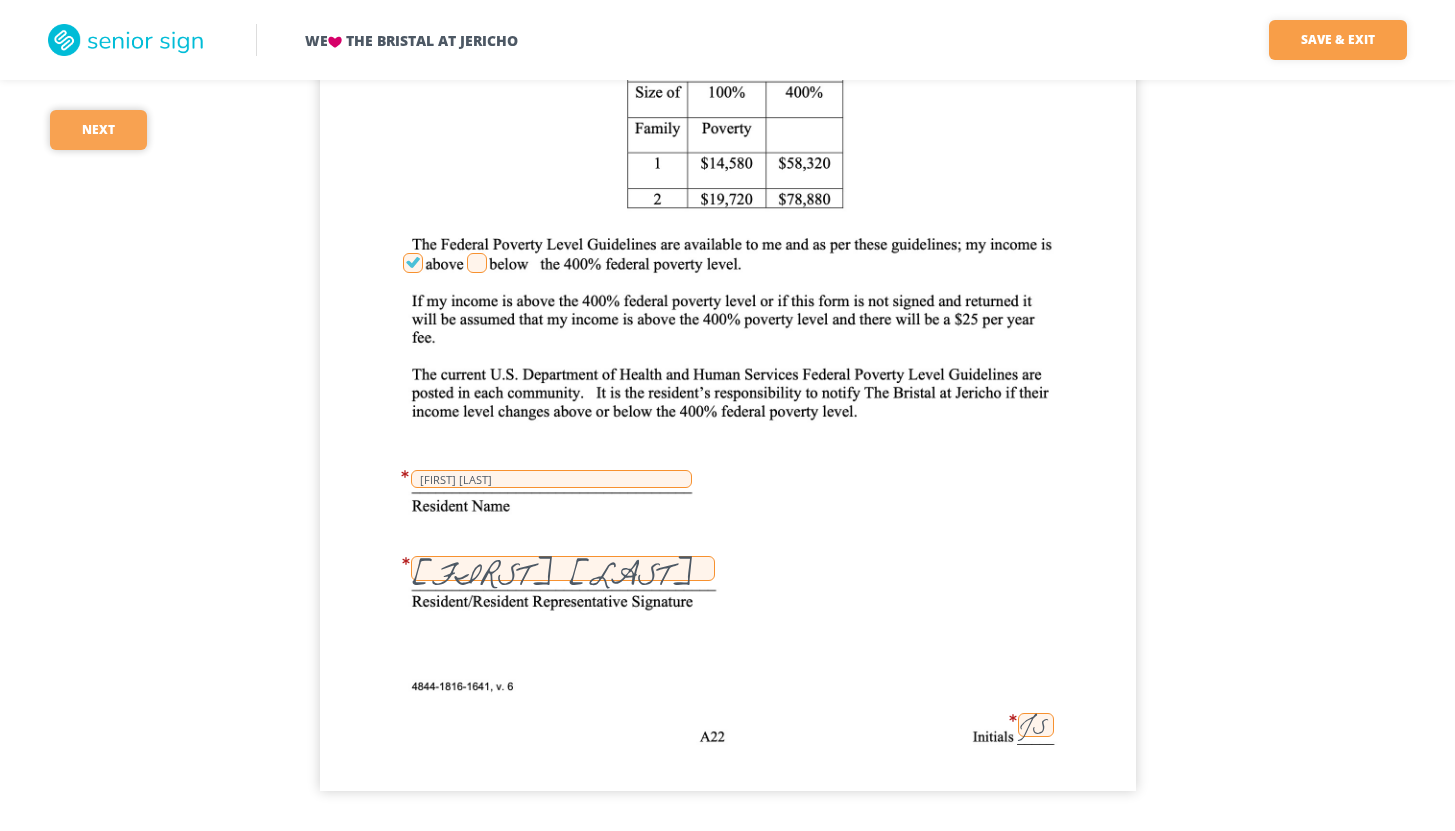 click on "Next" at bounding box center [98, 130] 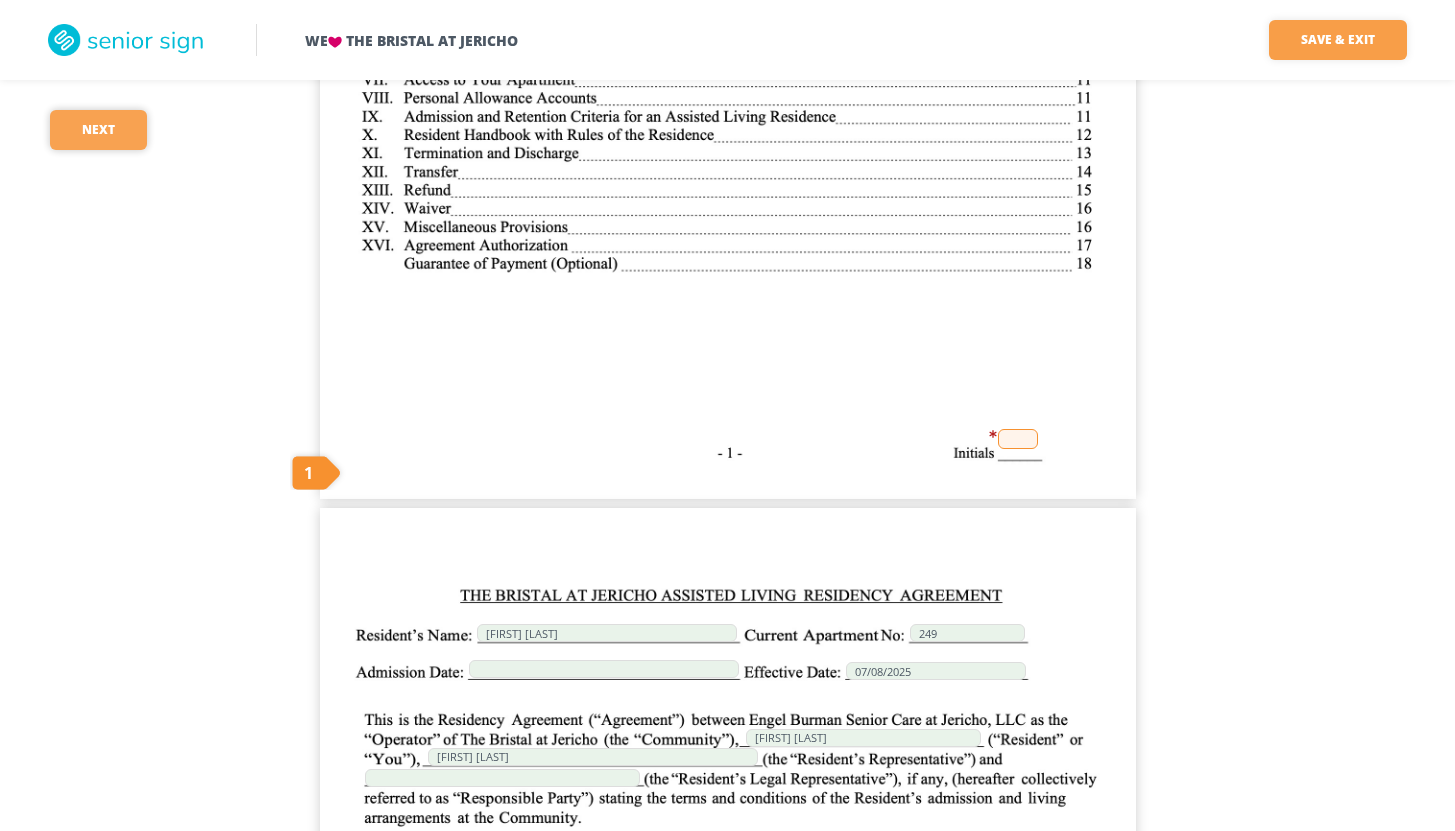 scroll, scrollTop: 707, scrollLeft: 0, axis: vertical 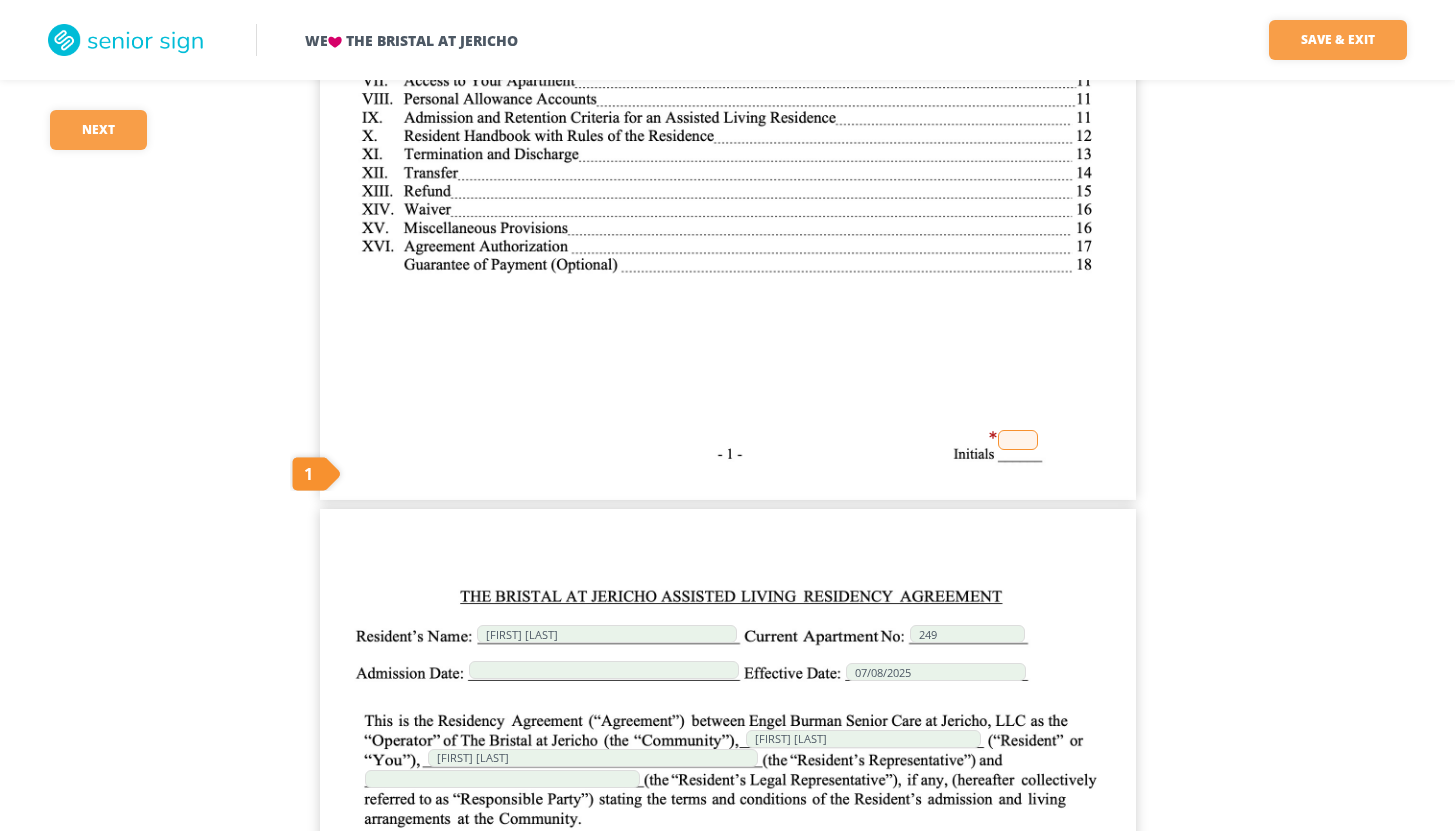click at bounding box center (1018, 440) 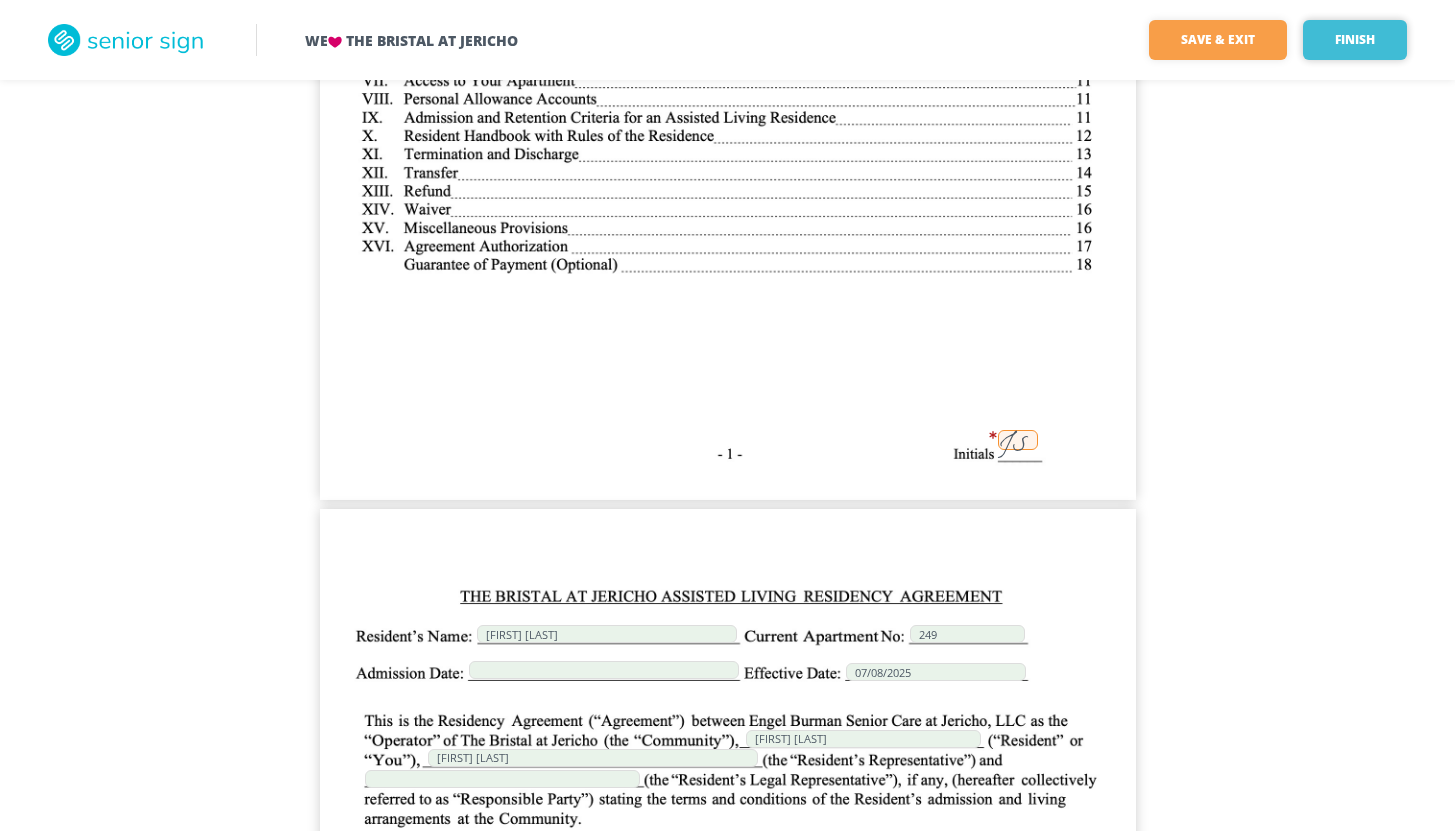 click on "Finish" at bounding box center [1355, 40] 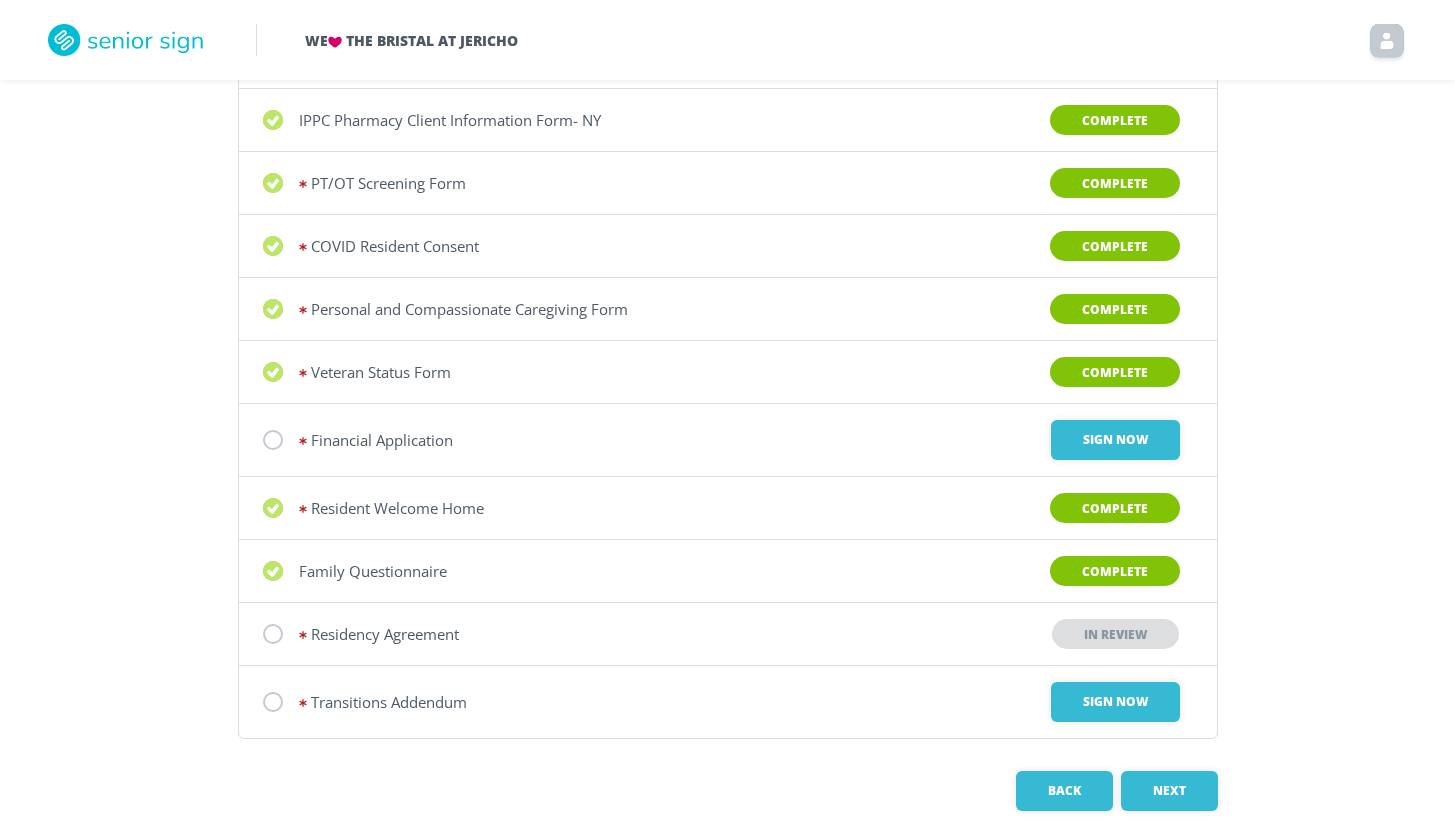 scroll, scrollTop: 612, scrollLeft: 0, axis: vertical 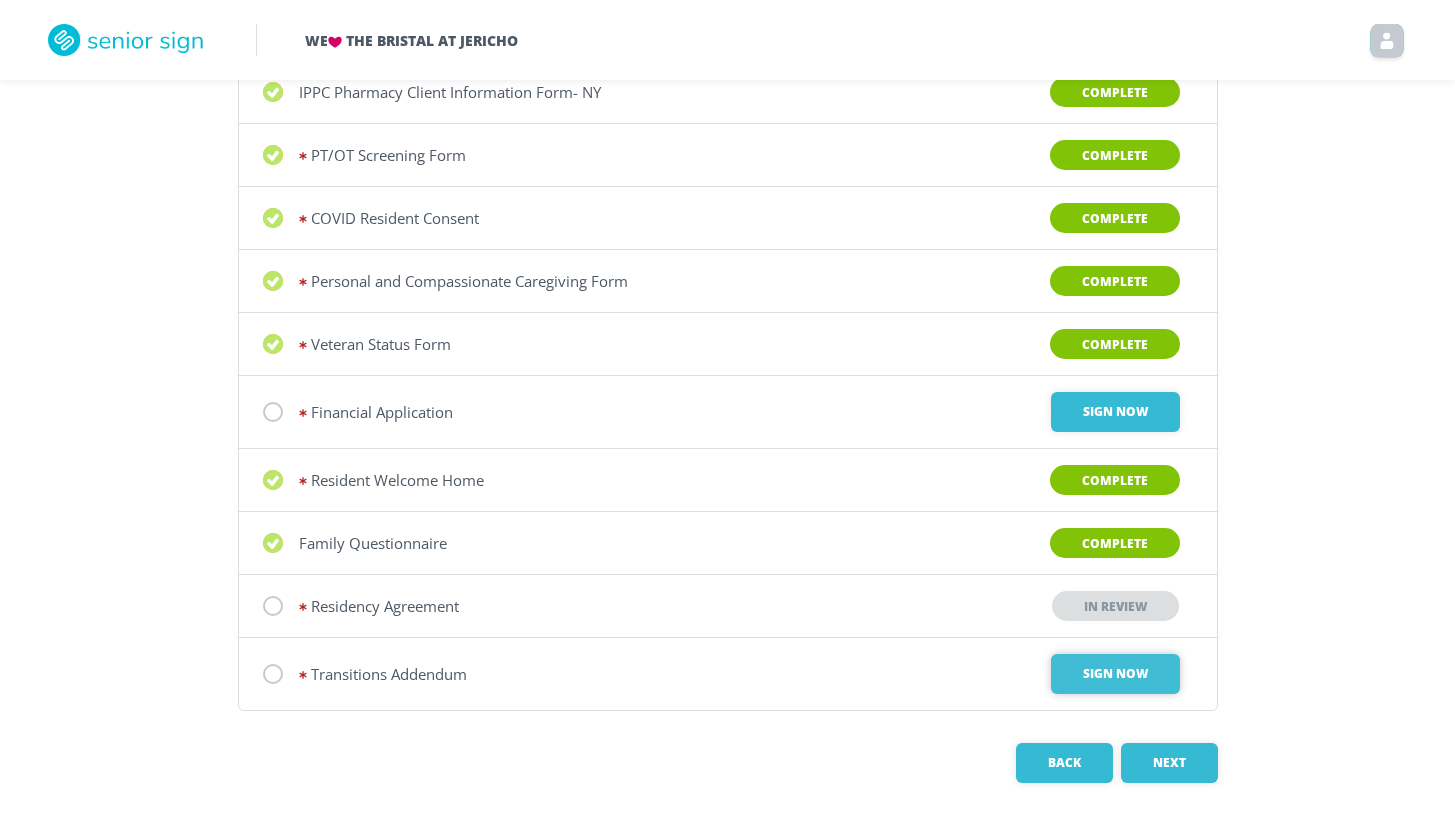 click on "Sign Now" at bounding box center (1115, 412) 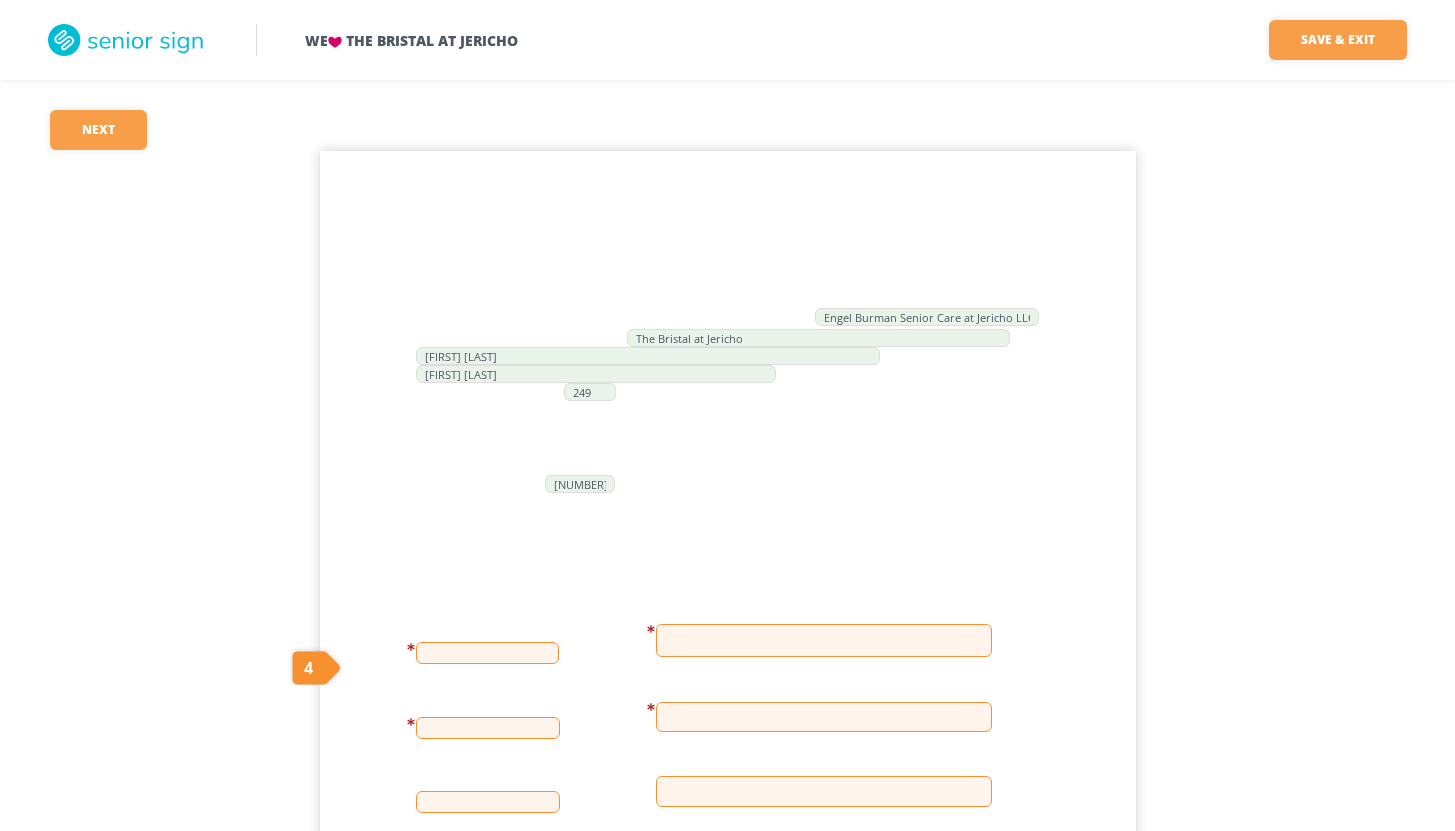 click on "We    The Bristal at Jericho Save & Exit Save & exit FILLED 0 / 6   4   required Next 4 [FIRST] [LAST] [FIRST] [LAST] [FIRST] [LAST] [FIRST] [LAST] 249 181.67" at bounding box center [727, 623] 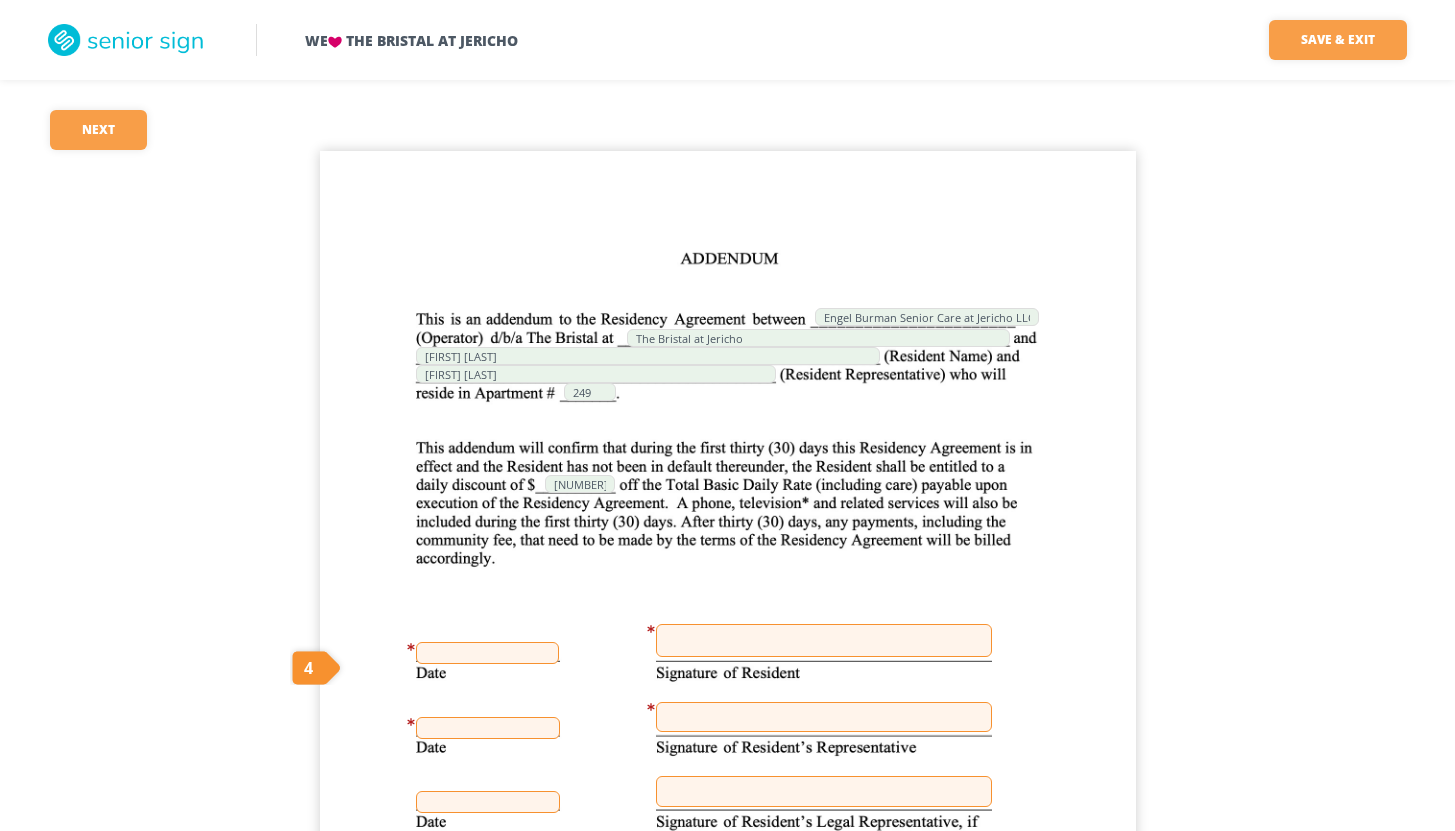 click at bounding box center [487, 653] 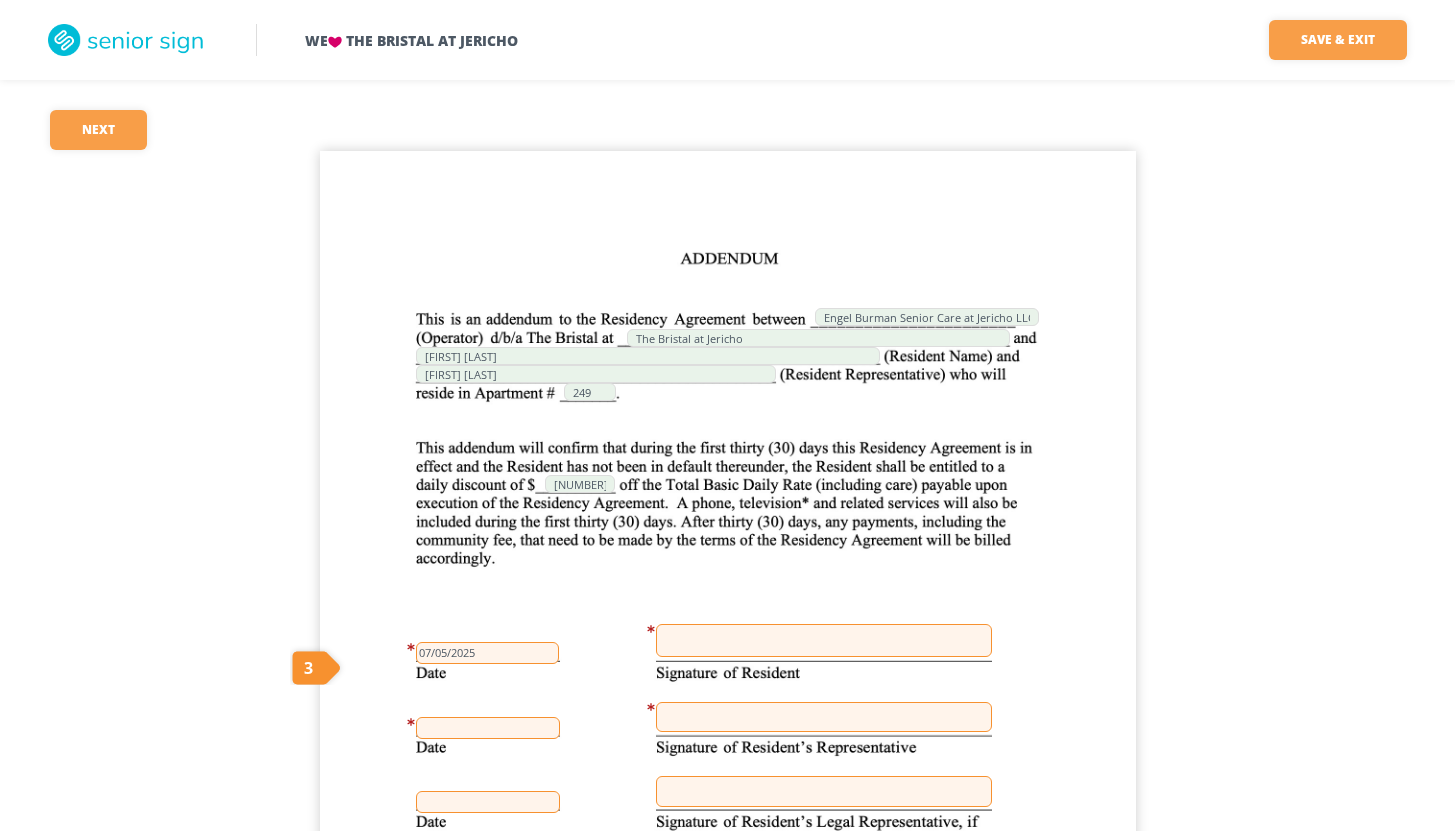 click at bounding box center (824, 640) 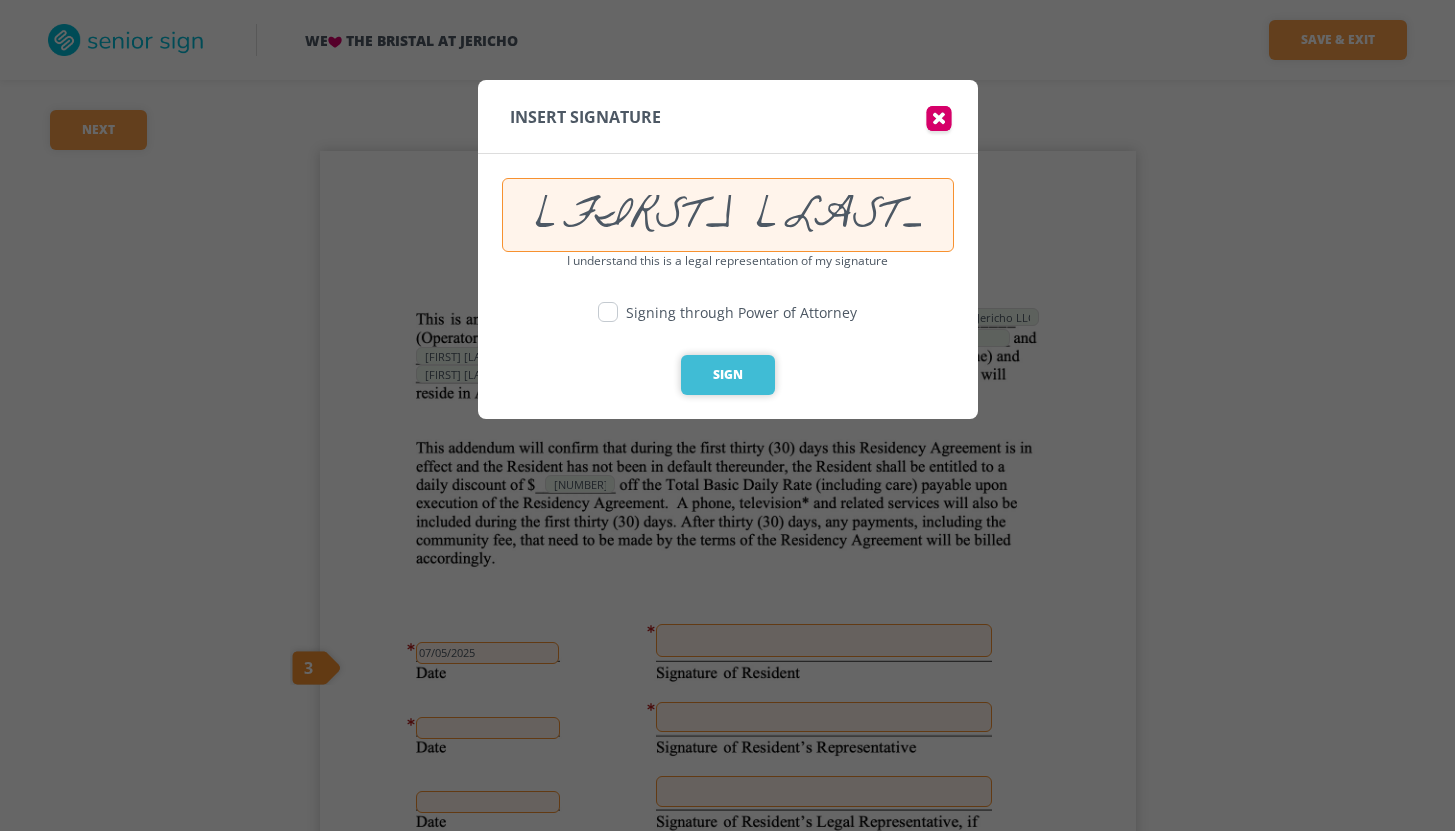 click on "Sign" at bounding box center (728, 375) 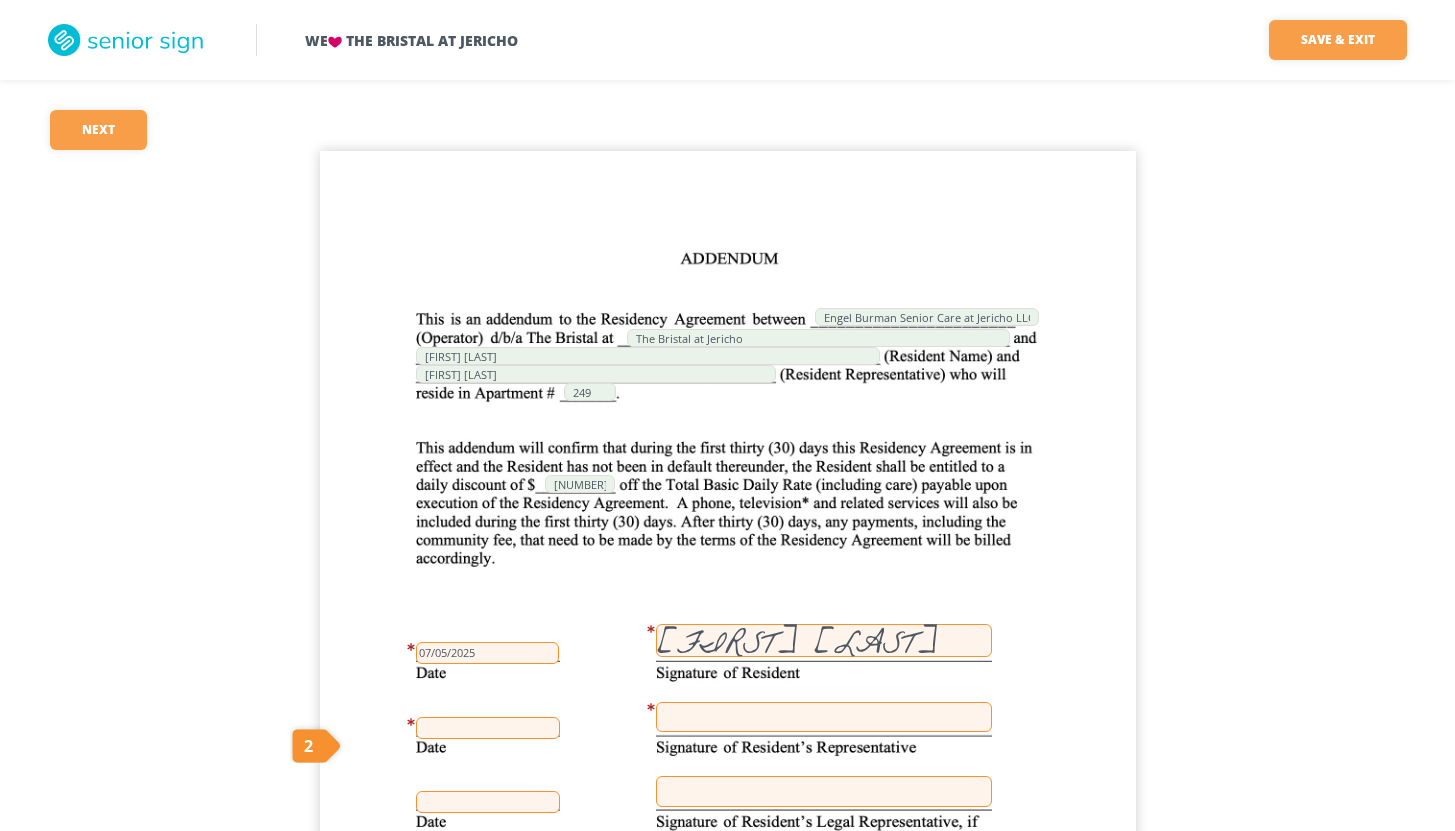 click at bounding box center [488, 728] 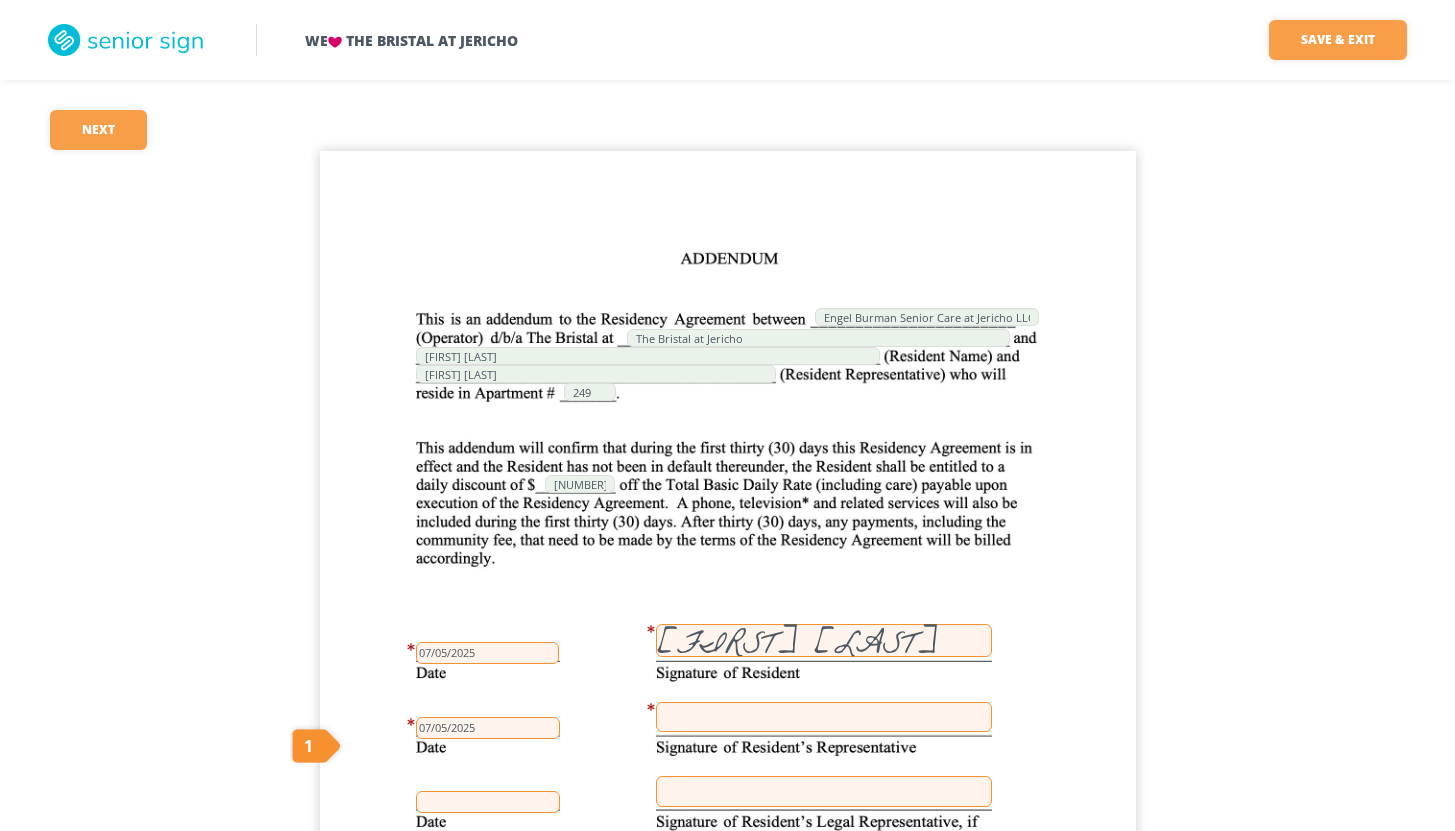 click at bounding box center (824, 717) 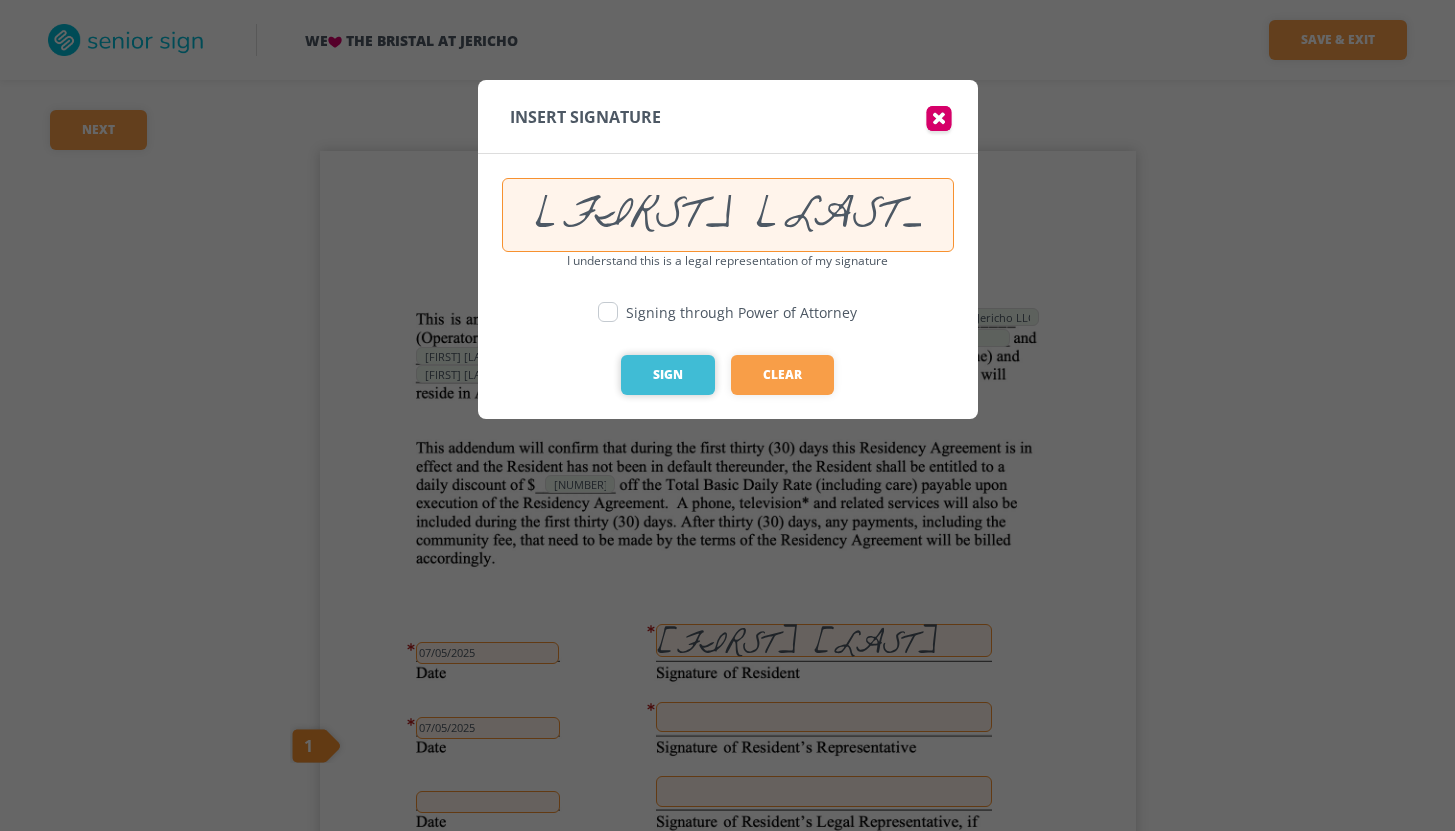 click on "Sign" at bounding box center (668, 375) 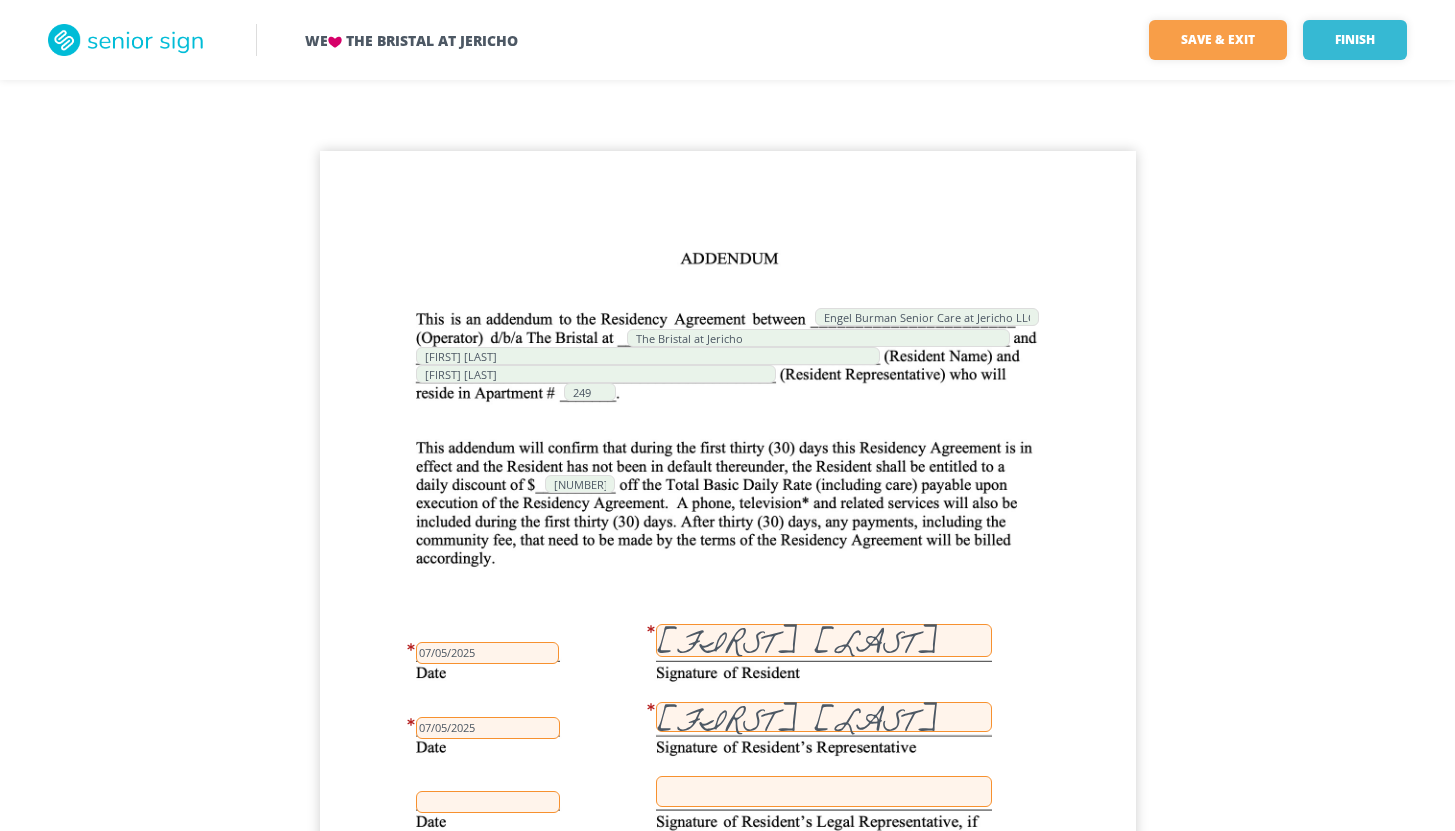 click on "We    The Bristal at Jericho Save & Exit Finish Save & exit FILLED 4 / 6   Finish Engel Burman Senior Care at Jericho LLC The Bristal at Jericho [FIRST] [LAST] [FIRST] [LAST] 249 181.67 [FIRST] [LAST]   07/05/2025 [FIRST] [LAST]   07/05/2025" at bounding box center [727, 623] 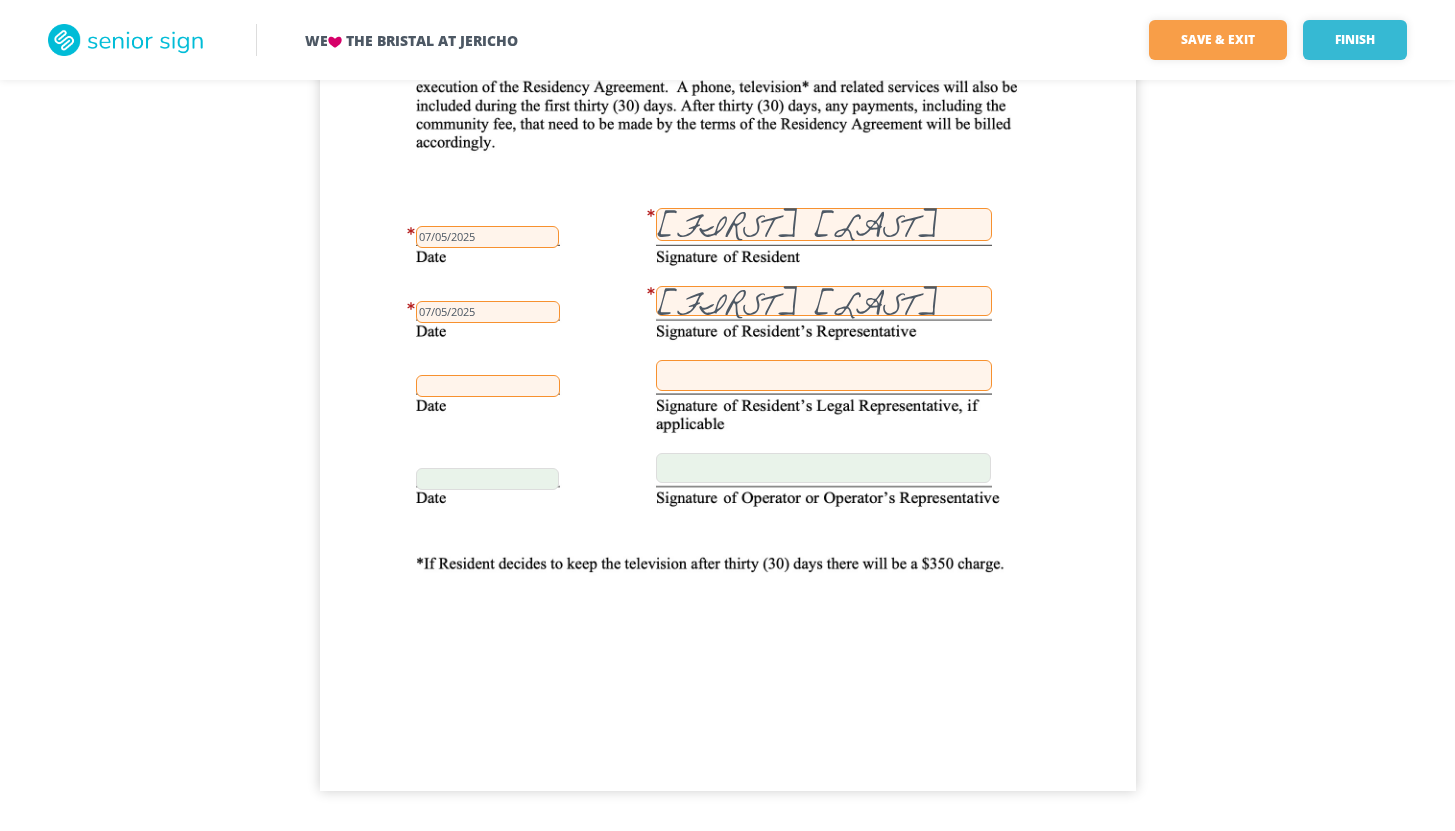 scroll, scrollTop: 431, scrollLeft: 0, axis: vertical 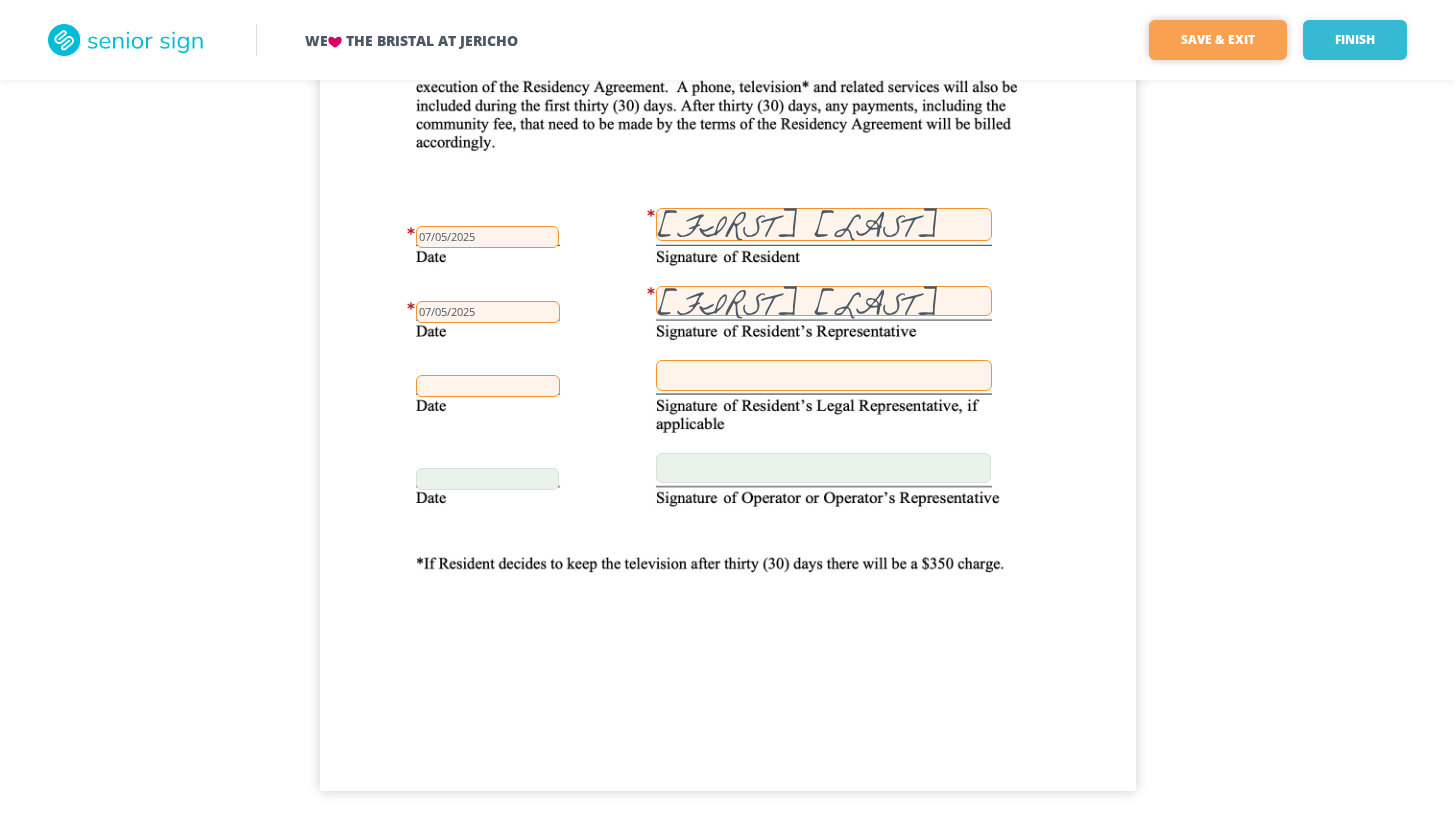 click on "Save & Exit" at bounding box center (1218, 40) 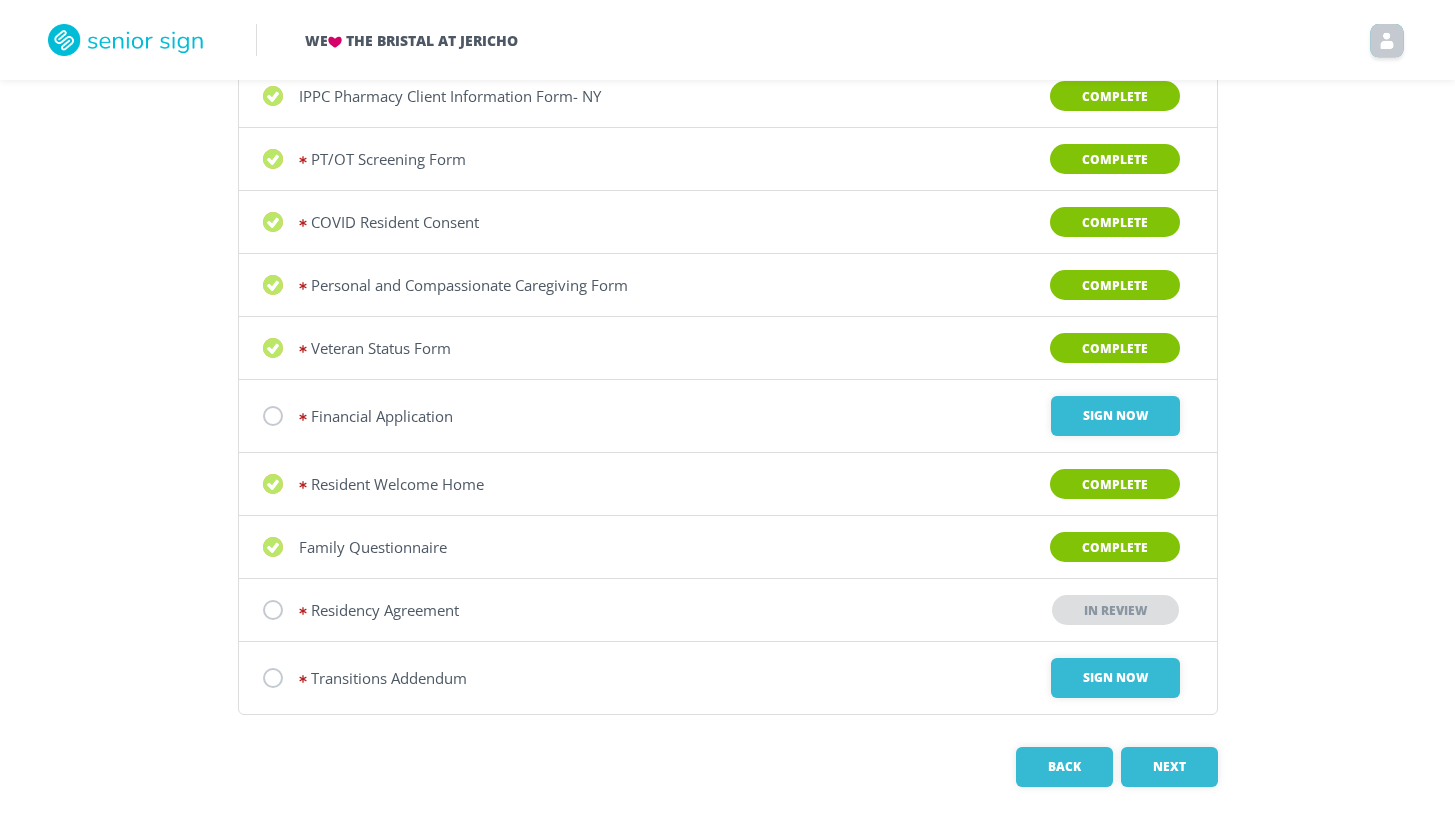 scroll, scrollTop: 612, scrollLeft: 0, axis: vertical 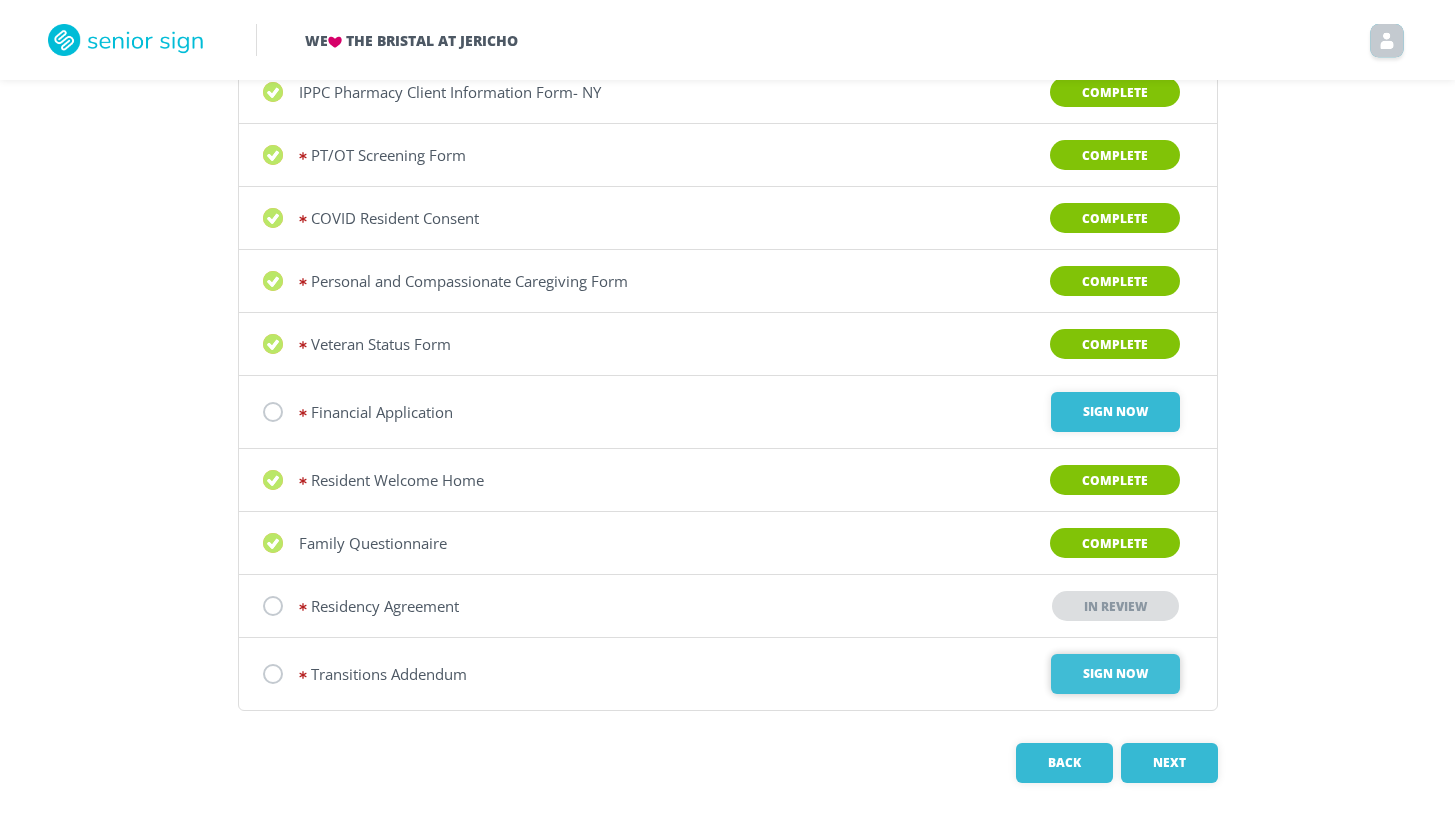 click on "Sign Now" at bounding box center (1115, 412) 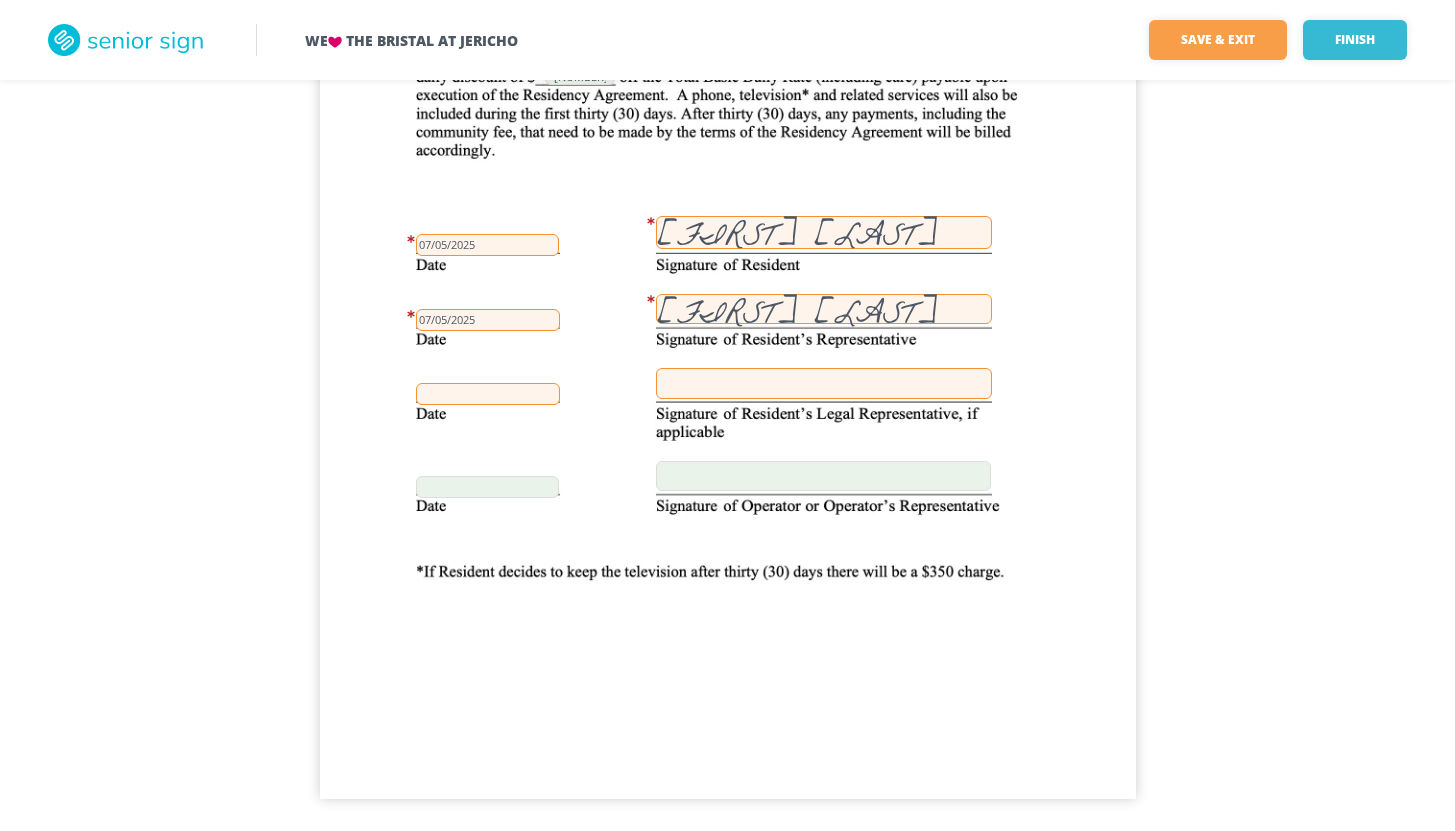 scroll, scrollTop: 431, scrollLeft: 0, axis: vertical 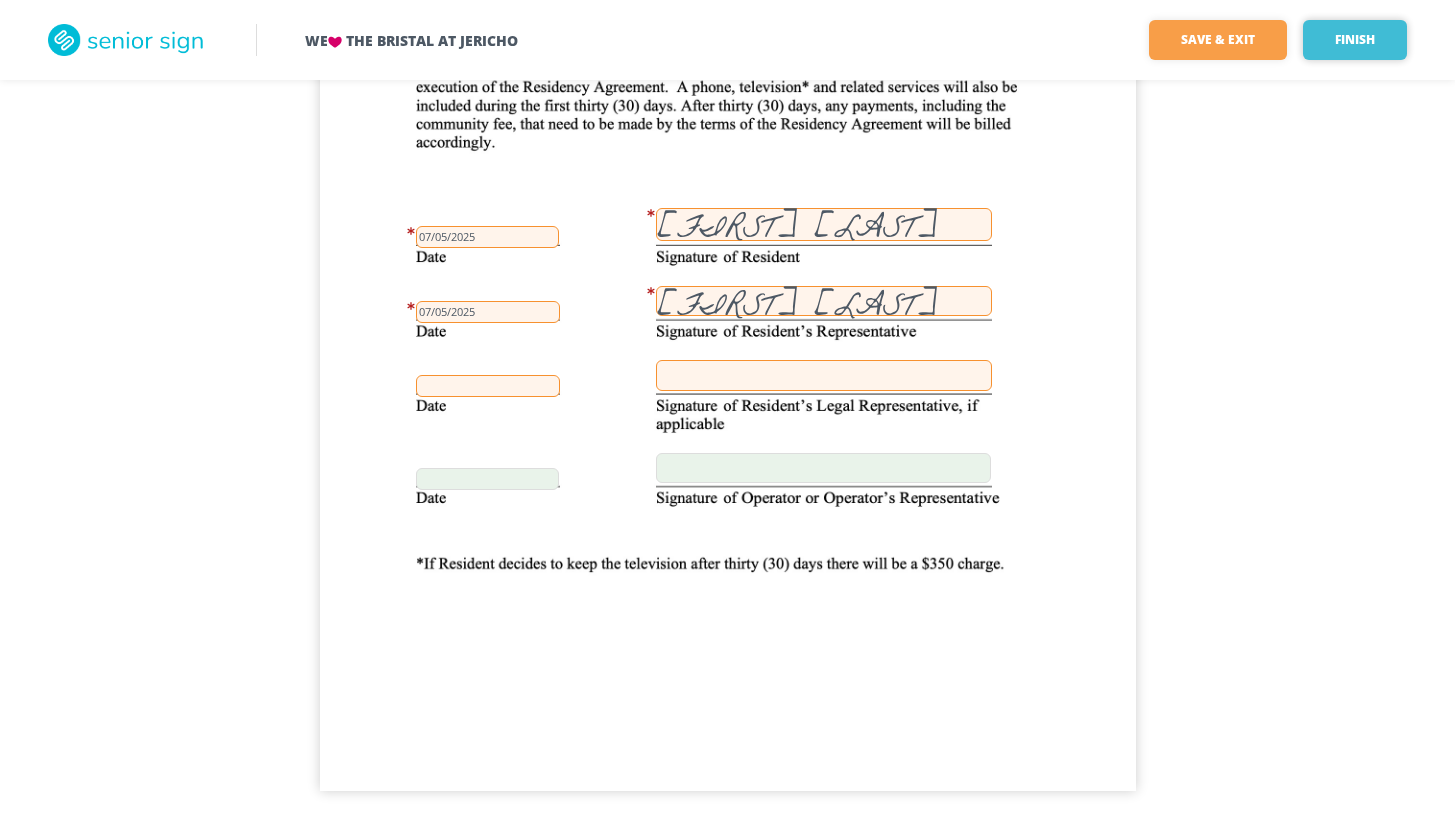 click on "Finish" at bounding box center (1355, 40) 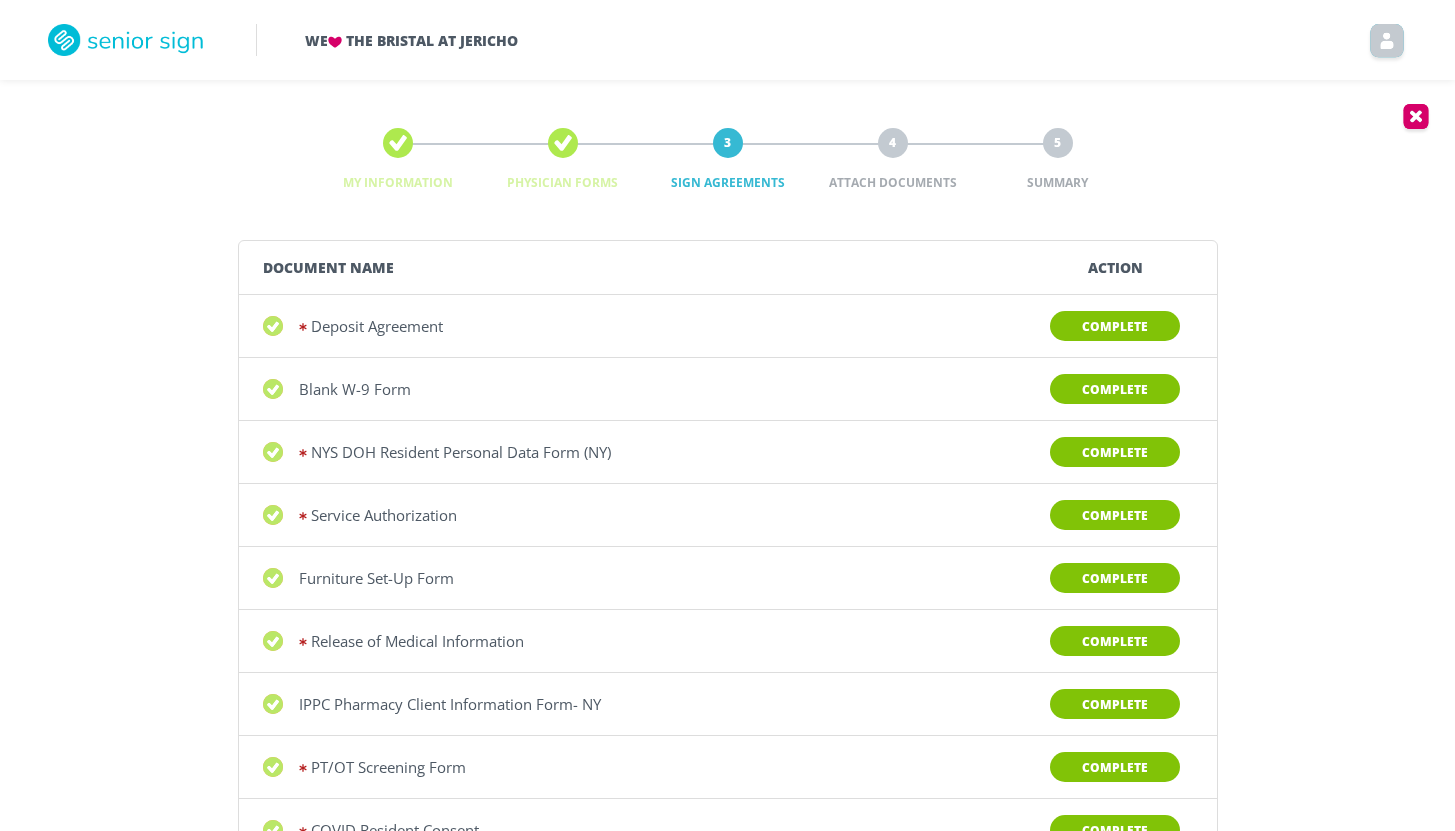 click on "My Information Physician Forms 3 Sign Agreements 4 Attach Documents 5 Summary Document Name Action Deposit Agreement Complete Blank W-9 Form Complete NYS DOH Resident Personal Data Form ([STATE]) Complete Service Authorization Complete Furniture Set-Up Form Complete Release of Medical Information Complete IPPC Pharmacy Client Information Form- NY Complete PT/OT Screening Form Complete COVID Resident Consent Complete Personal and Compassionate Caregiving Form Complete Veteran Status Form Complete Financial Application Sign Now Resident Welcome Home Complete Family Questionnaire Complete Residency Agreement In Review Transitions Addendum In Review Back    Next" at bounding box center (727, 756) 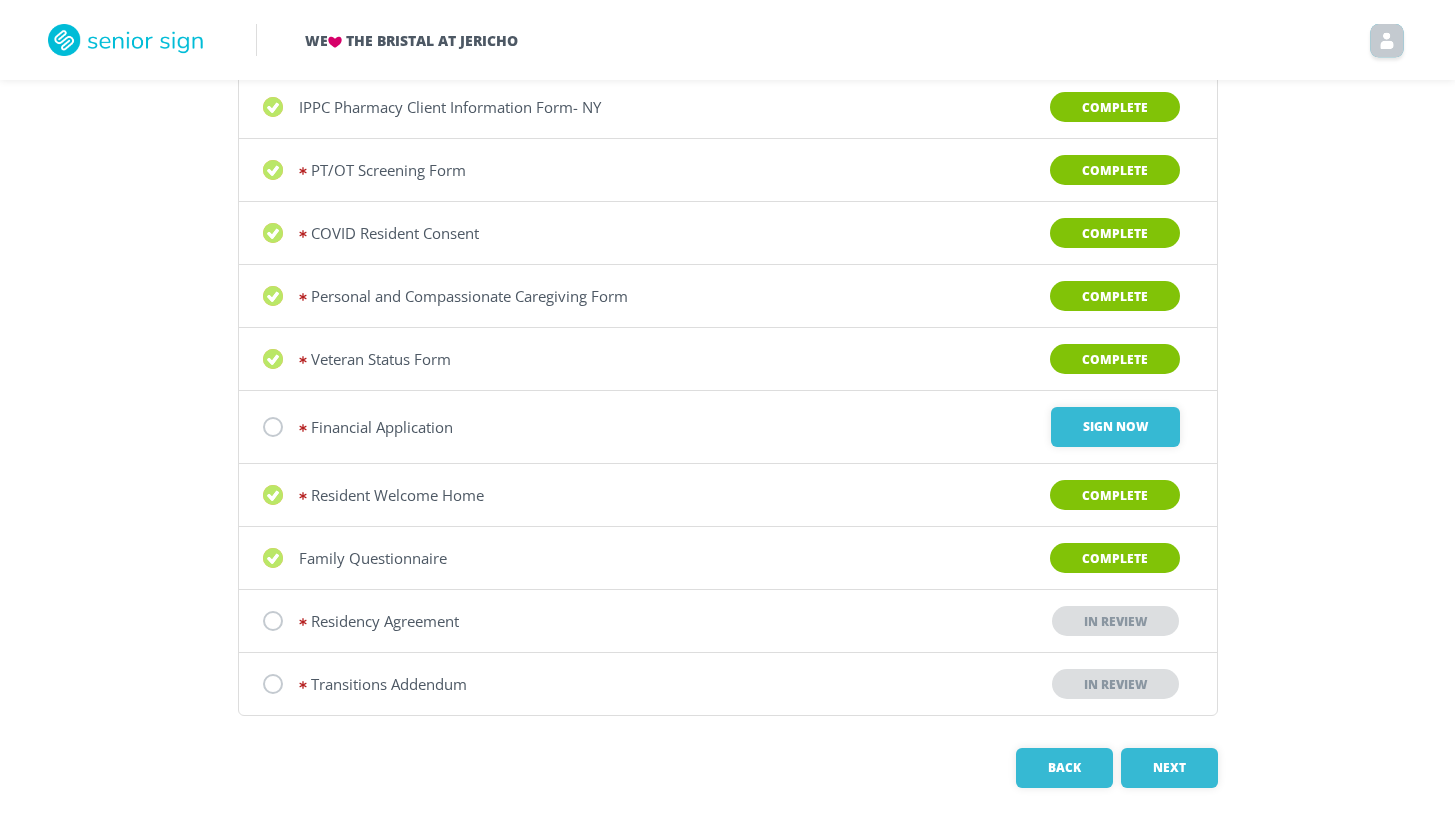 scroll, scrollTop: 602, scrollLeft: 0, axis: vertical 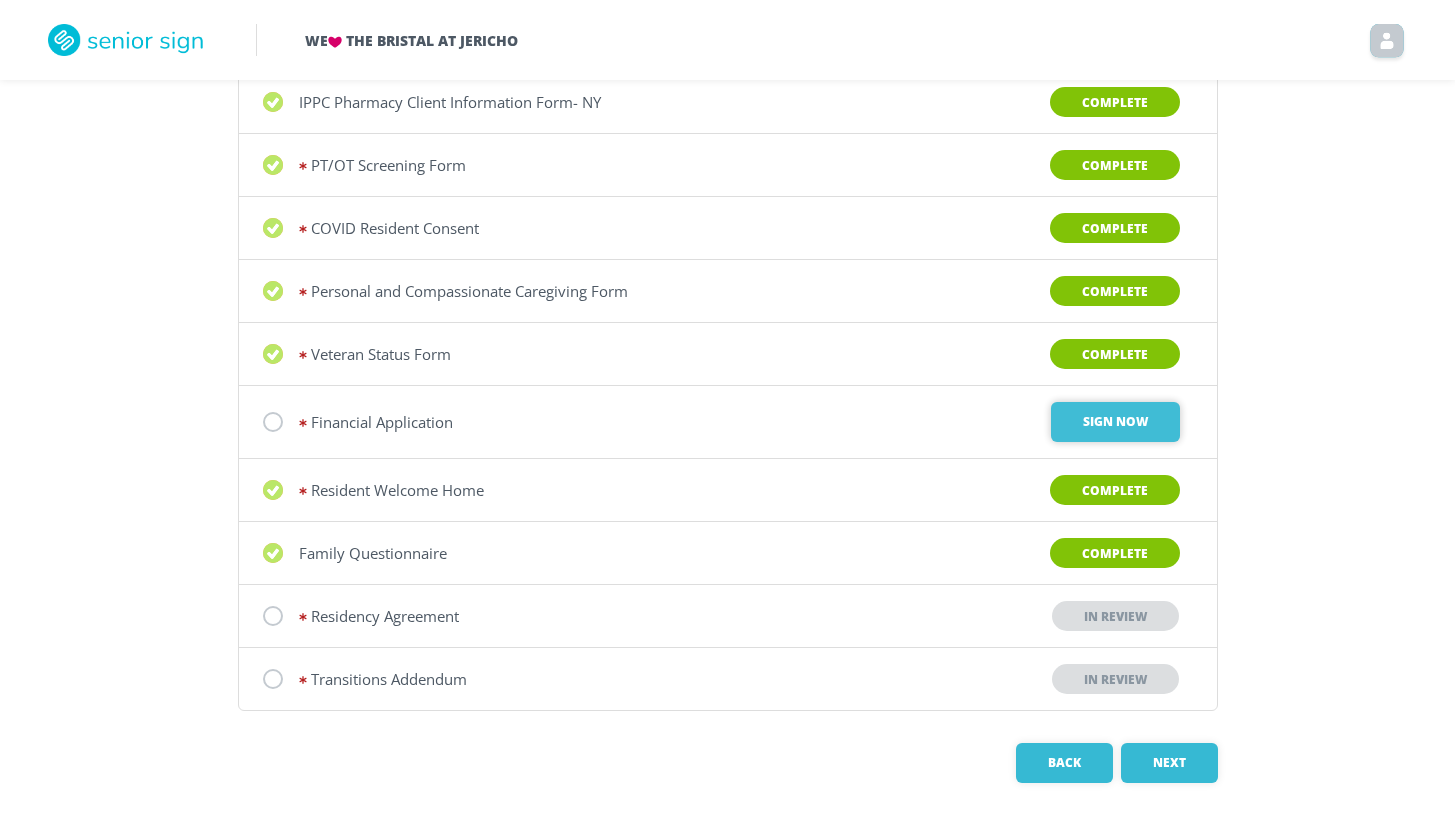 click on "Sign Now" at bounding box center (1115, 422) 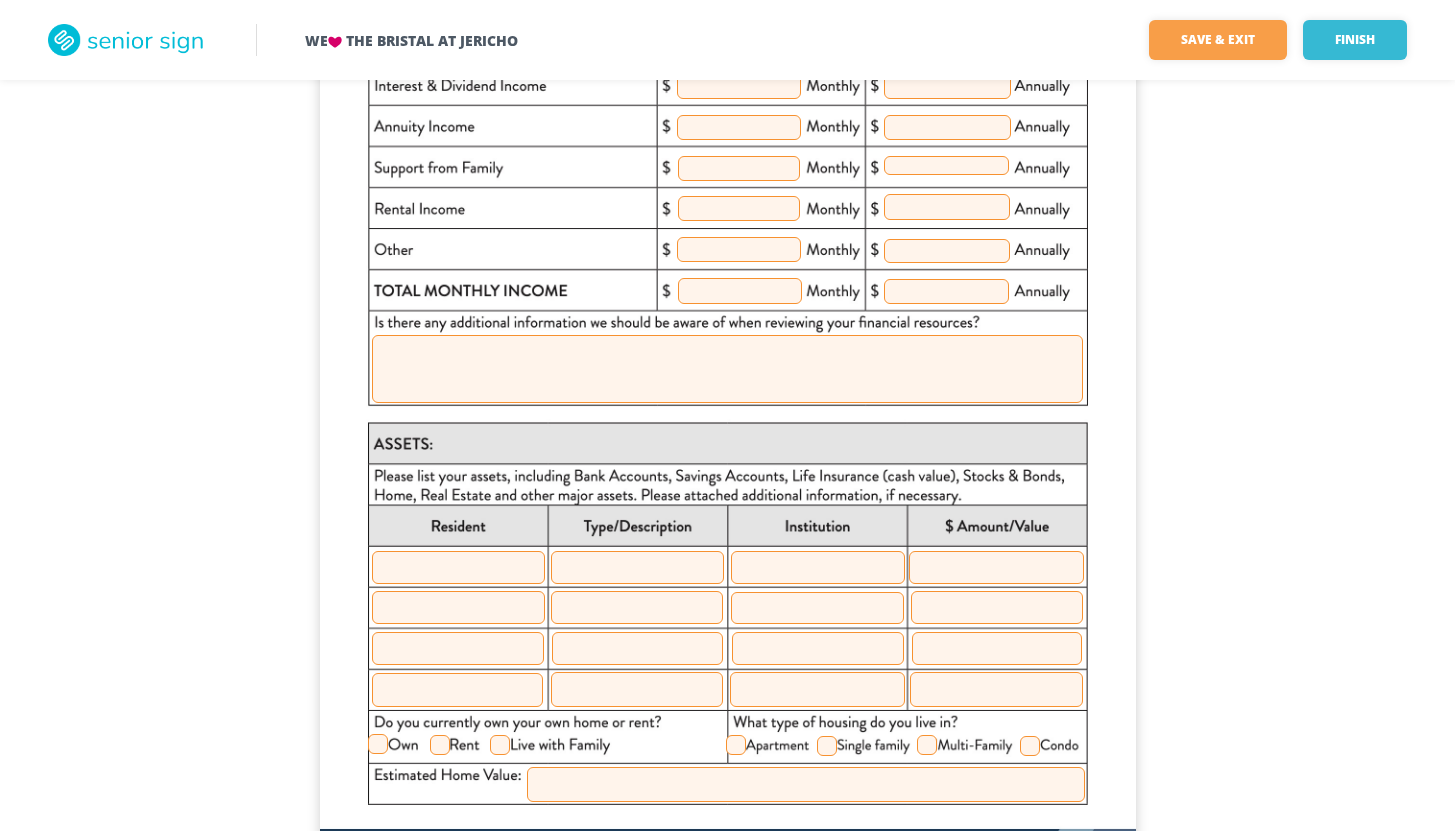 scroll, scrollTop: 431, scrollLeft: 0, axis: vertical 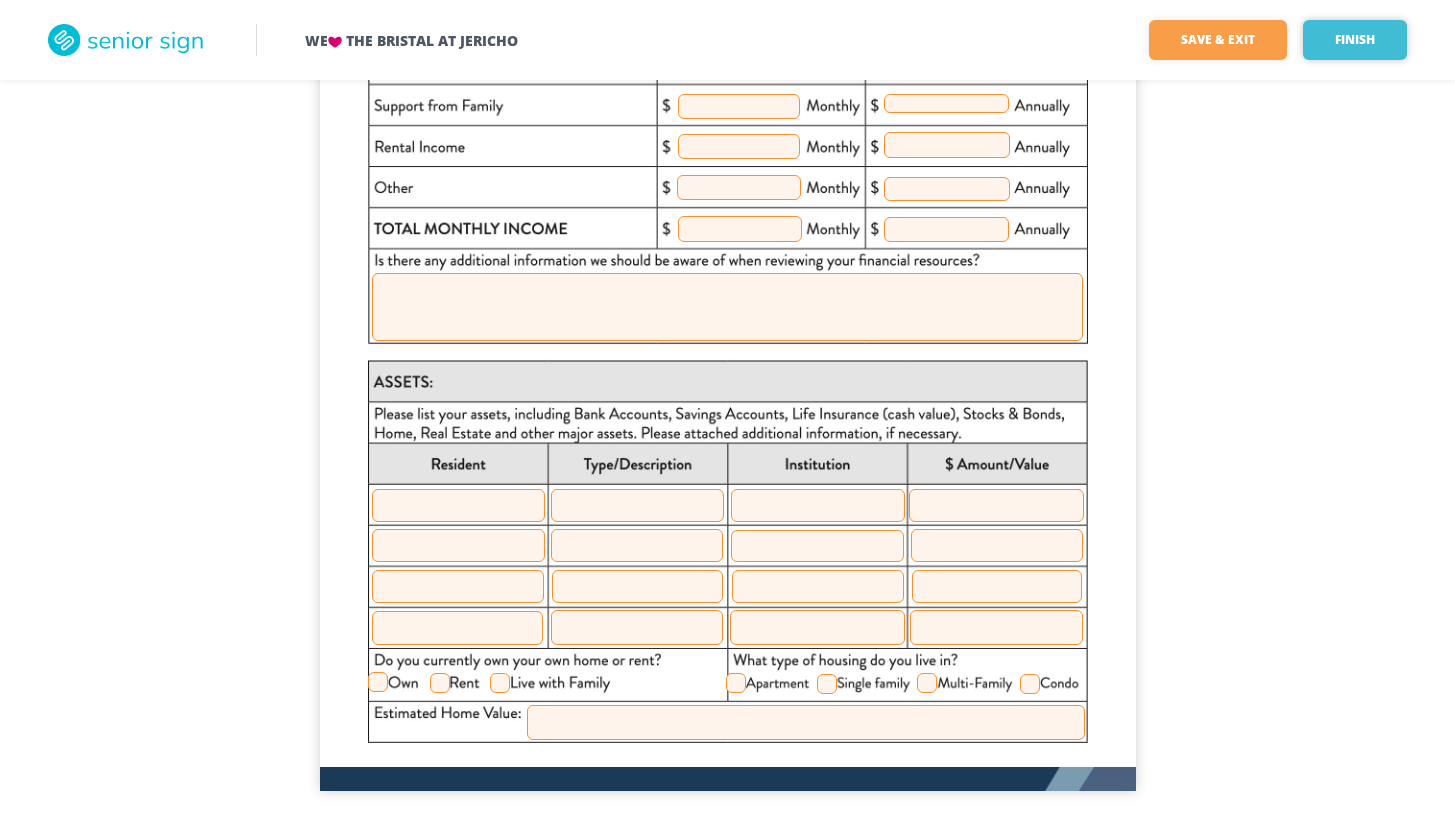 click on "Finish" at bounding box center (1355, 40) 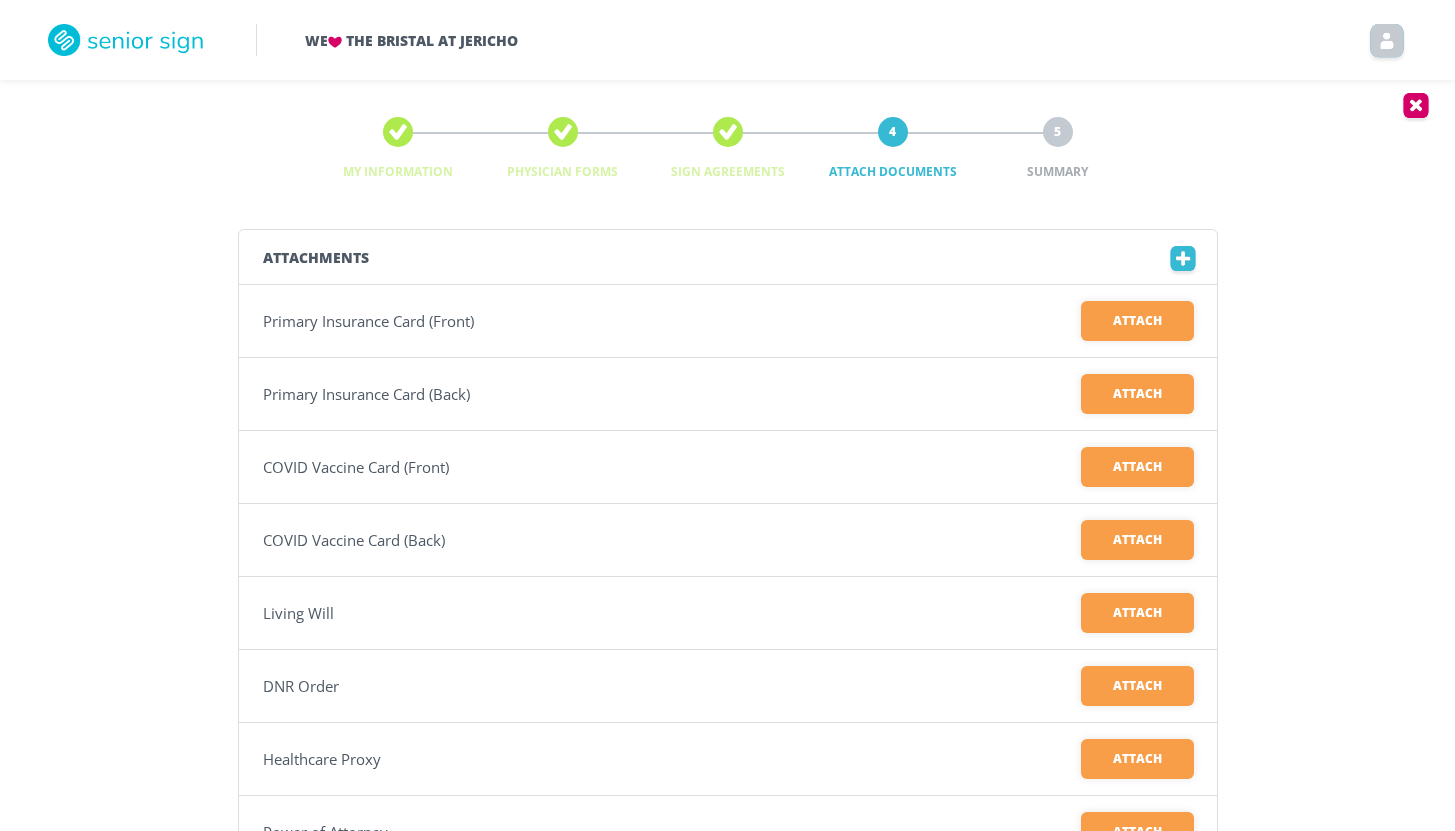 scroll, scrollTop: 0, scrollLeft: 0, axis: both 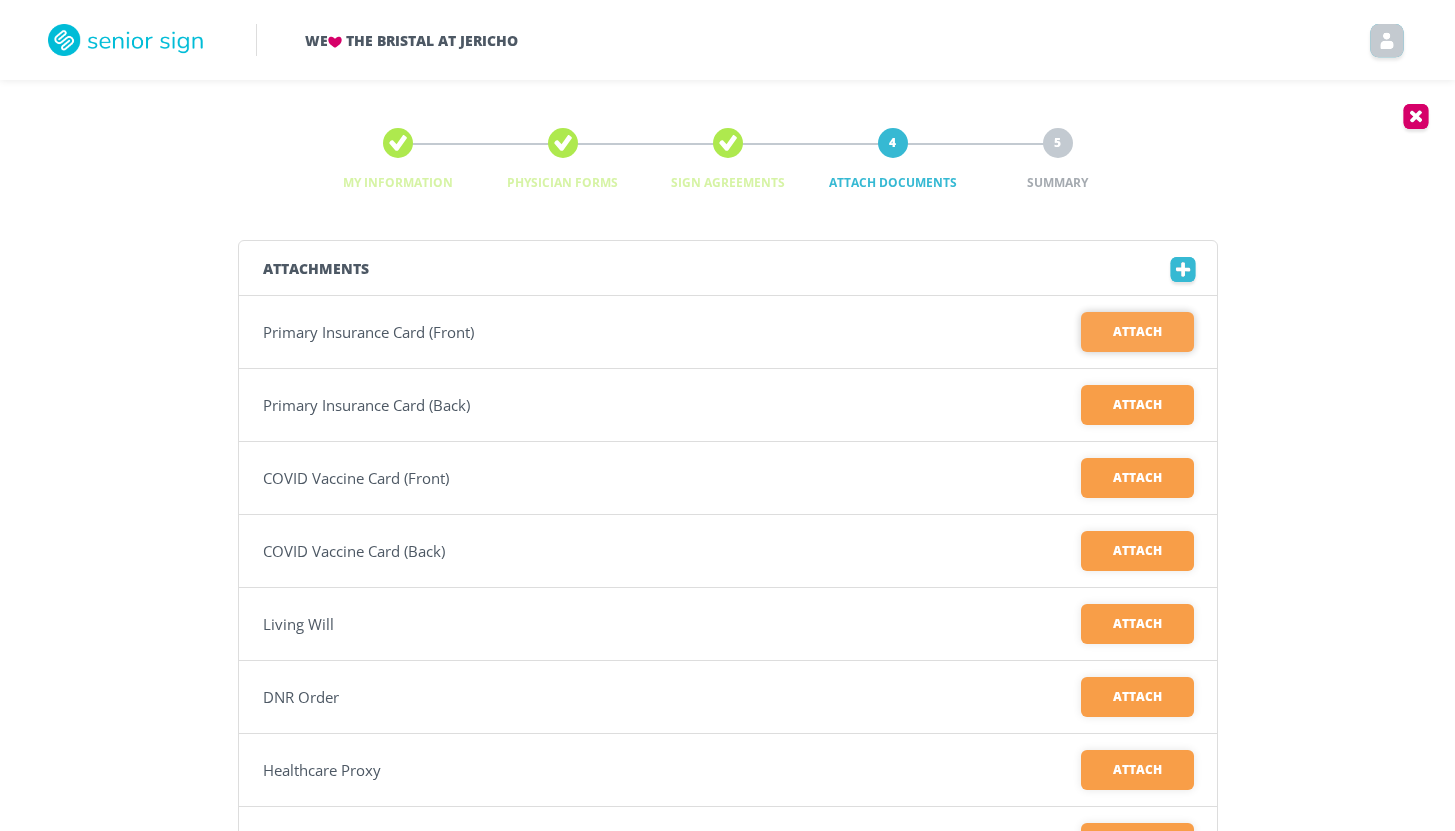 click on "Attach" at bounding box center (1137, 332) 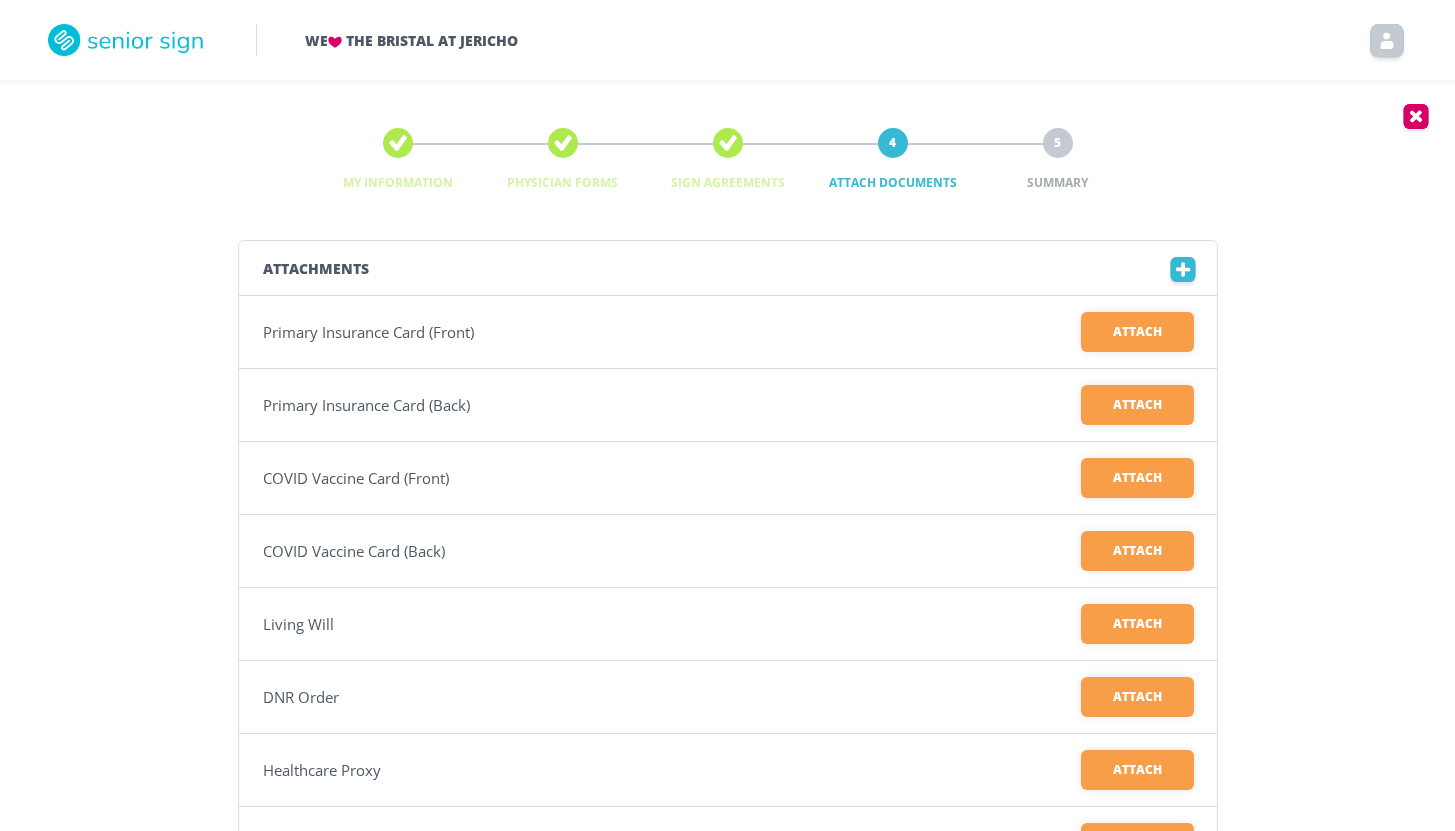click on "Attachments Primary Insurance Card (Front)   Attach Primary Insurance Card (Back)   Attach COVID Vaccine Card (Front)   Attach COVID Vaccine Card (Back)   Attach Living Will   Attach DNR Order   Attach Healthcare Proxy   Attach Power of Attorney   Attach Medicare Card (Front)   Attach Medicare Card (Back)   Attach Back    Next" at bounding box center [727, 669] 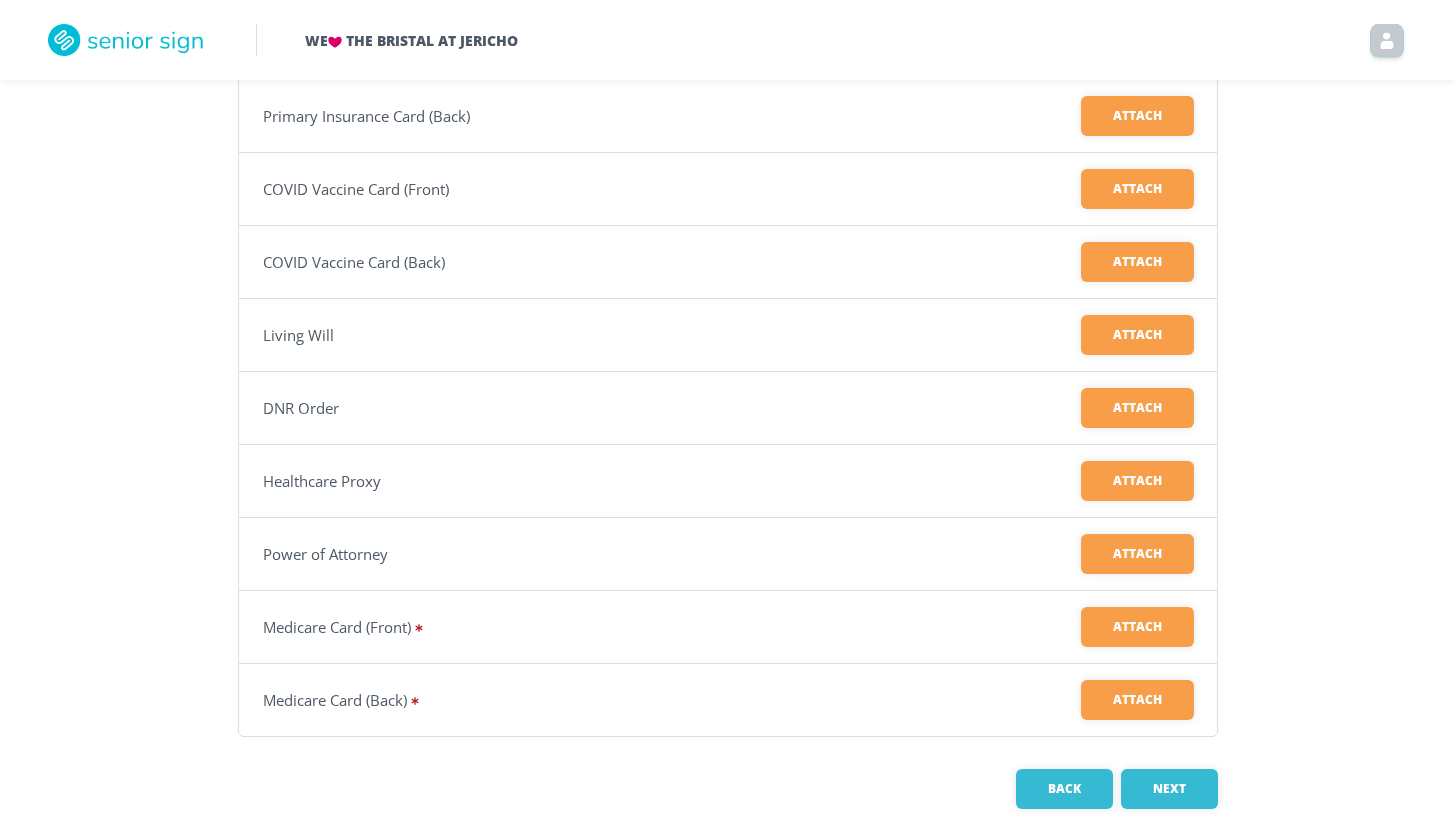 scroll, scrollTop: 315, scrollLeft: 0, axis: vertical 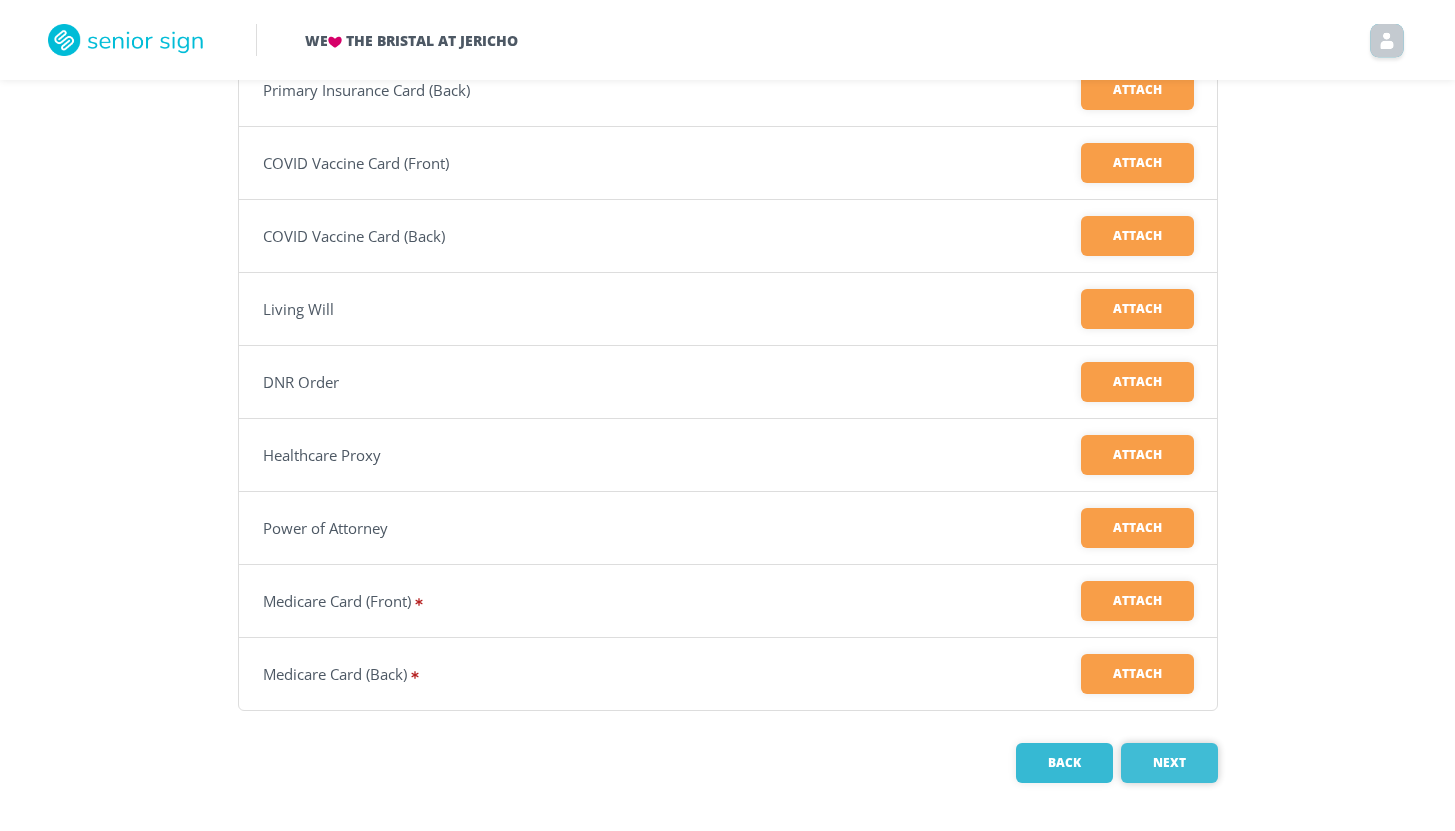 click on "Next" at bounding box center [1169, 763] 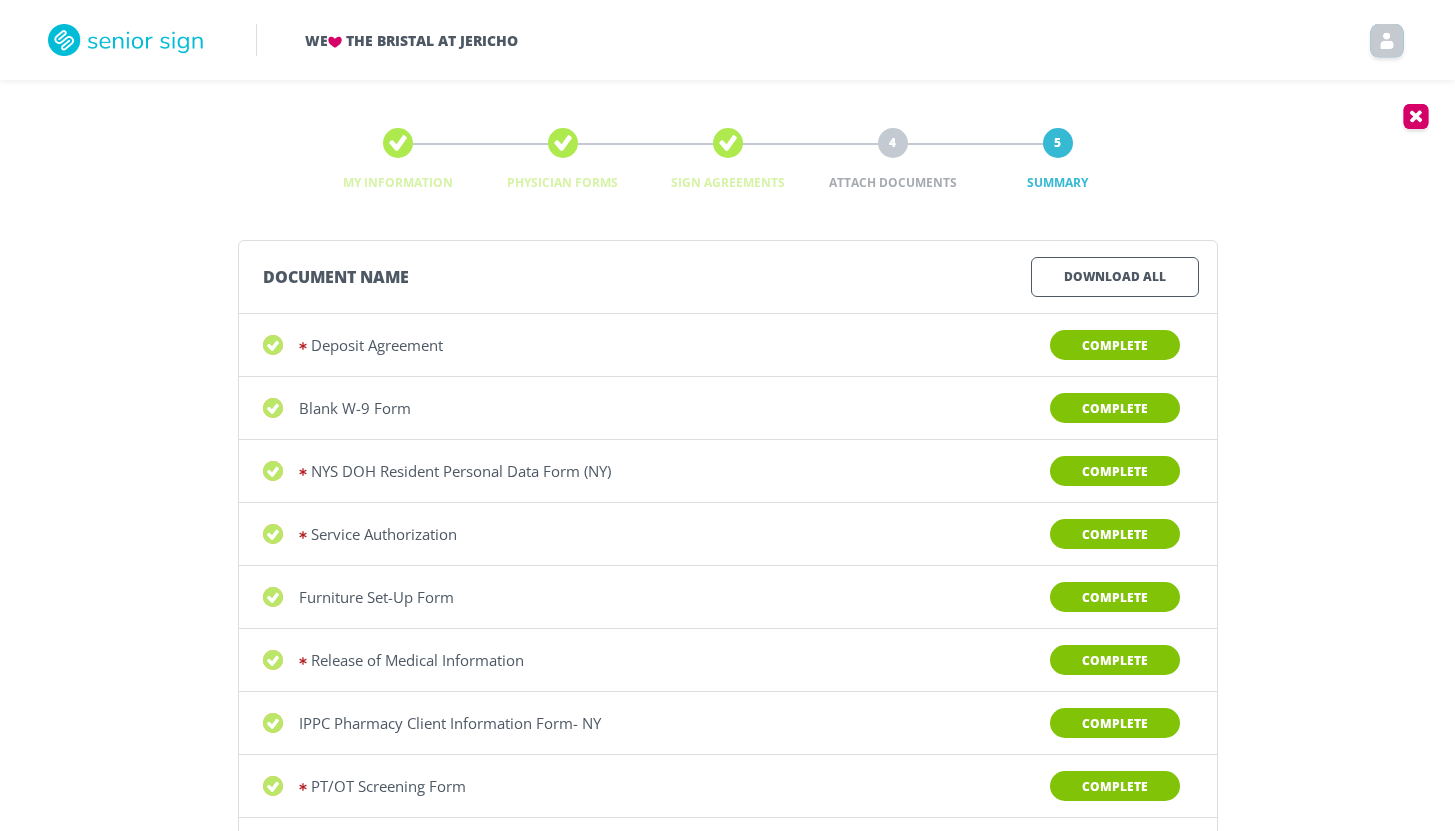click on "Document Name Download All Deposit Agreement Complete Blank W-9 Form Complete NYS DOH Resident Personal Data Form (NY) Complete Service Authorization Complete Furniture Set-Up Form Complete Release of Medical Information Complete IPPC Pharmacy Client Information Form- NY Complete PT/OT Screening Form Complete COVID Resident Consent Complete Personal and Compassionate Caregiving Form Complete Veteran Status Form Complete Financial Application Complete Resident Welcome Home Complete Family Questionnaire Complete Residency Agreement In Review Transitions Addendum In Review Back    Submit for Review" at bounding box center [727, 825] 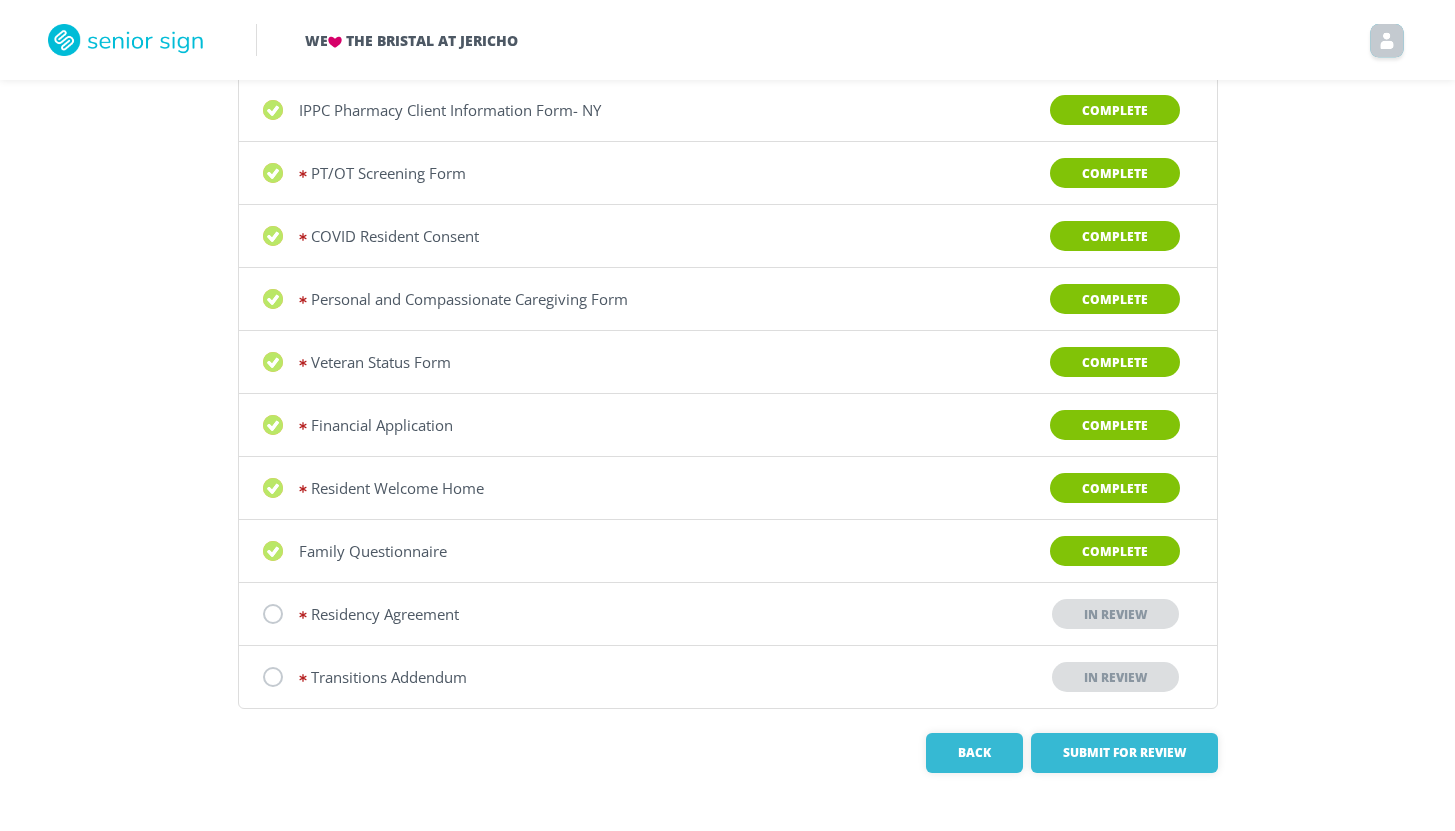 scroll, scrollTop: 627, scrollLeft: 0, axis: vertical 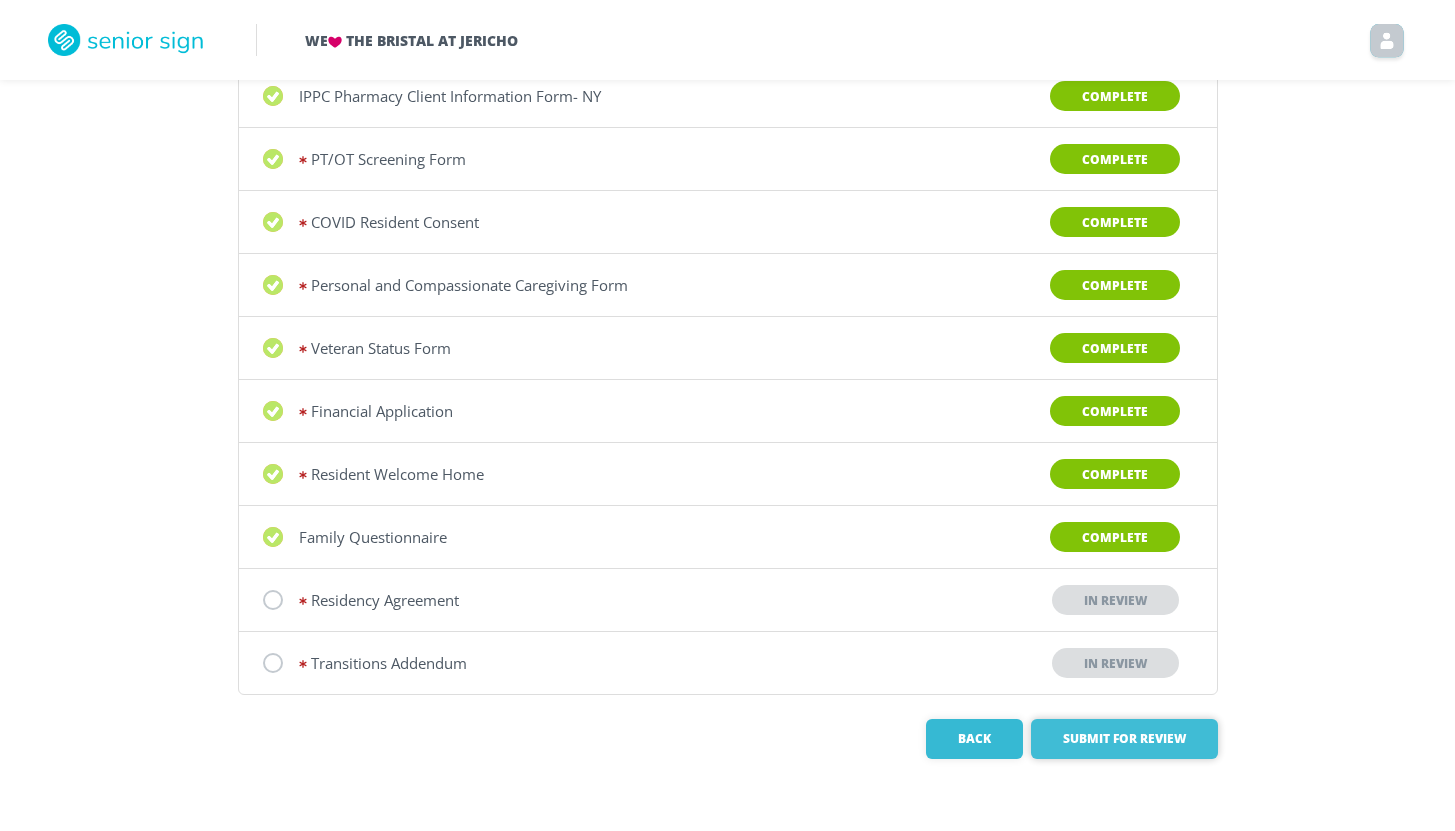 click on "Submit for Review" at bounding box center (1124, 739) 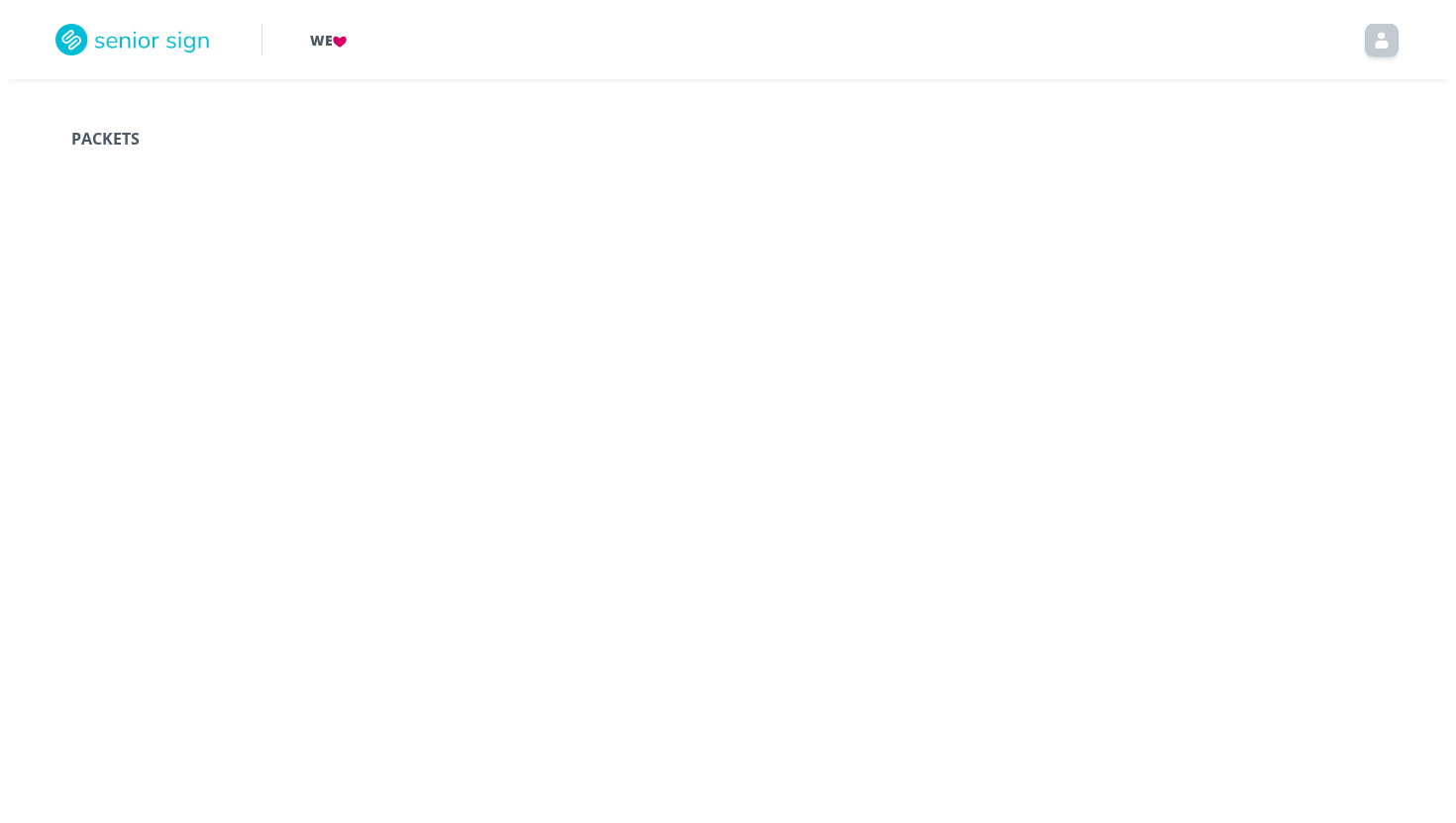 scroll, scrollTop: 0, scrollLeft: 0, axis: both 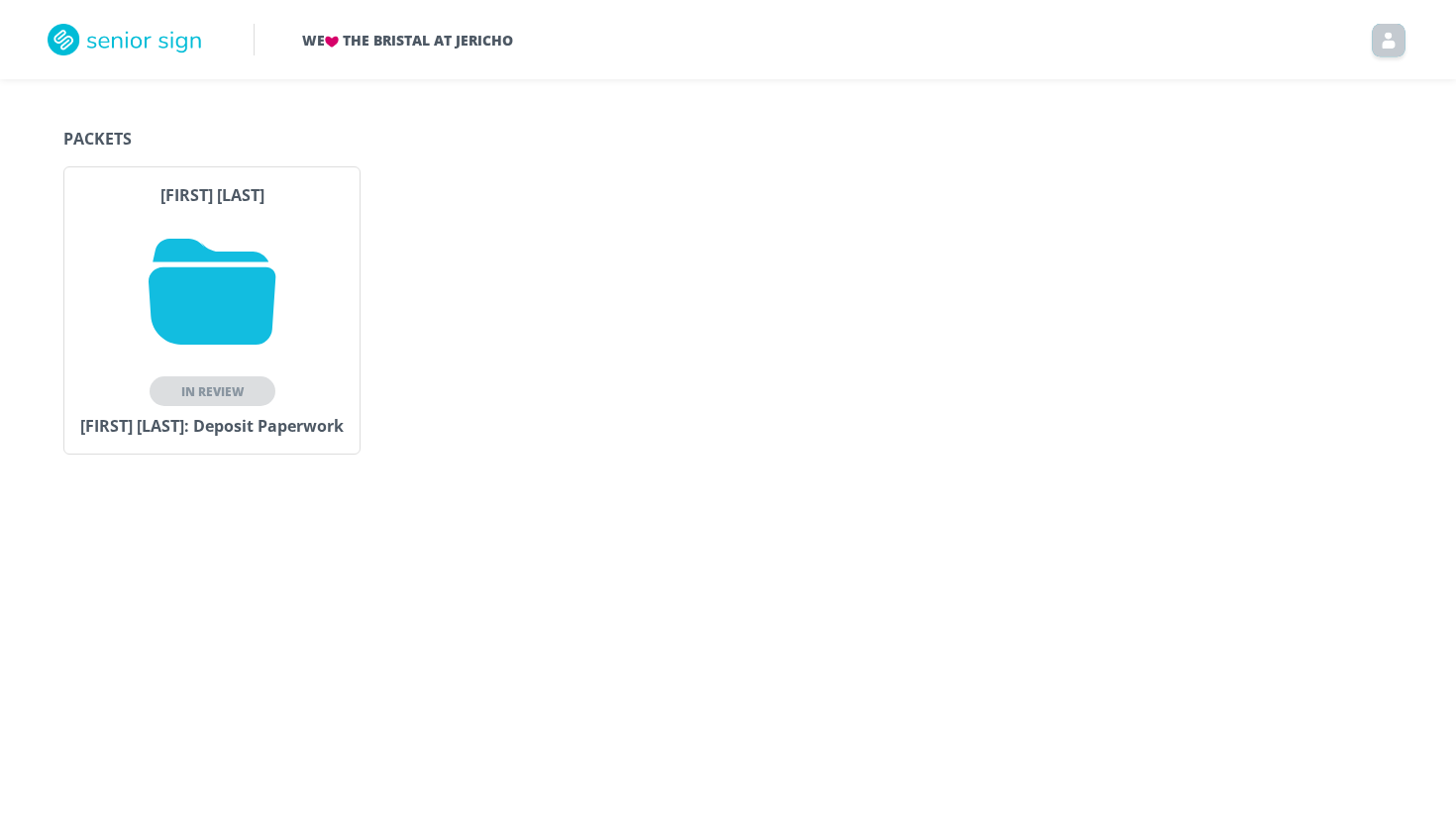 click at bounding box center (212, 291) 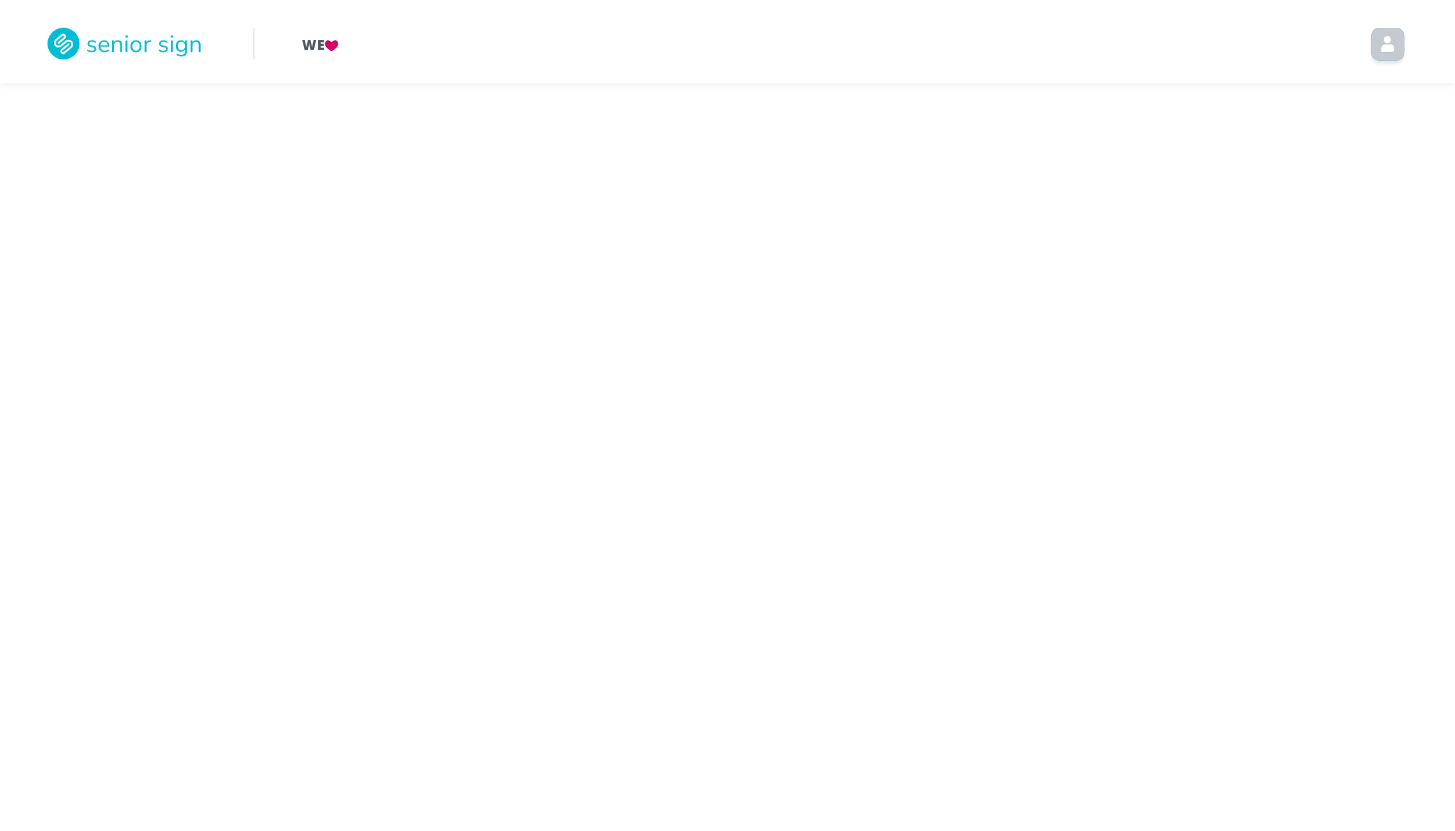 scroll, scrollTop: 0, scrollLeft: 0, axis: both 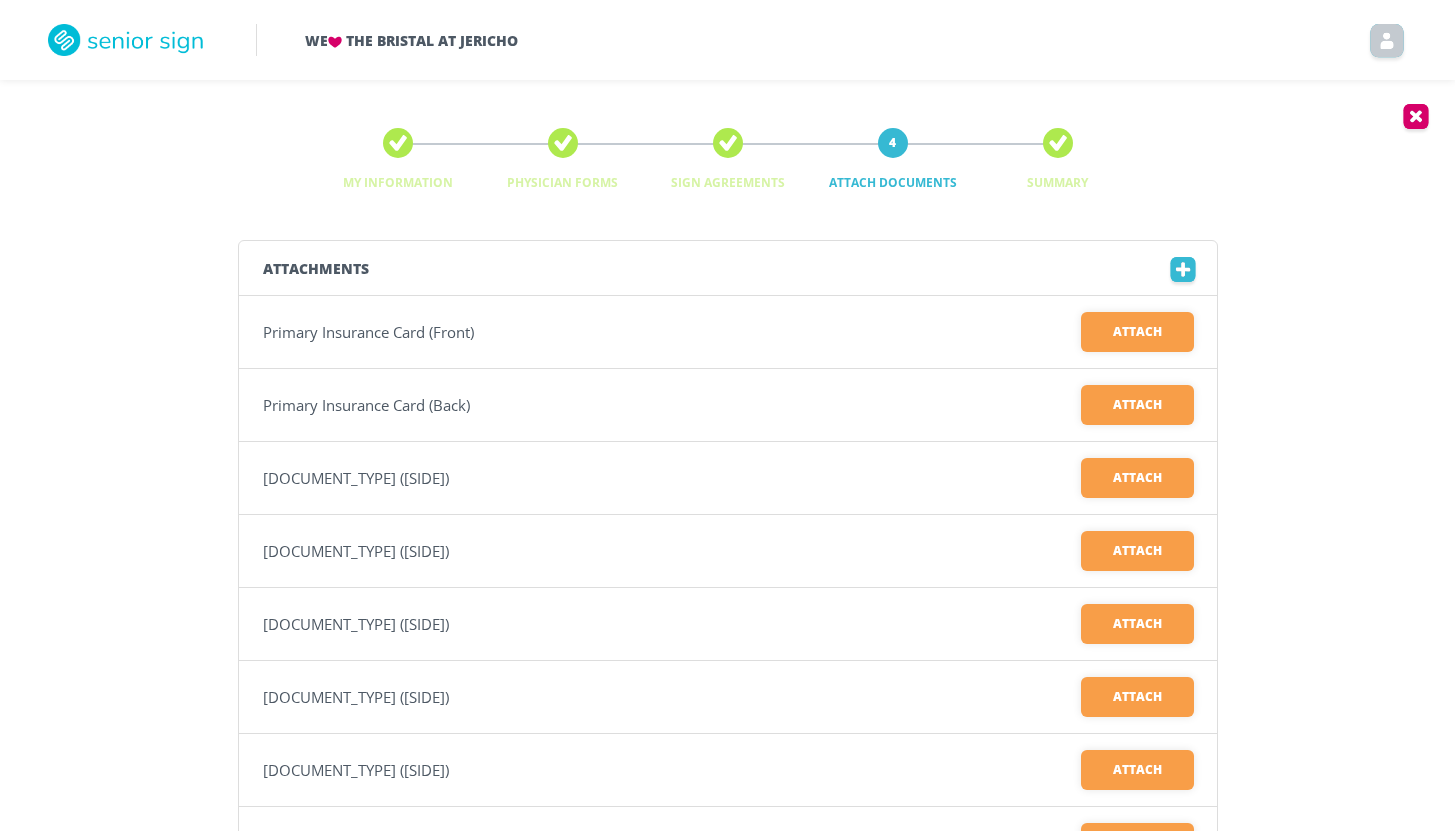 click at bounding box center (1416, 119) 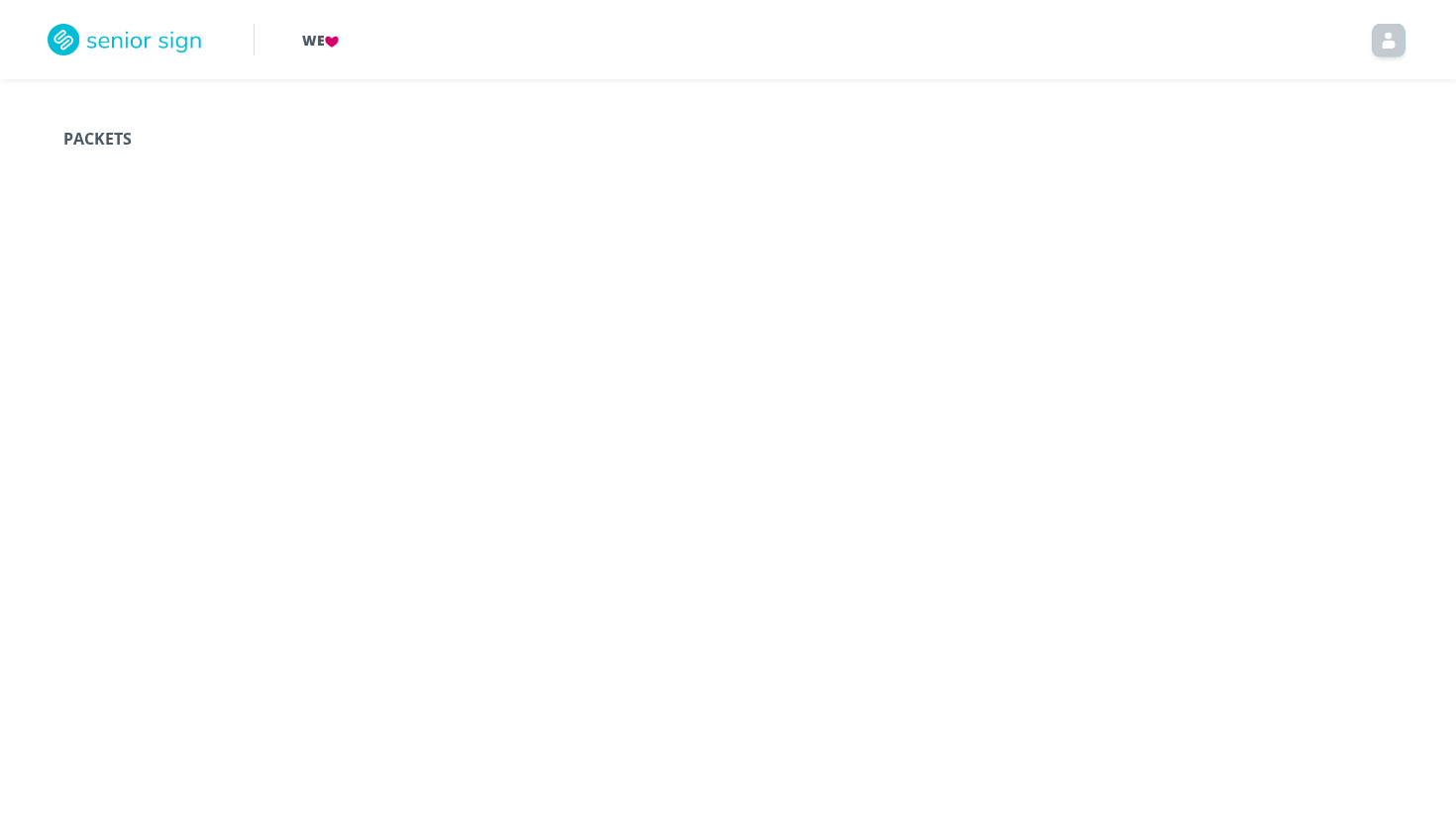 scroll, scrollTop: 0, scrollLeft: 0, axis: both 